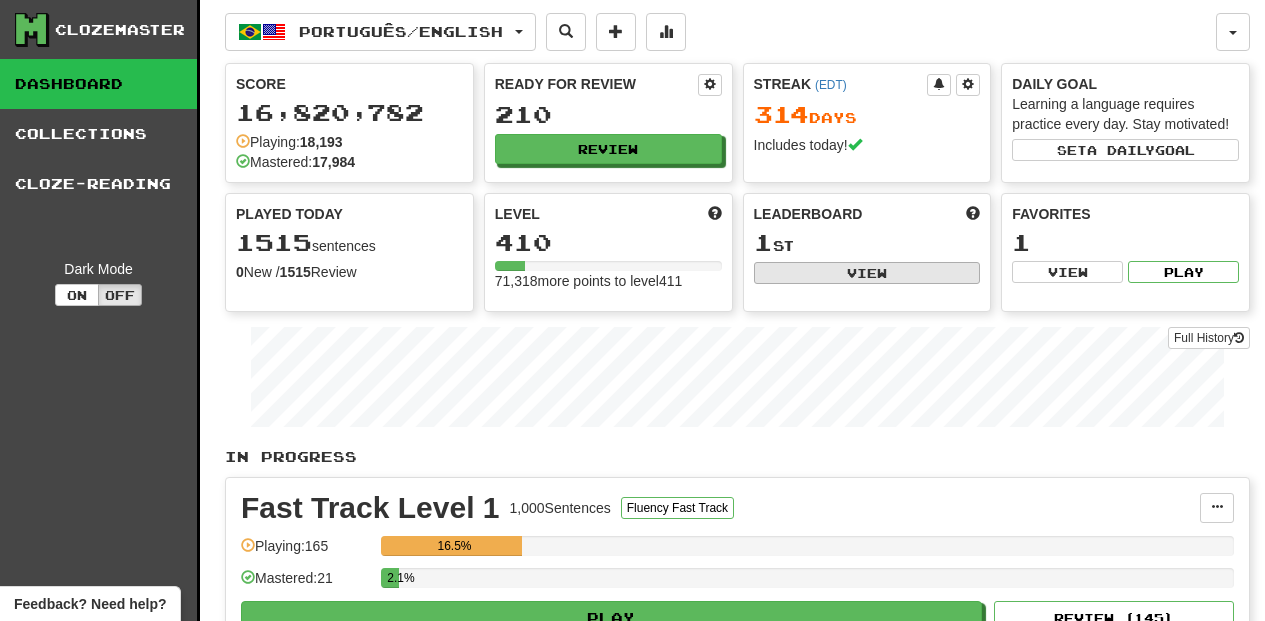 scroll, scrollTop: 0, scrollLeft: 0, axis: both 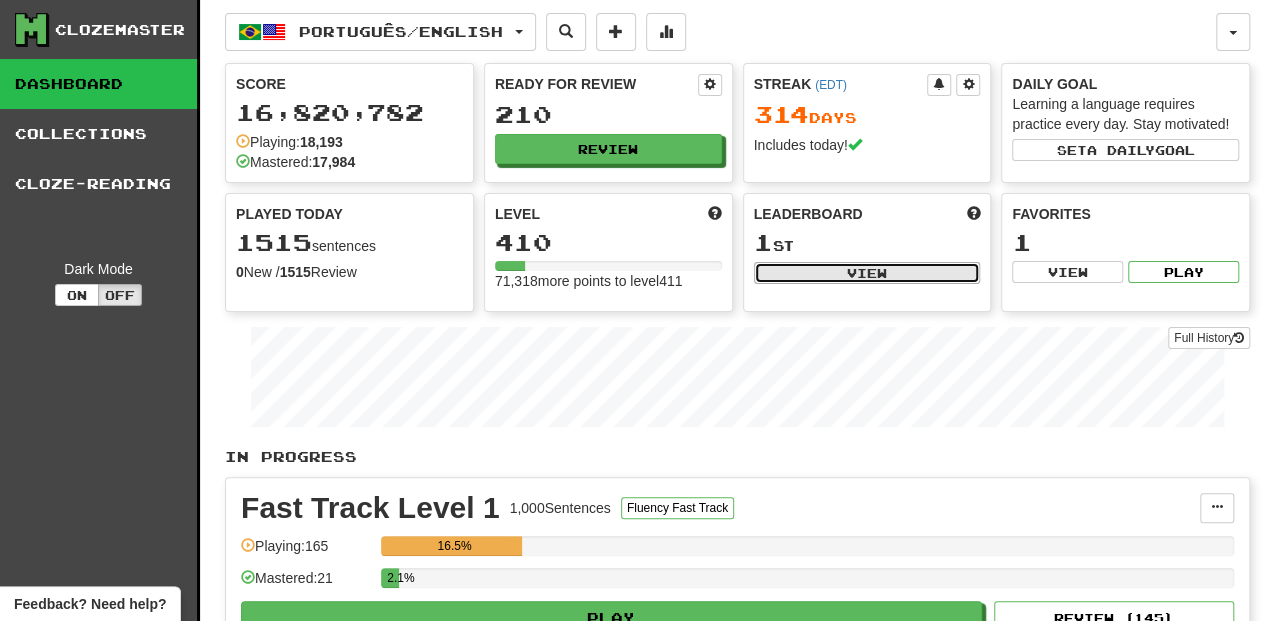click on "View" at bounding box center [867, 273] 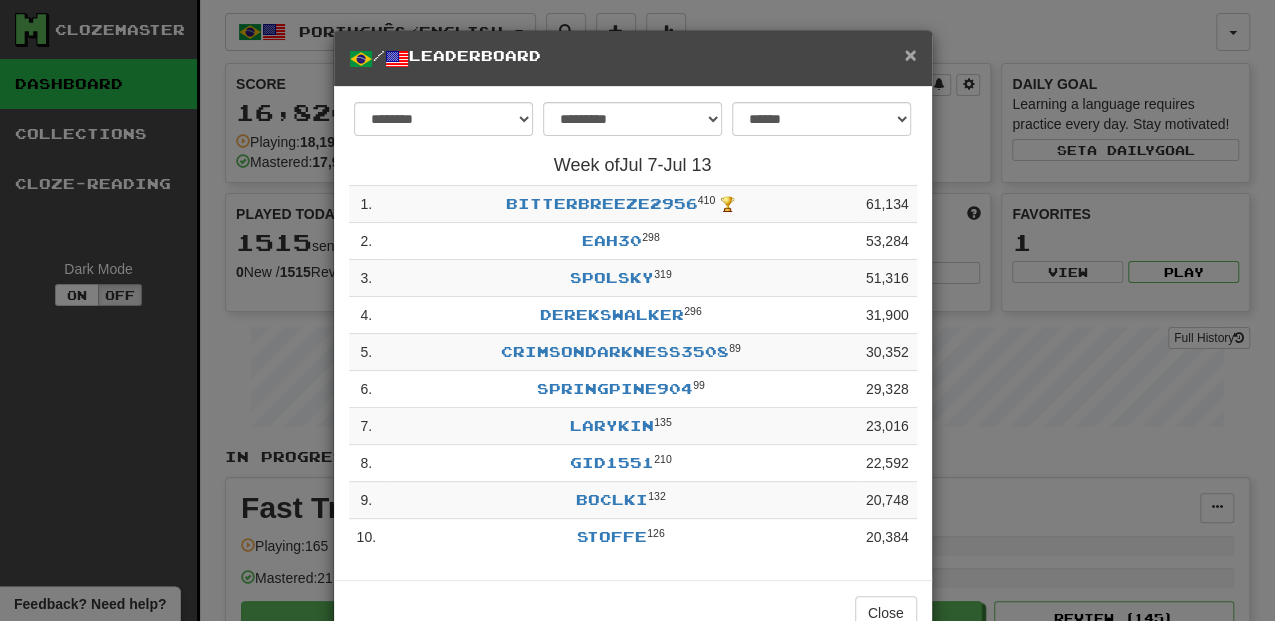 click on "×" at bounding box center [910, 54] 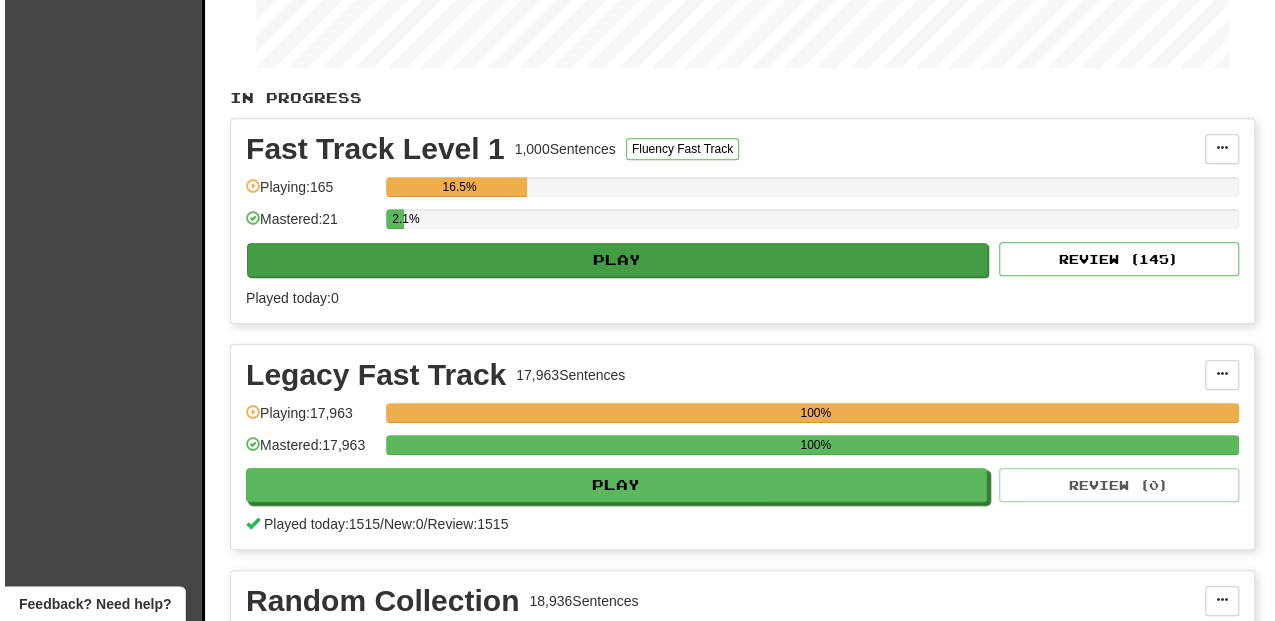 scroll, scrollTop: 400, scrollLeft: 0, axis: vertical 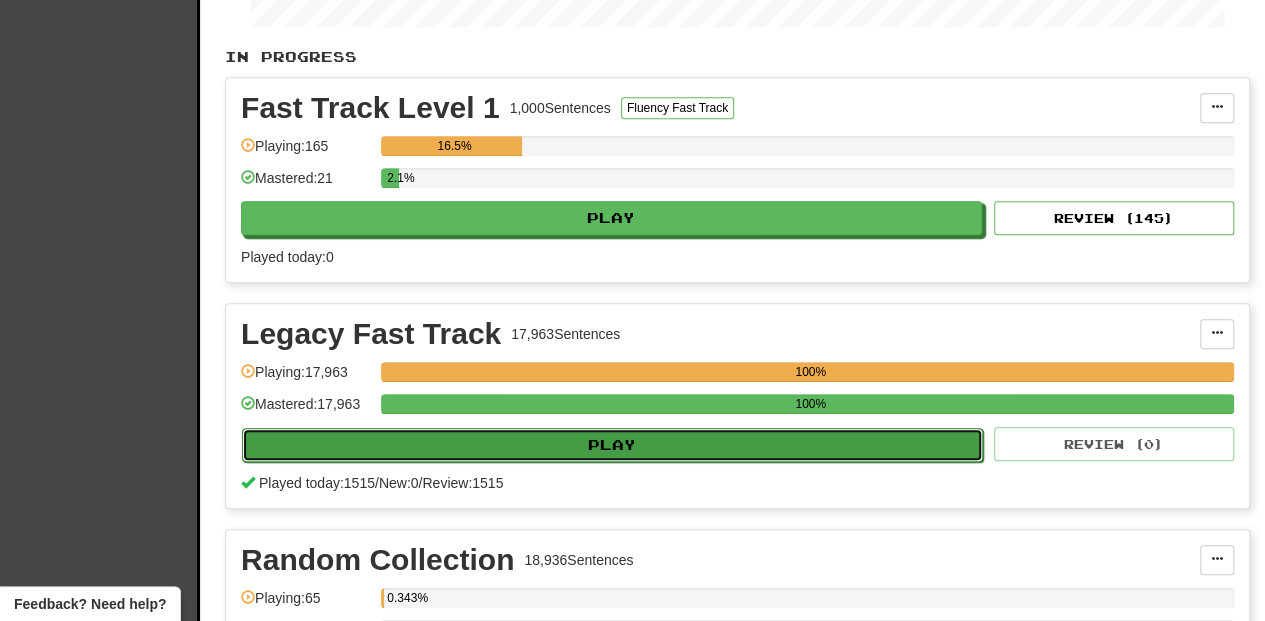 click on "Play" at bounding box center [612, 445] 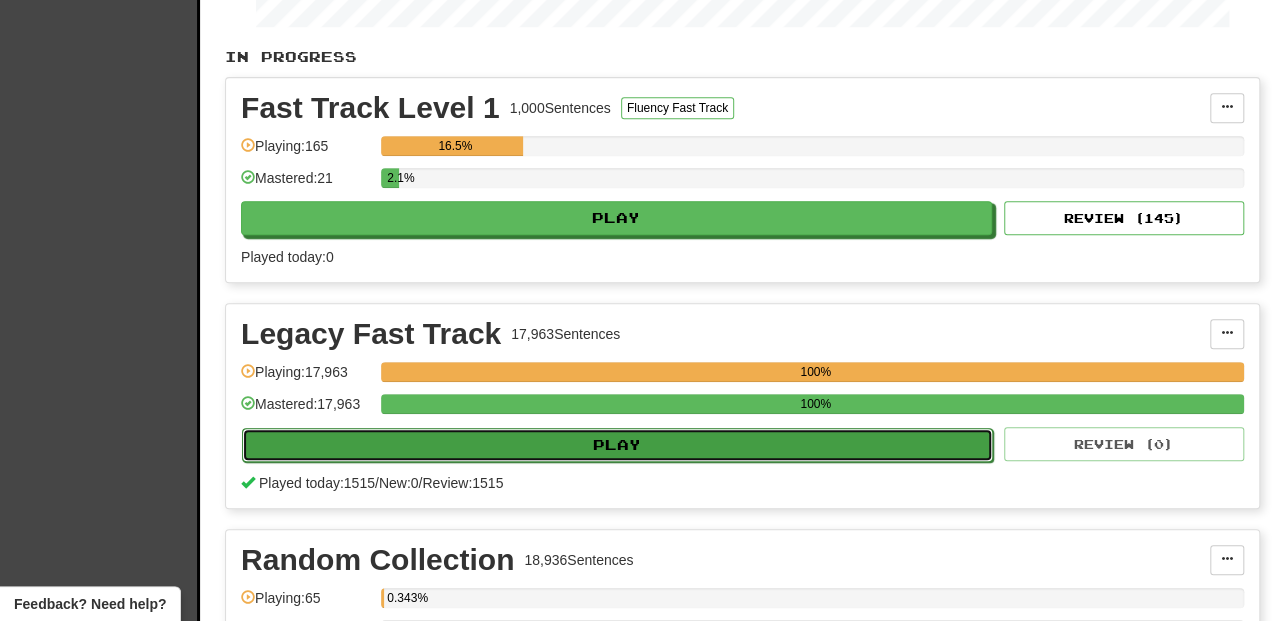select on "**" 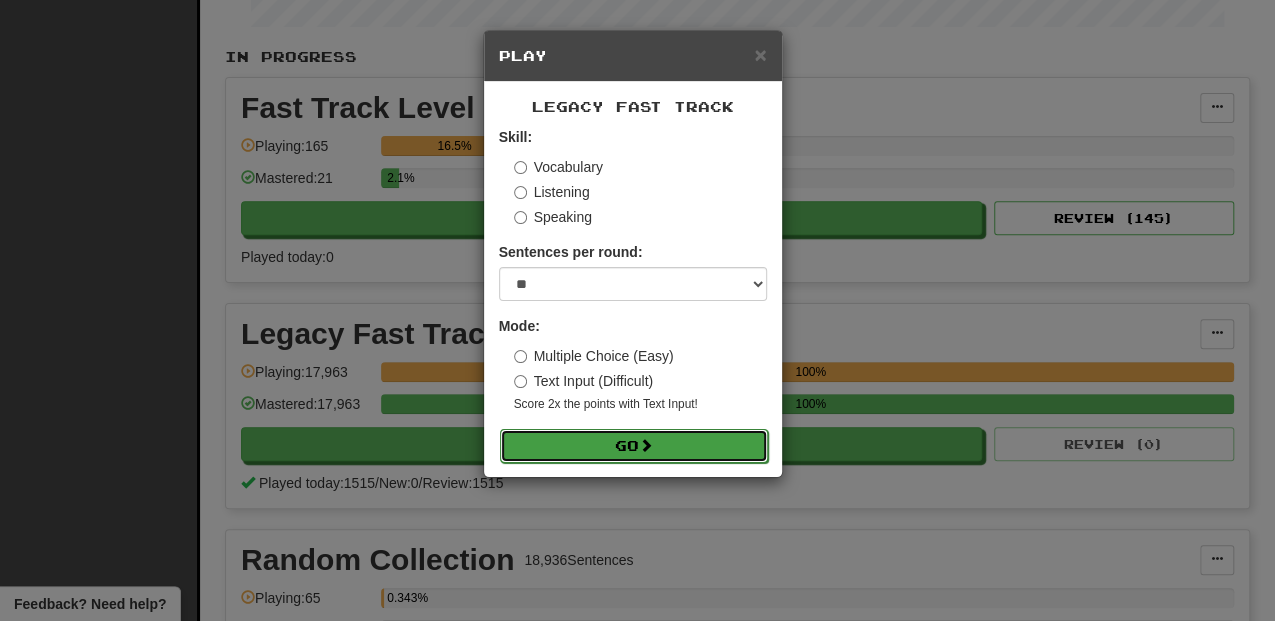 click on "Go" at bounding box center [634, 446] 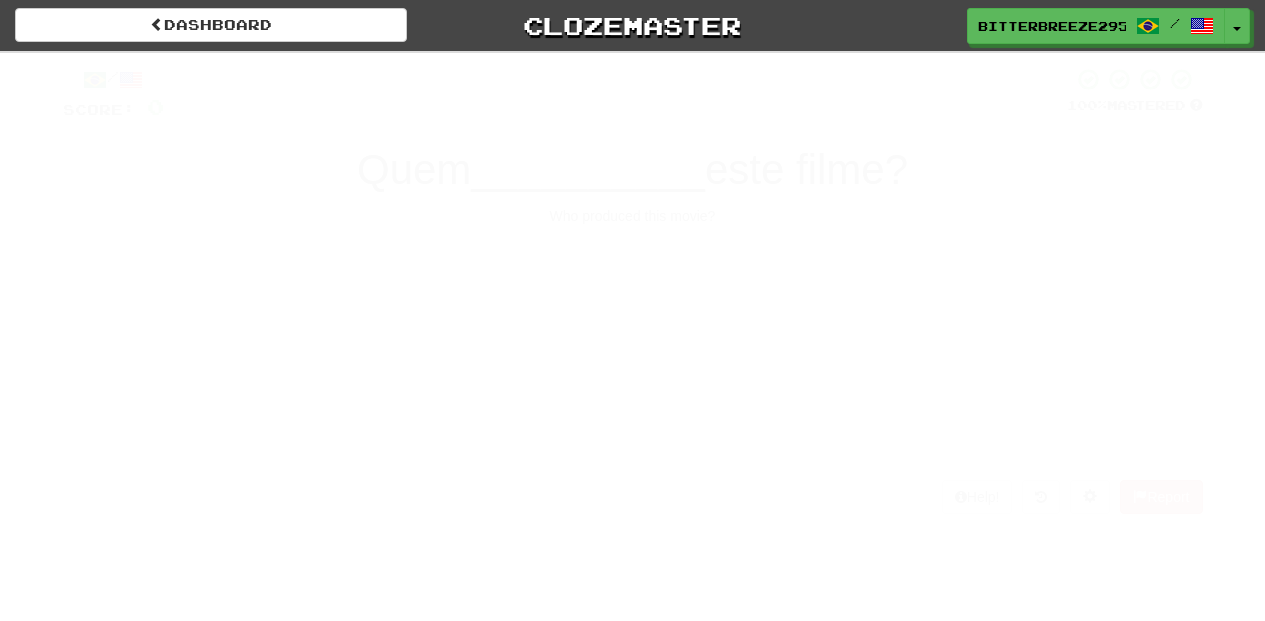 scroll, scrollTop: 0, scrollLeft: 0, axis: both 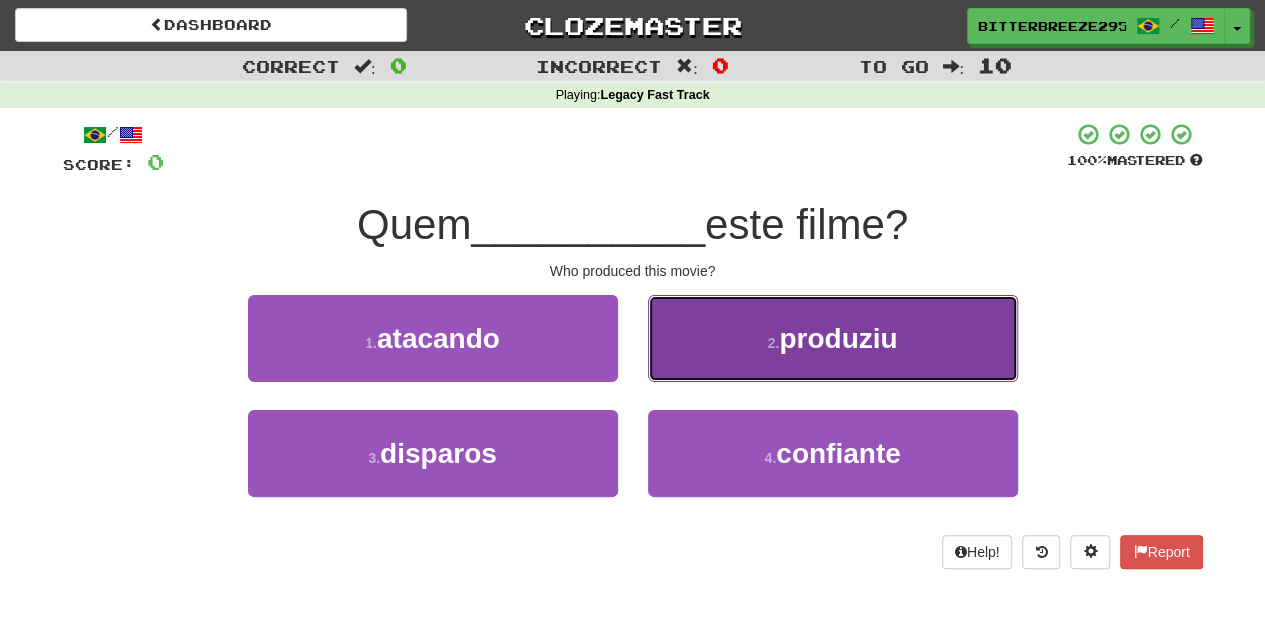 click on "2 .  produziu" at bounding box center (833, 338) 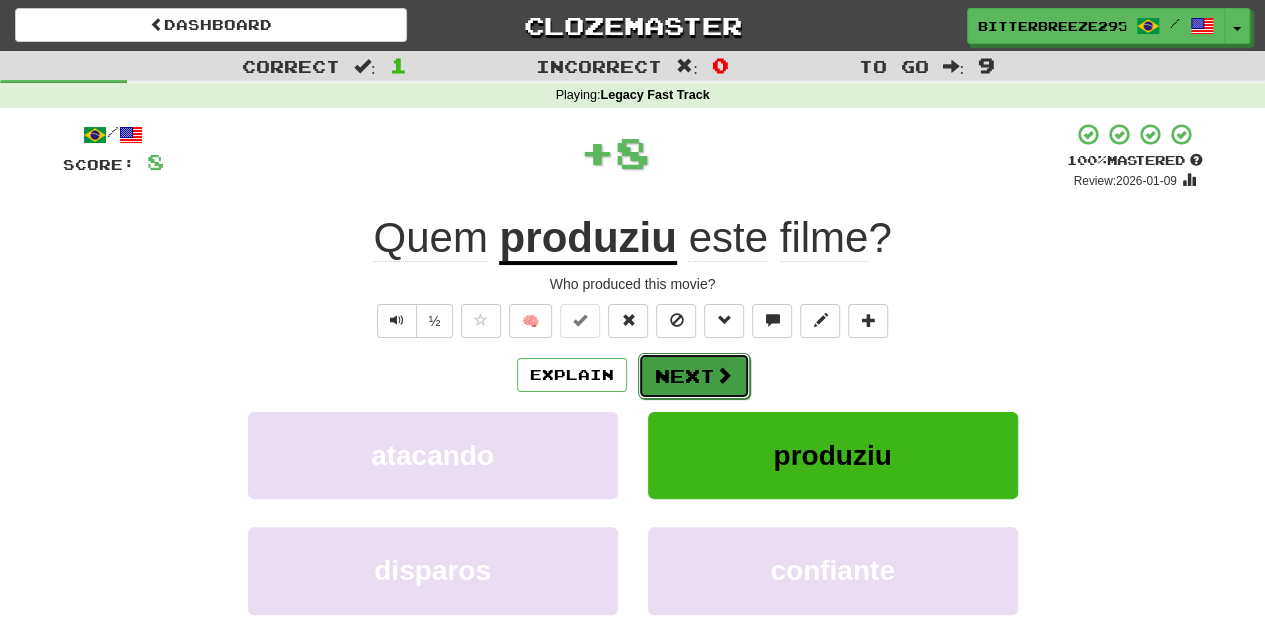 click on "Next" at bounding box center [694, 376] 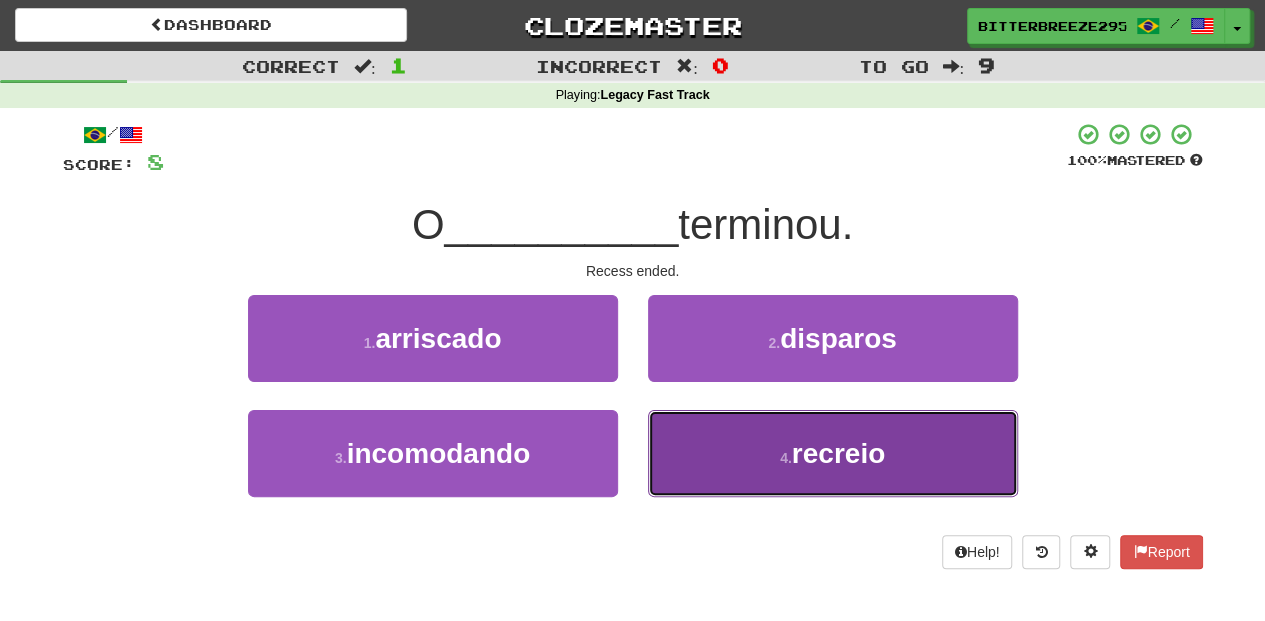 click on "4 .  recreio" at bounding box center (833, 453) 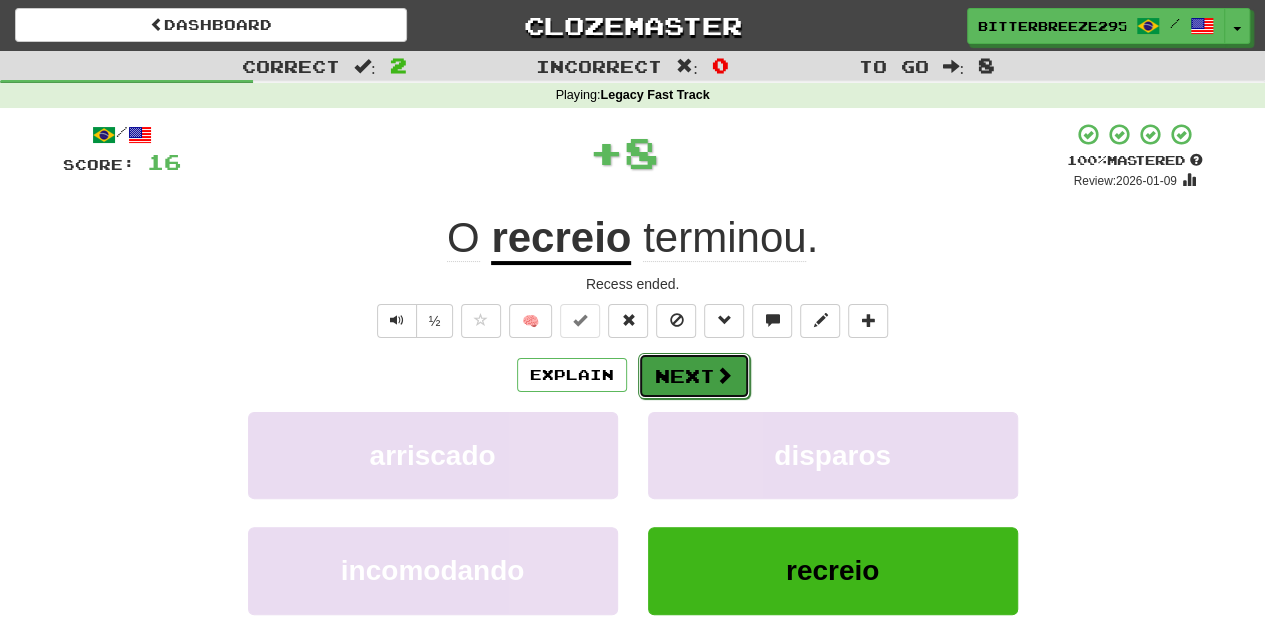 click on "Next" at bounding box center [694, 376] 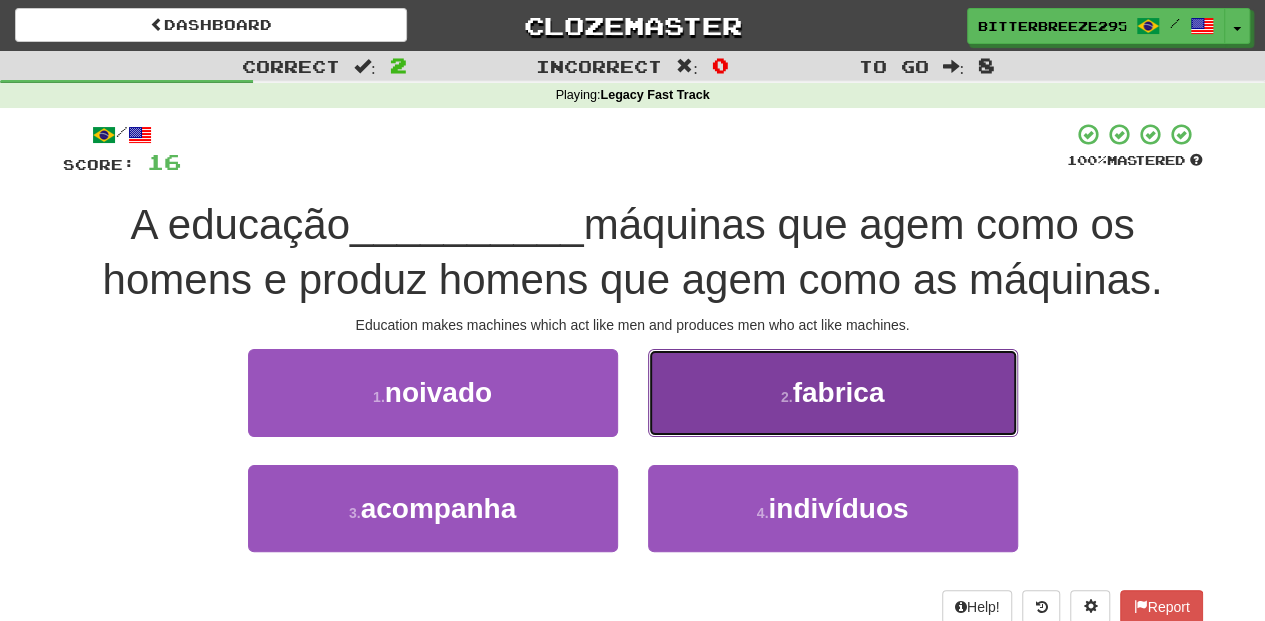 click on "2 .  fabrica" at bounding box center [833, 392] 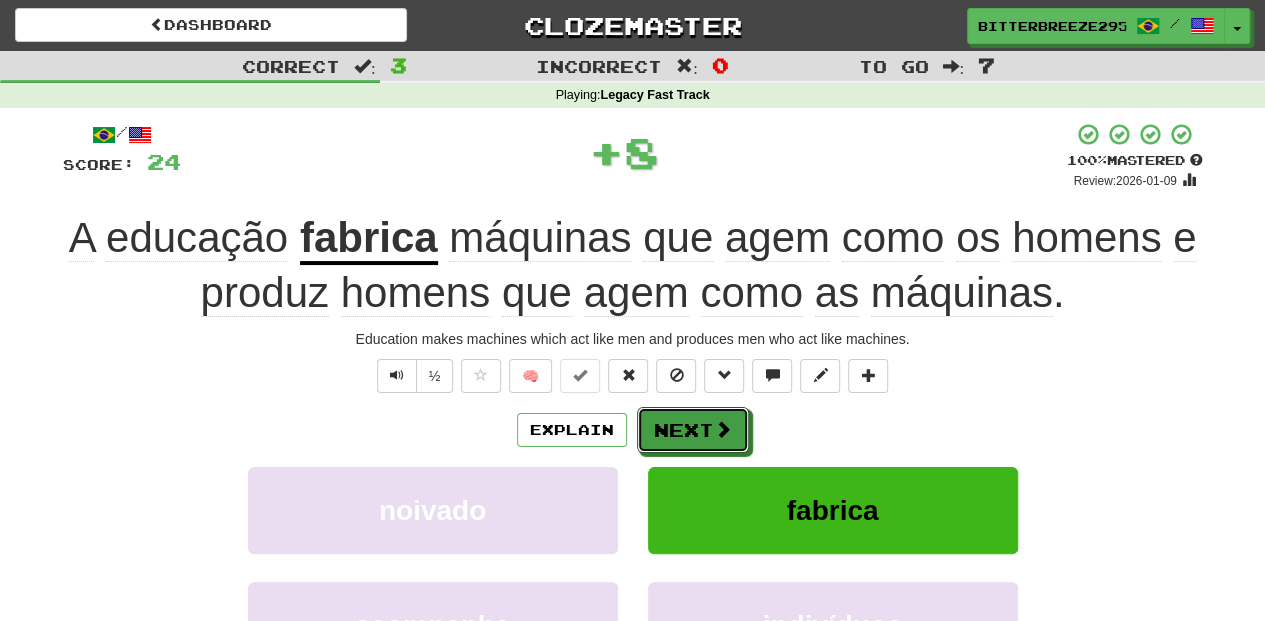 click on "Next" at bounding box center [693, 430] 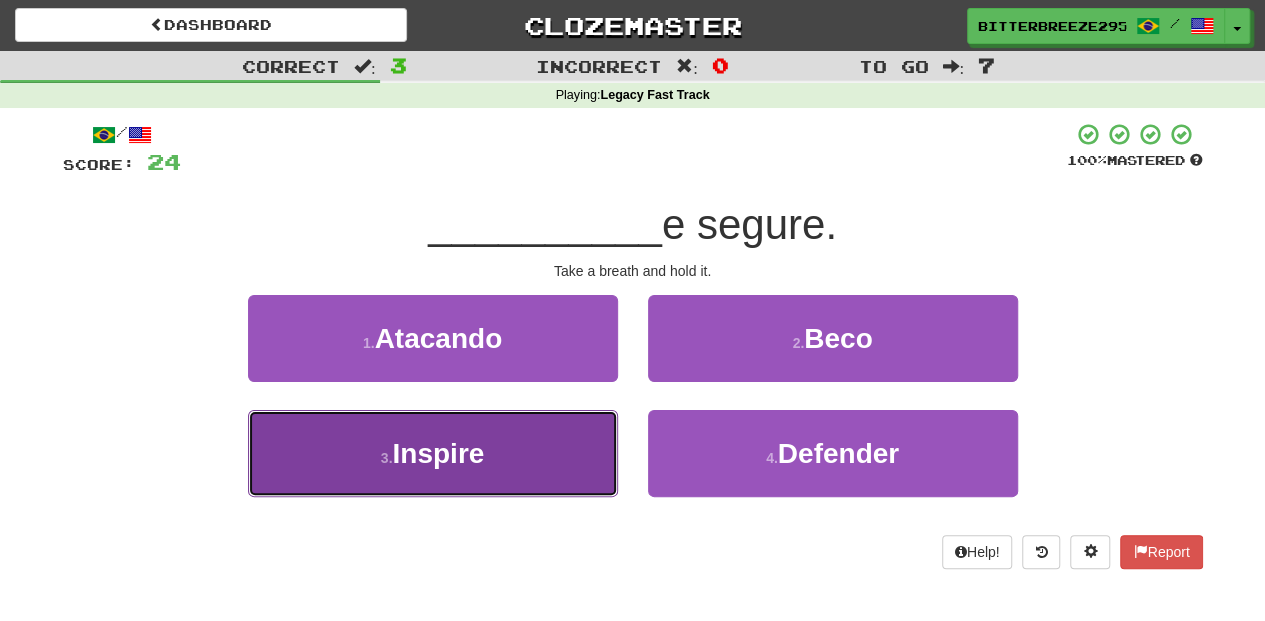 click on "3 .  Inspire" at bounding box center (433, 453) 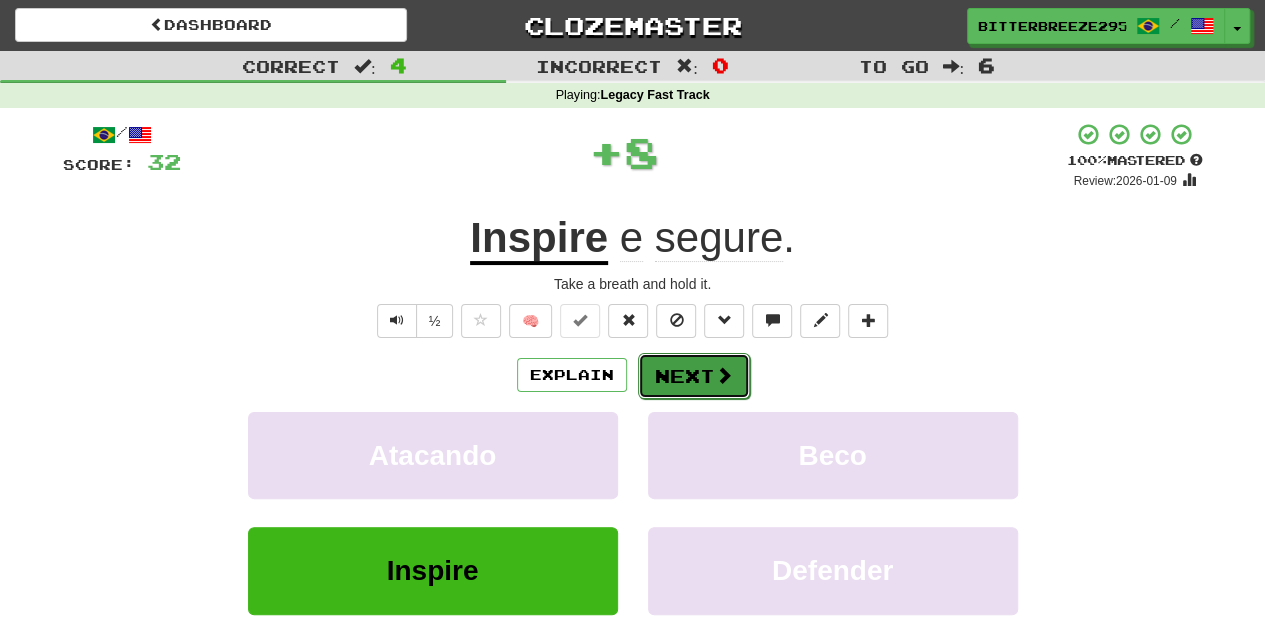 click on "Next" at bounding box center [694, 376] 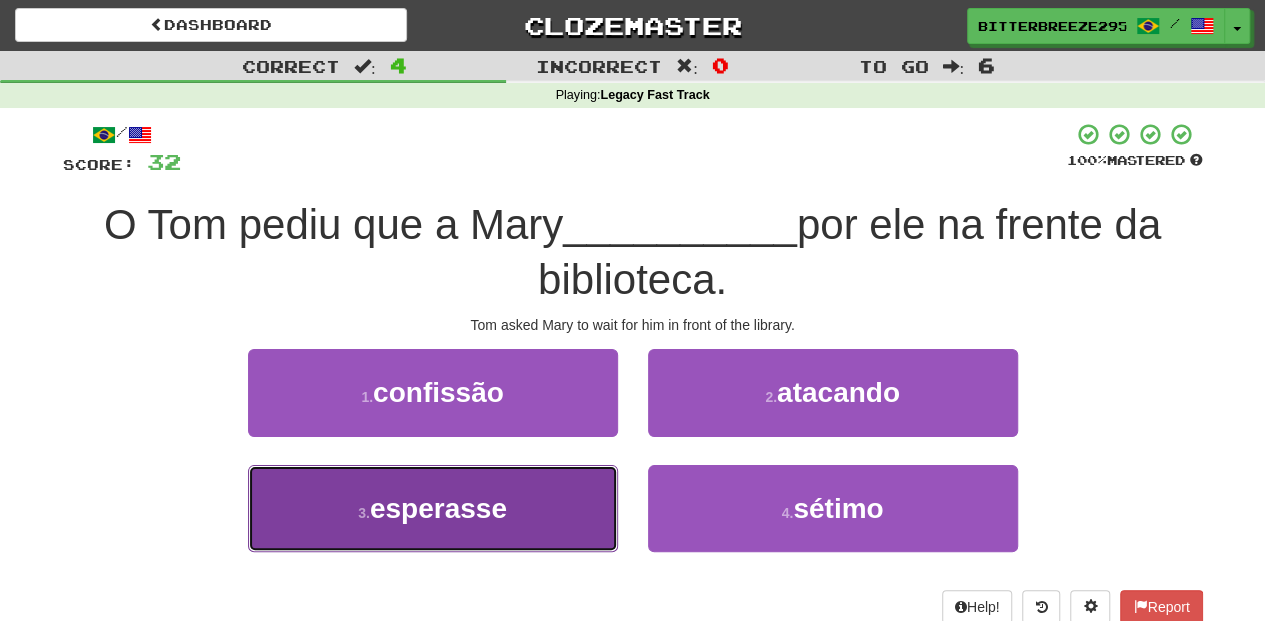 click on "3 .  esperasse" at bounding box center [433, 508] 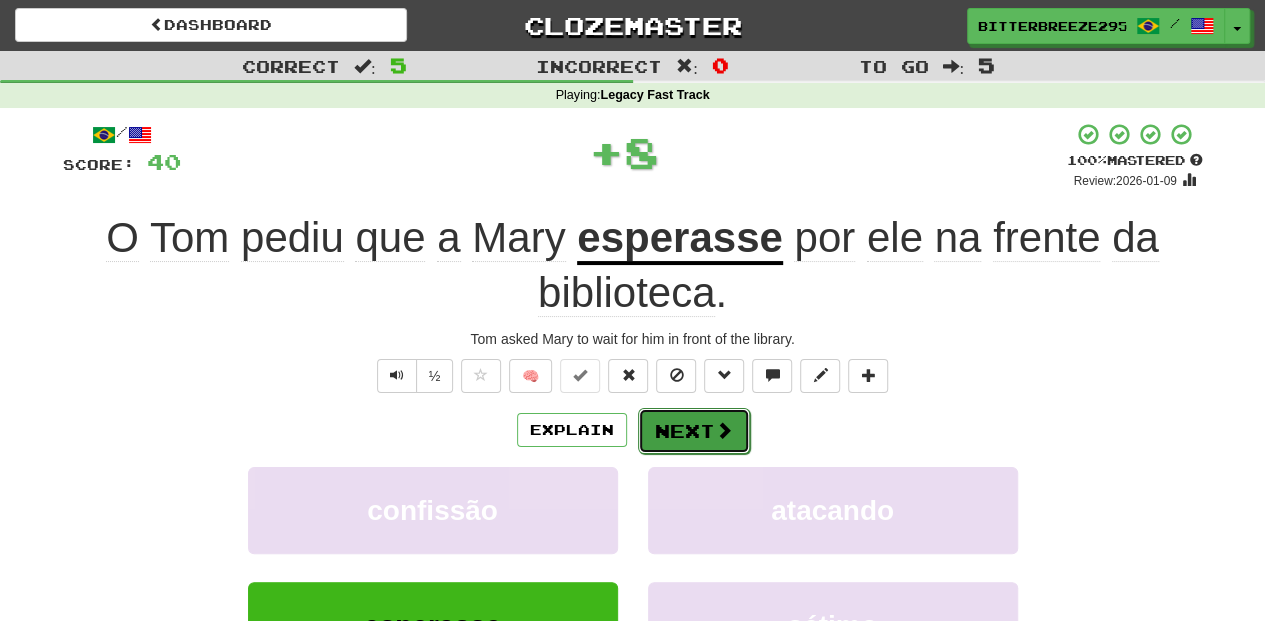 click on "Next" at bounding box center [694, 431] 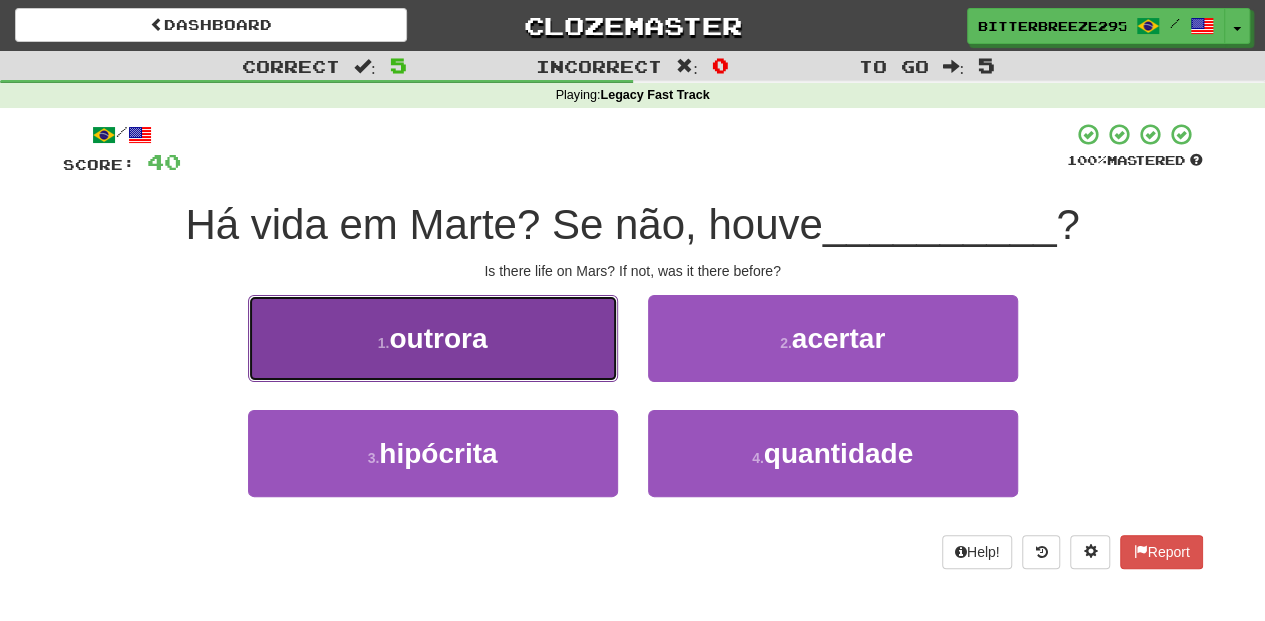 click on "1 .  outrora" at bounding box center (433, 338) 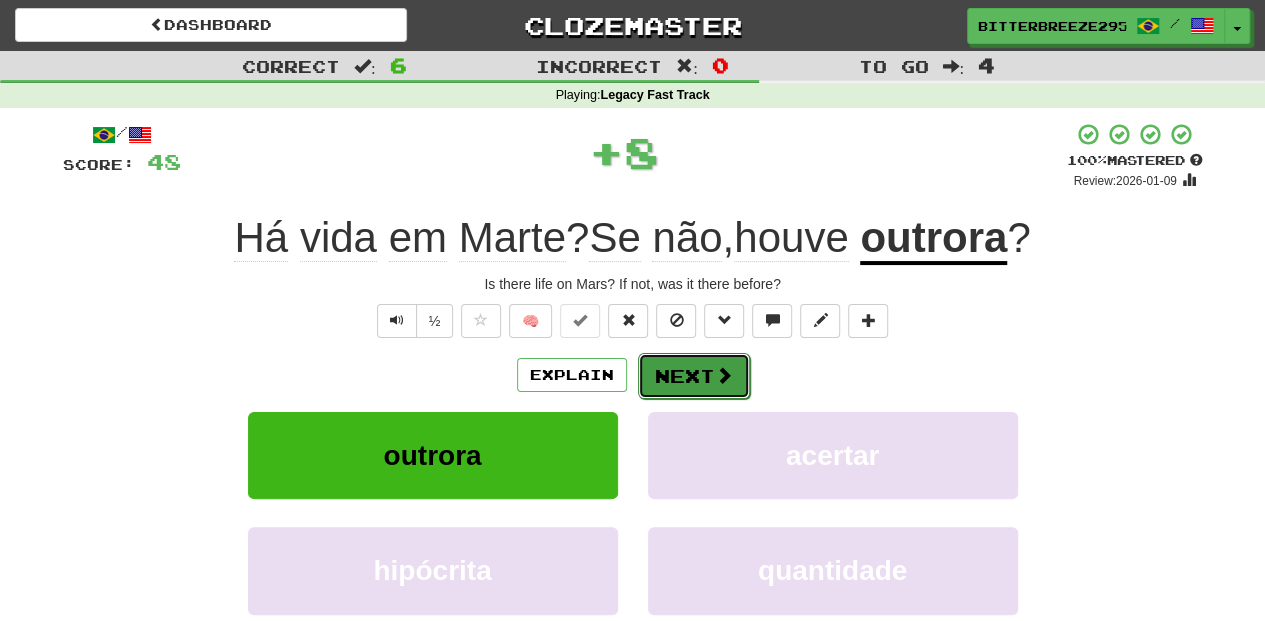 click on "Next" at bounding box center (694, 376) 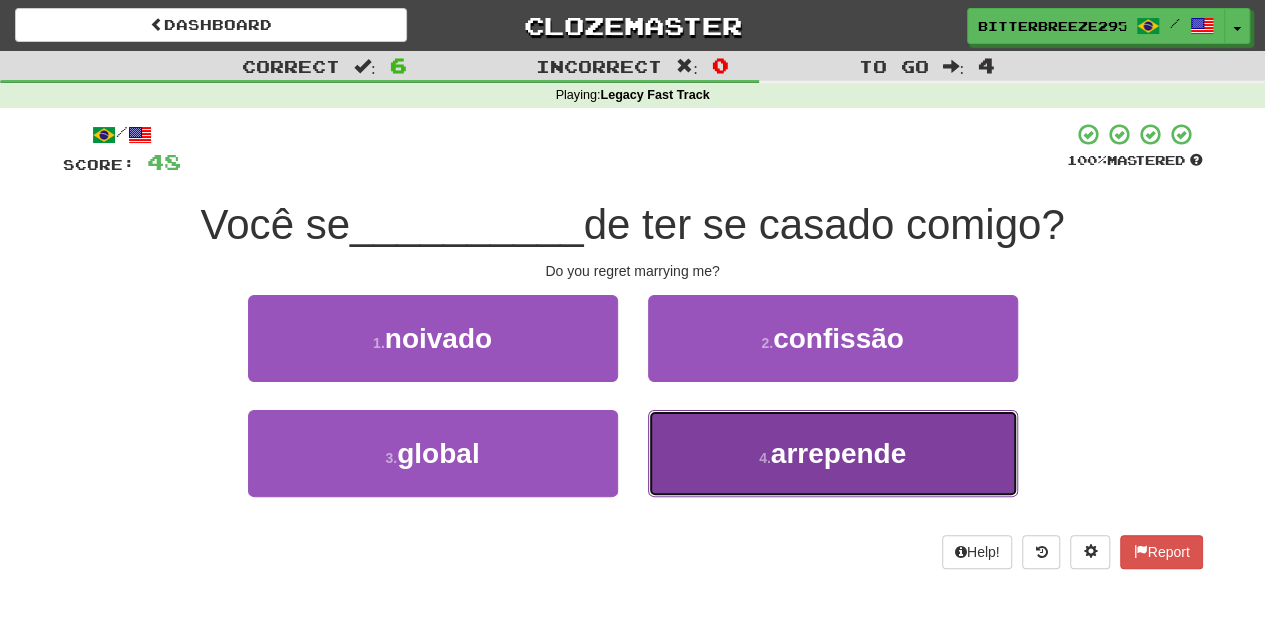 click on "4 .  arrepende" at bounding box center [833, 453] 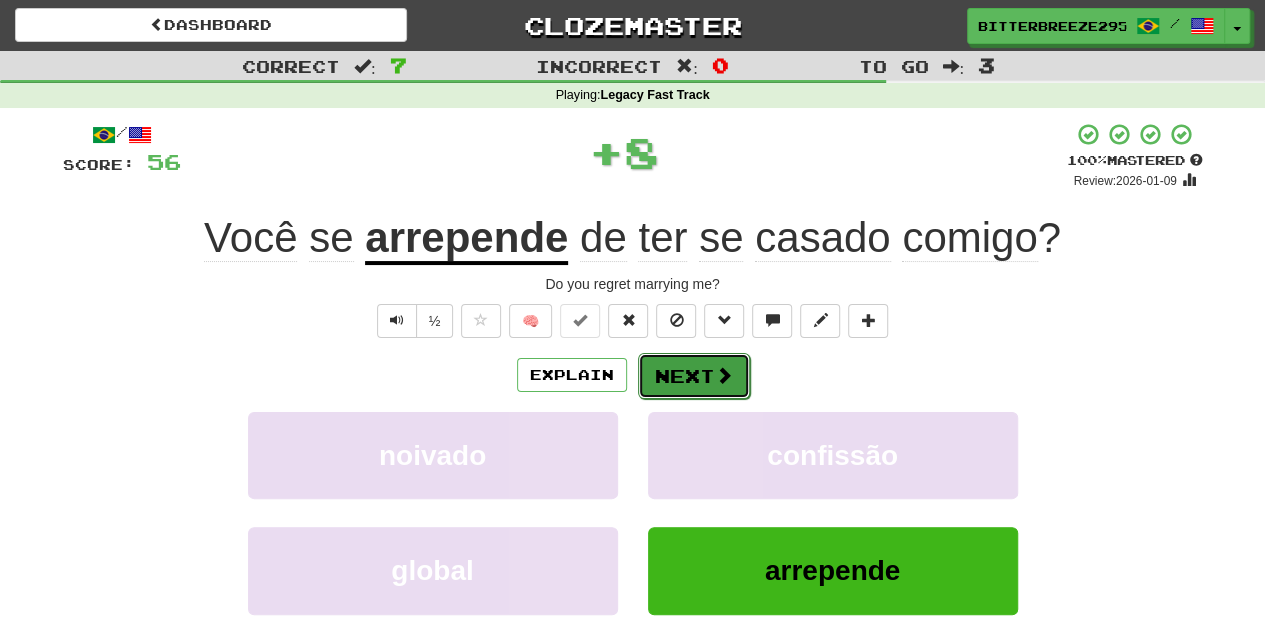 click on "Next" at bounding box center [694, 376] 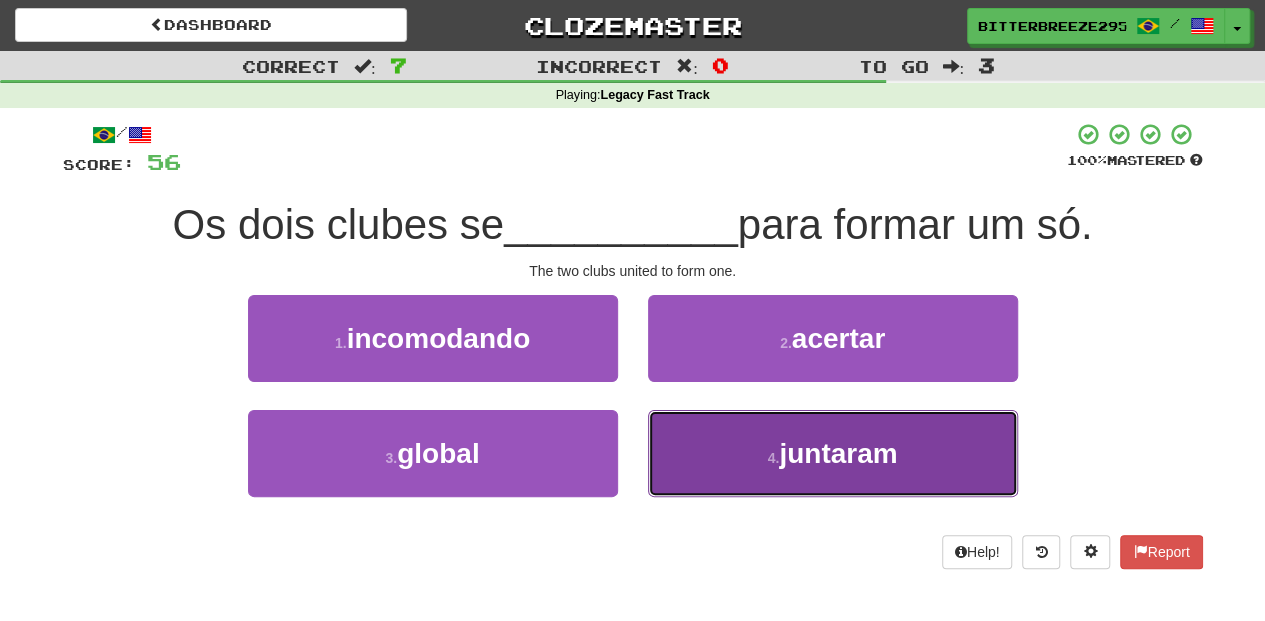 click on "4 .  juntaram" at bounding box center (833, 453) 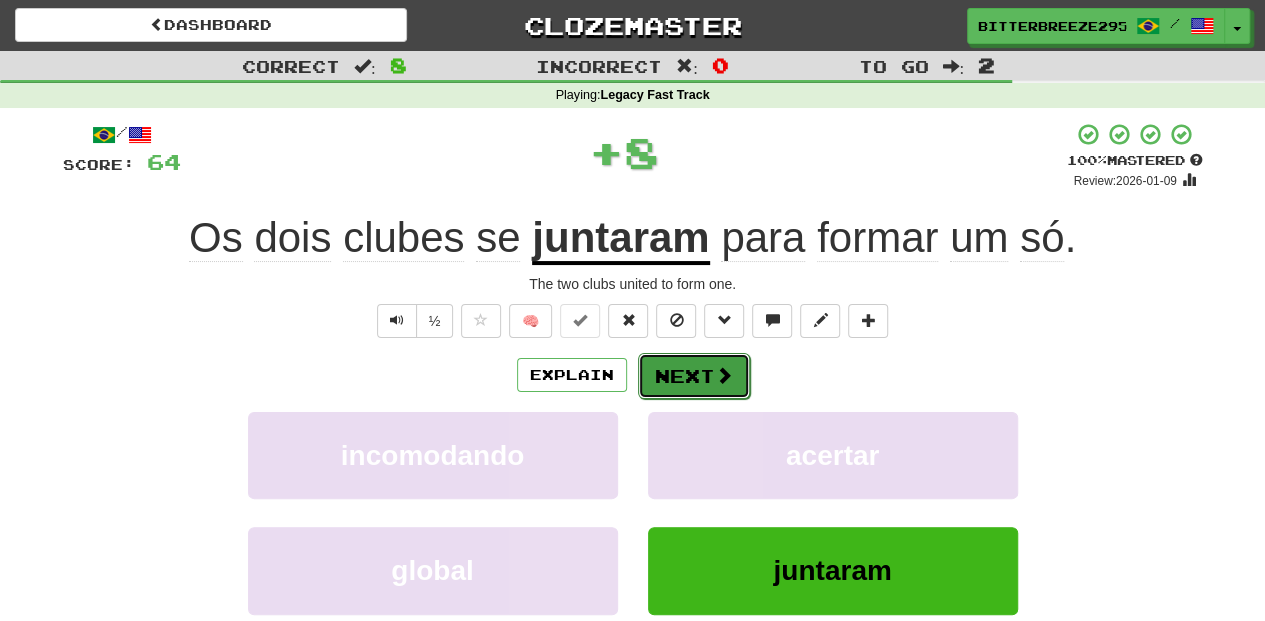click on "Next" at bounding box center [694, 376] 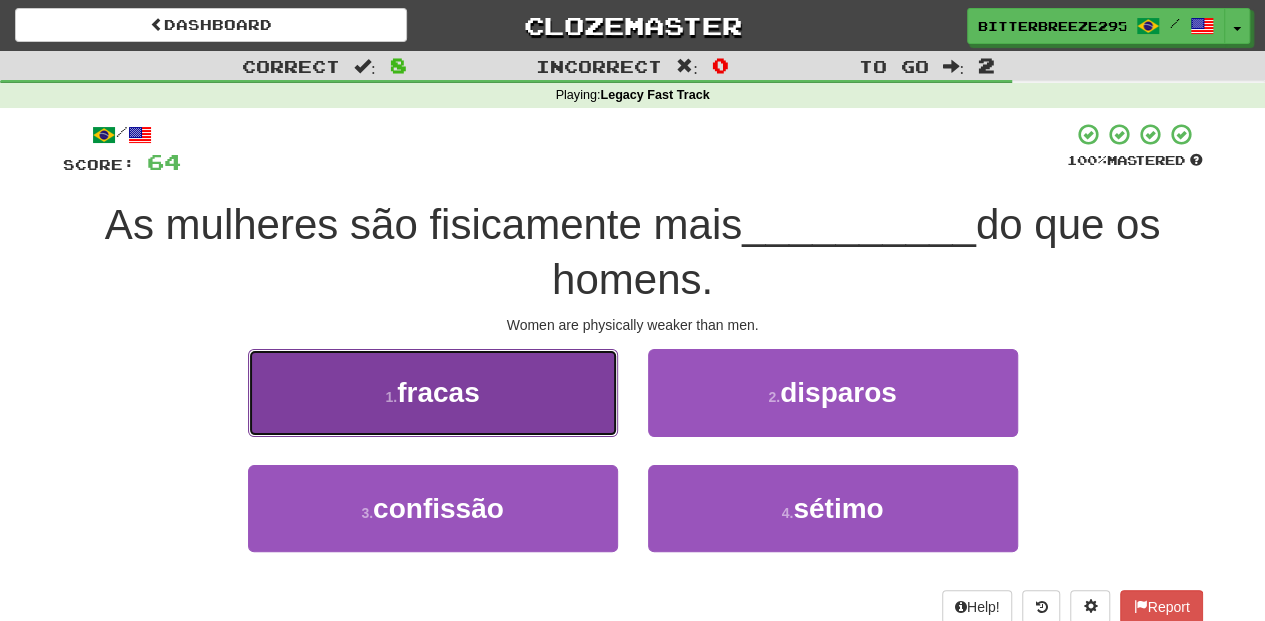 click on "1 .  fracas" at bounding box center [433, 392] 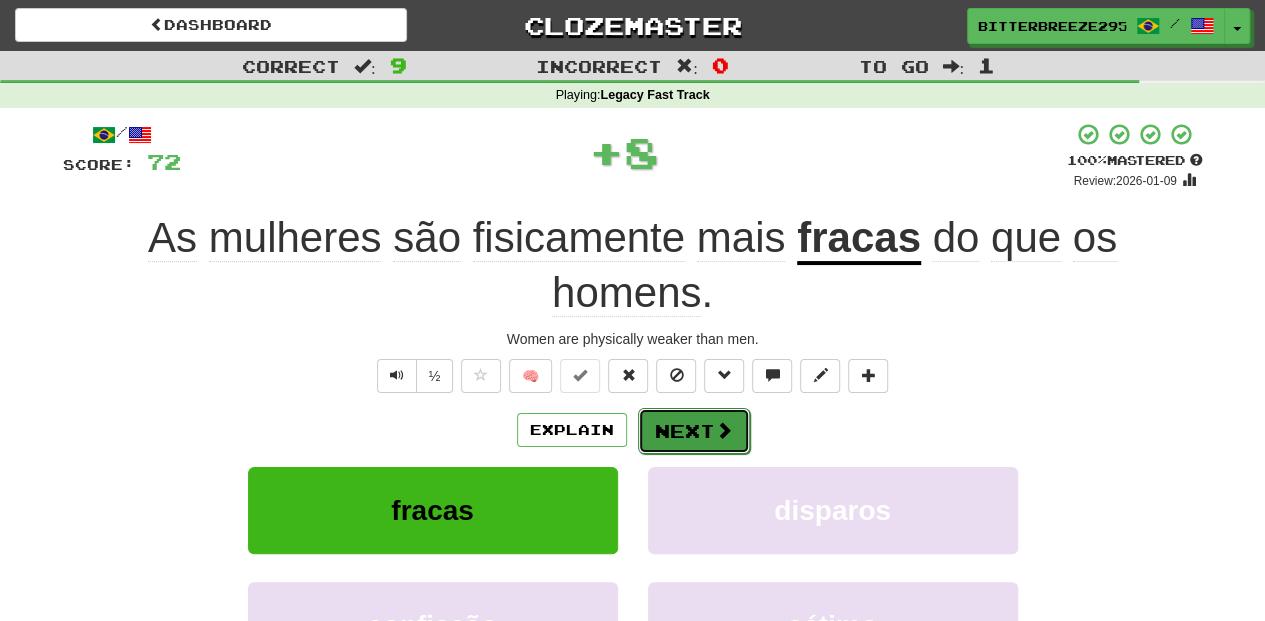 click on "Next" at bounding box center [694, 431] 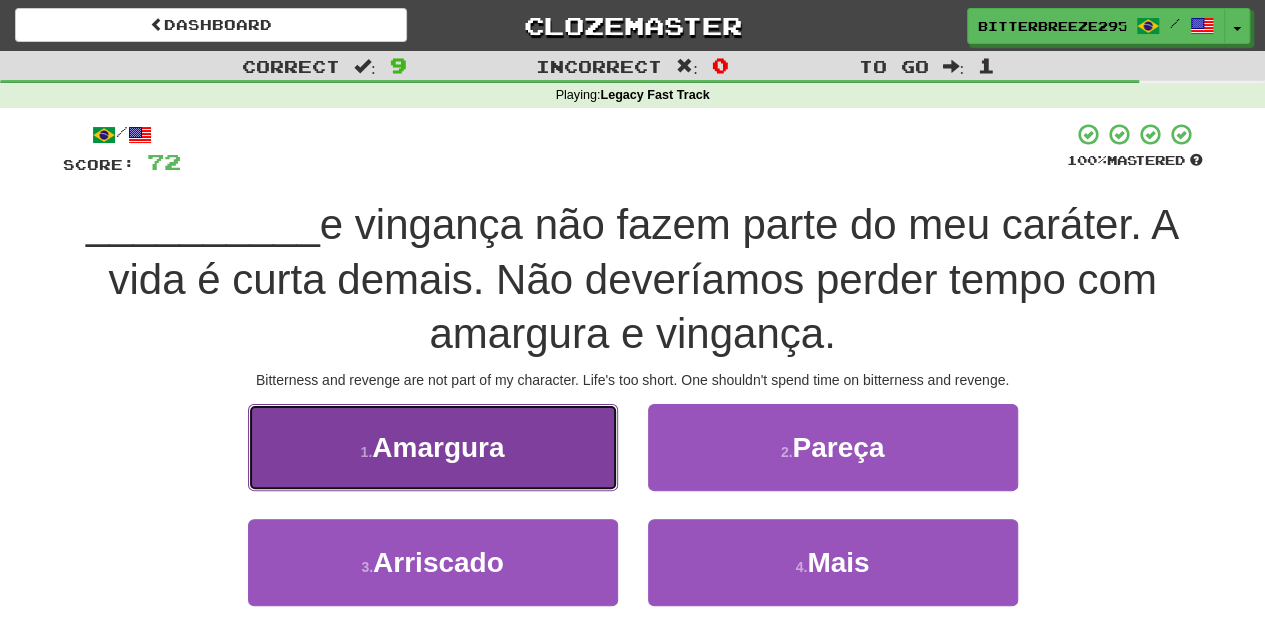 click on "1 .  Amargura" at bounding box center (433, 447) 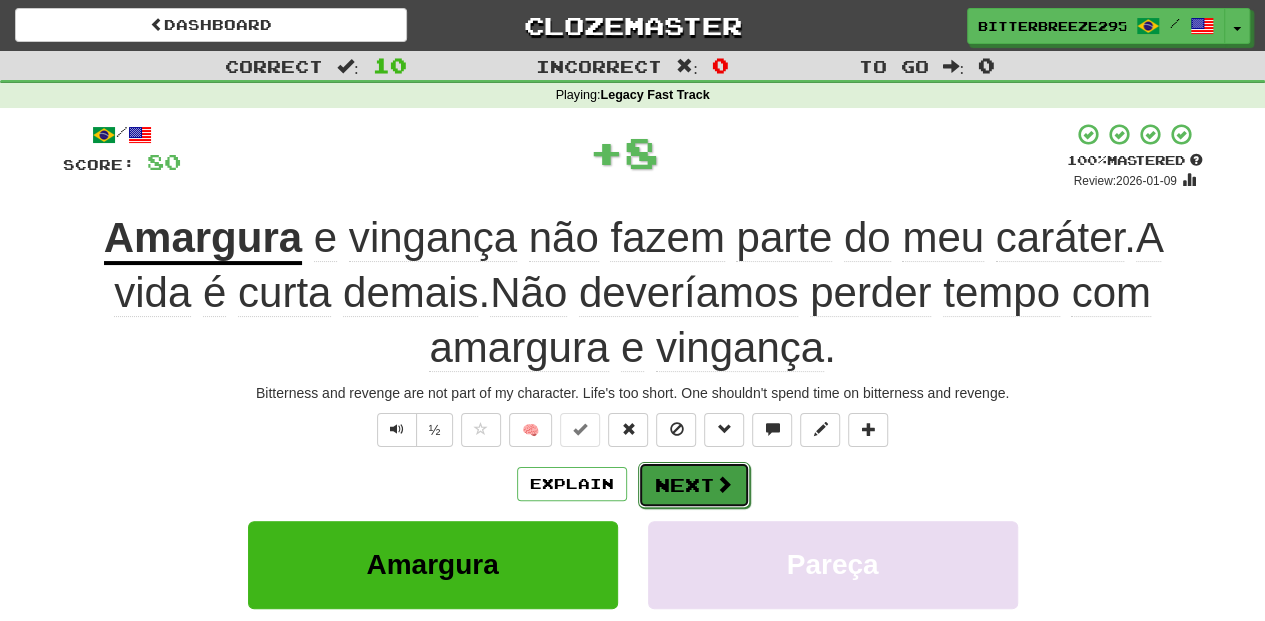 click on "Next" at bounding box center [694, 485] 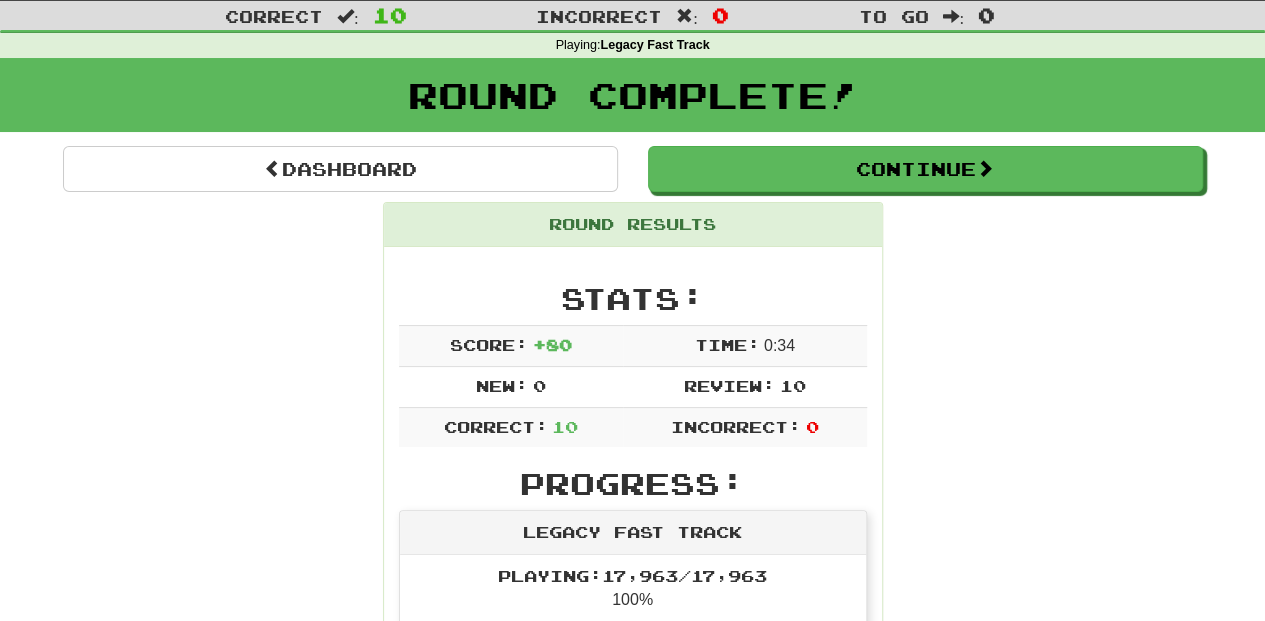 scroll, scrollTop: 0, scrollLeft: 0, axis: both 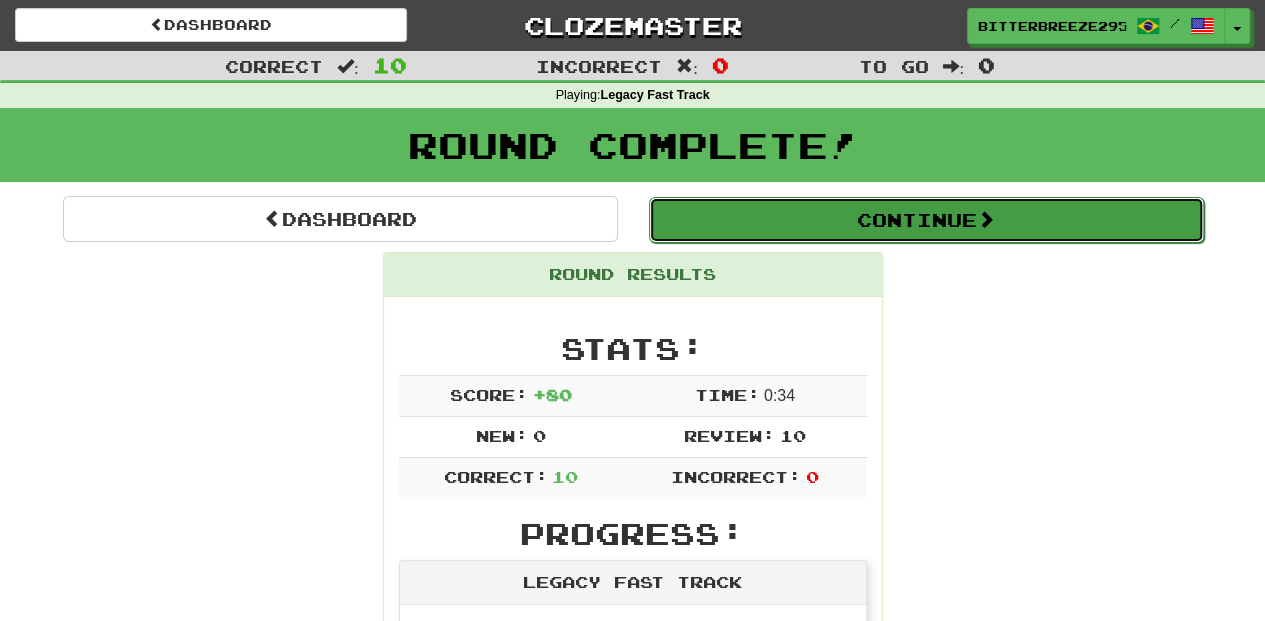 click on "Continue" at bounding box center [926, 220] 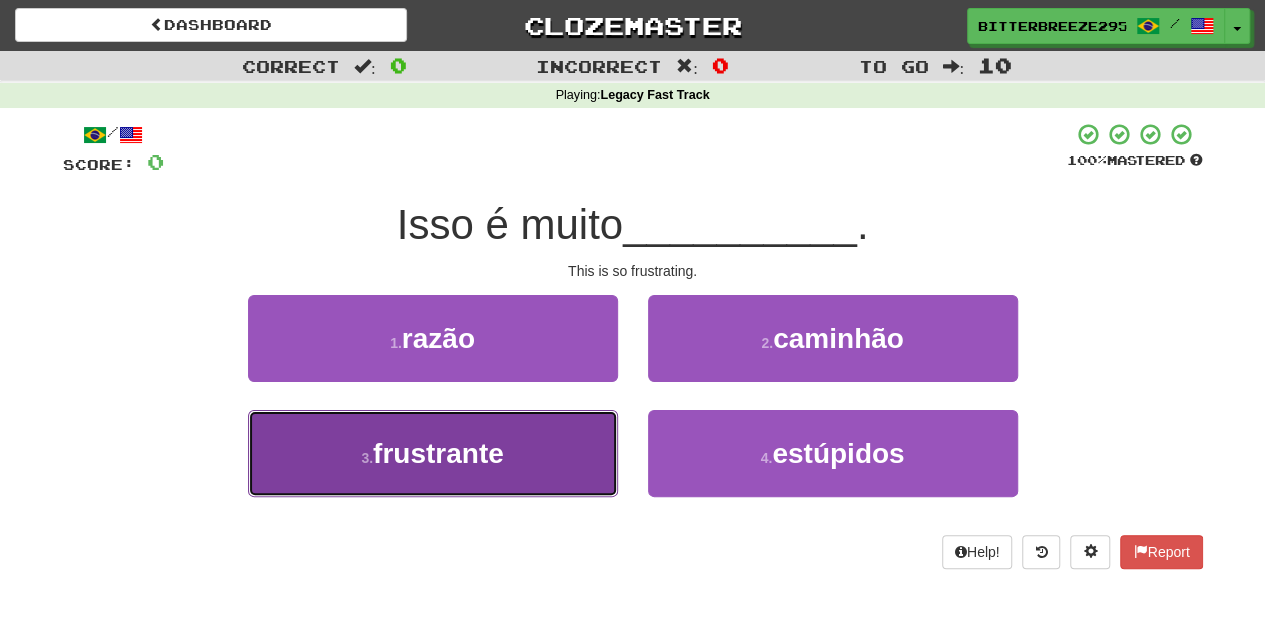 click on "3 .  frustrante" at bounding box center (433, 453) 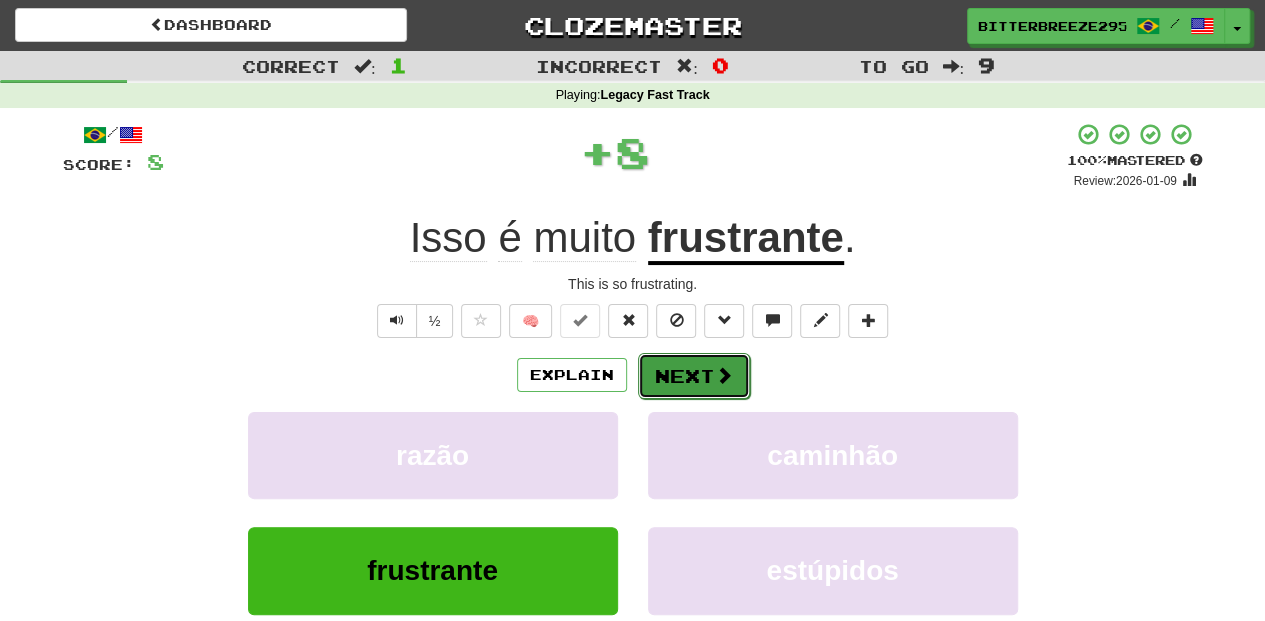 click on "Next" at bounding box center [694, 376] 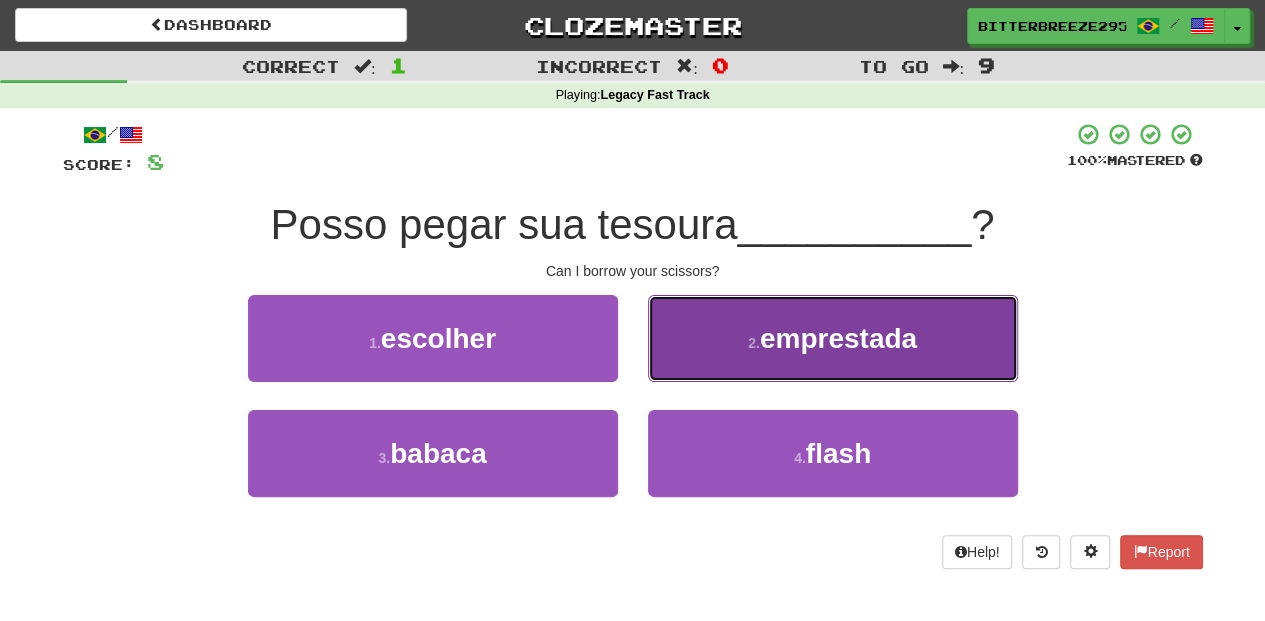 click on "2 .  emprestada" at bounding box center [833, 338] 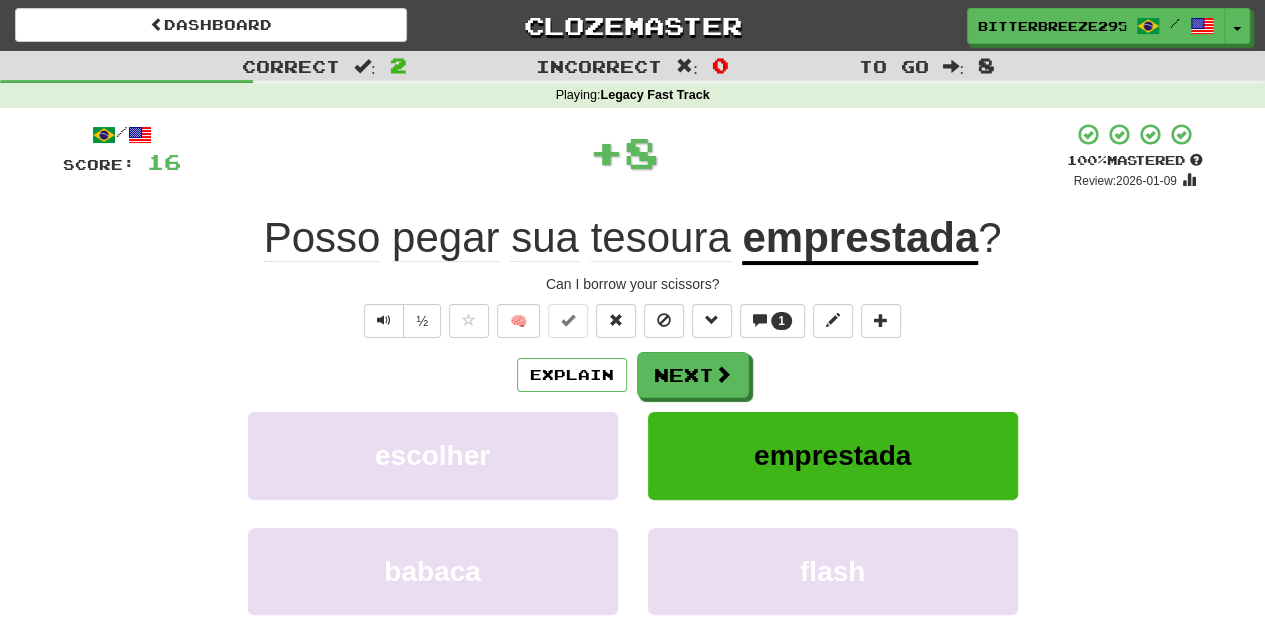 click on "Next" at bounding box center [693, 375] 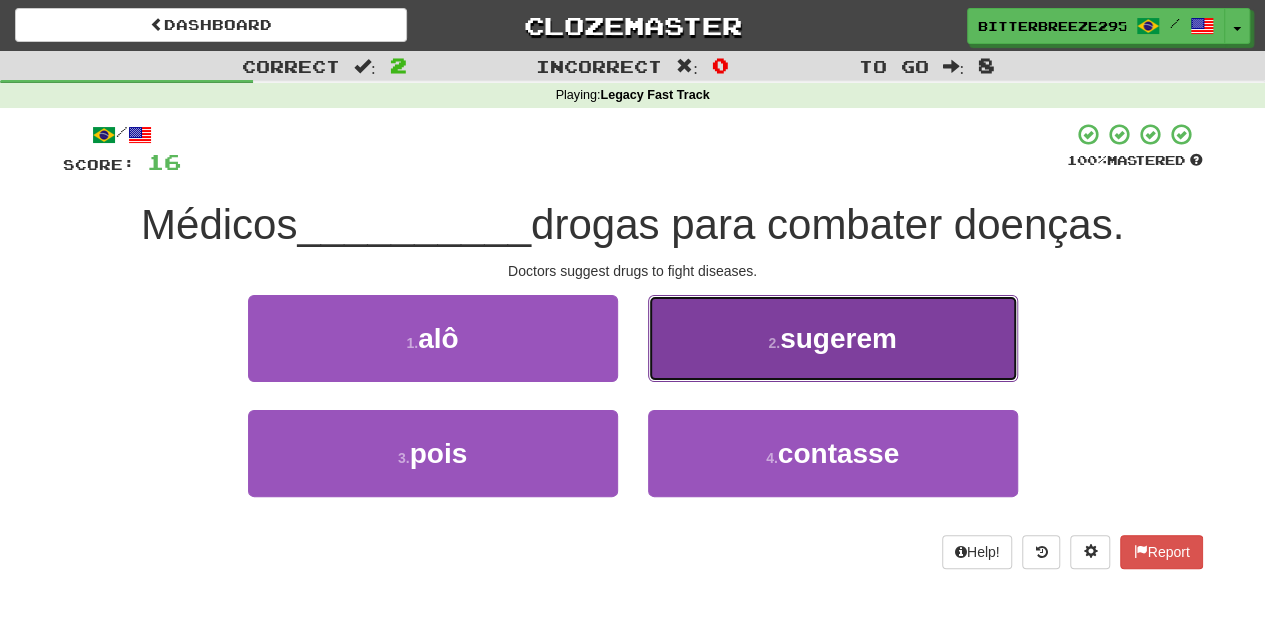 click on "2 .  sugerem" at bounding box center [833, 338] 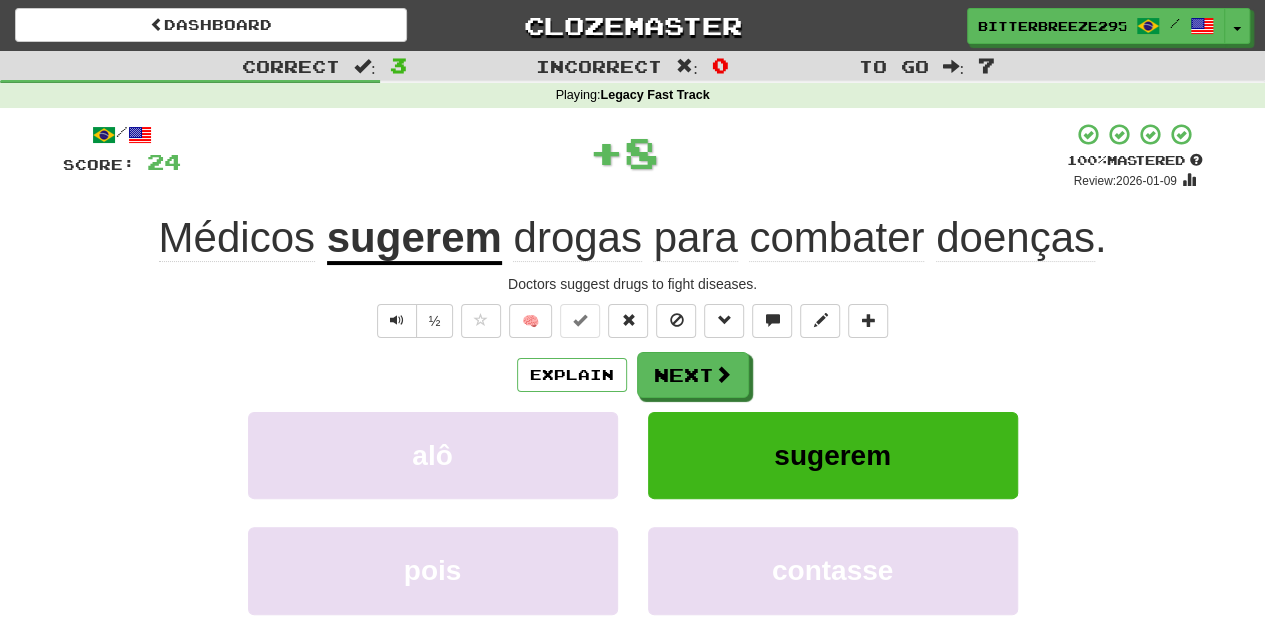 click on "Next" at bounding box center (693, 375) 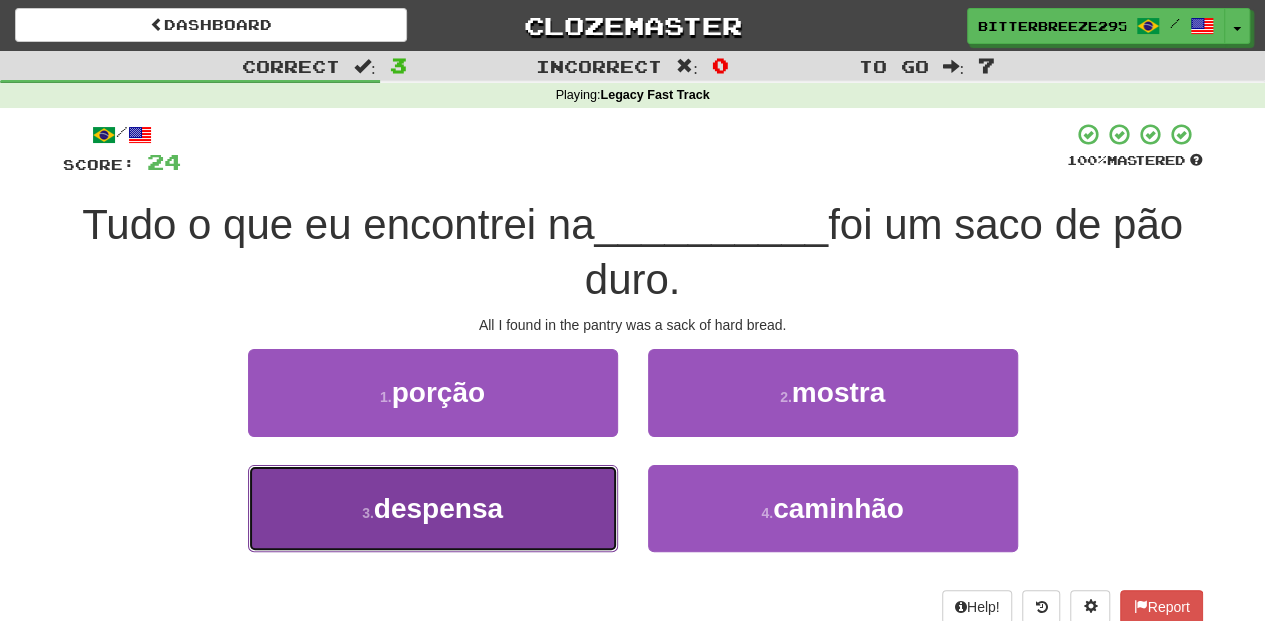 click on "3 .  despensa" at bounding box center [433, 508] 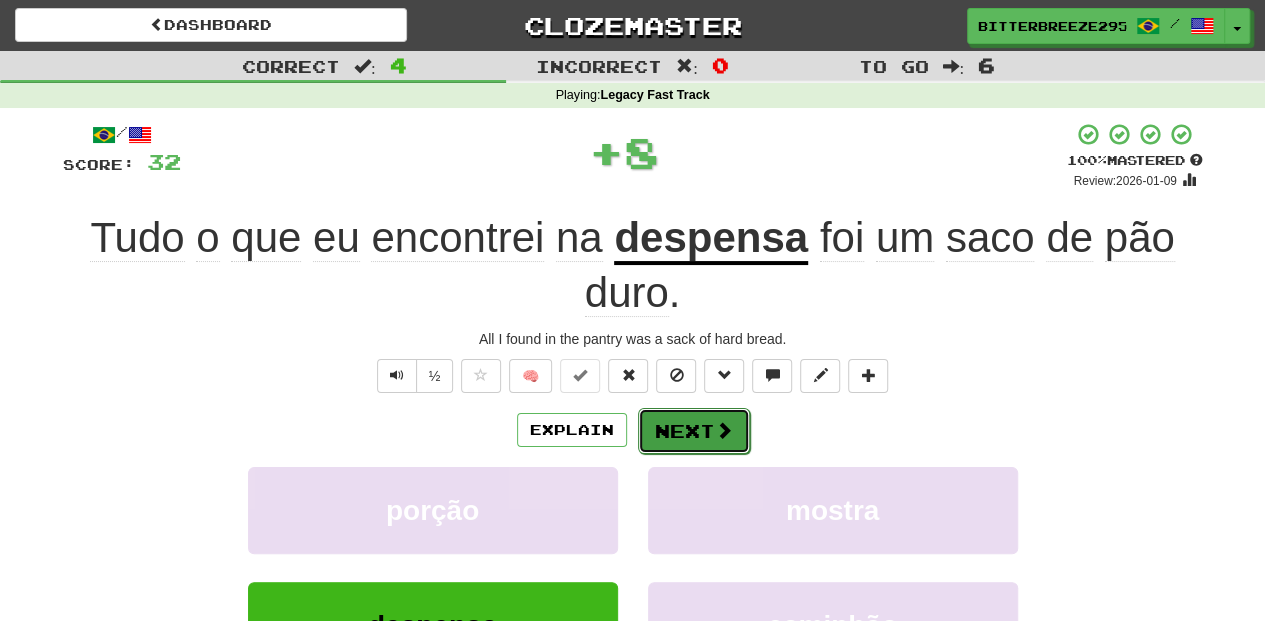 click on "Next" at bounding box center (694, 431) 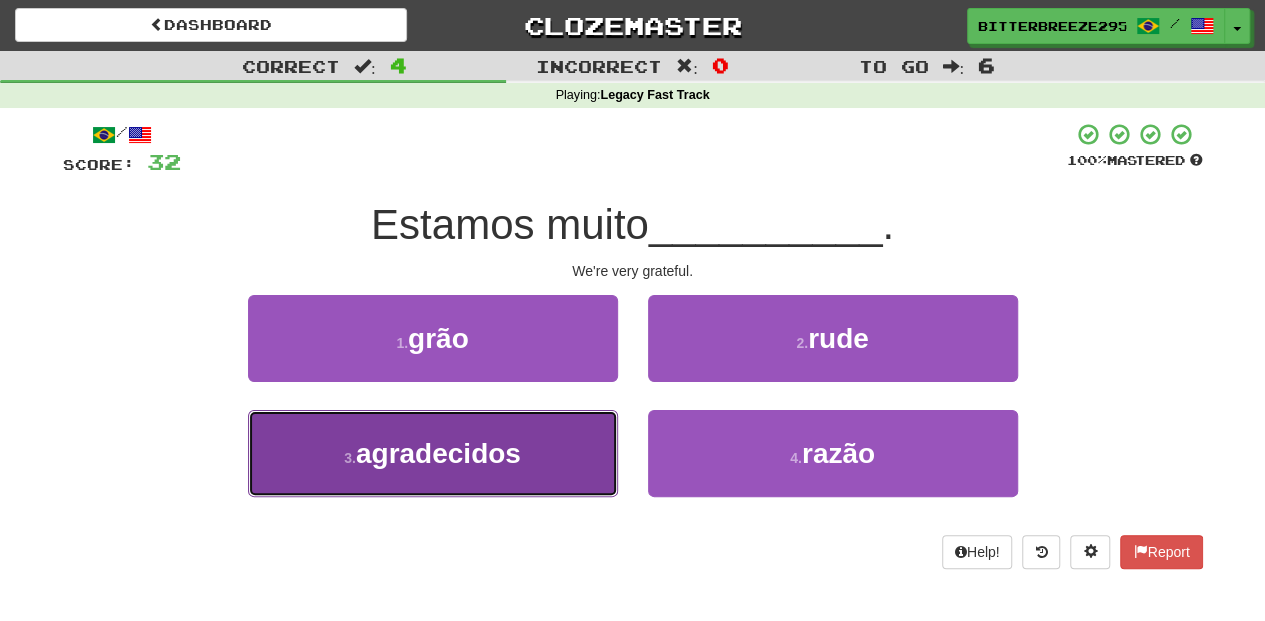 click on "3 .  agradecidos" at bounding box center (433, 453) 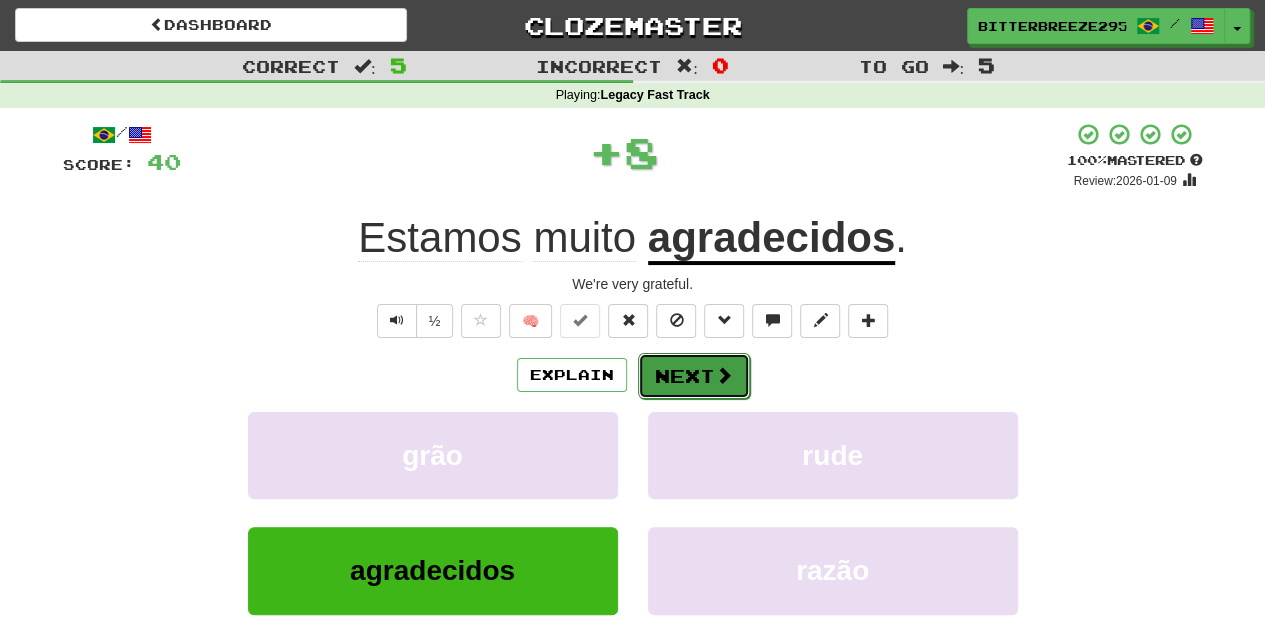 click at bounding box center (724, 375) 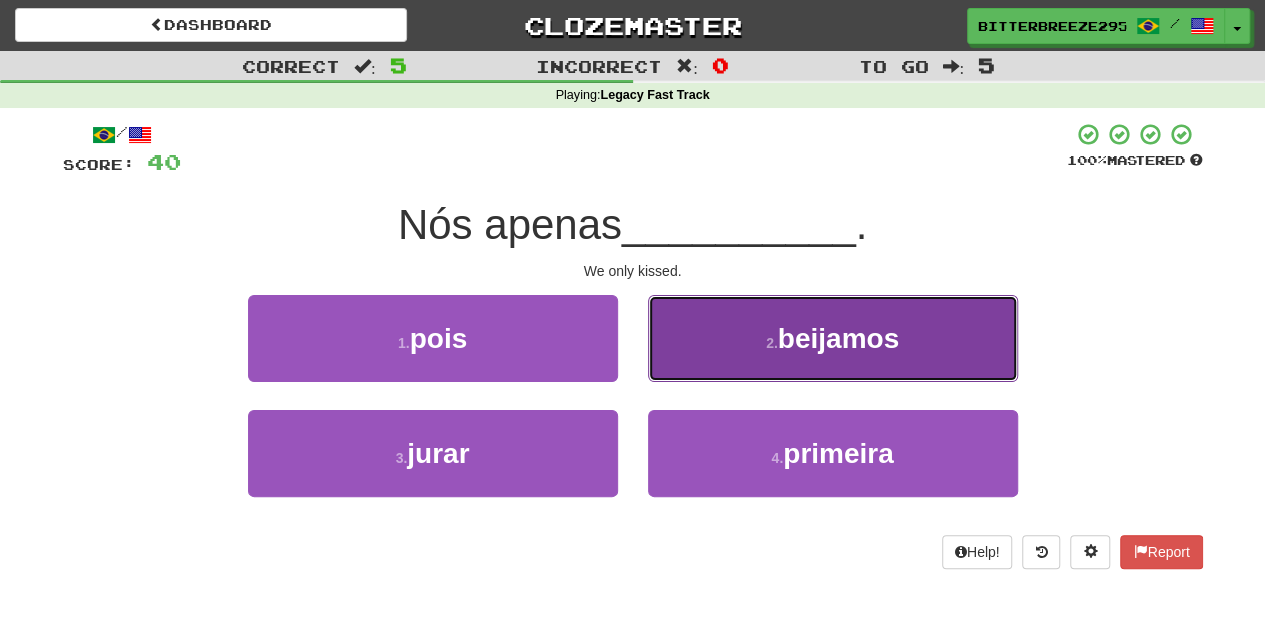 click on "2 .  beijamos" at bounding box center [833, 338] 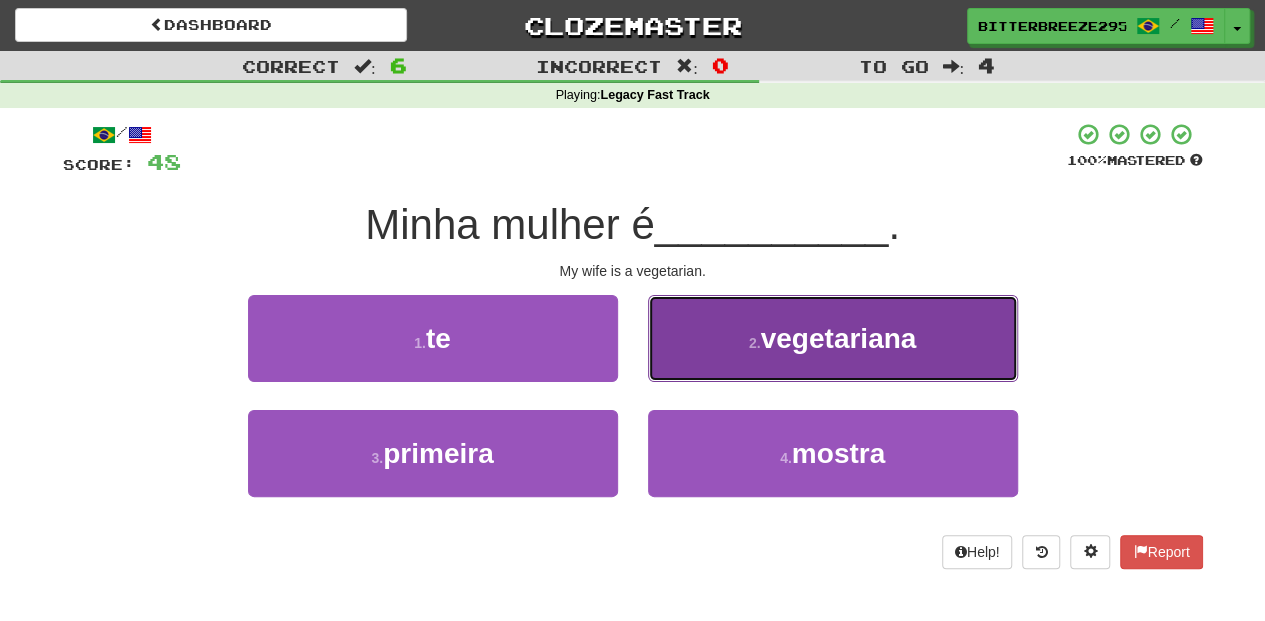 click on "2 .  vegetariana" at bounding box center [833, 338] 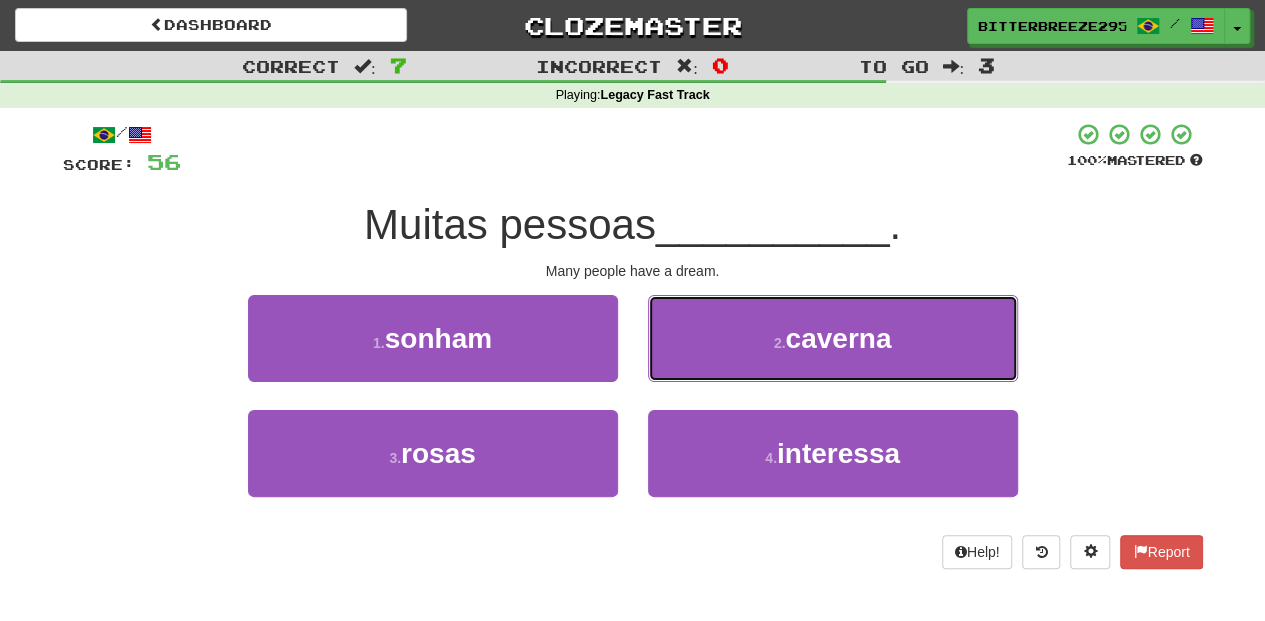 click on "2 .  caverna" at bounding box center (833, 338) 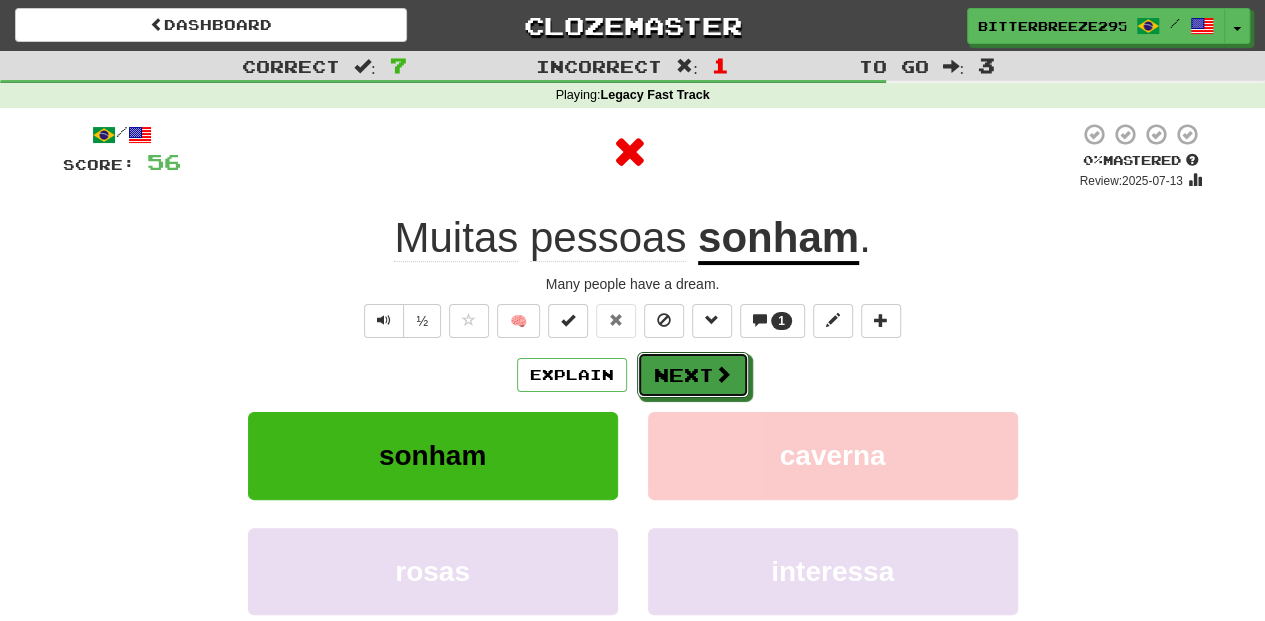 click on "Next" at bounding box center [693, 375] 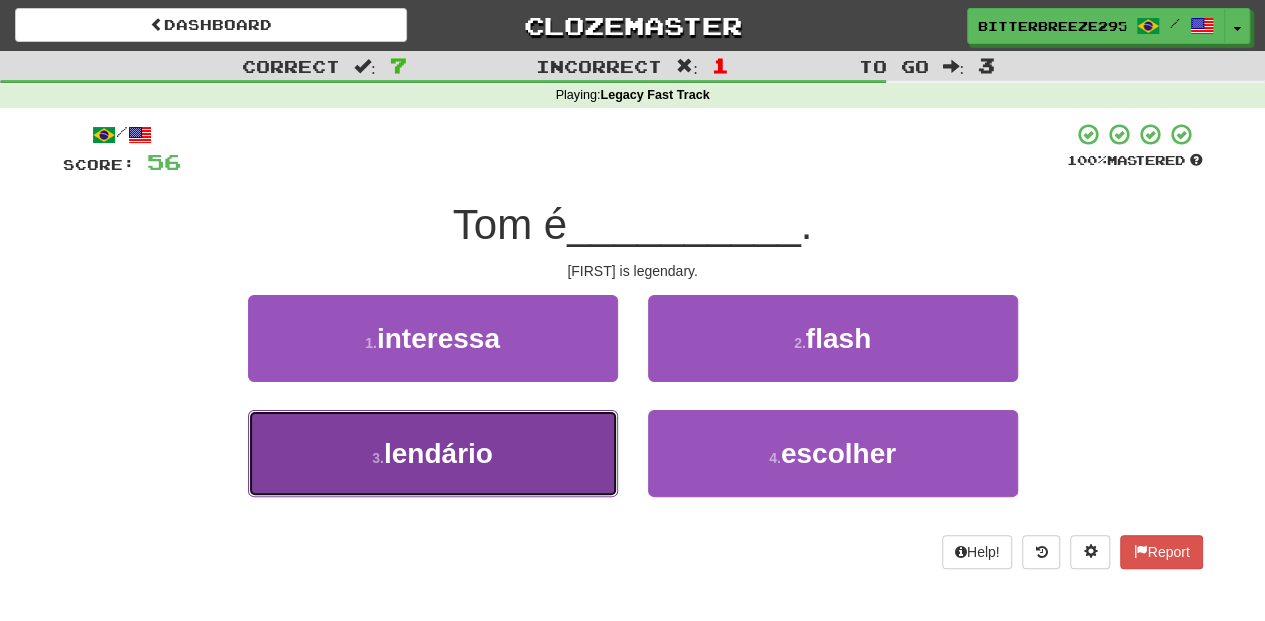 click on "3 .  lendário" at bounding box center [433, 453] 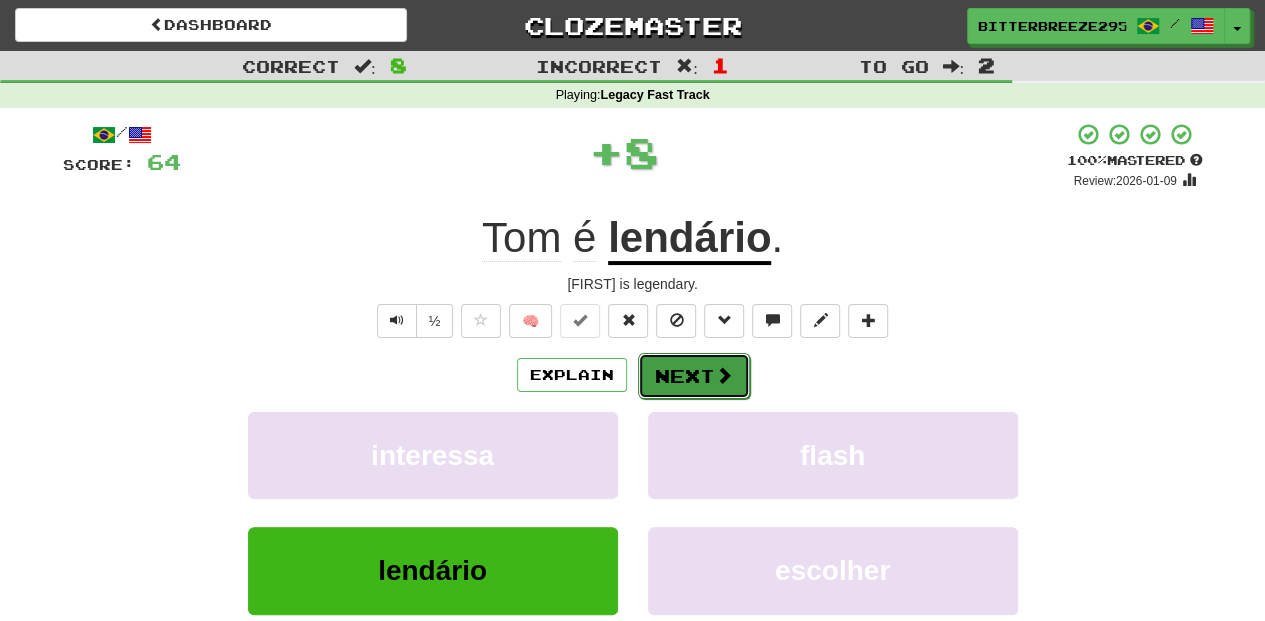 click on "Next" at bounding box center (694, 376) 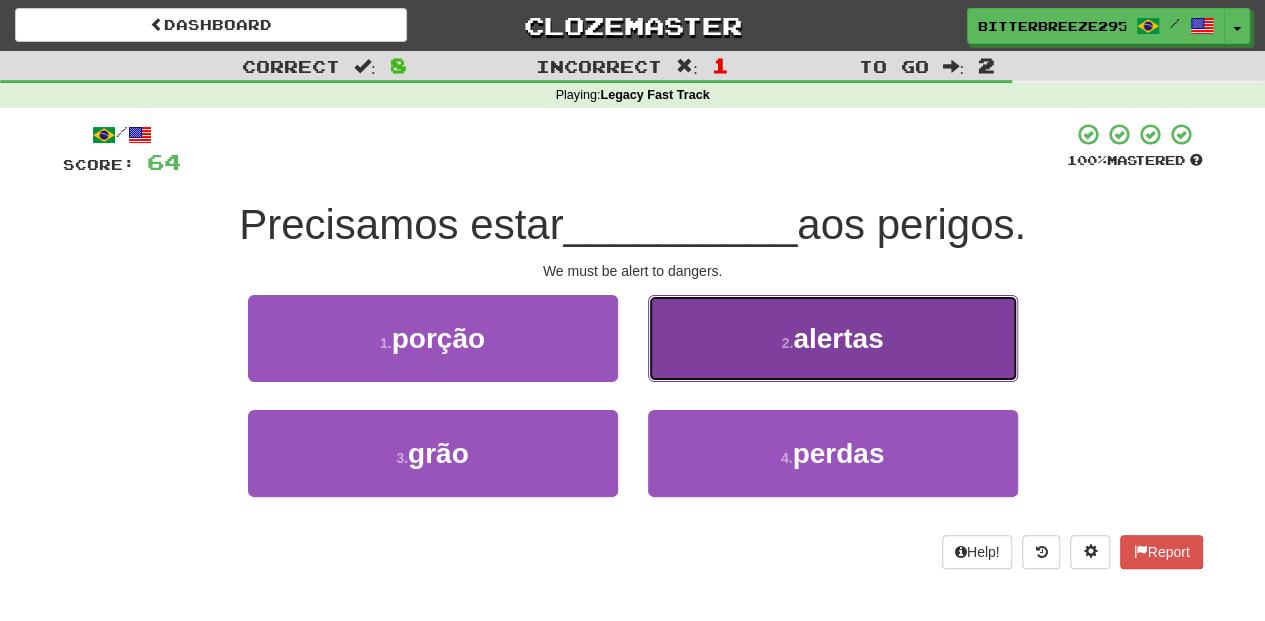click on "2 .  alertas" at bounding box center (833, 338) 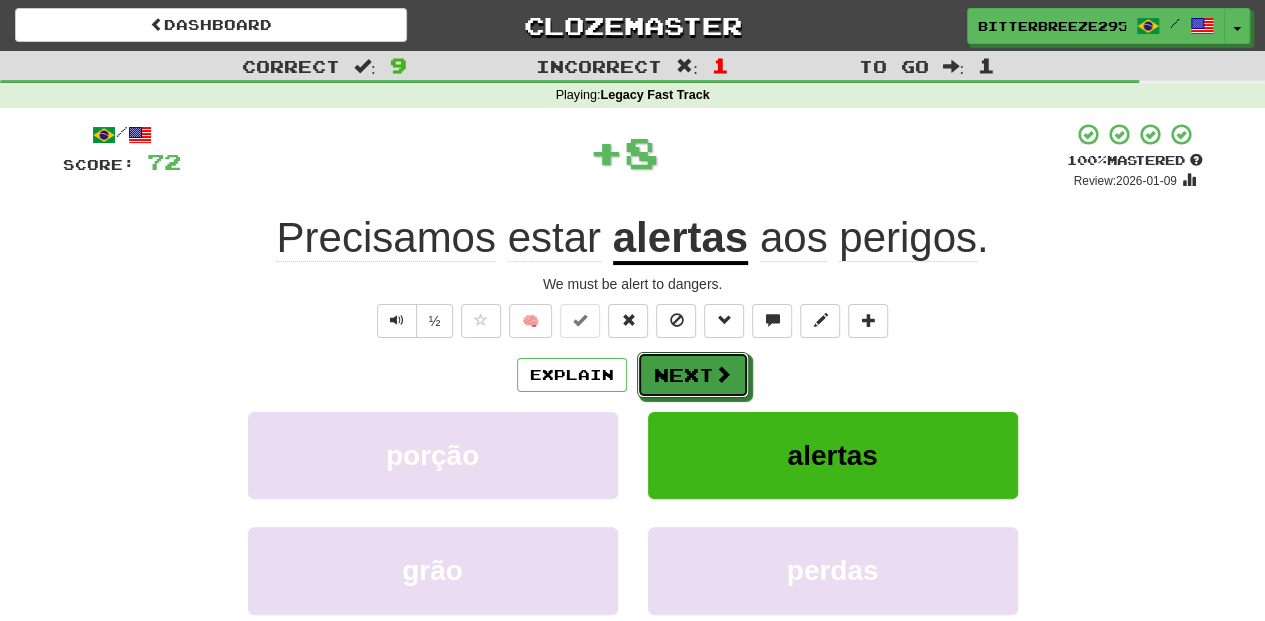click at bounding box center [723, 374] 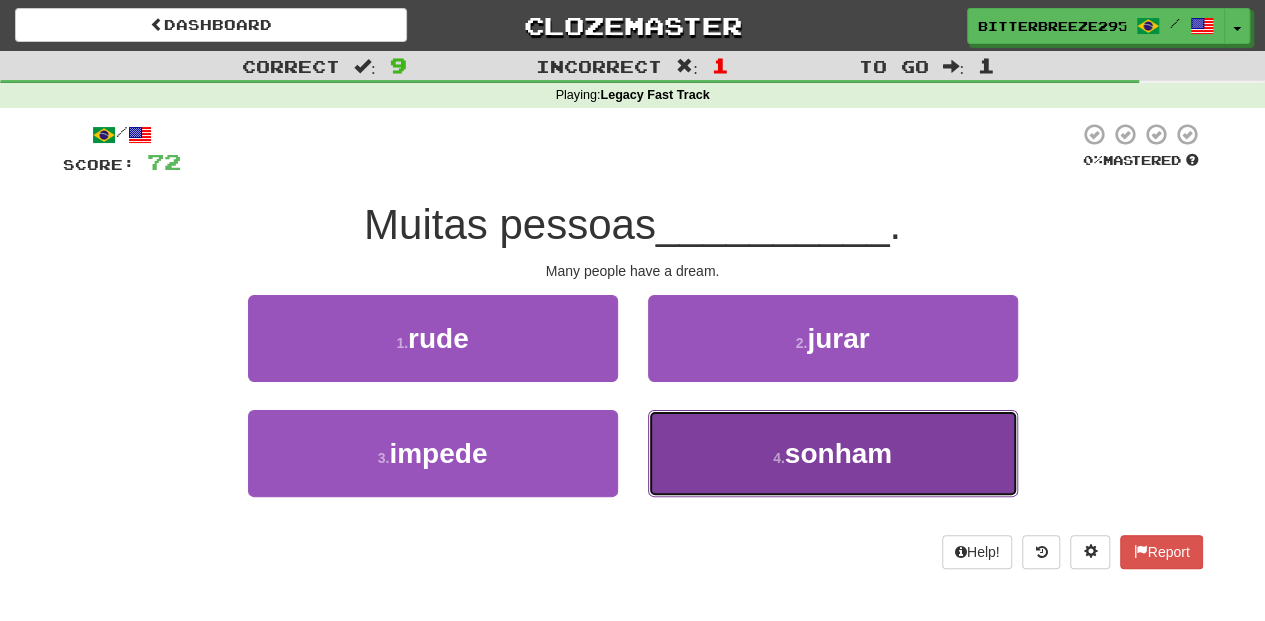 click on "4 .  sonham" at bounding box center [833, 453] 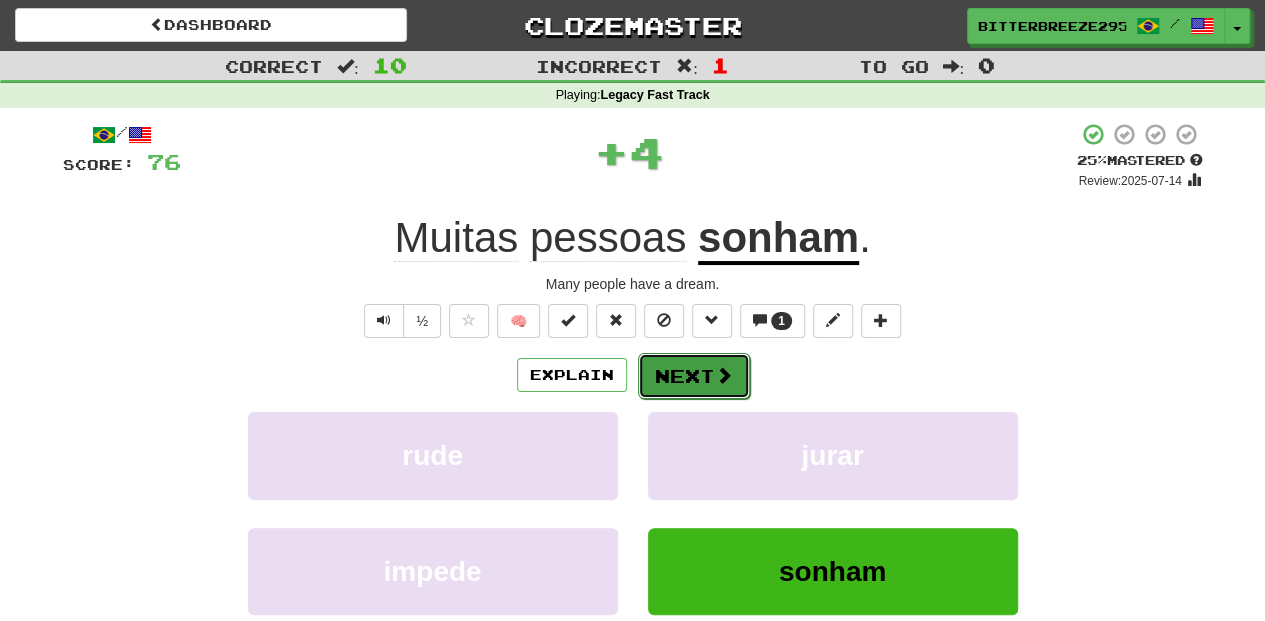 click on "Next" at bounding box center [694, 376] 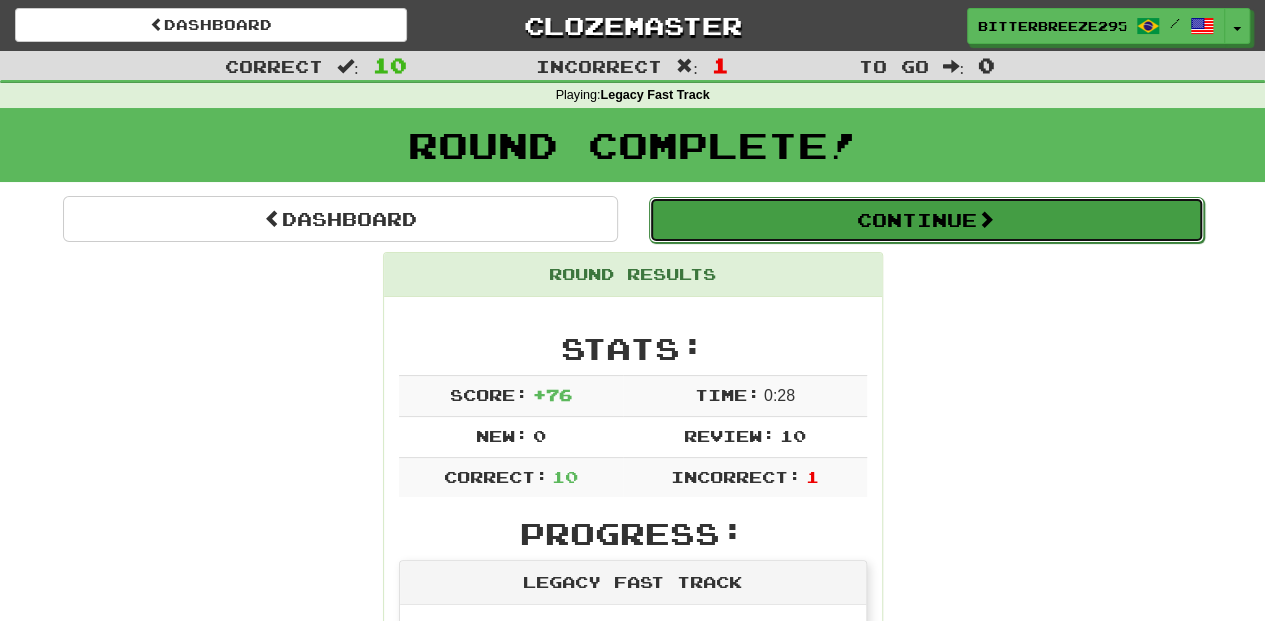 click on "Continue" at bounding box center (926, 220) 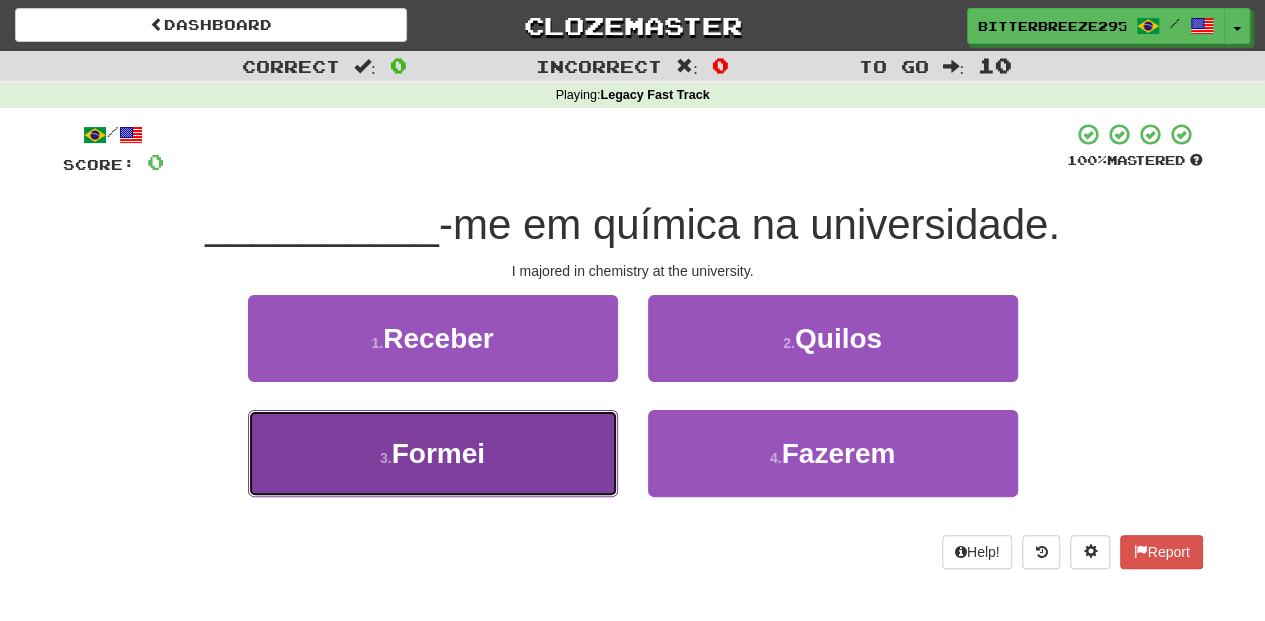 click on "3 .  Formei" at bounding box center [433, 453] 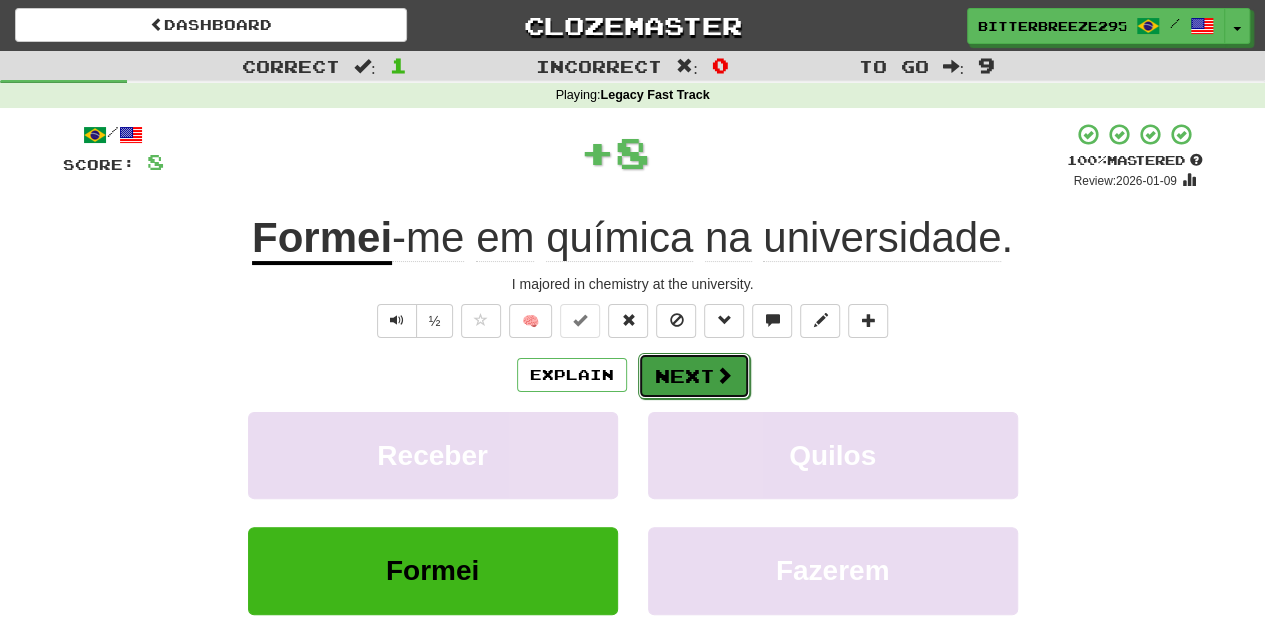 click on "Next" at bounding box center (694, 376) 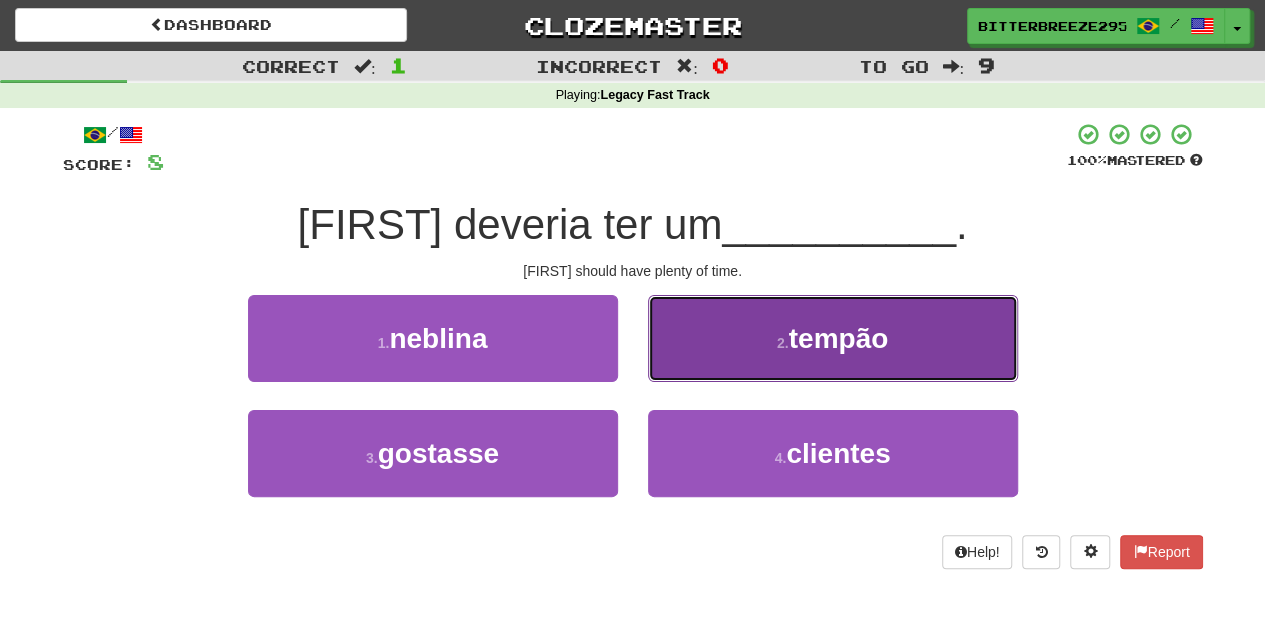 click on "2 .  tempão" at bounding box center (833, 338) 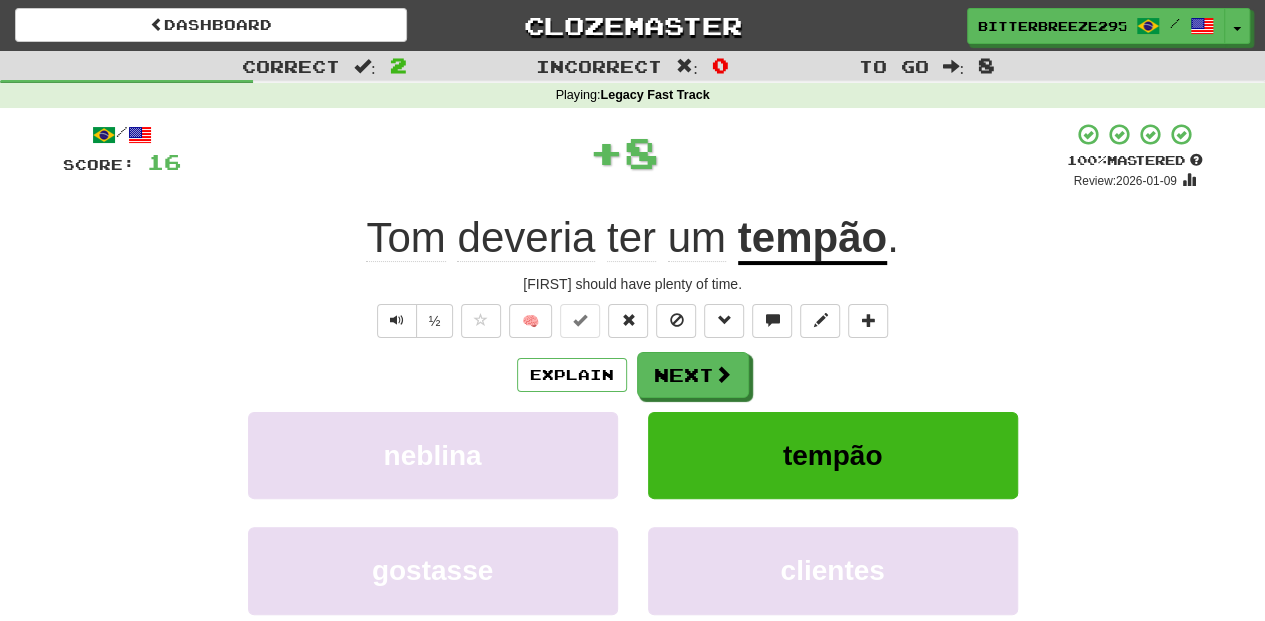 click on "Next" at bounding box center [693, 375] 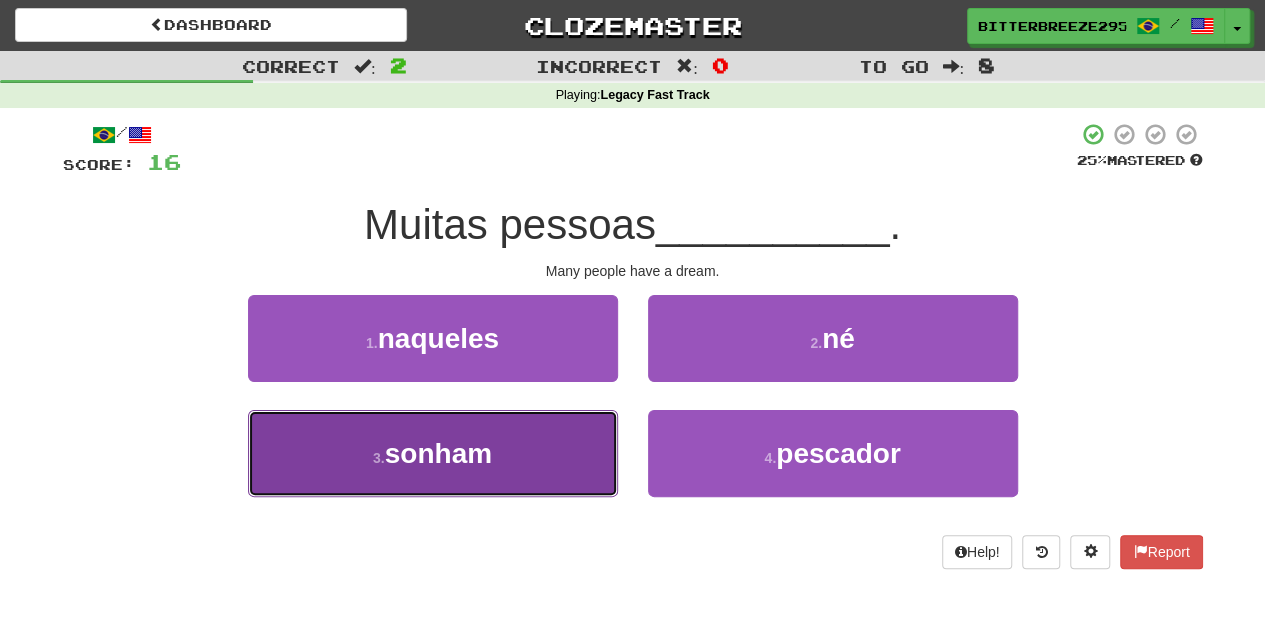click on "3 .  sonham" at bounding box center [433, 453] 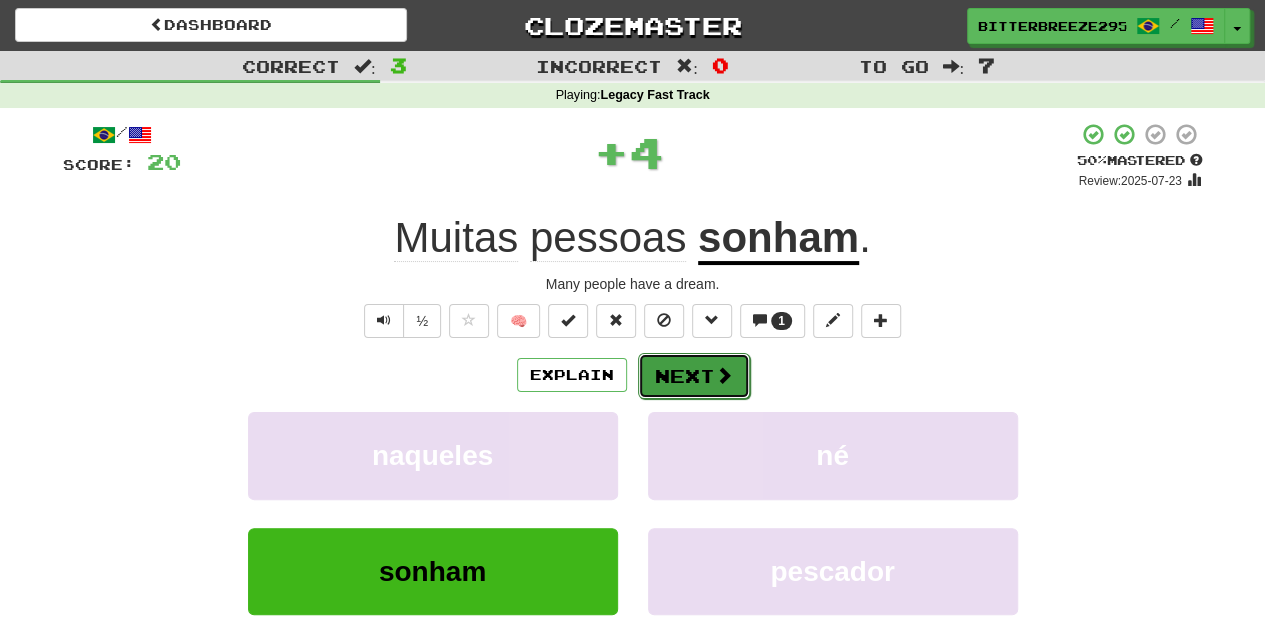 click on "Next" at bounding box center (694, 376) 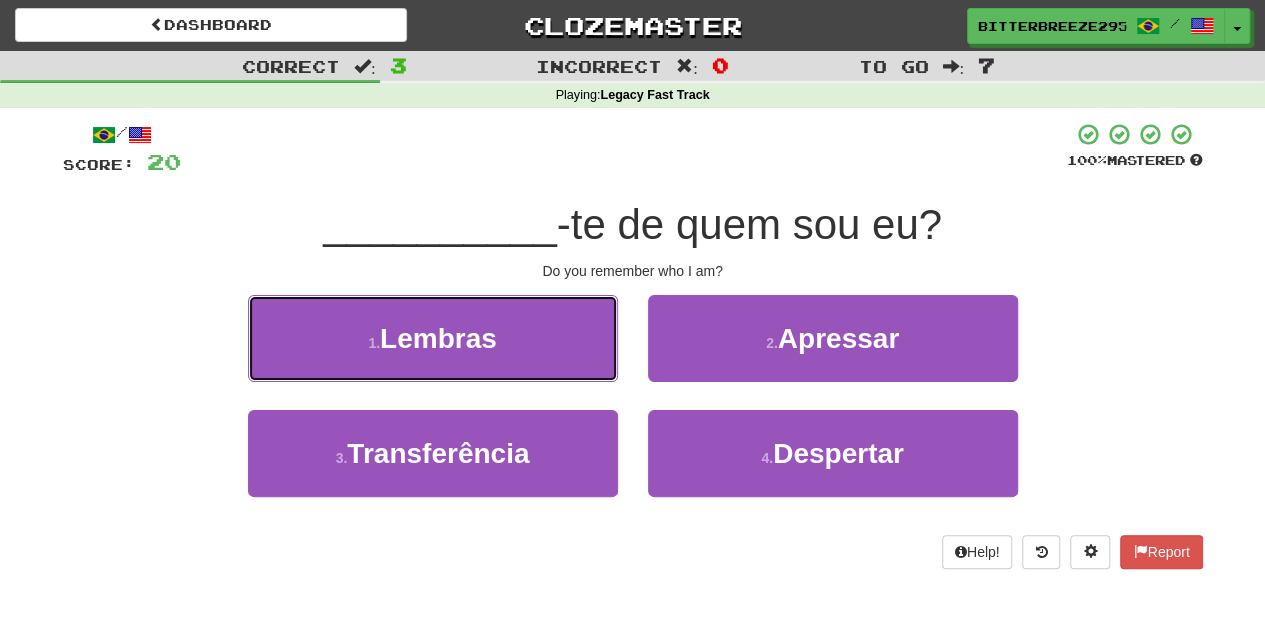 click on "1 .  Lembras" at bounding box center [433, 338] 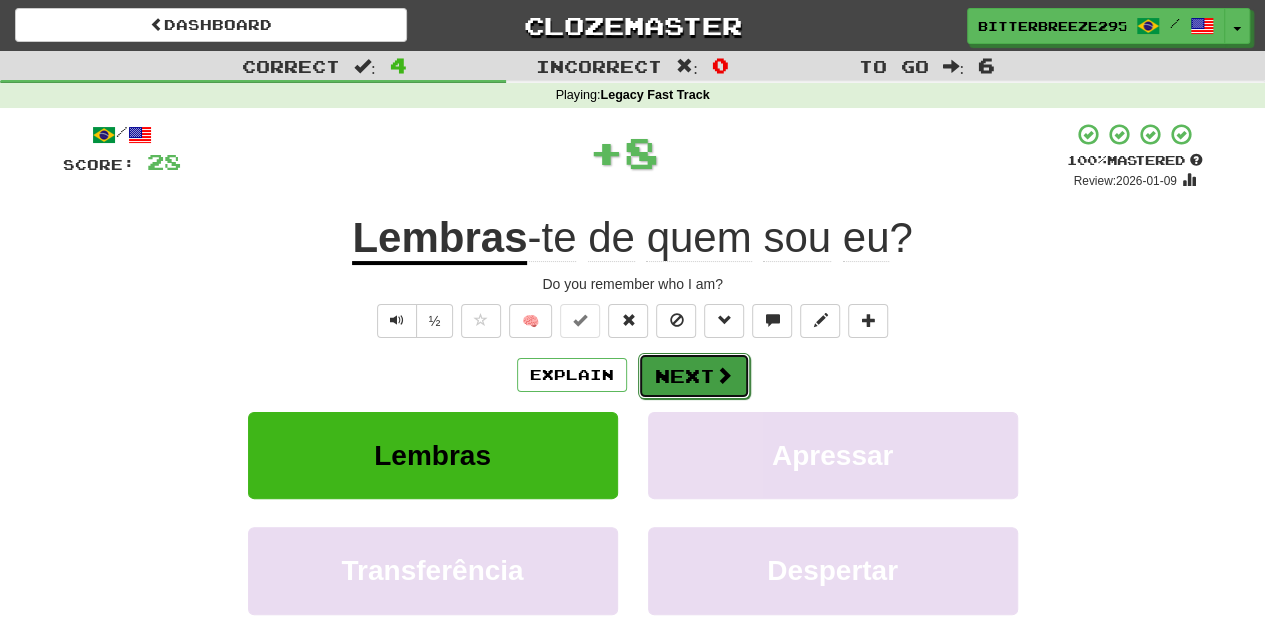 click on "Next" at bounding box center [694, 376] 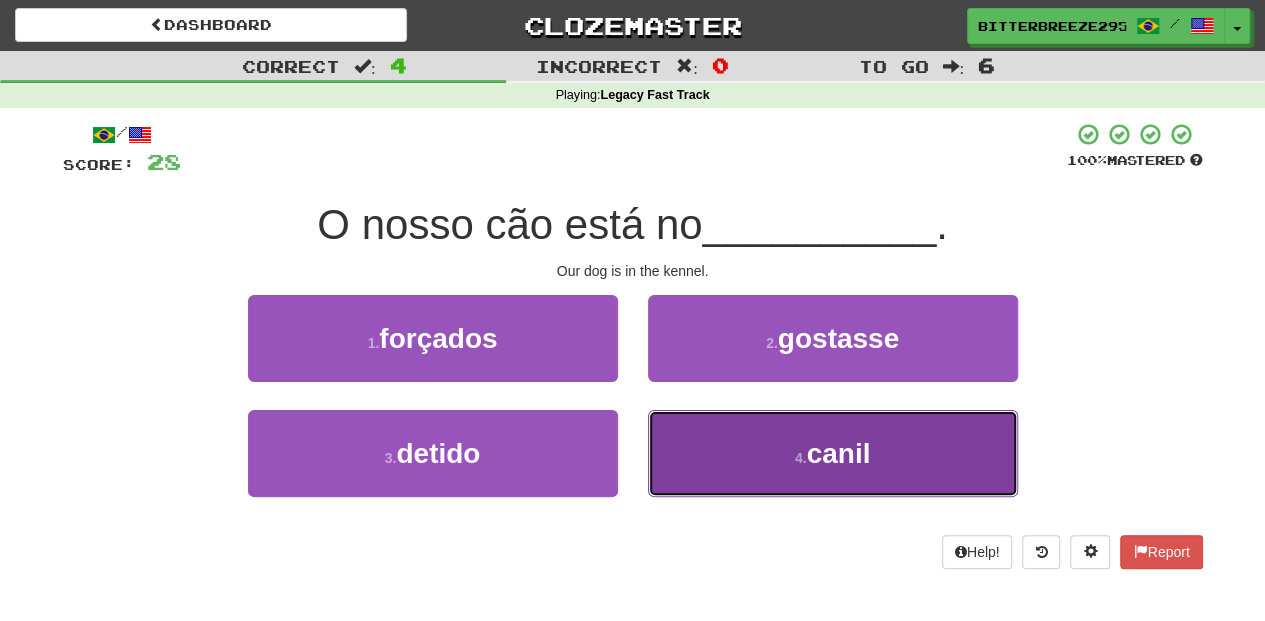 click on "4 .  canil" at bounding box center (833, 453) 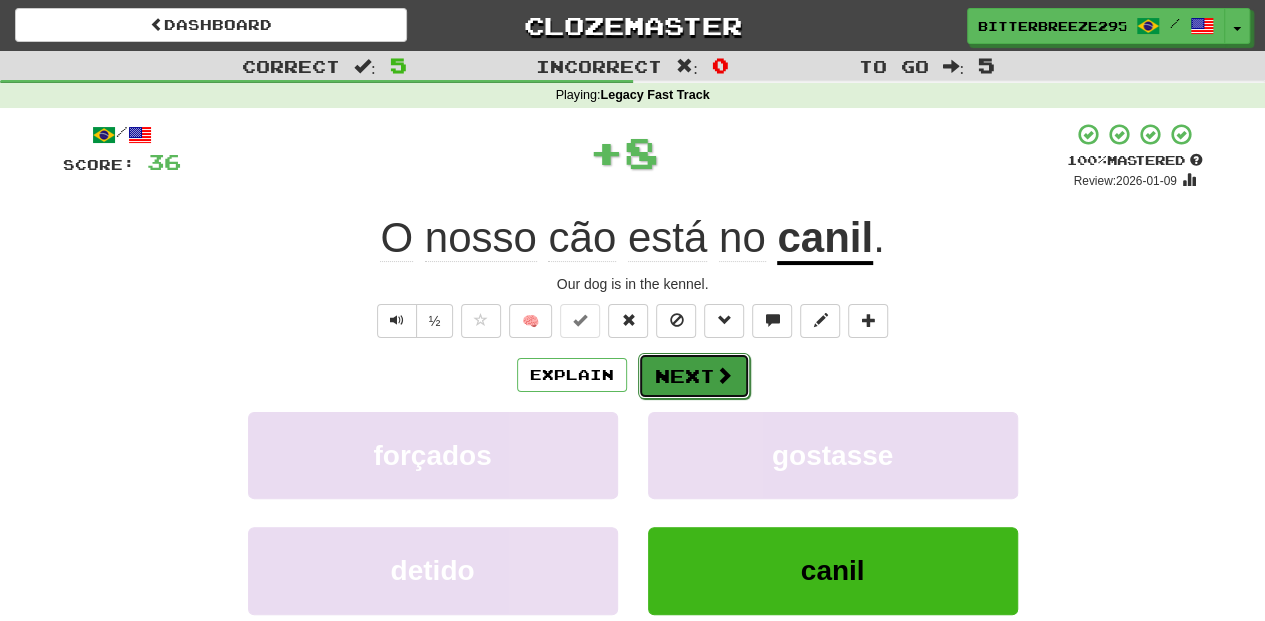 click on "Next" at bounding box center (694, 376) 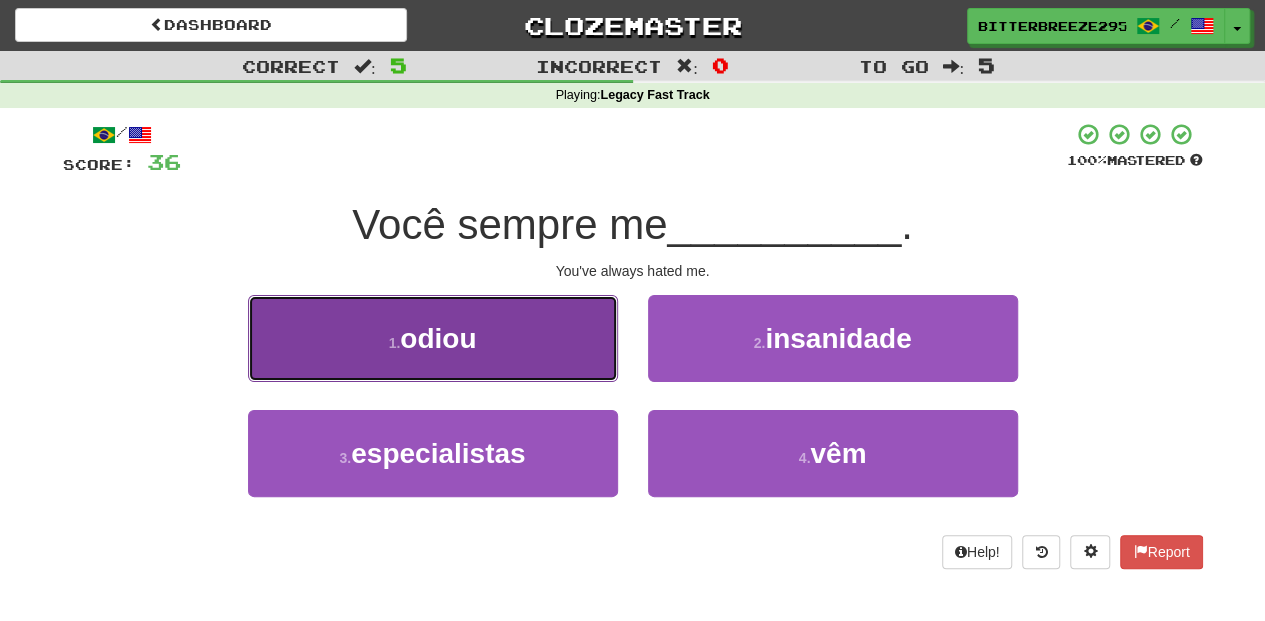 click on "1 .  odiou" at bounding box center (433, 338) 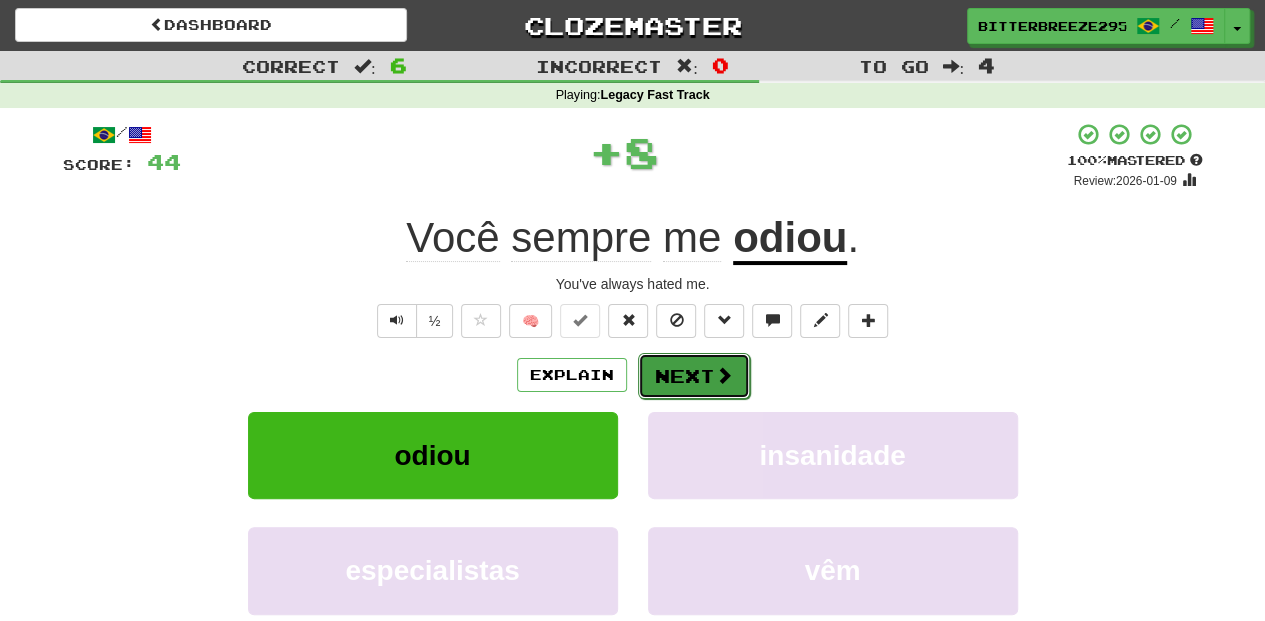 click on "Next" at bounding box center (694, 376) 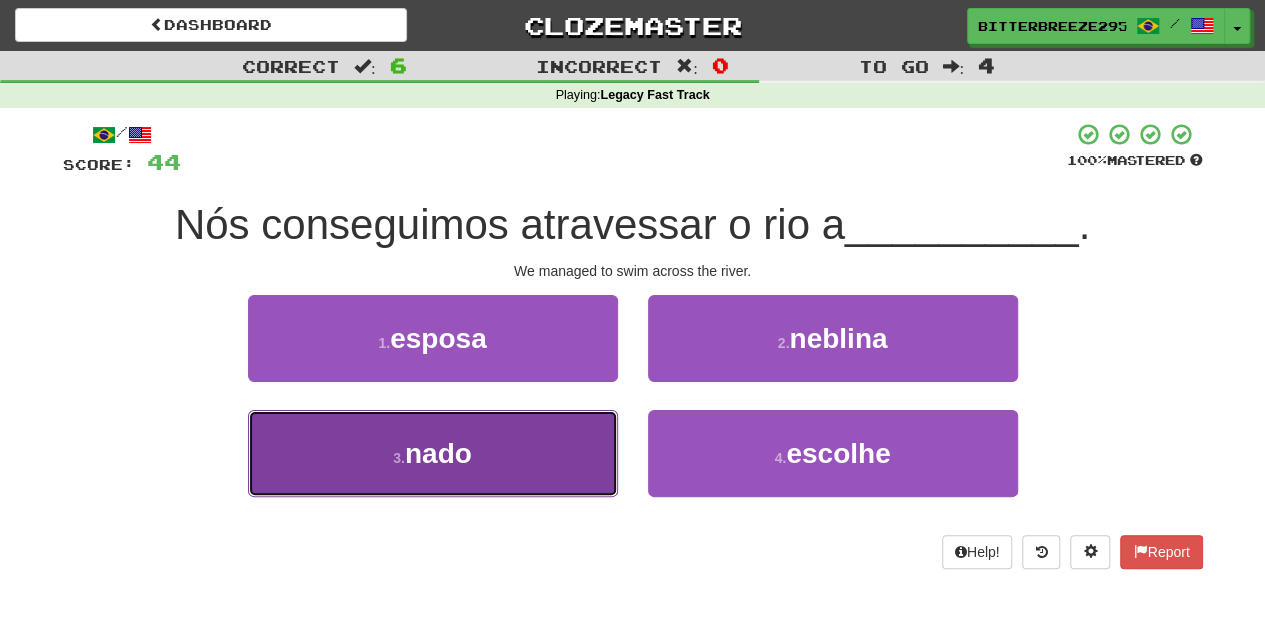 click on "3 .  nado" at bounding box center [433, 453] 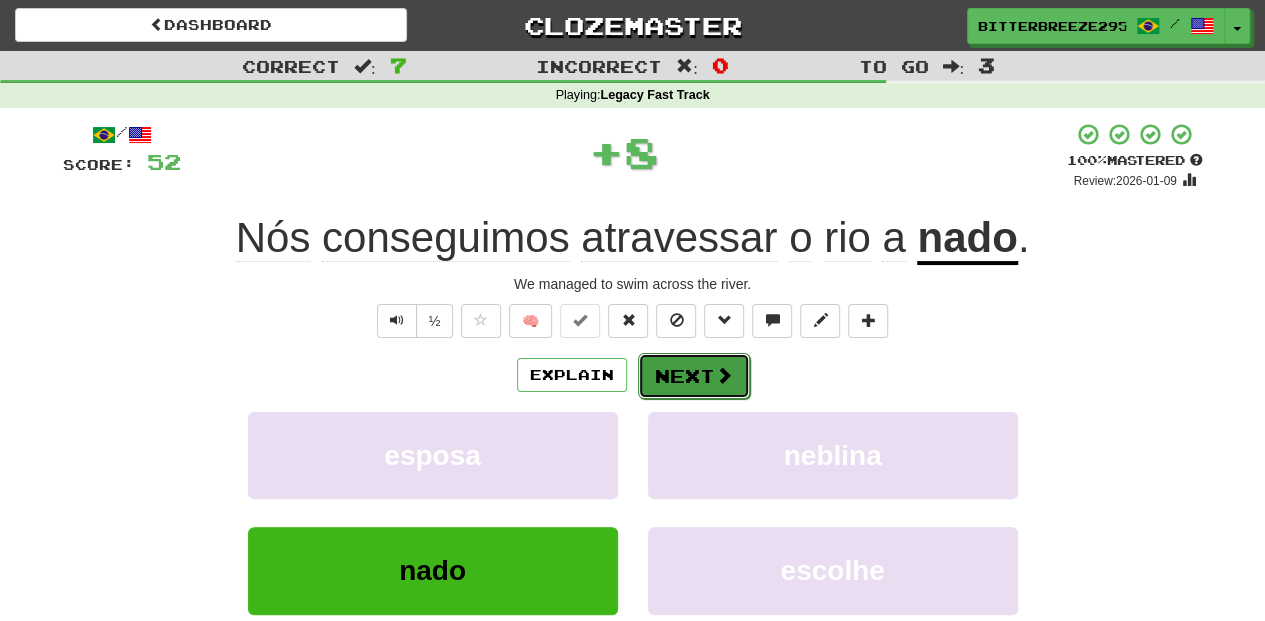 click on "Next" at bounding box center [694, 376] 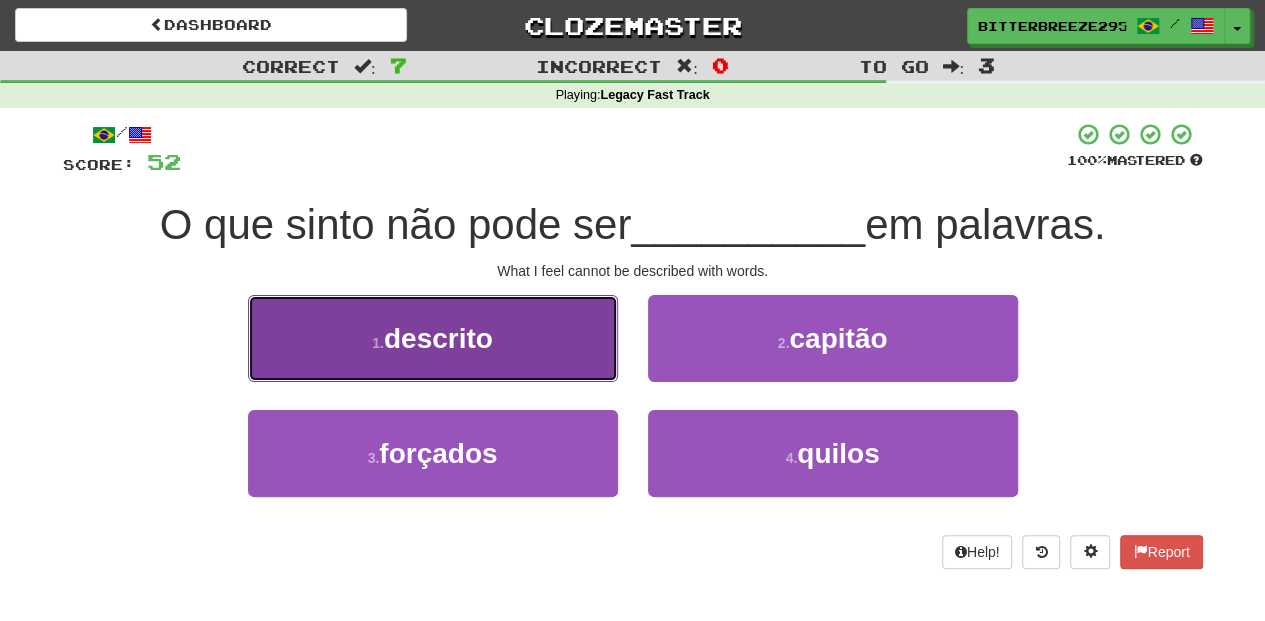 click on "1 .  descrito" at bounding box center [433, 338] 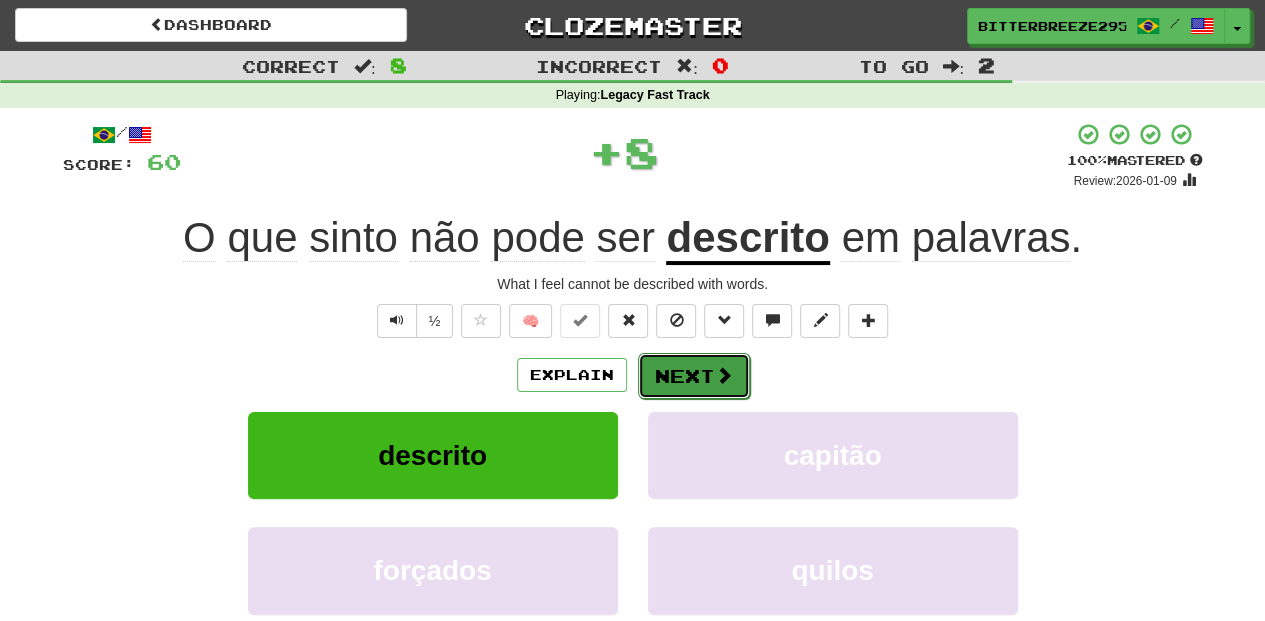 click on "Next" at bounding box center (694, 376) 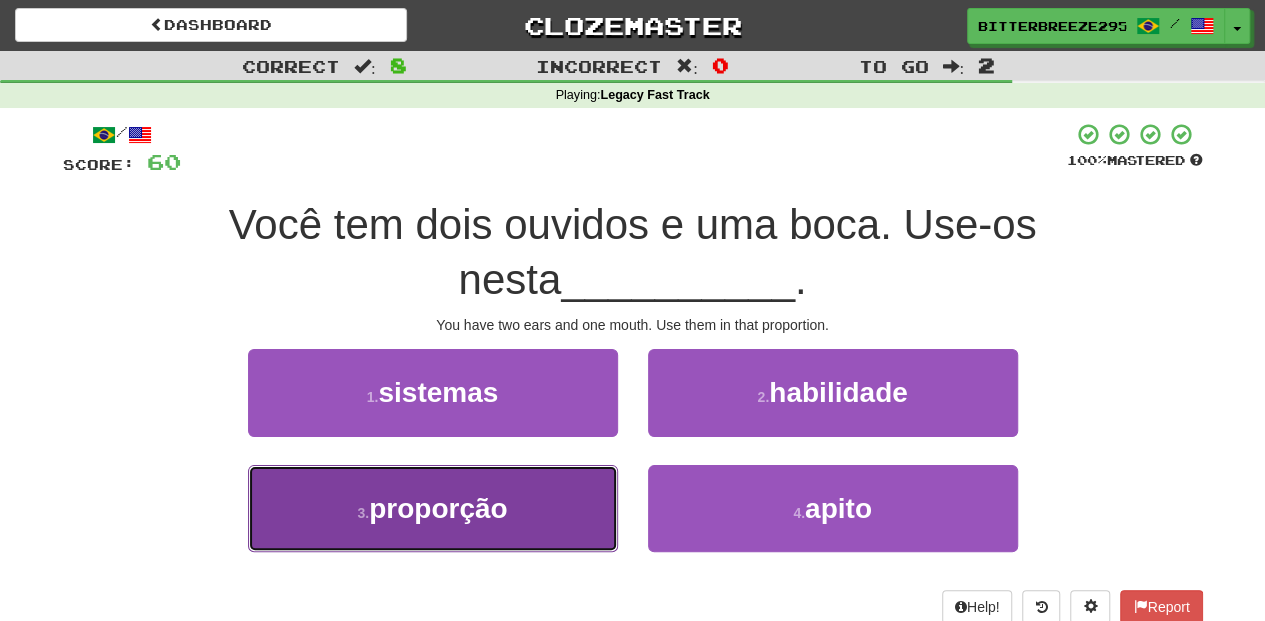 click on "3 .  proporção" at bounding box center [433, 508] 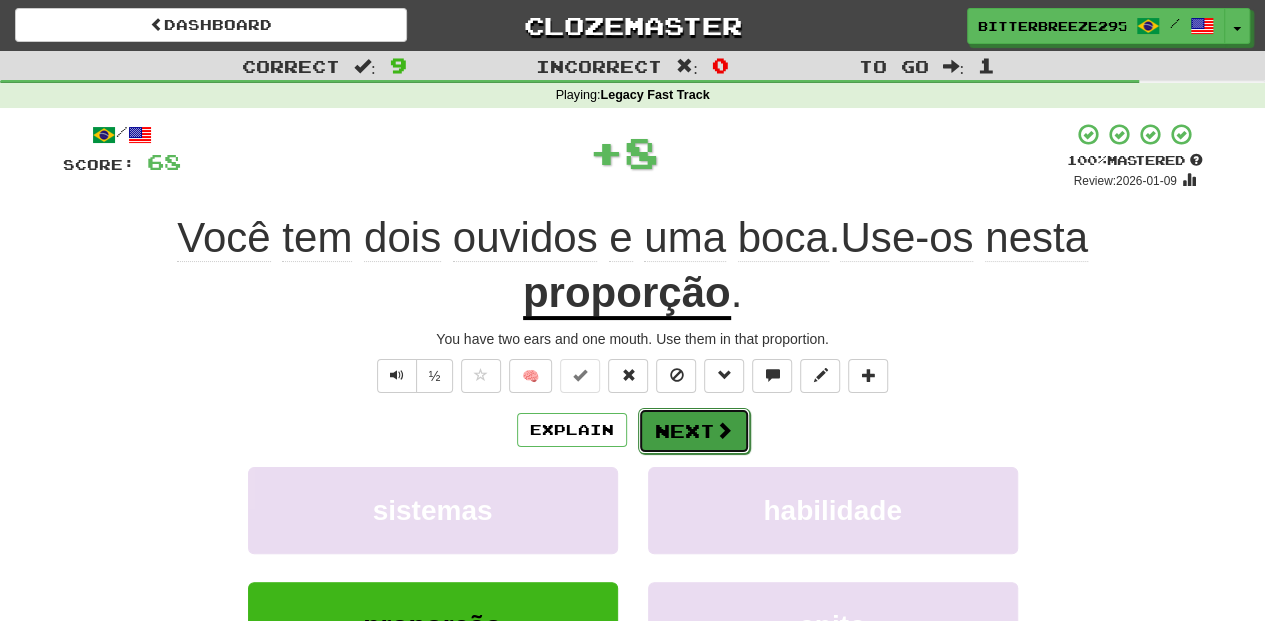 click on "Next" at bounding box center (694, 431) 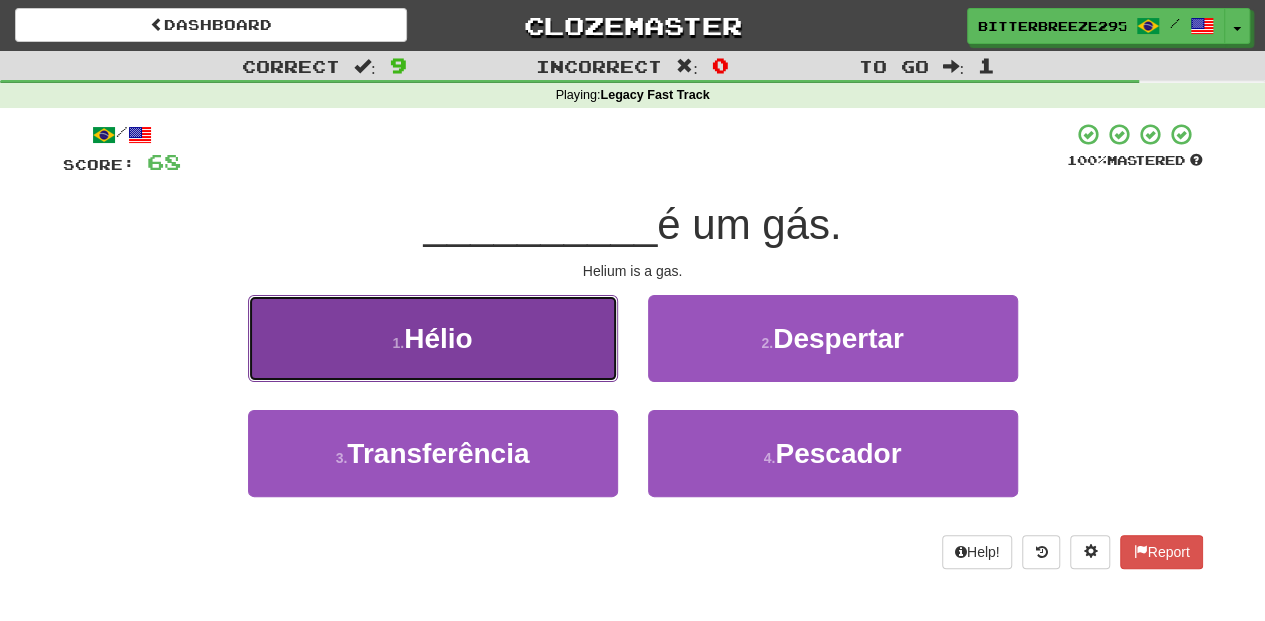 drag, startPoint x: 577, startPoint y: 362, endPoint x: 590, endPoint y: 362, distance: 13 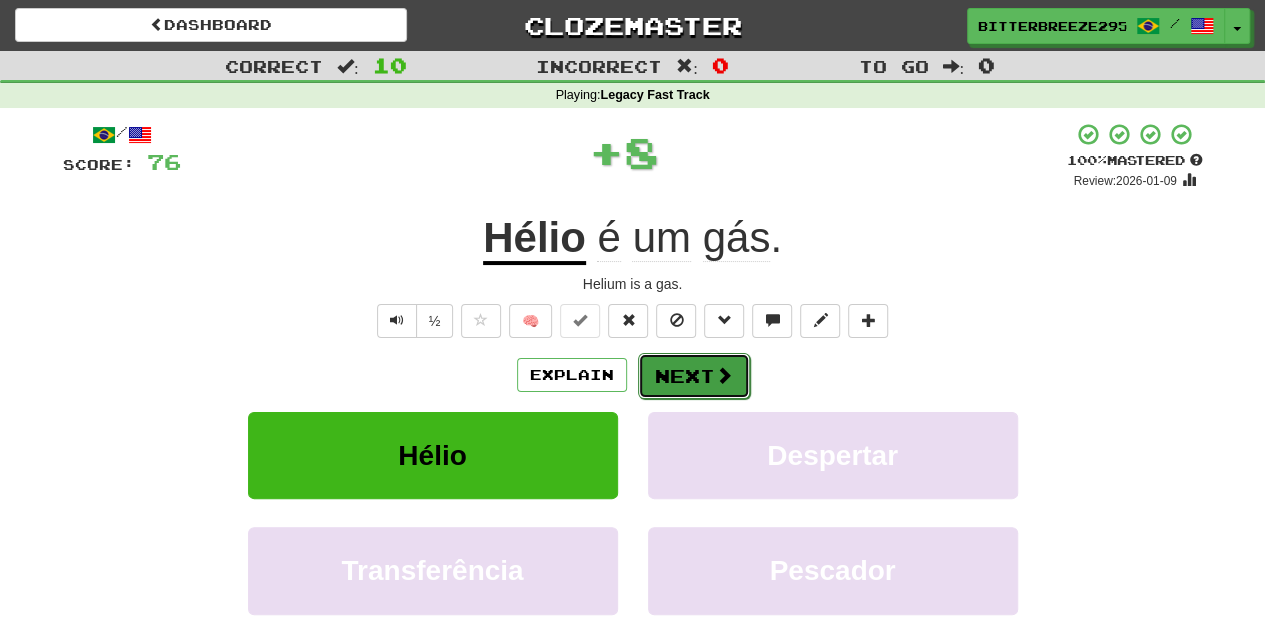 click on "Next" at bounding box center (694, 376) 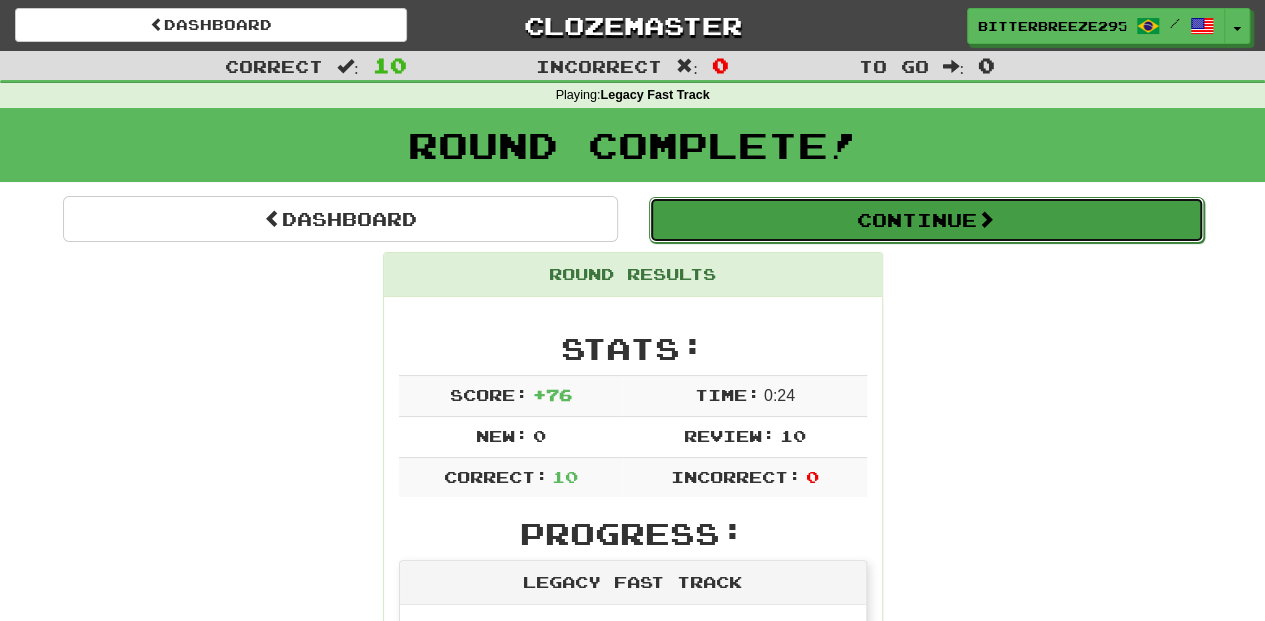 click on "Continue" at bounding box center [926, 220] 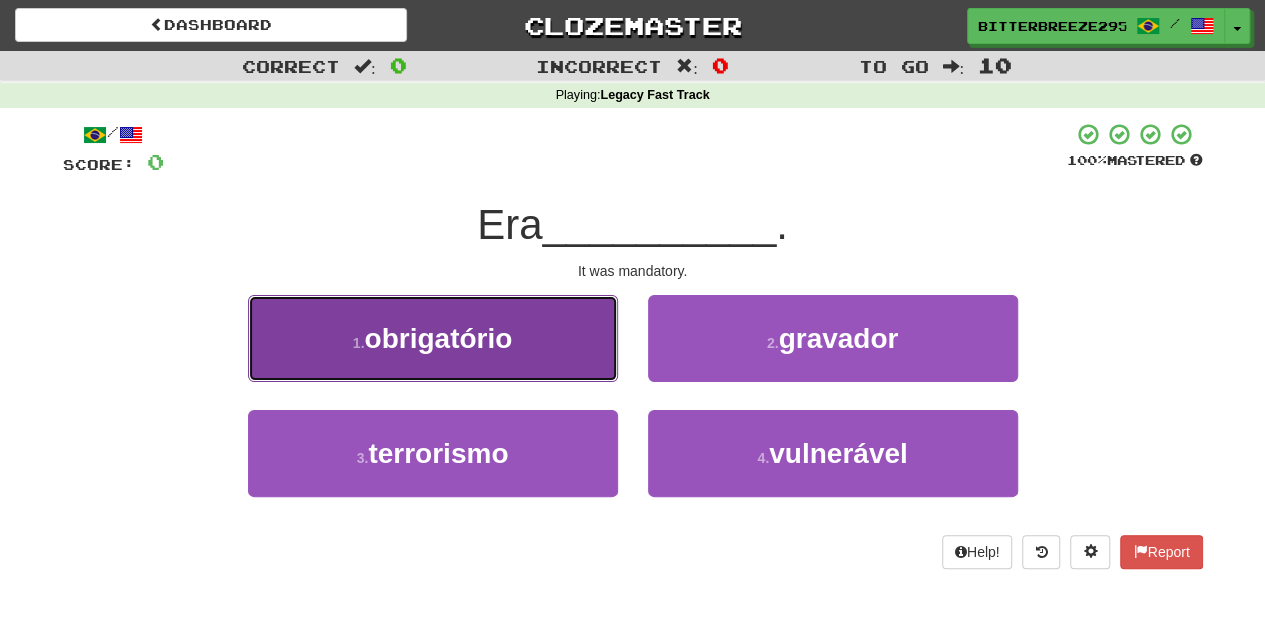click on "1 .  obrigatório" at bounding box center (433, 338) 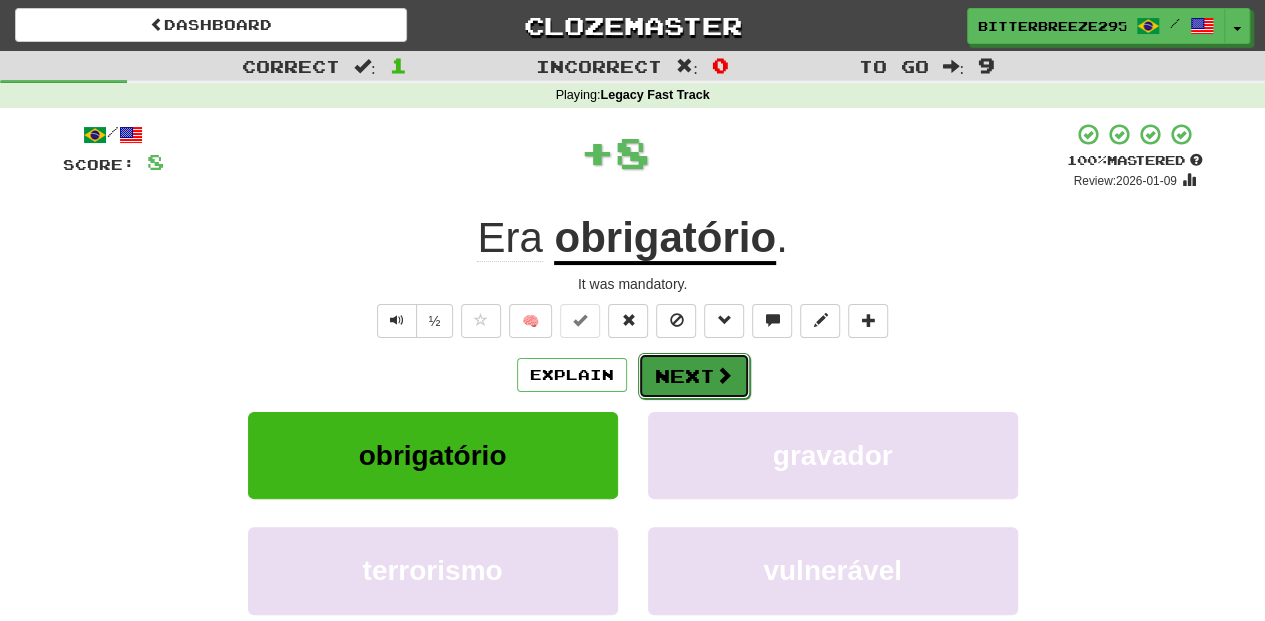 click on "Next" at bounding box center [694, 376] 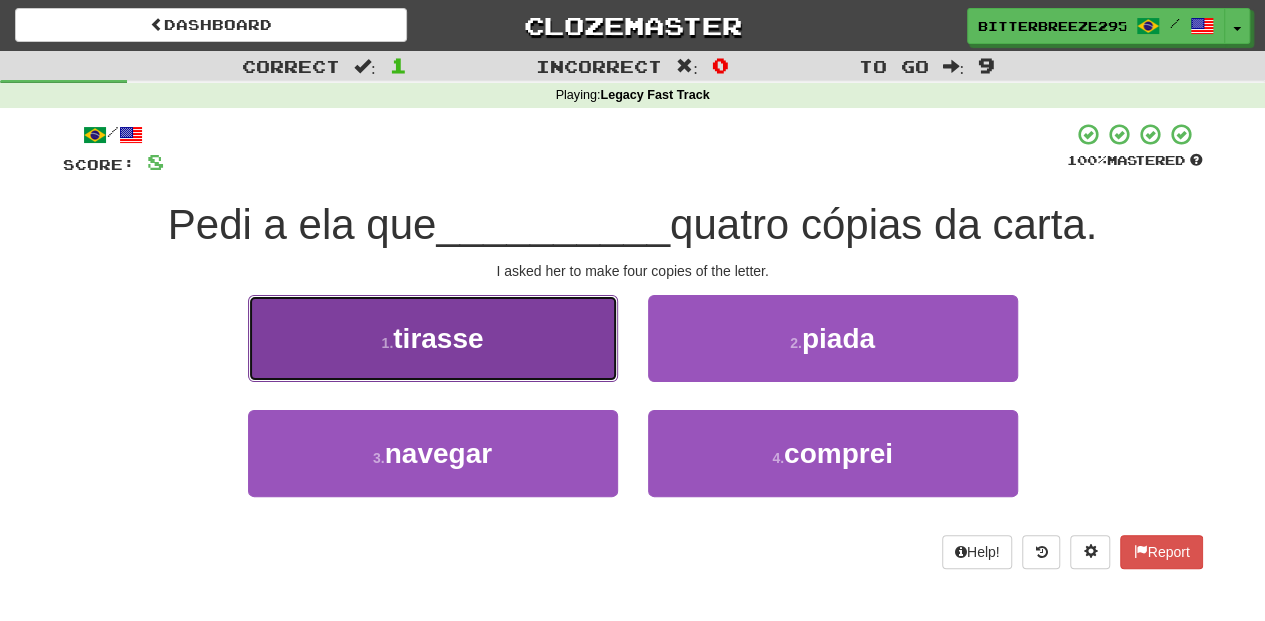click on "1 .  tirasse" at bounding box center [433, 338] 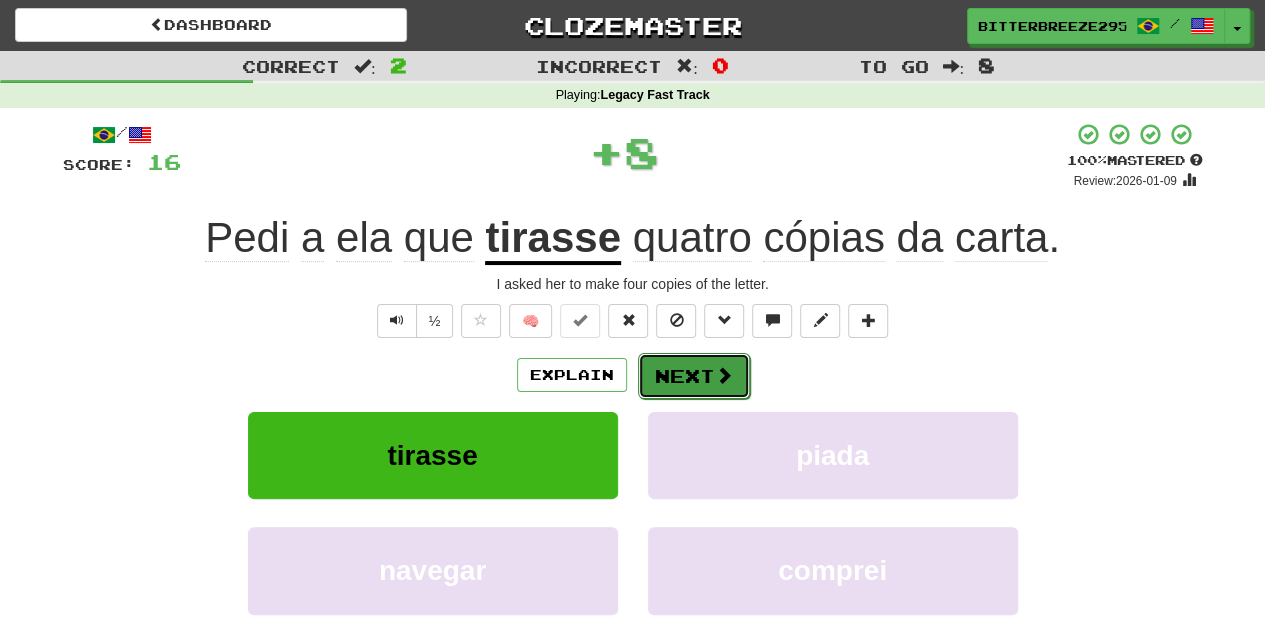 click on "Next" at bounding box center (694, 376) 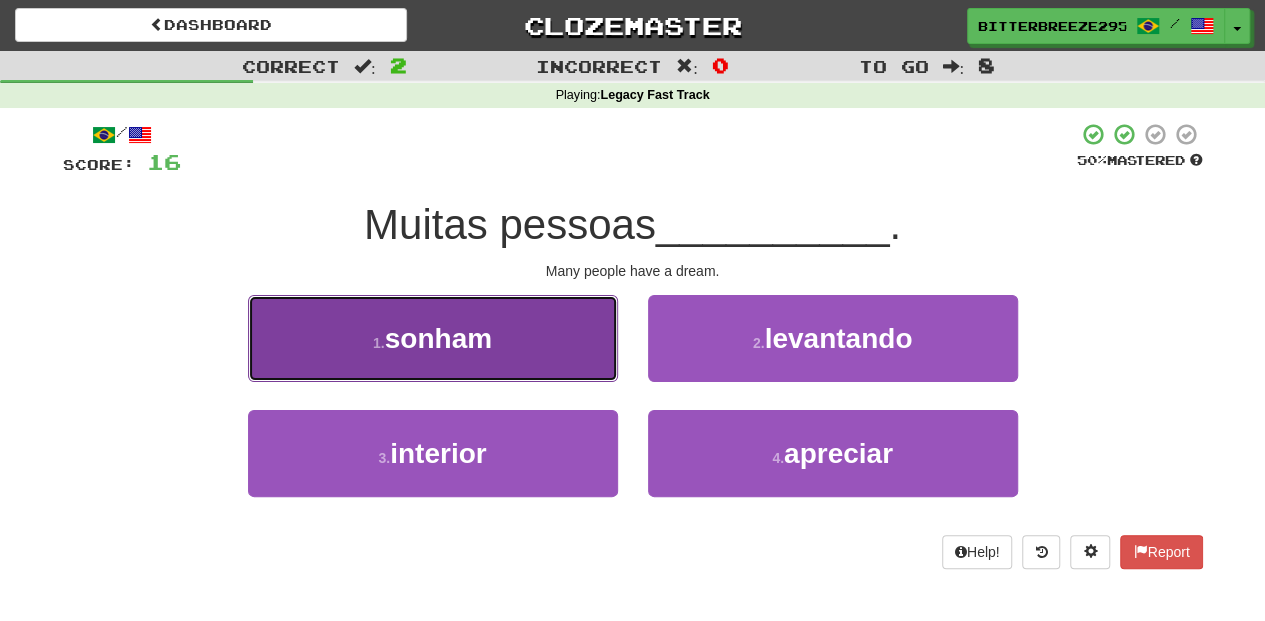 drag, startPoint x: 552, startPoint y: 353, endPoint x: 567, endPoint y: 357, distance: 15.524175 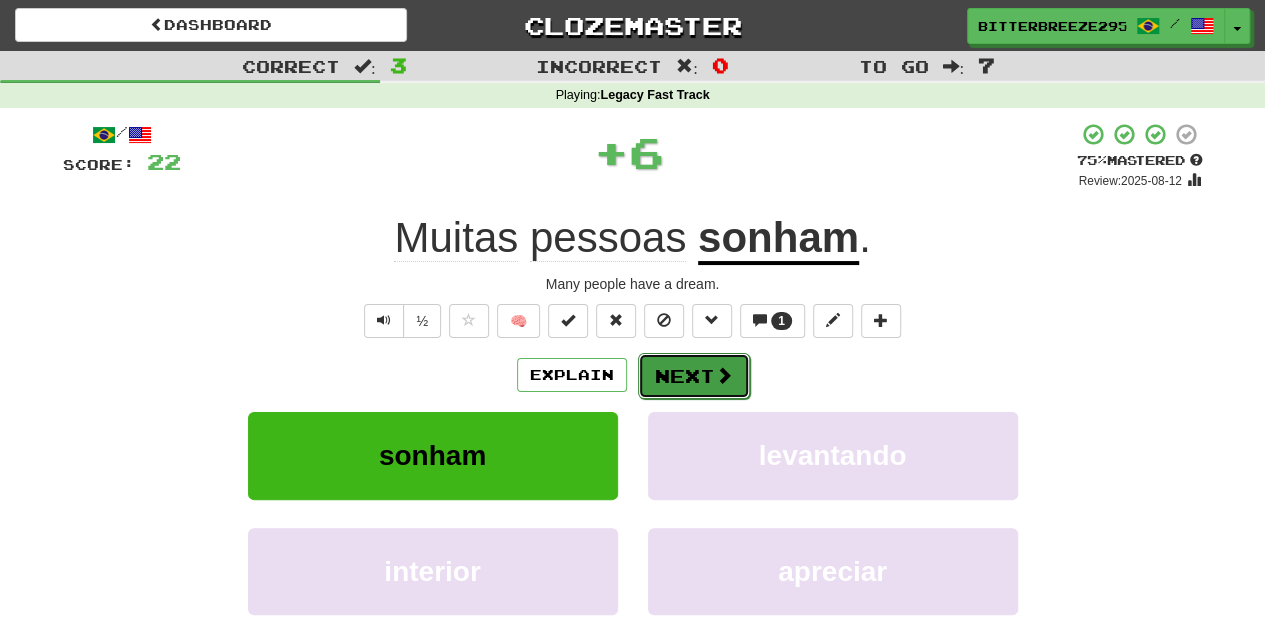 click on "Next" at bounding box center (694, 376) 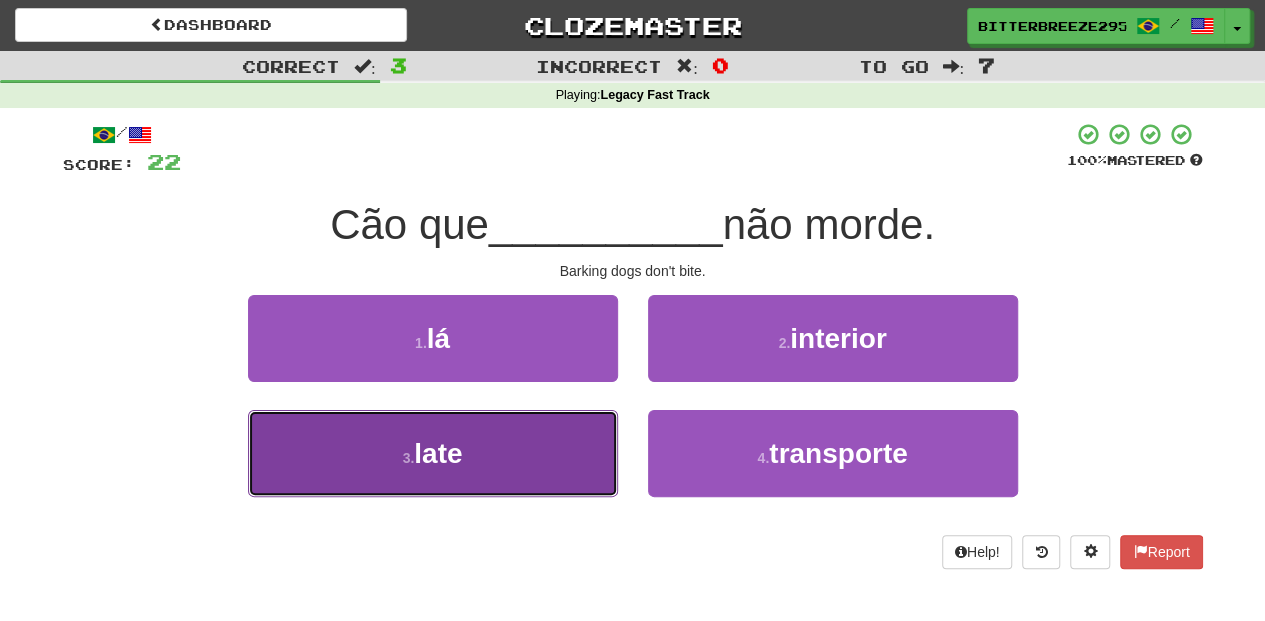 click on "3 .  late" at bounding box center [433, 453] 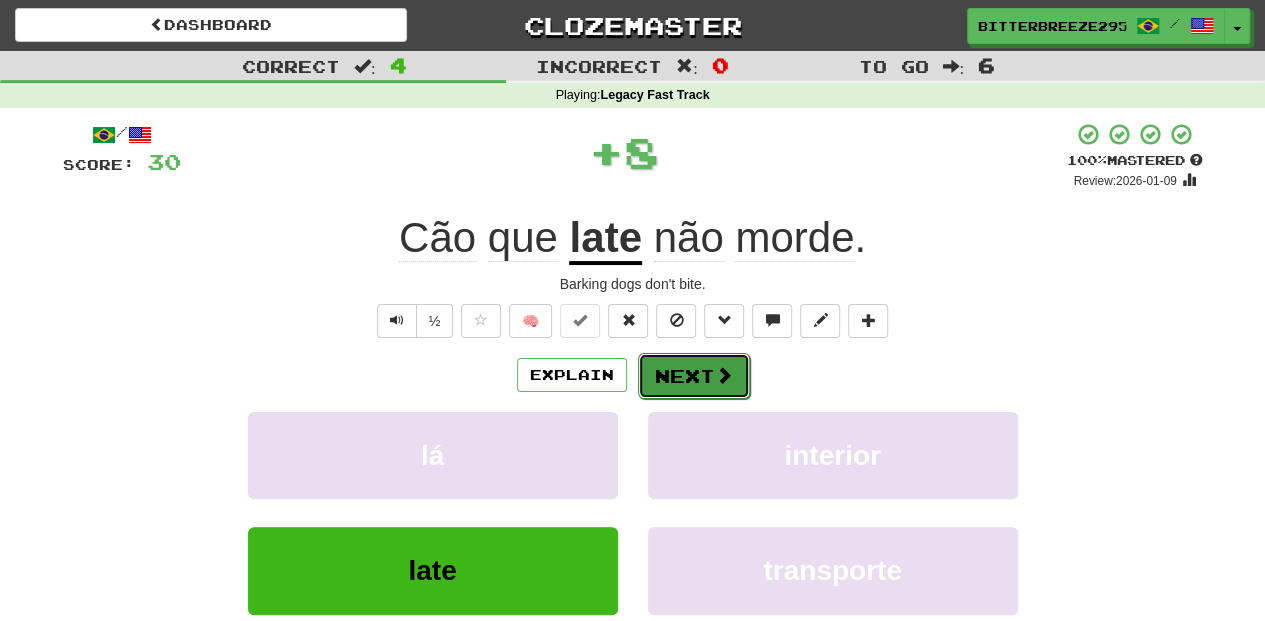 click on "Next" at bounding box center (694, 376) 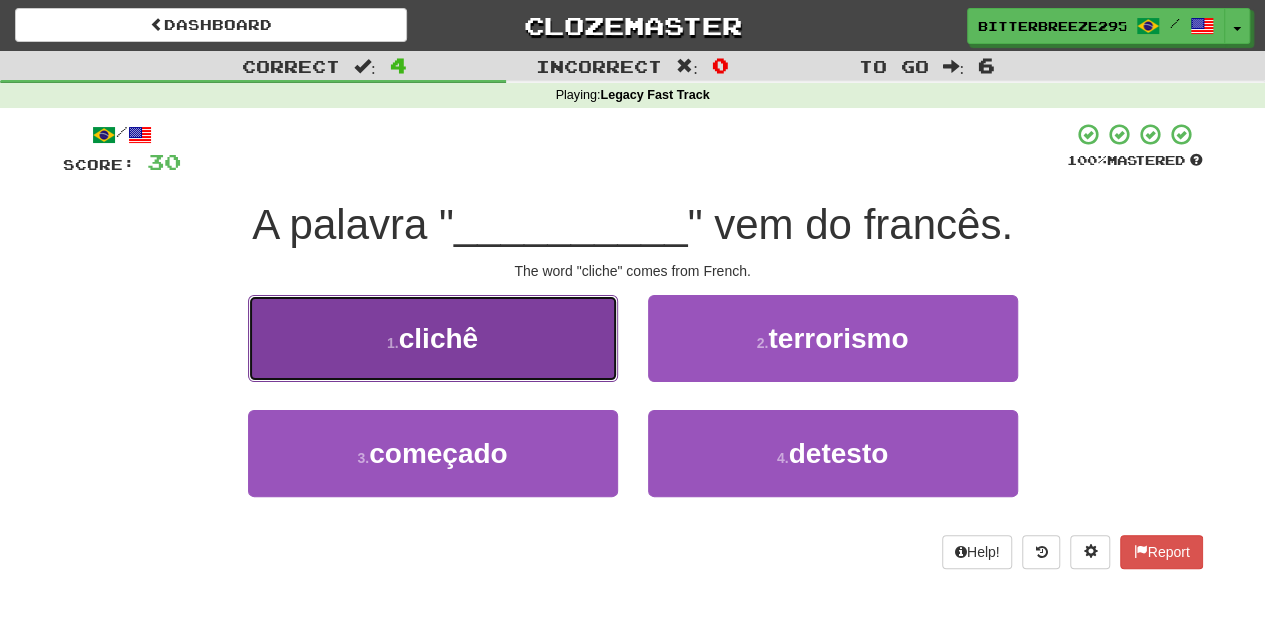 drag, startPoint x: 537, startPoint y: 342, endPoint x: 555, endPoint y: 350, distance: 19.697716 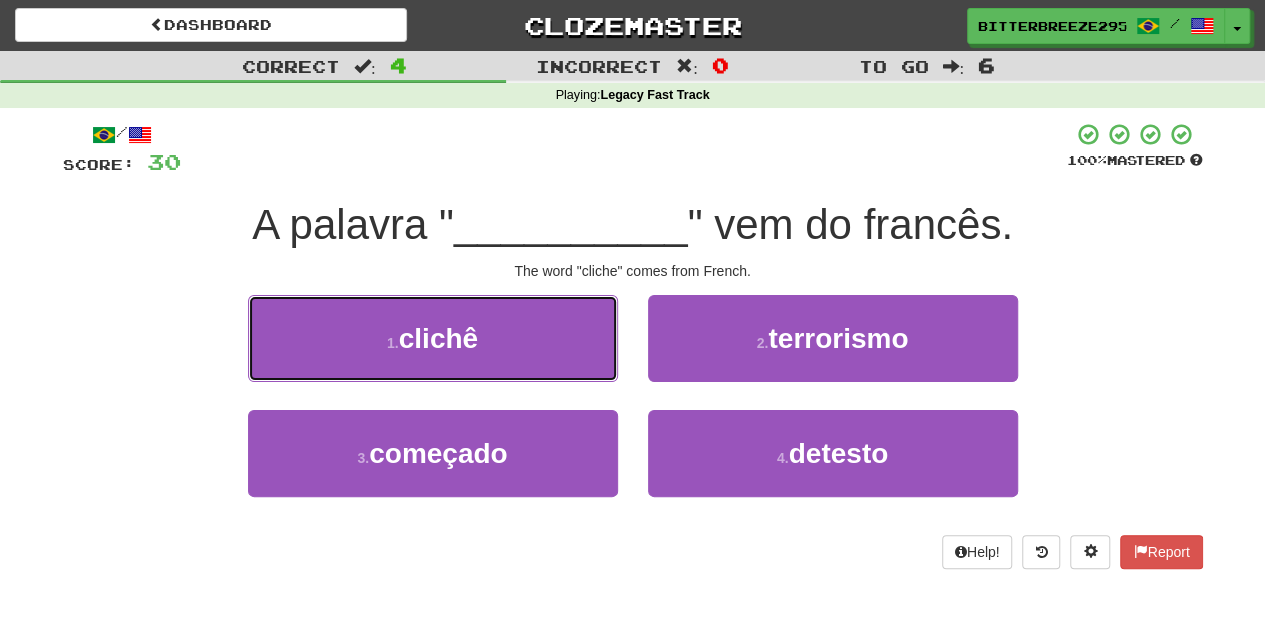 click on "1 .  clichê" at bounding box center (433, 338) 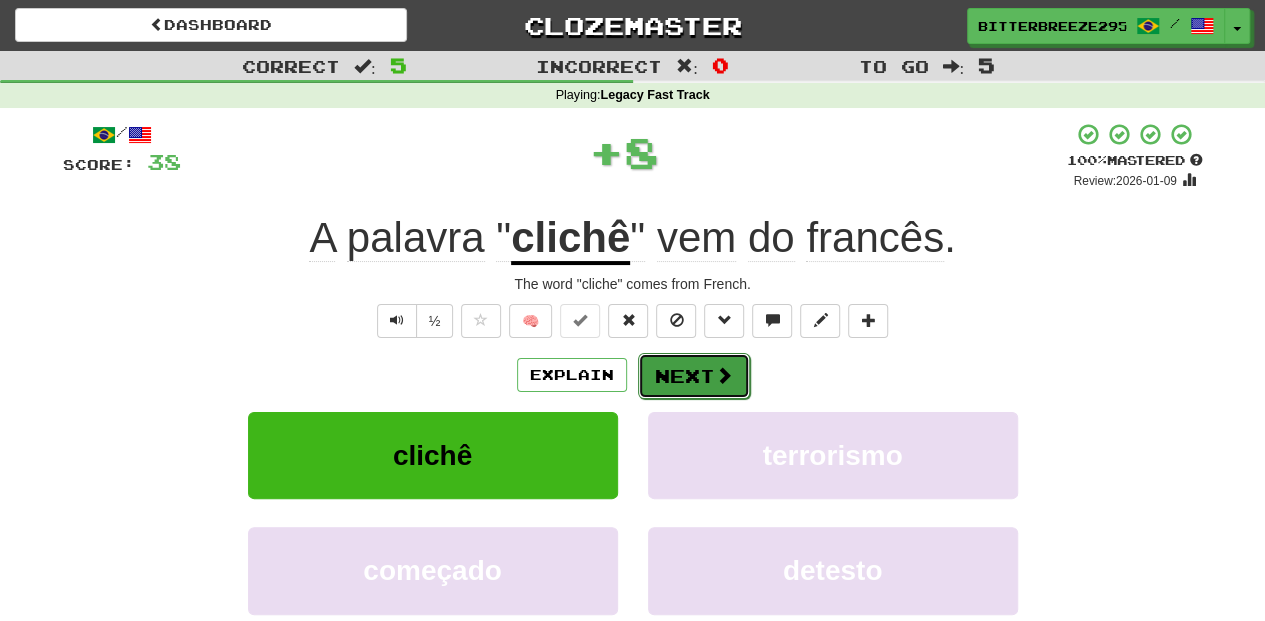 click on "Next" at bounding box center (694, 376) 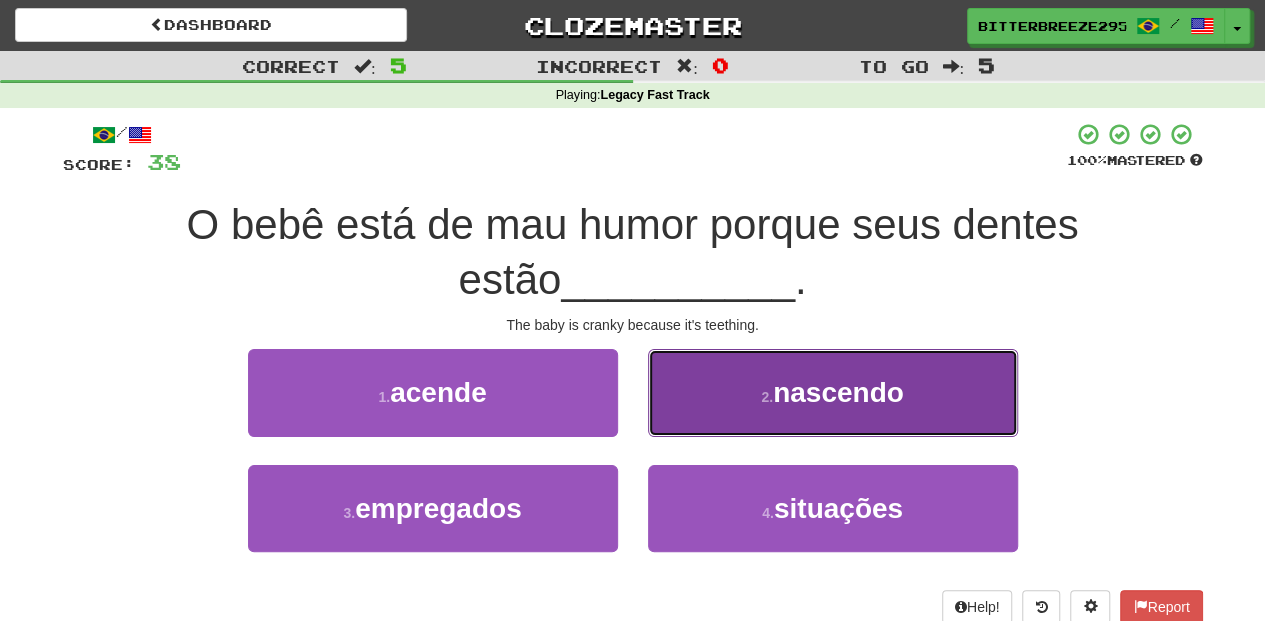 click on "2 .  nascendo" at bounding box center [833, 392] 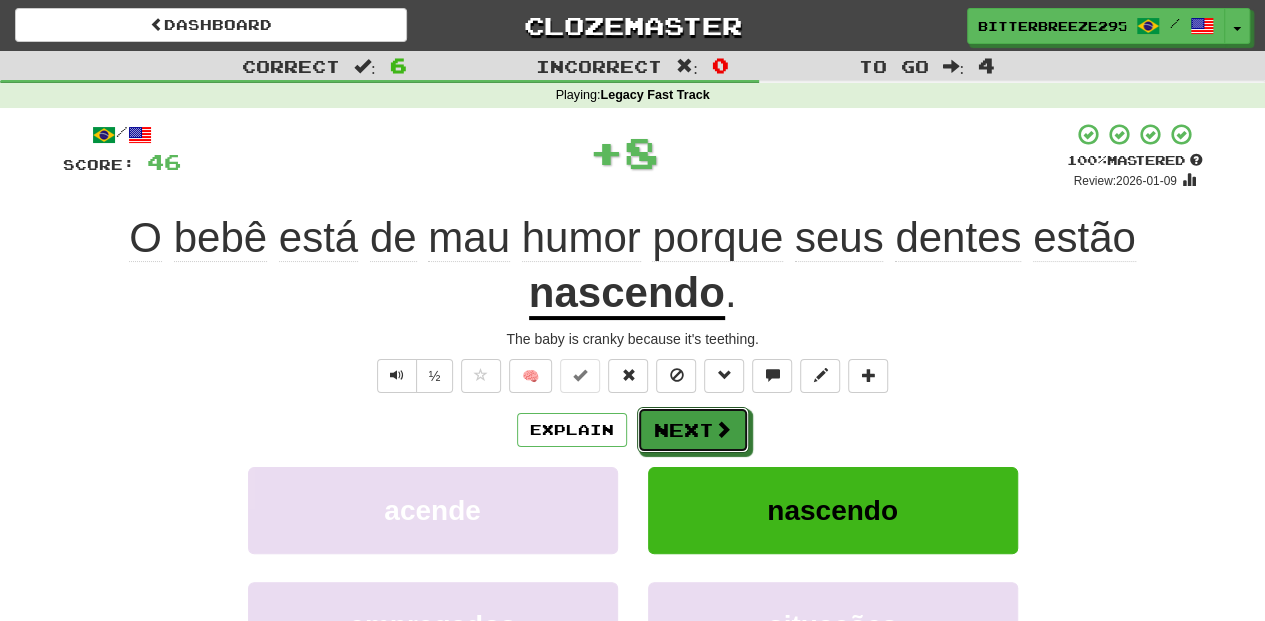 click on "Next" at bounding box center [693, 430] 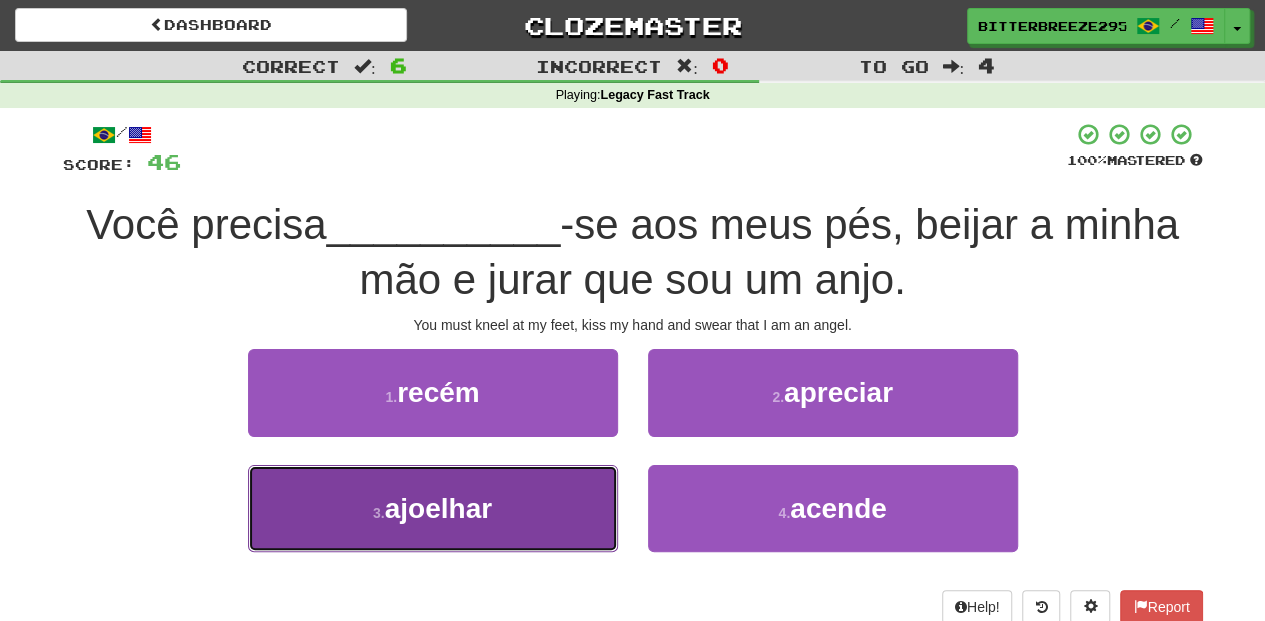 click on "3 .  ajoelhar" at bounding box center [433, 508] 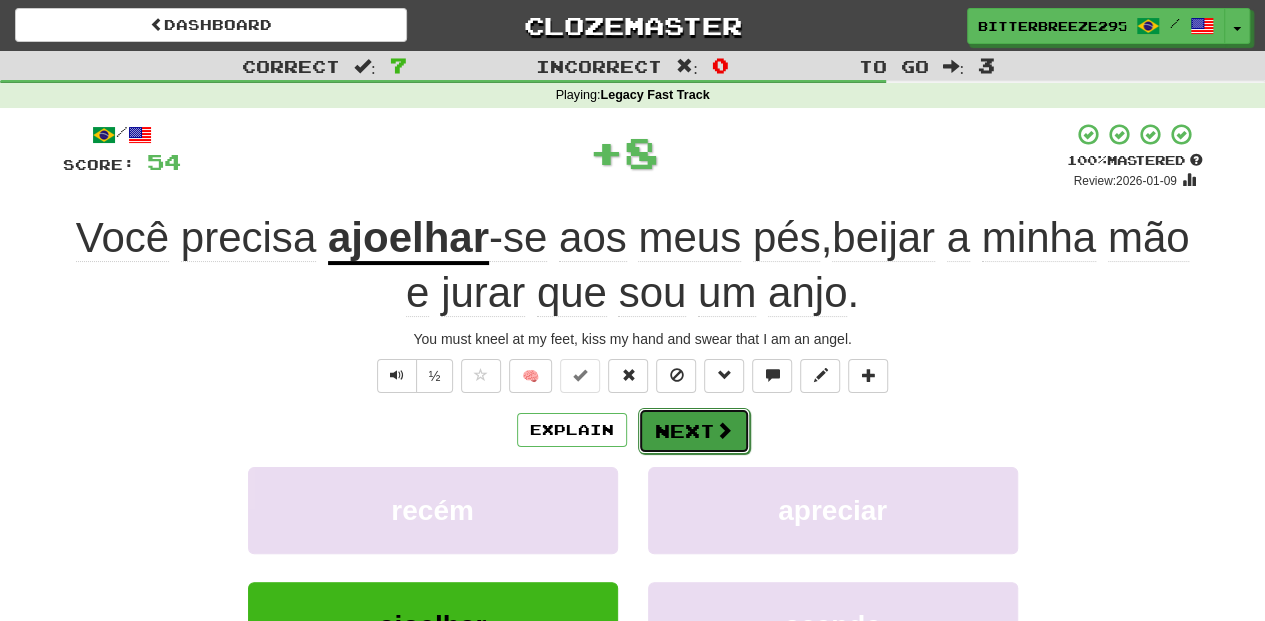 click on "Next" at bounding box center (694, 431) 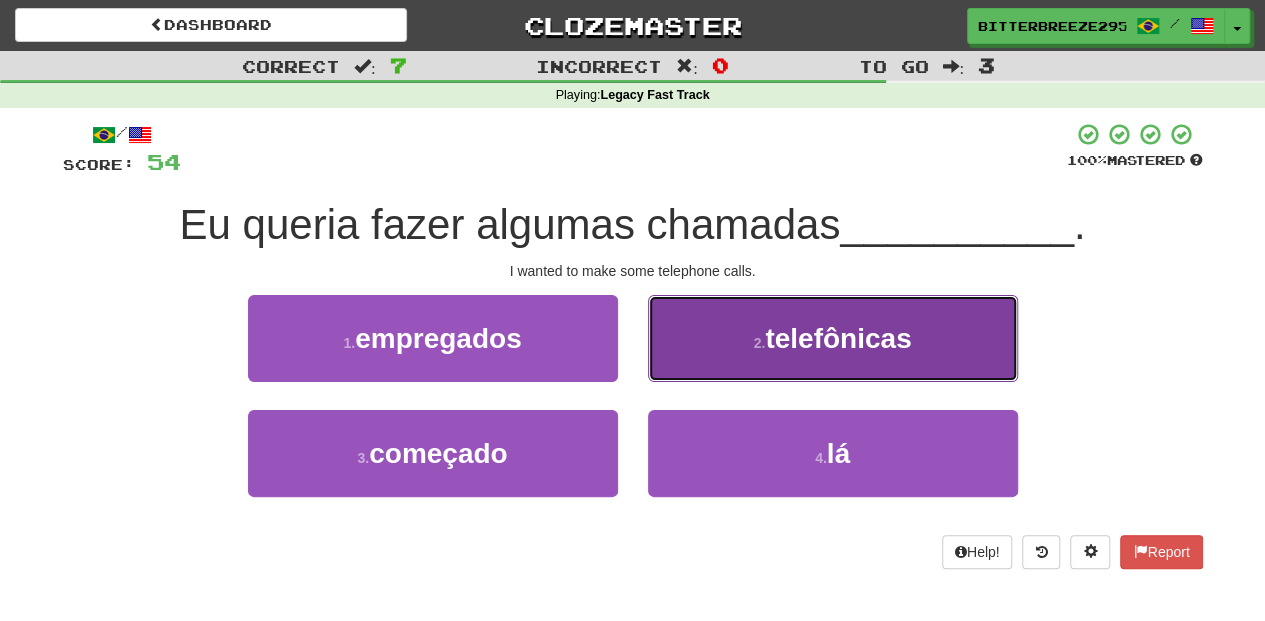 click on "2 .  telefônicas" at bounding box center (833, 338) 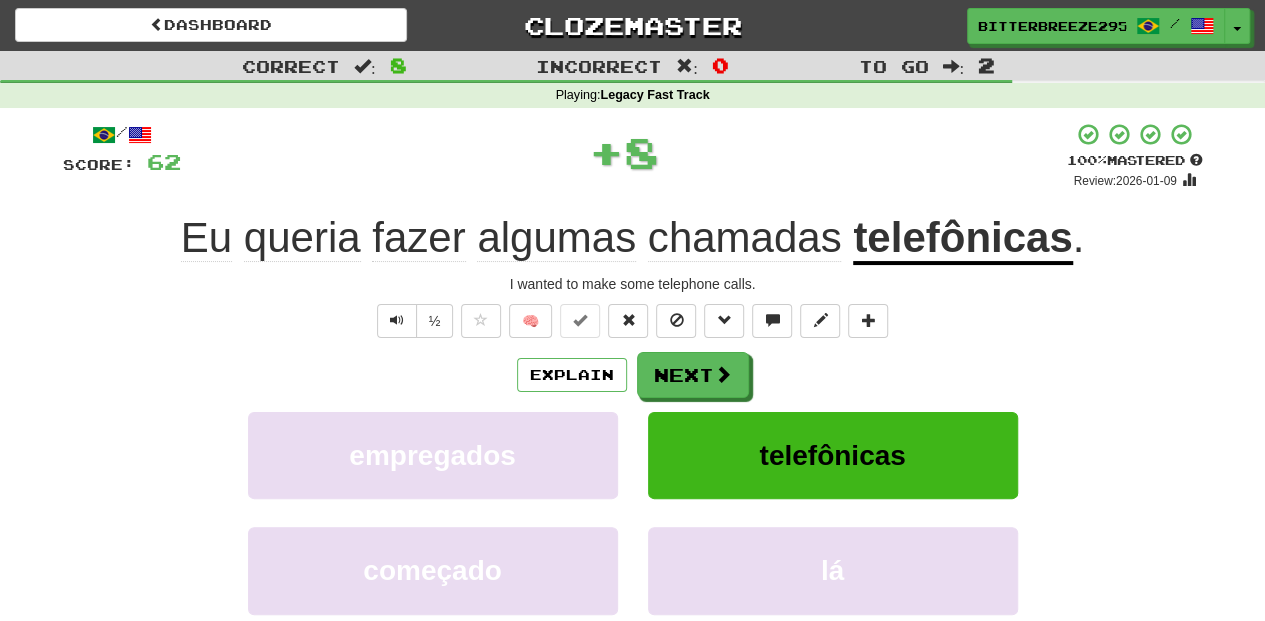 click on "Next" at bounding box center (693, 375) 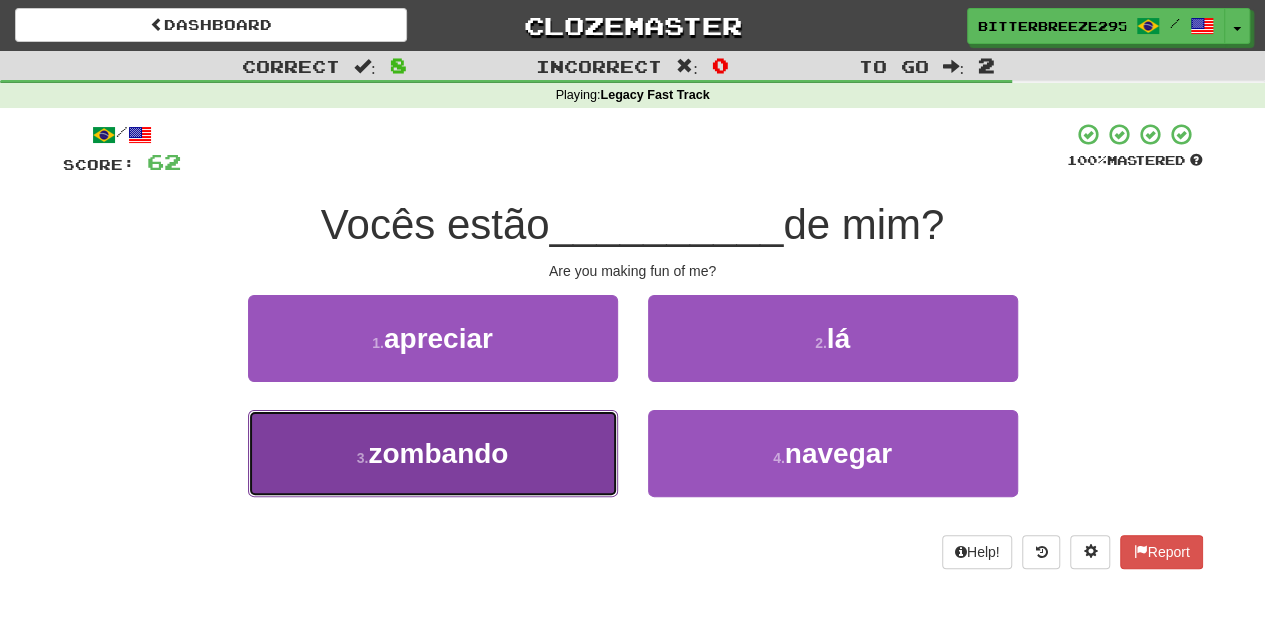 click on "3 .  zombando" at bounding box center [433, 453] 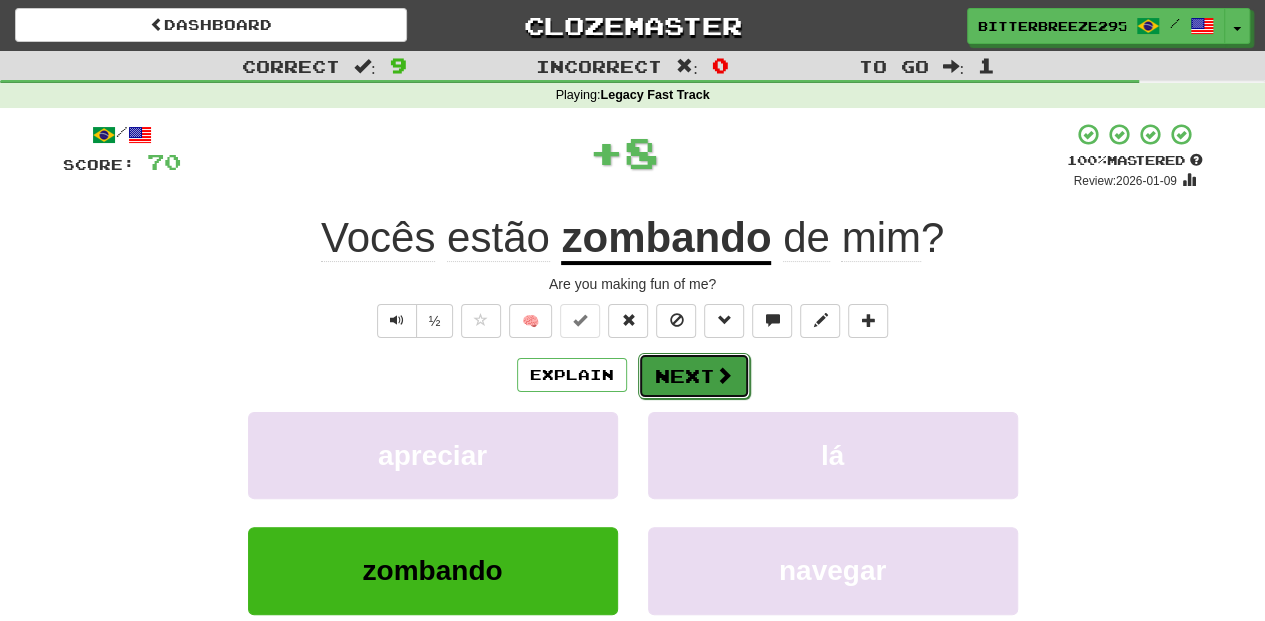 click on "Next" at bounding box center (694, 376) 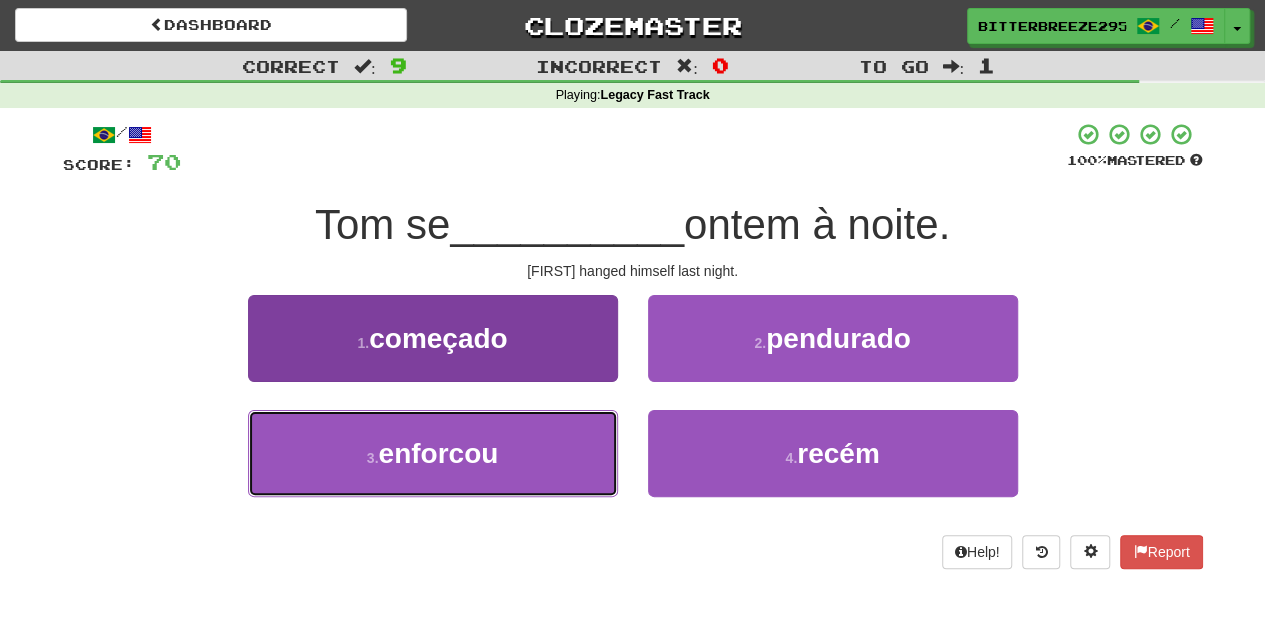 drag, startPoint x: 556, startPoint y: 440, endPoint x: 576, endPoint y: 431, distance: 21.931713 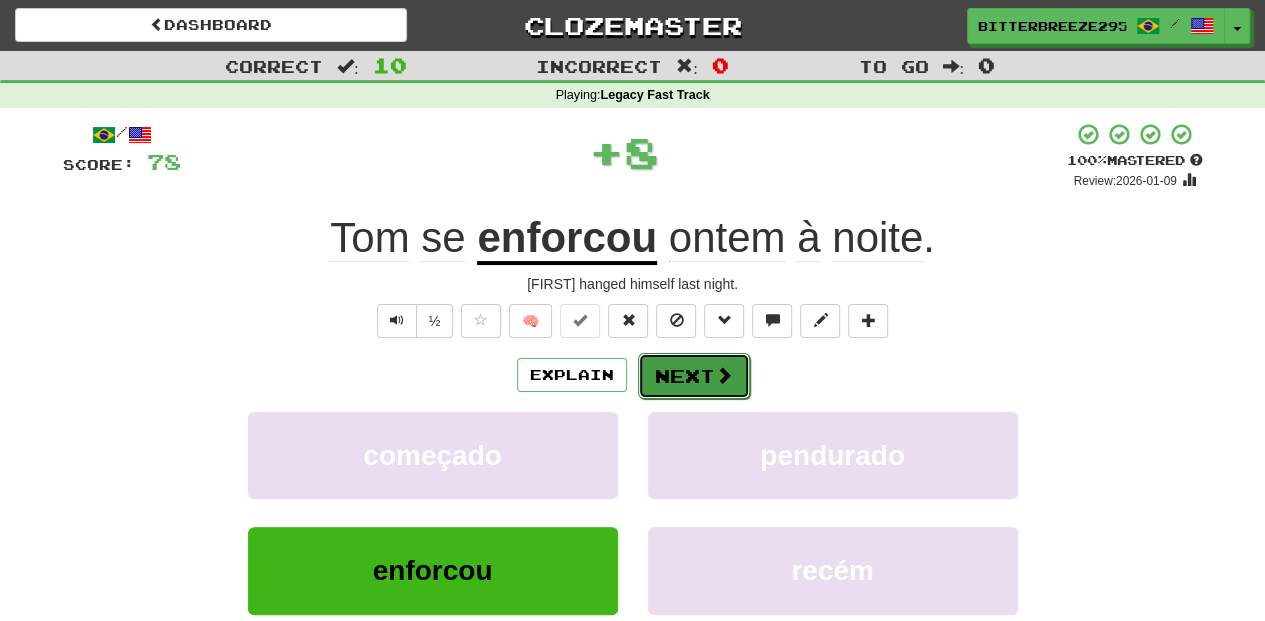 click on "Next" at bounding box center (694, 376) 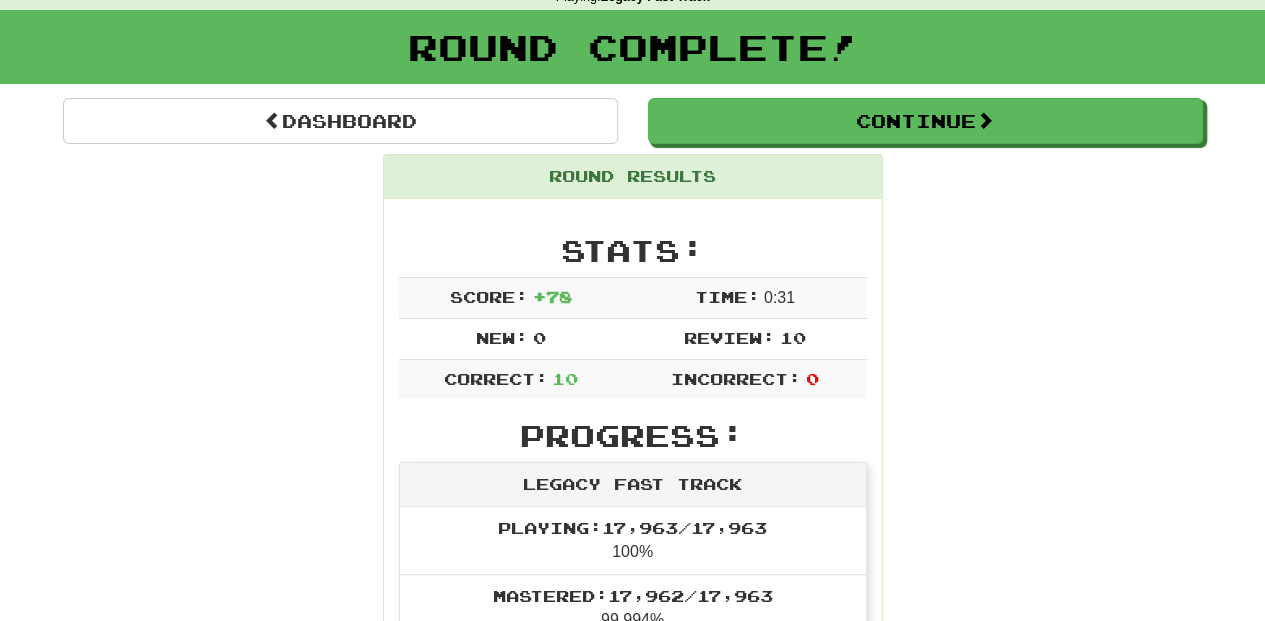 scroll, scrollTop: 66, scrollLeft: 0, axis: vertical 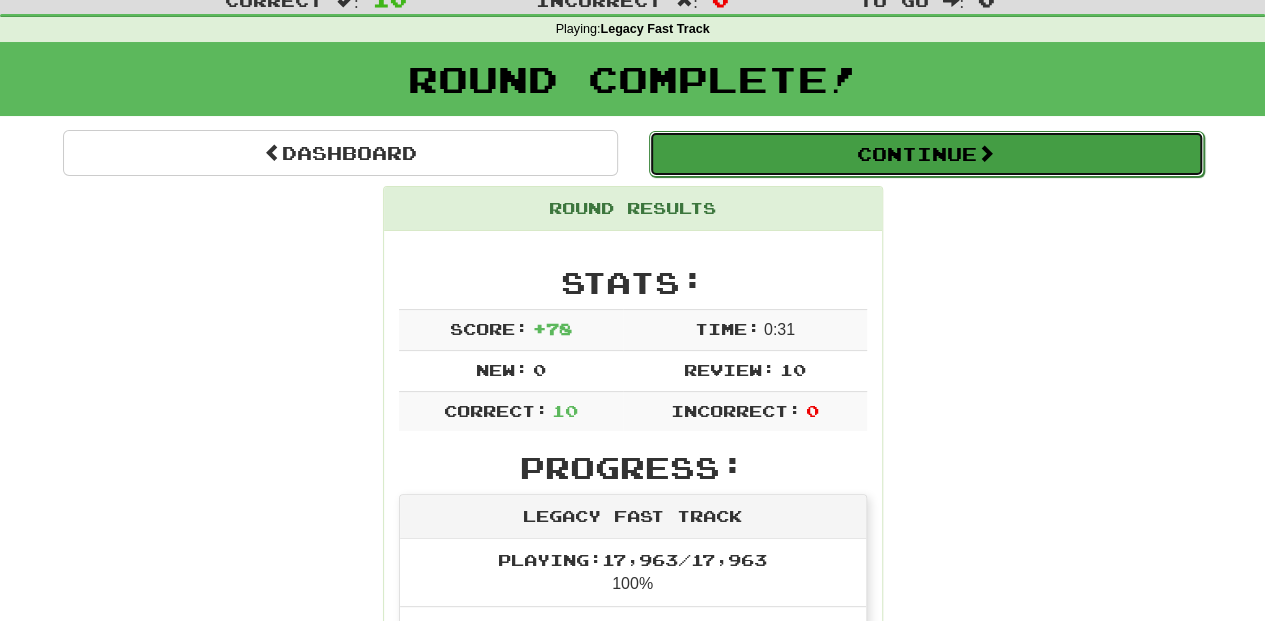 click on "Continue" at bounding box center [926, 154] 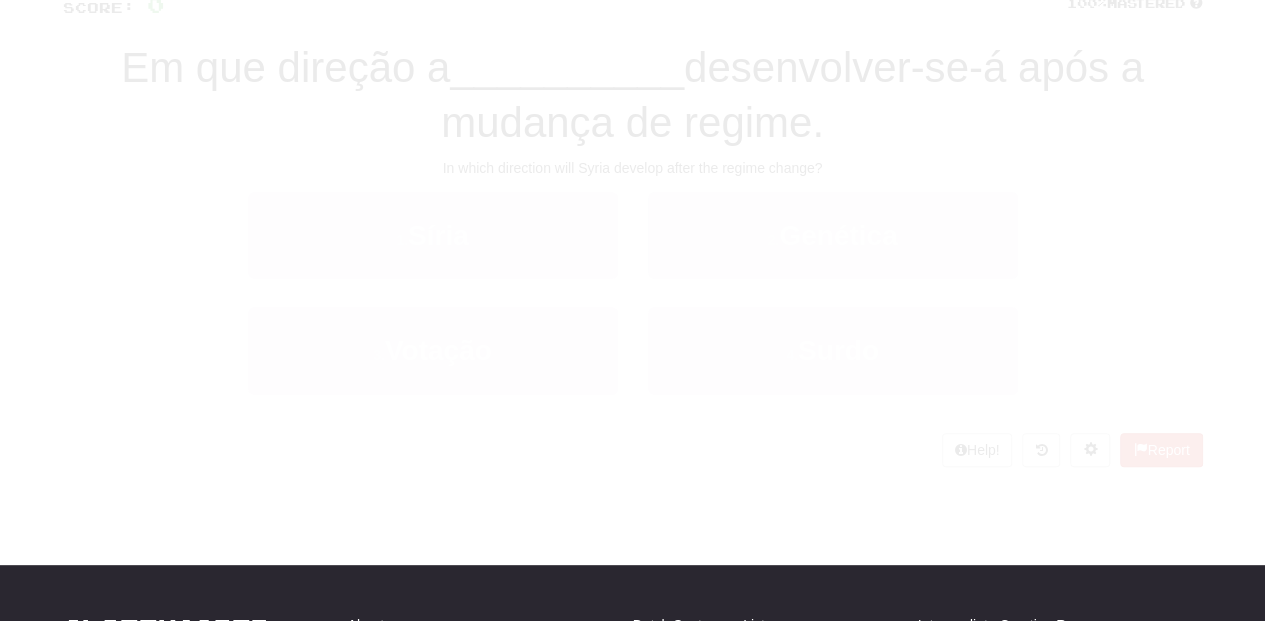 scroll, scrollTop: 66, scrollLeft: 0, axis: vertical 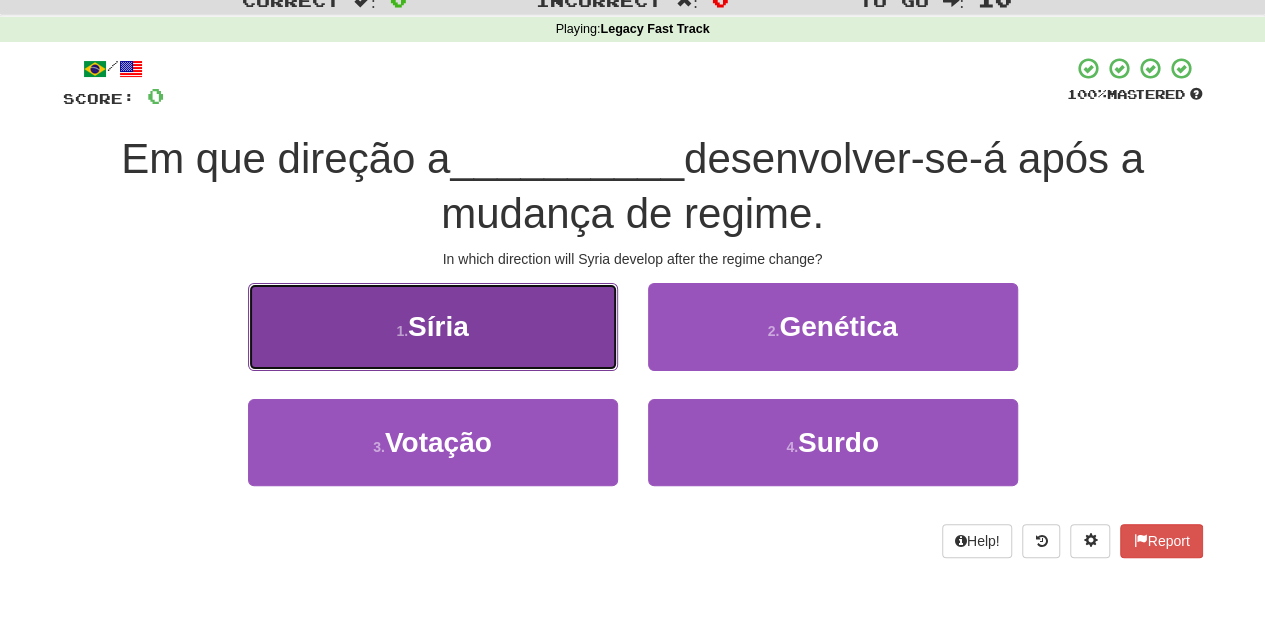 click on "1 .  Síria" at bounding box center (433, 326) 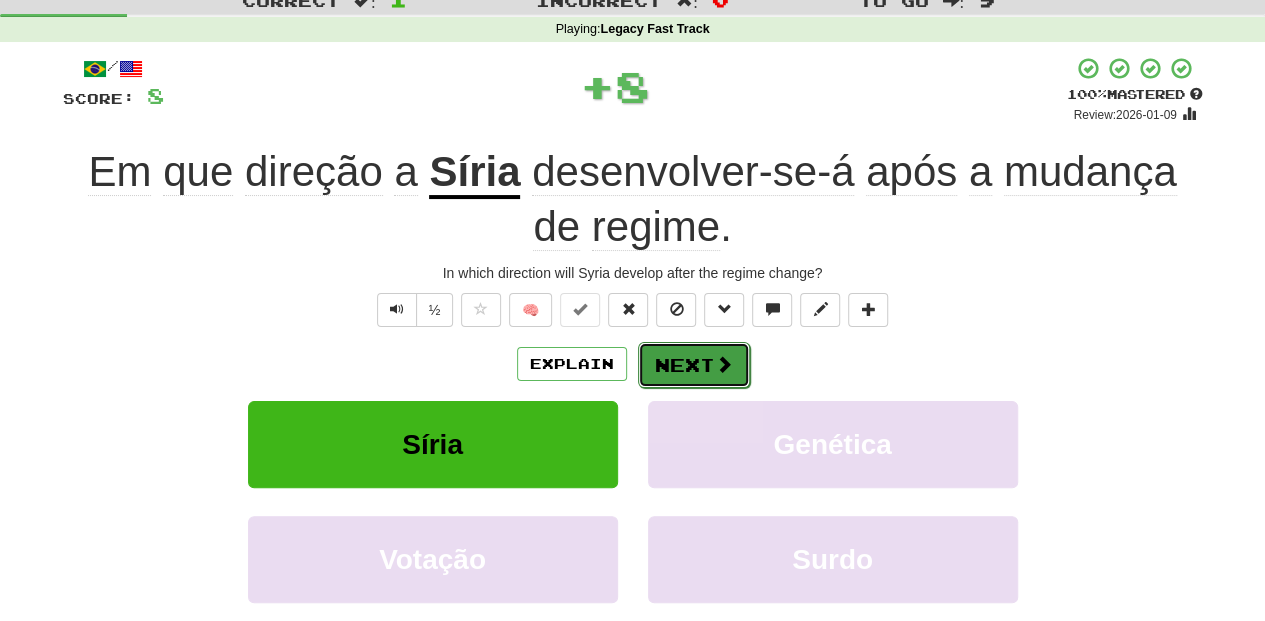 click on "Next" at bounding box center [694, 365] 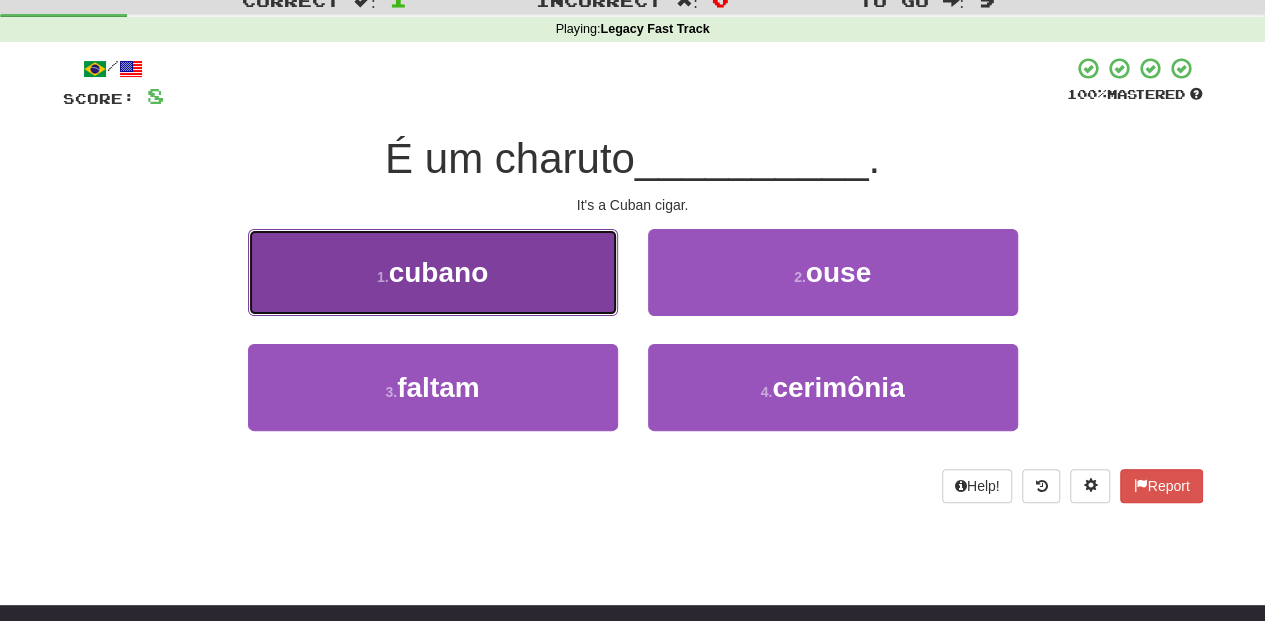 click on "1 .  cubano" at bounding box center (433, 272) 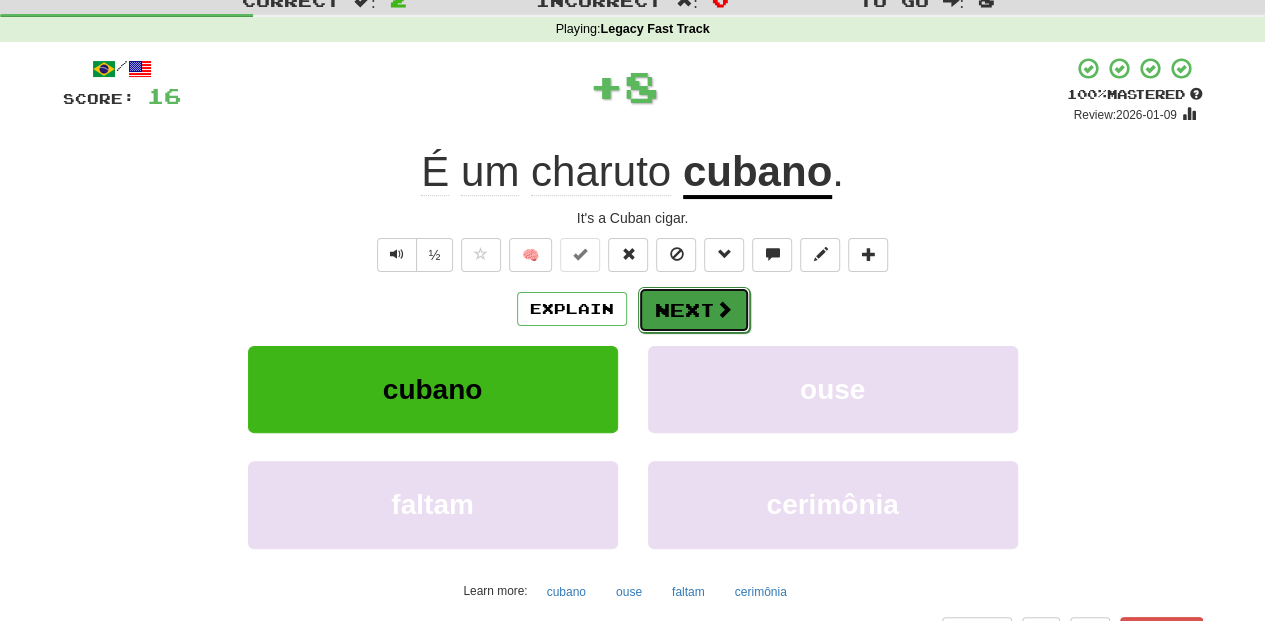 click on "Next" at bounding box center [694, 310] 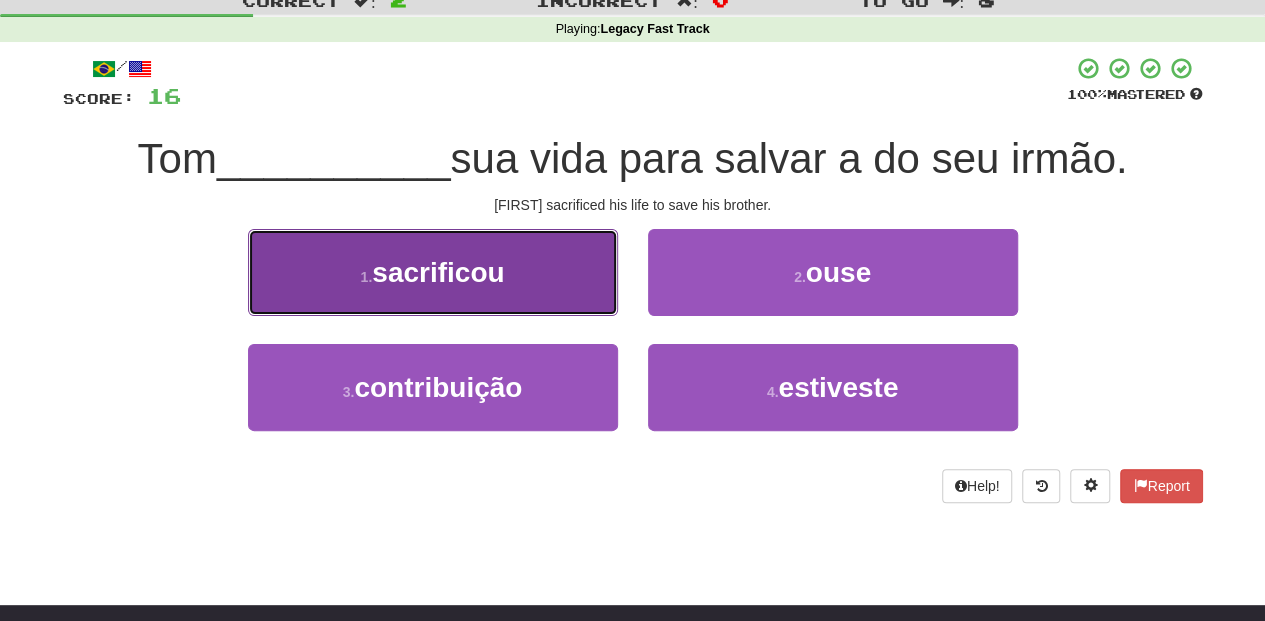 click on "1 .  sacrificou" at bounding box center (433, 272) 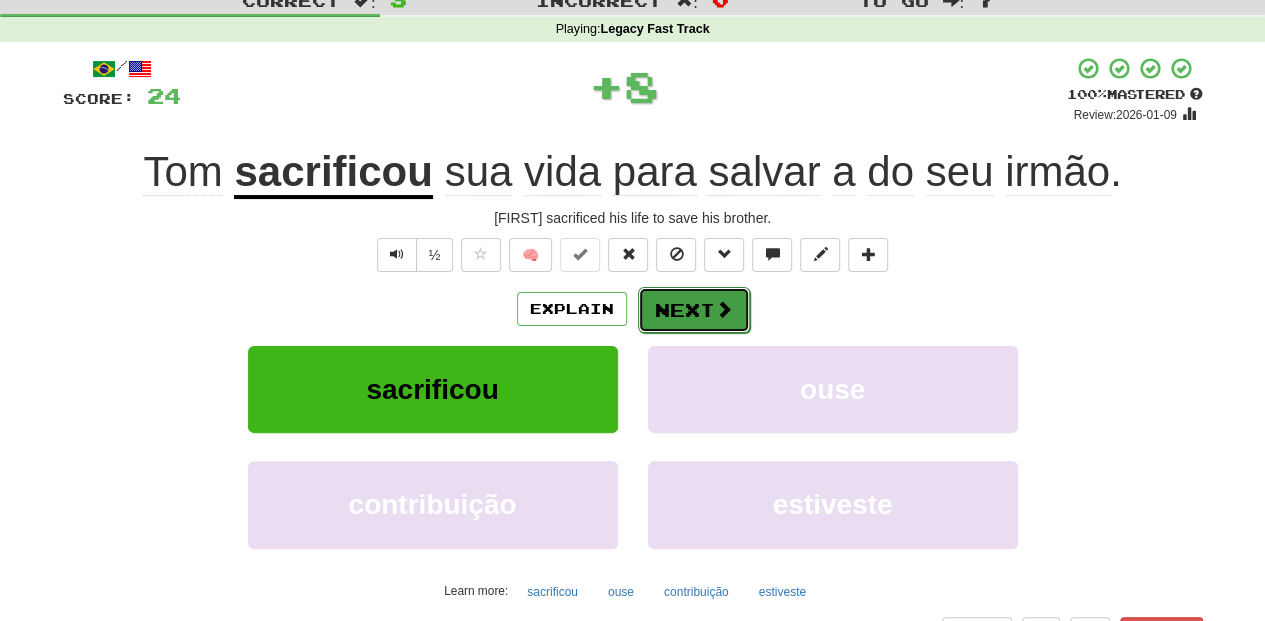 click on "Next" at bounding box center [694, 310] 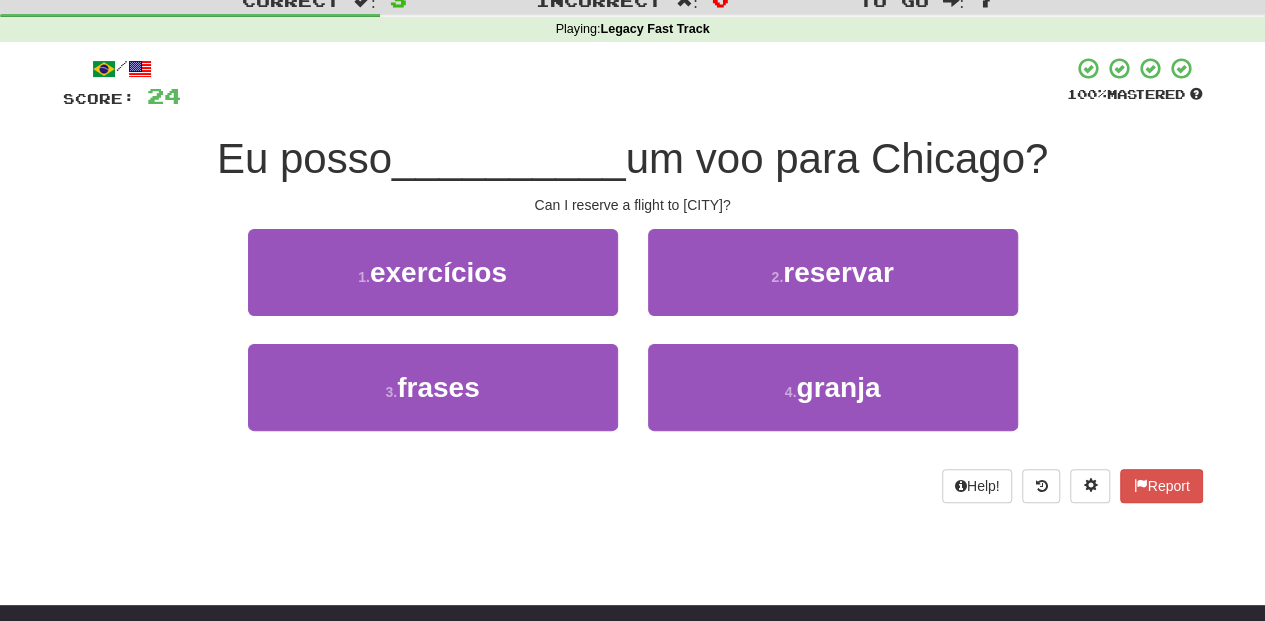 click on "2 .  reservar" at bounding box center [833, 286] 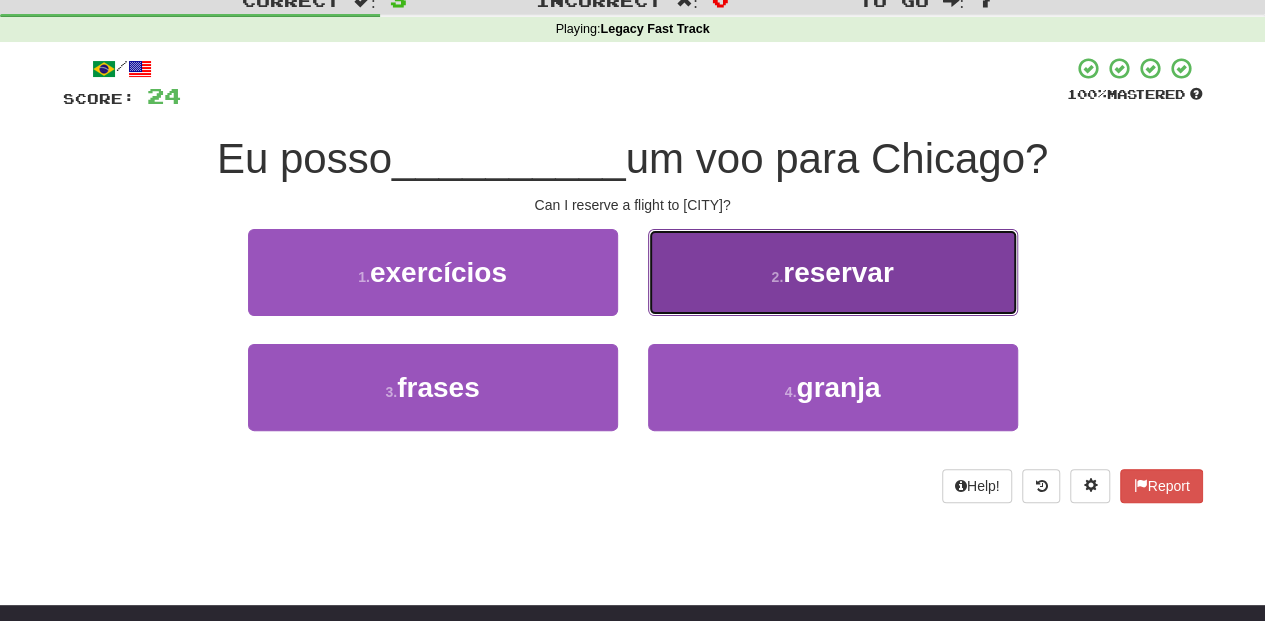 click on "2 .  reservar" at bounding box center (833, 272) 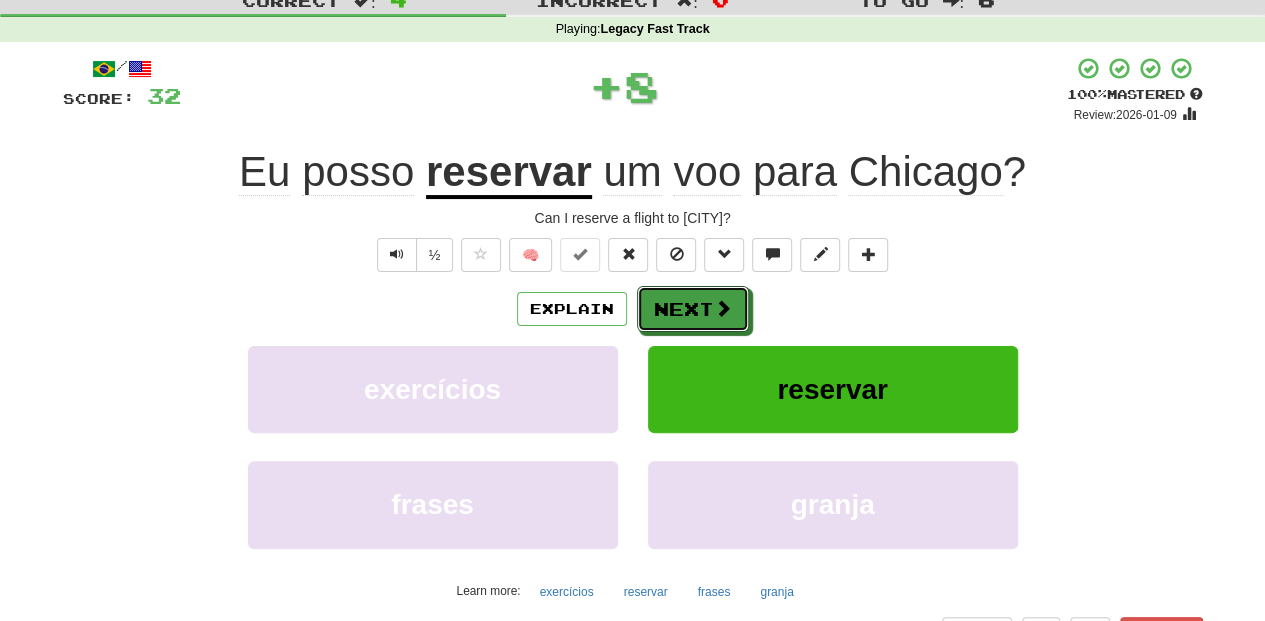 click on "Next" at bounding box center [693, 309] 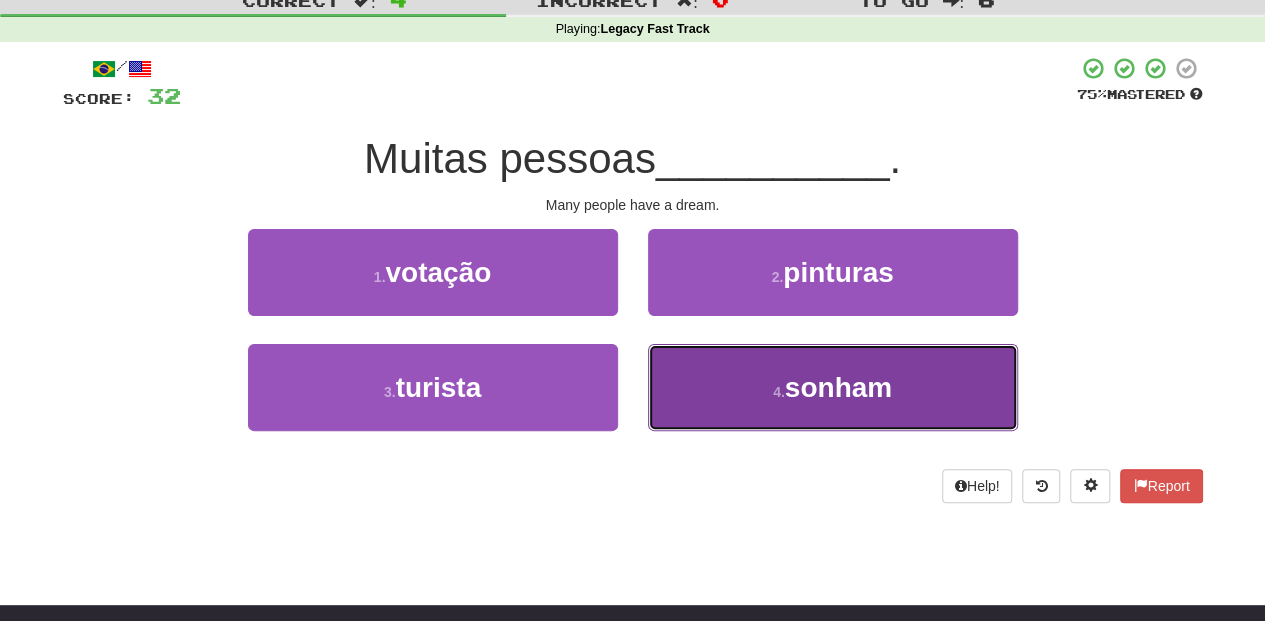 click on "4 .  sonham" at bounding box center [833, 387] 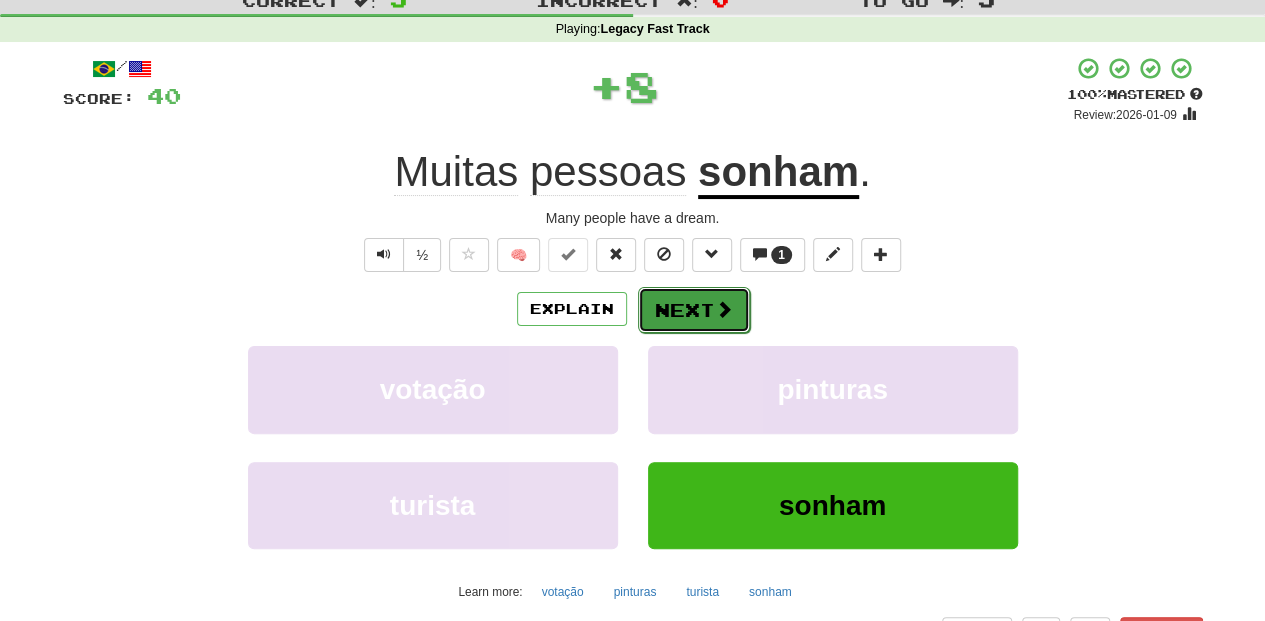 click on "Next" at bounding box center [694, 310] 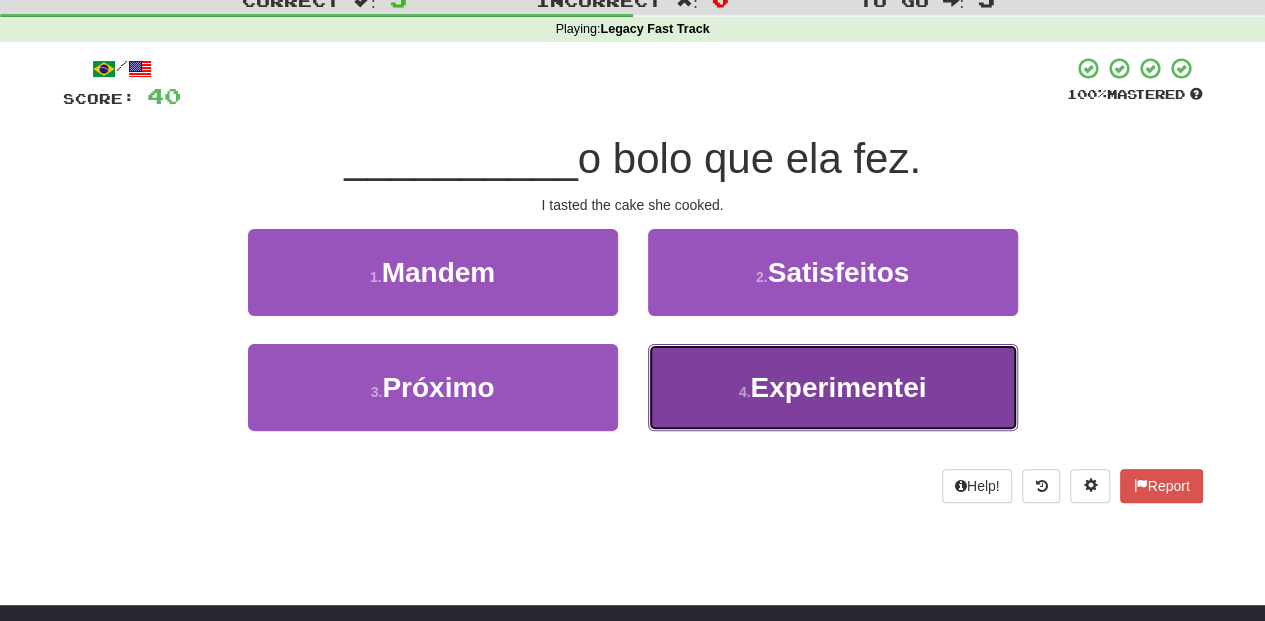 click on "4 .  Experimentei" at bounding box center [833, 387] 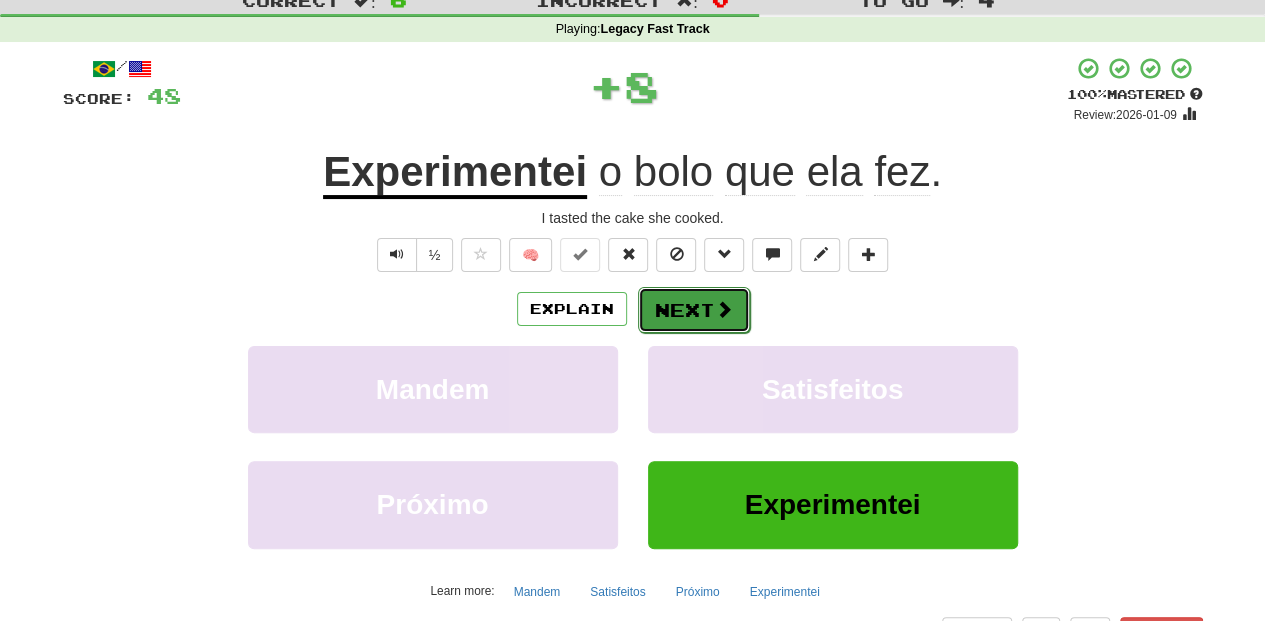 click on "Next" at bounding box center [694, 310] 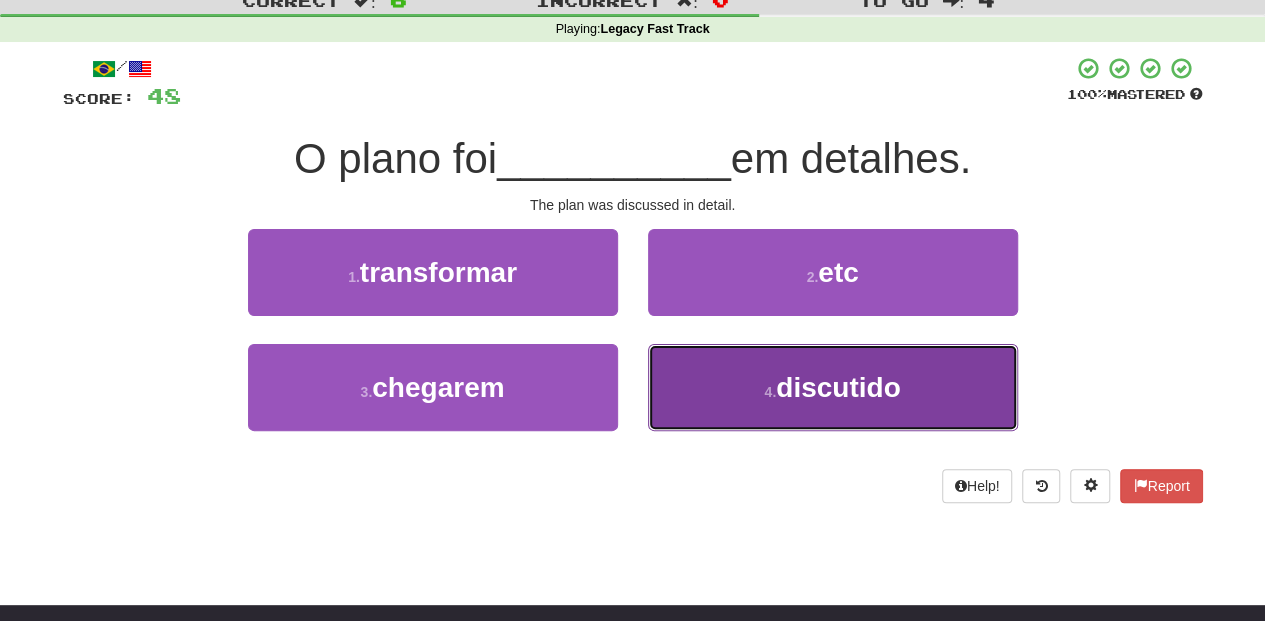 click on "4 .  discutido" at bounding box center [833, 387] 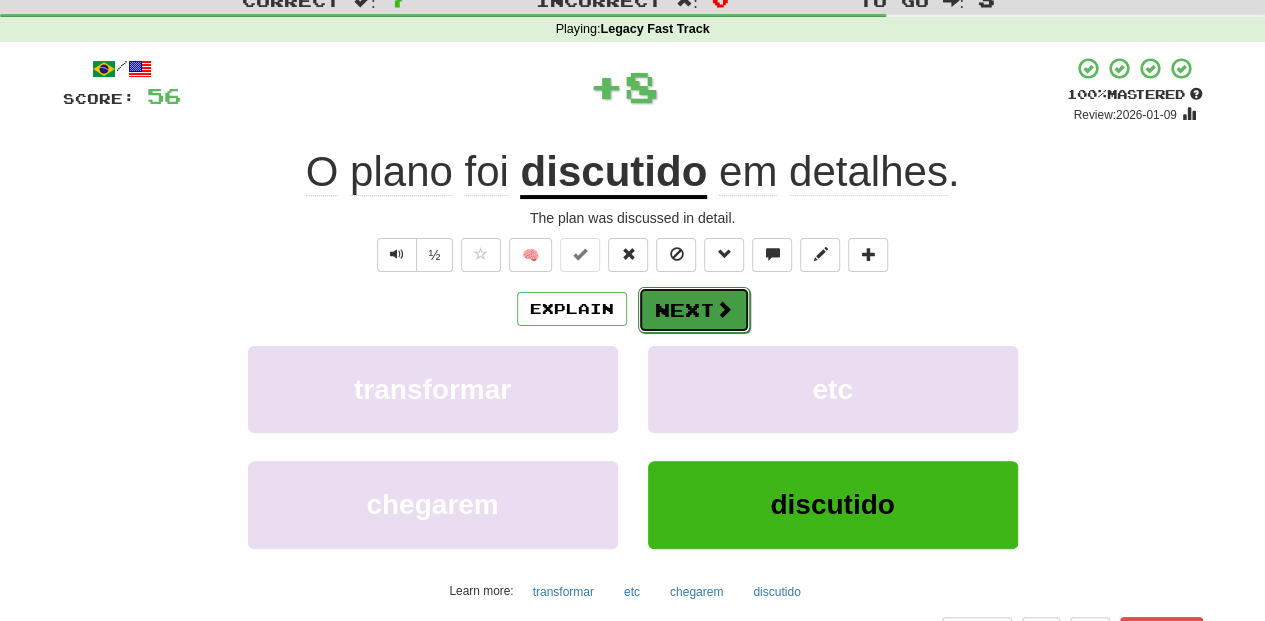 click on "Next" at bounding box center [694, 310] 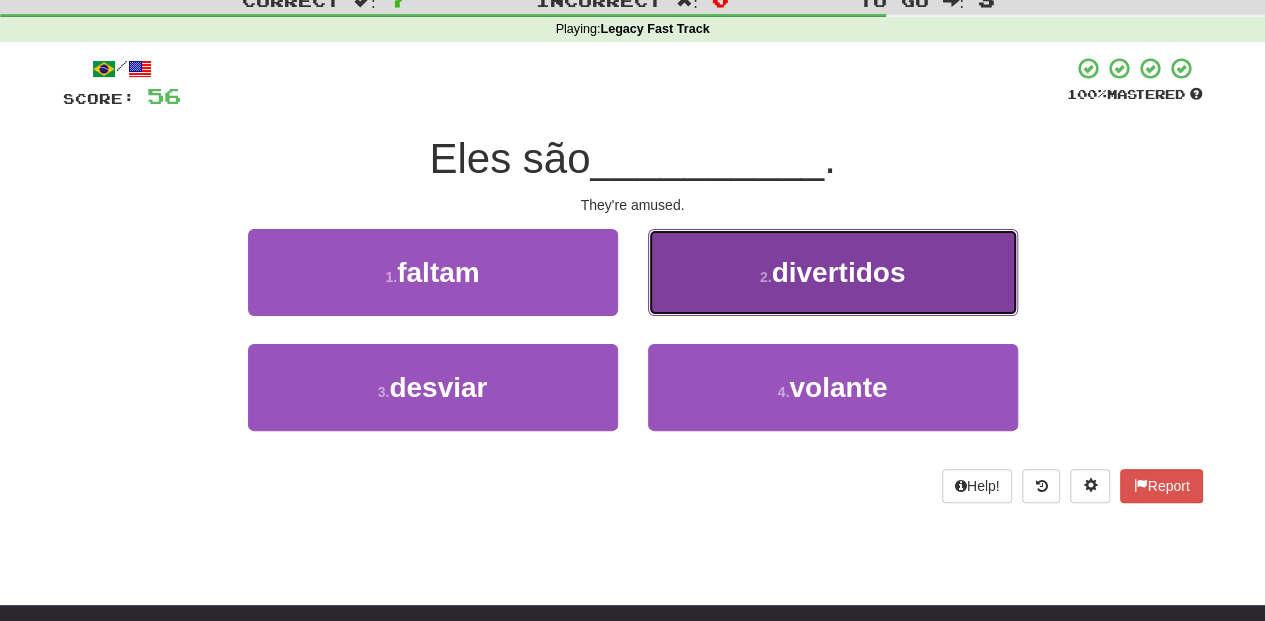 click on "2 .  divertidos" at bounding box center [833, 272] 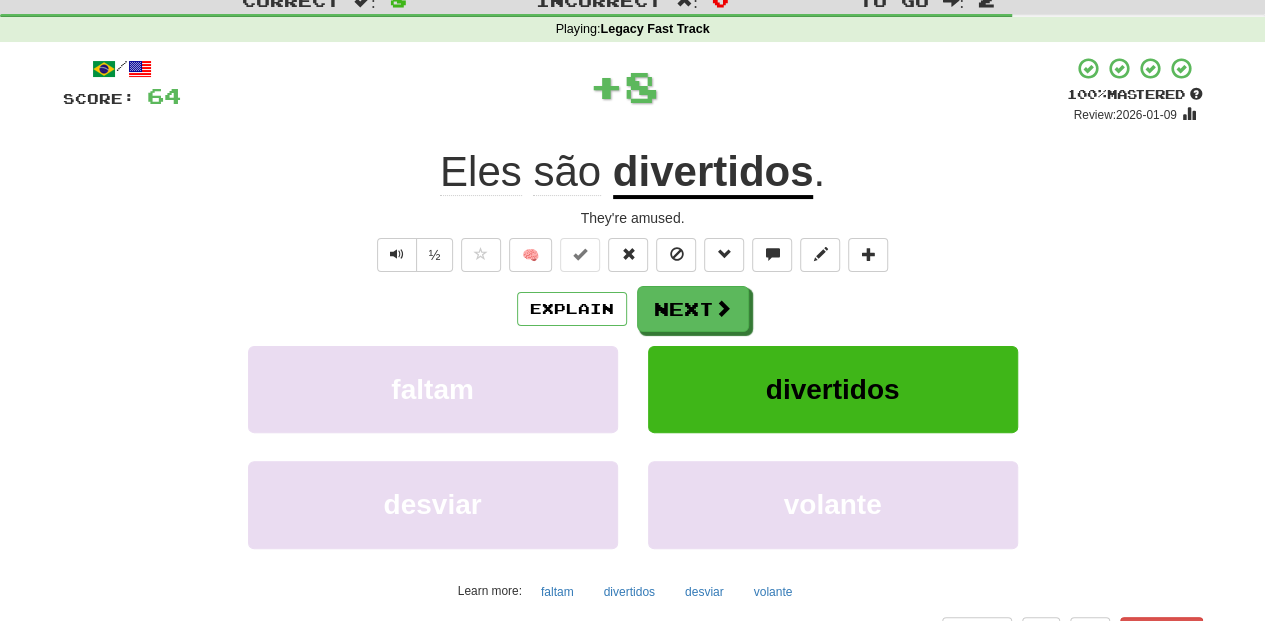 click on "Next" at bounding box center [693, 309] 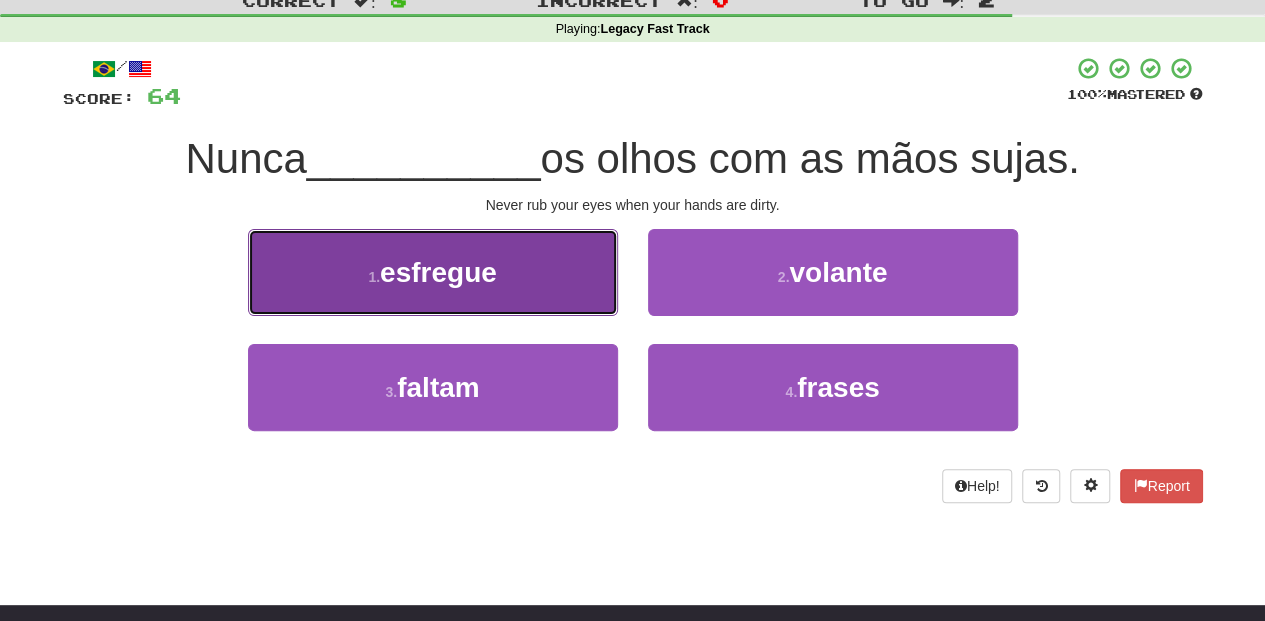click on "1 .  esfregue" at bounding box center [433, 272] 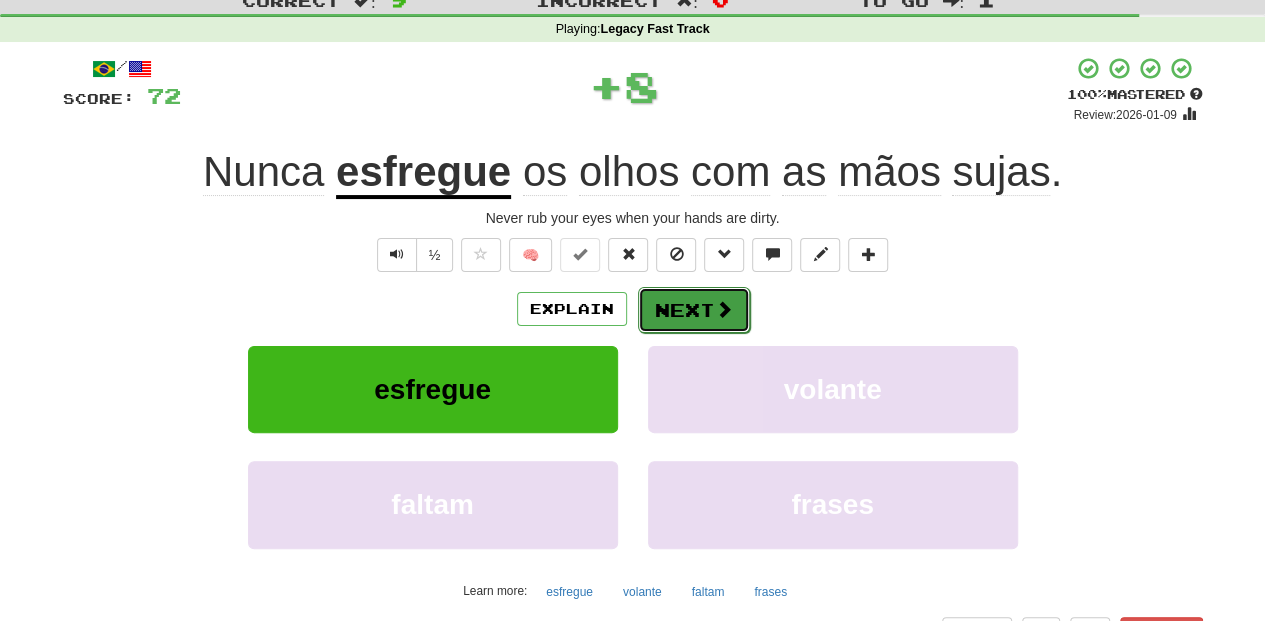 click on "Next" at bounding box center [694, 310] 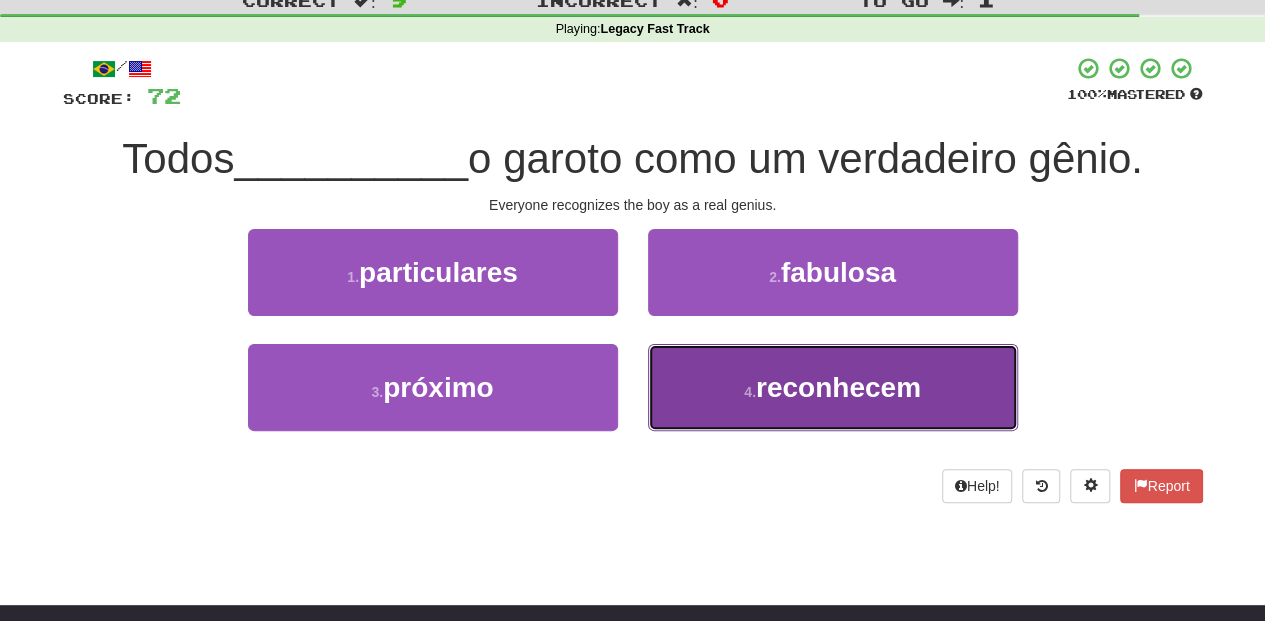 click on "4 .  reconhecem" at bounding box center (833, 387) 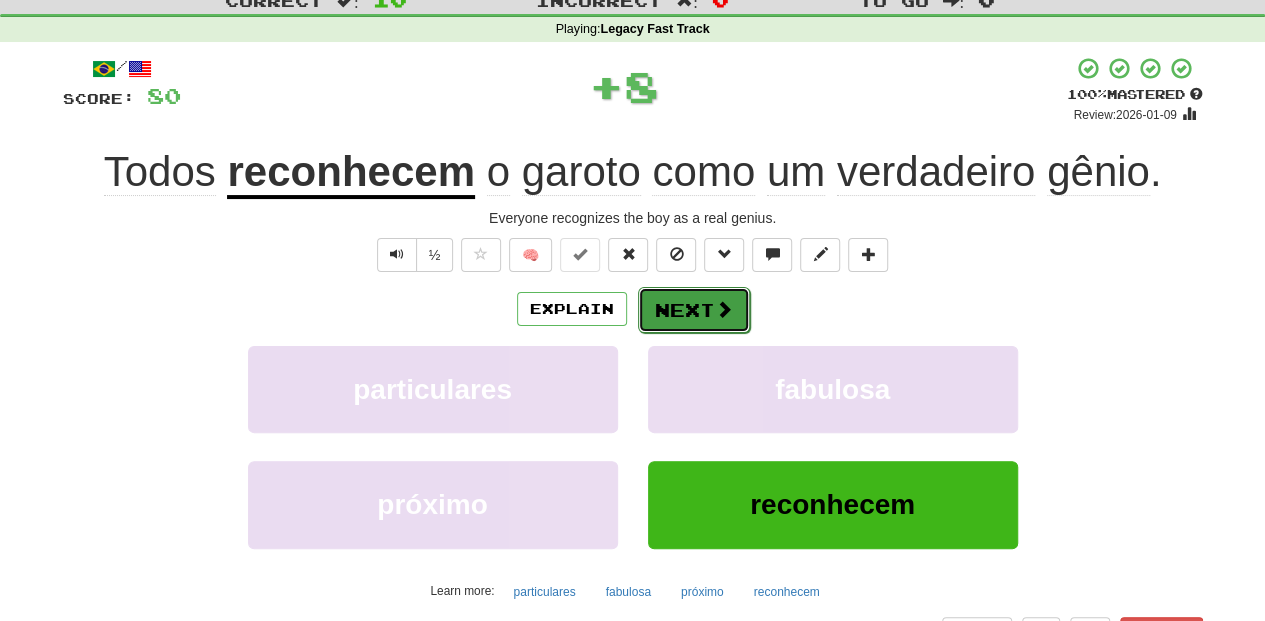 click on "Next" at bounding box center (694, 310) 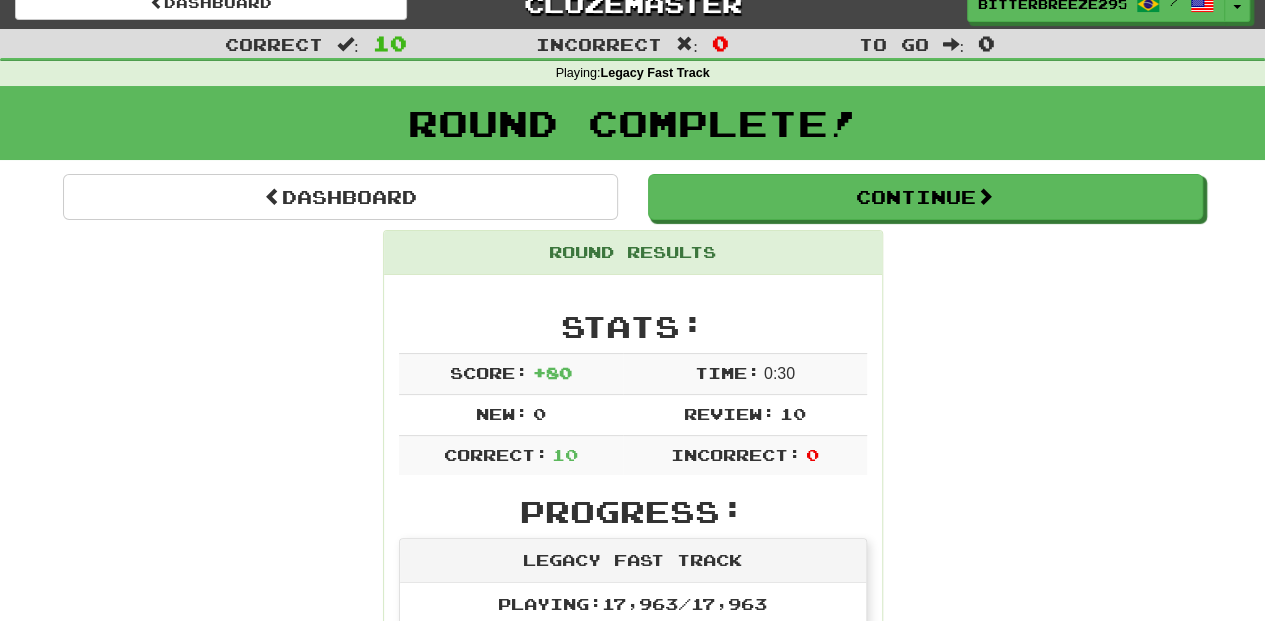 scroll, scrollTop: 0, scrollLeft: 0, axis: both 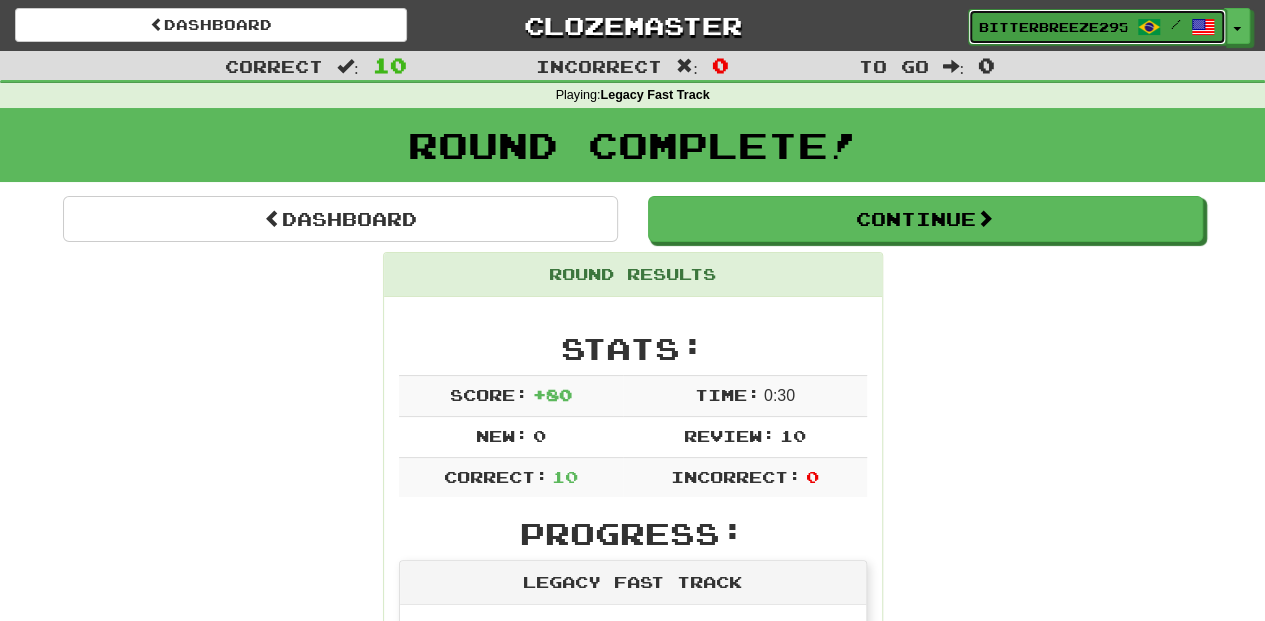 click on "BitterBreeze2956" at bounding box center (1053, 27) 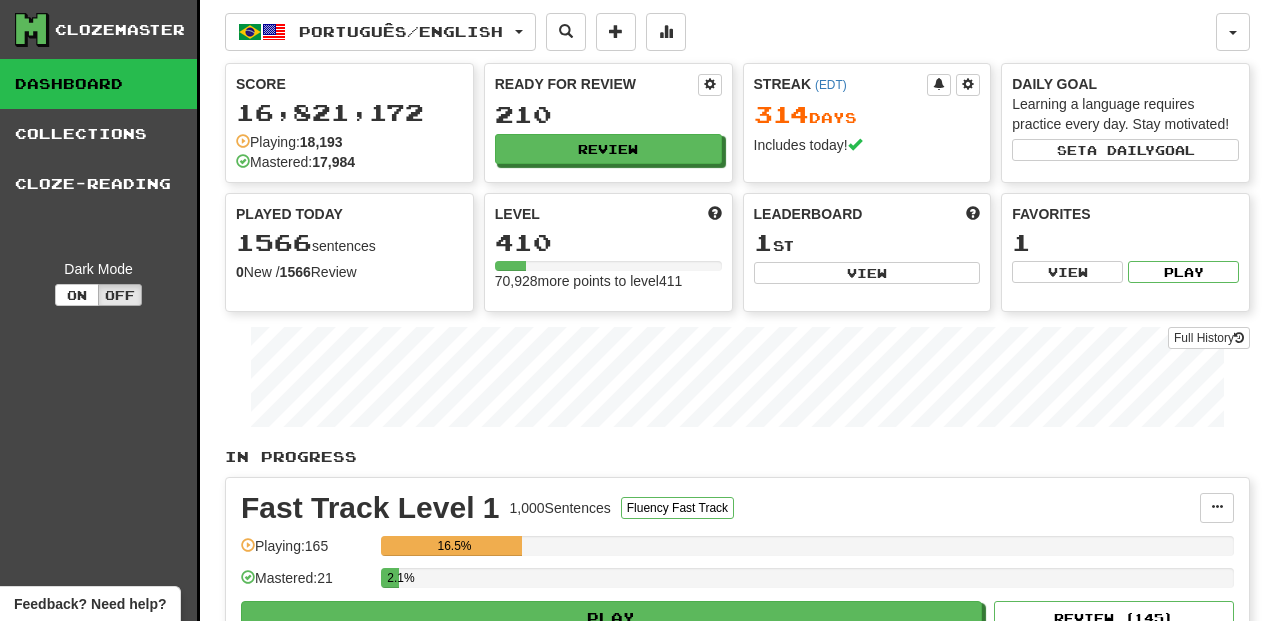 scroll, scrollTop: 0, scrollLeft: 0, axis: both 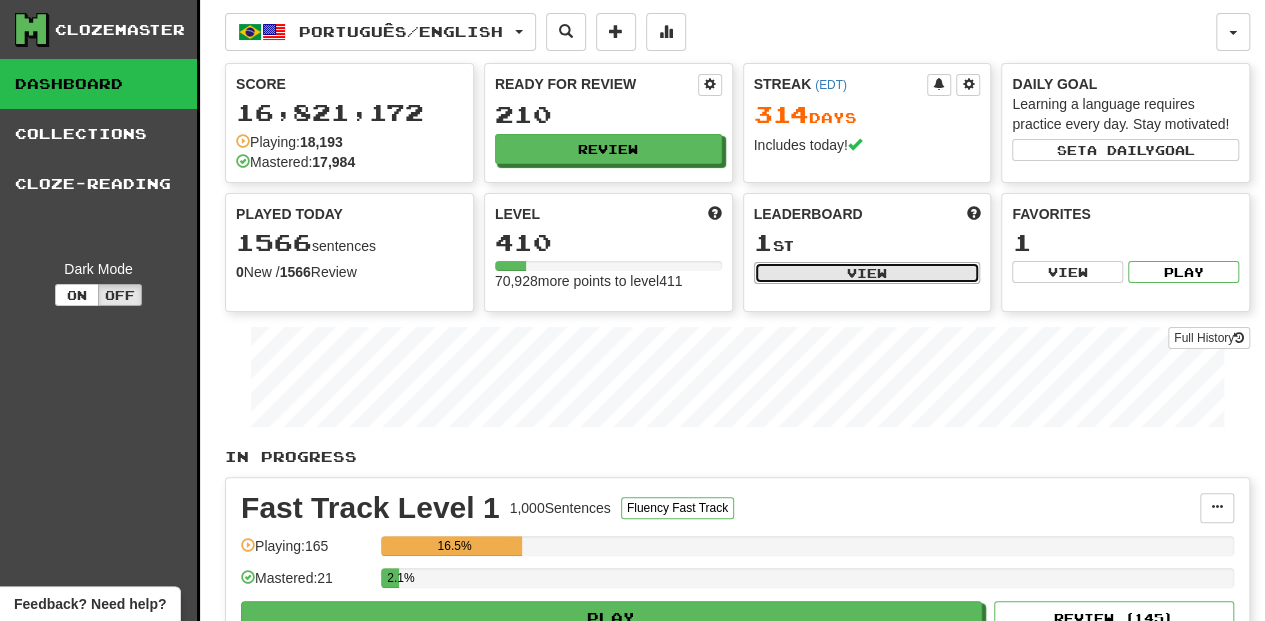 click on "View" at bounding box center [867, 273] 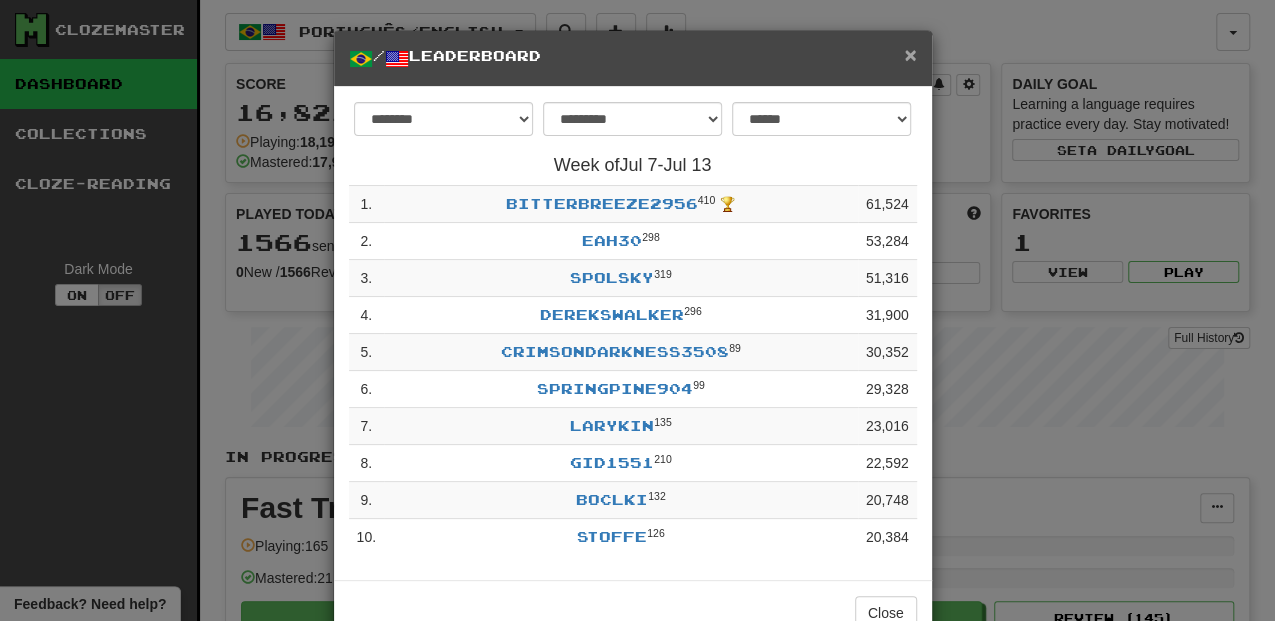 click on "×" at bounding box center [910, 54] 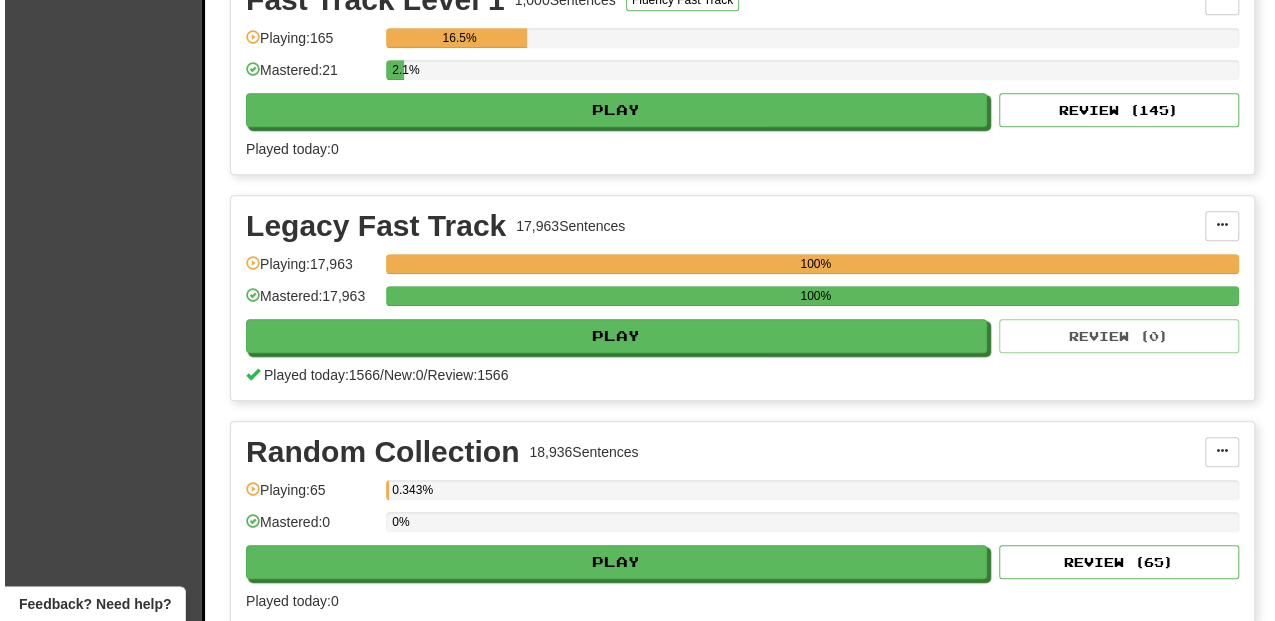 scroll, scrollTop: 533, scrollLeft: 0, axis: vertical 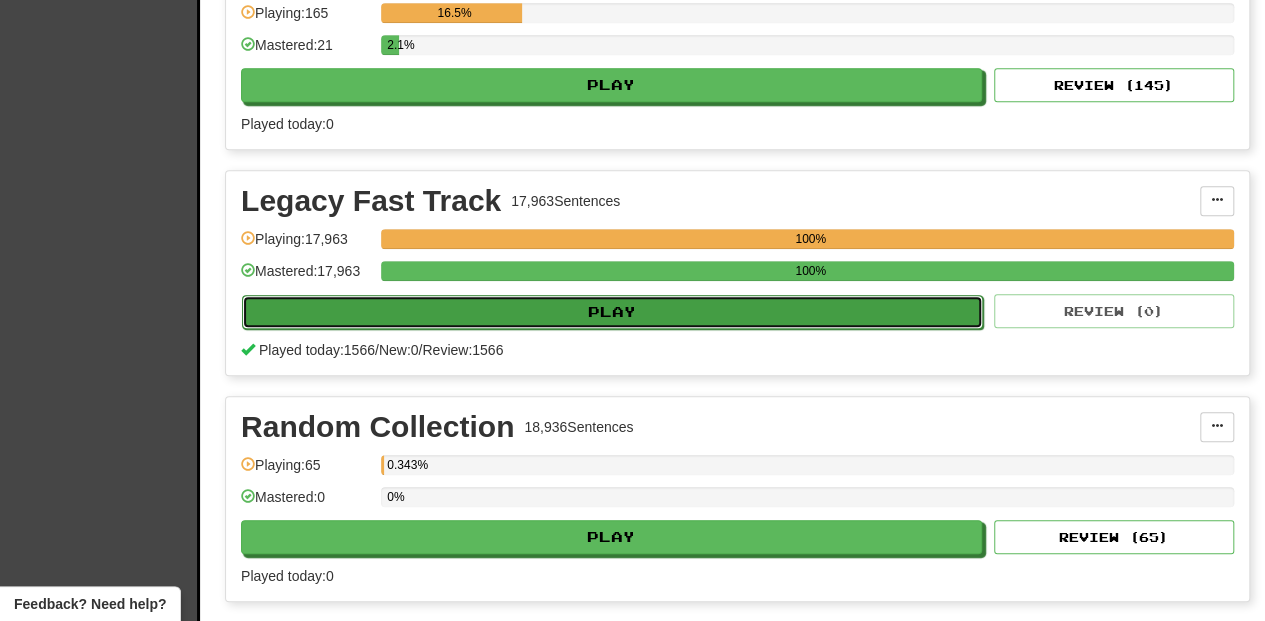 click on "Play" at bounding box center (612, 312) 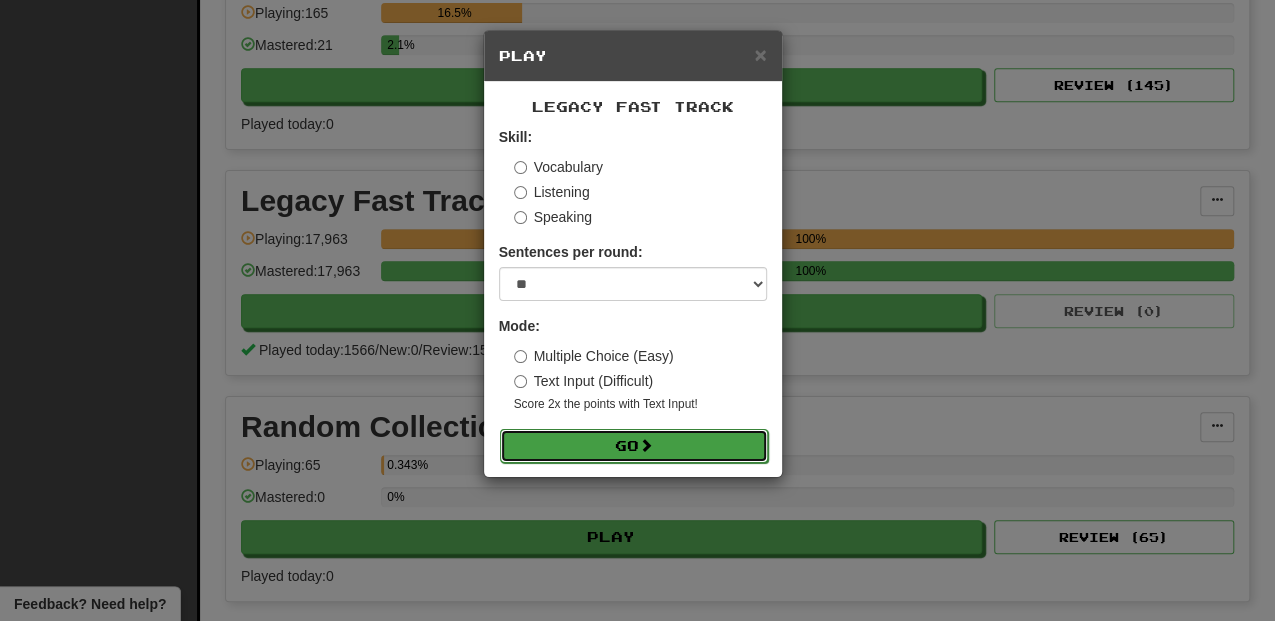 click on "Go" at bounding box center [634, 446] 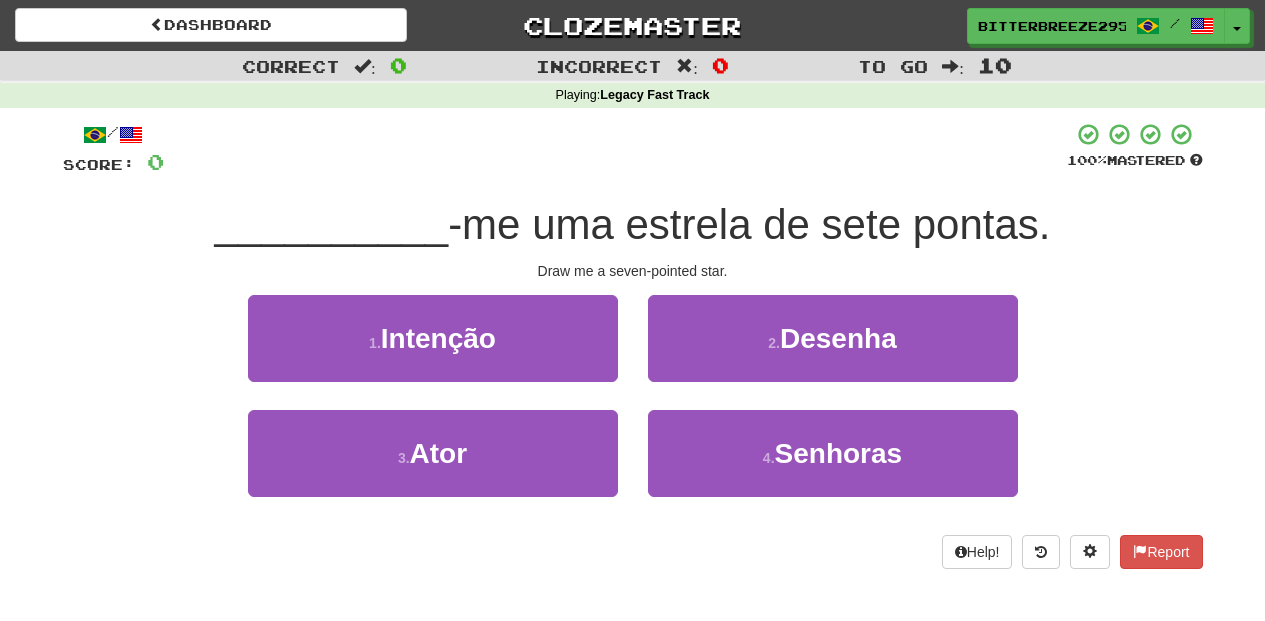 scroll, scrollTop: 0, scrollLeft: 0, axis: both 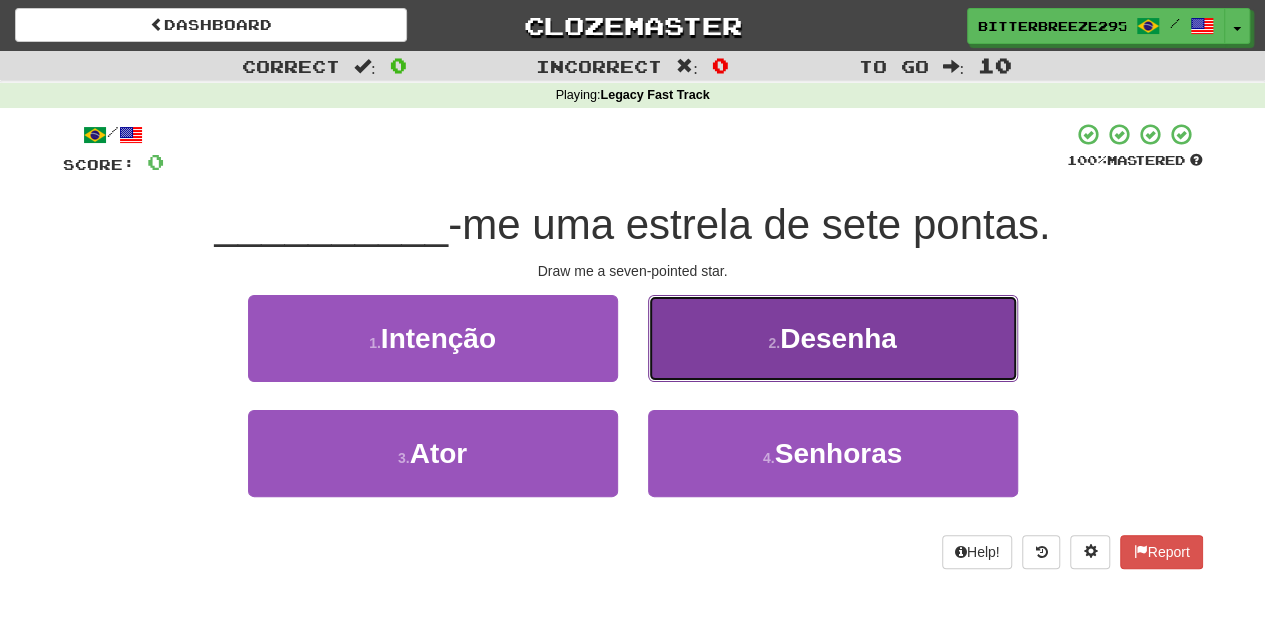 click on "2 .  Desenha" at bounding box center [833, 338] 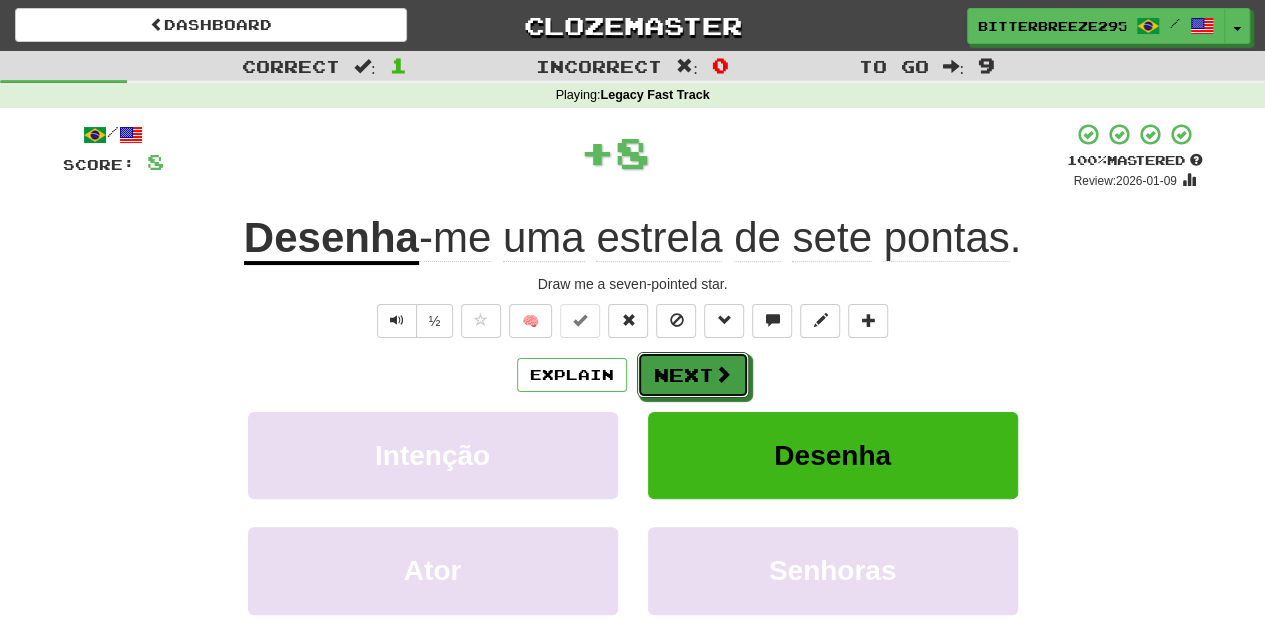 click at bounding box center (723, 374) 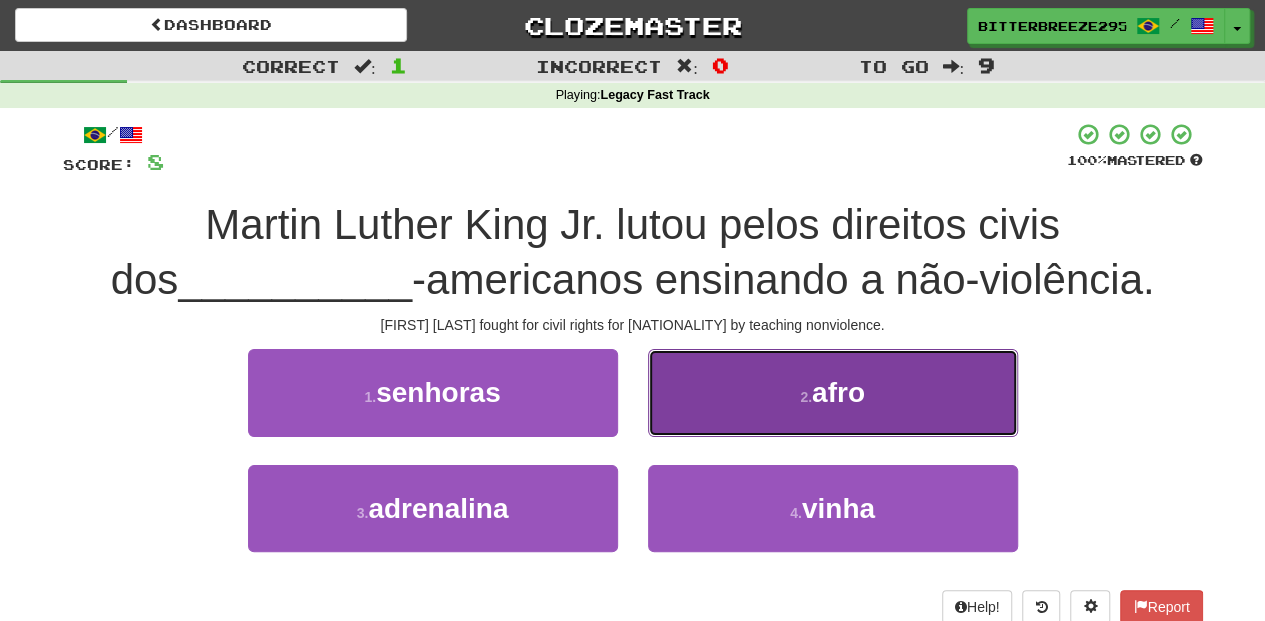 click on "2 .  afro" at bounding box center [833, 392] 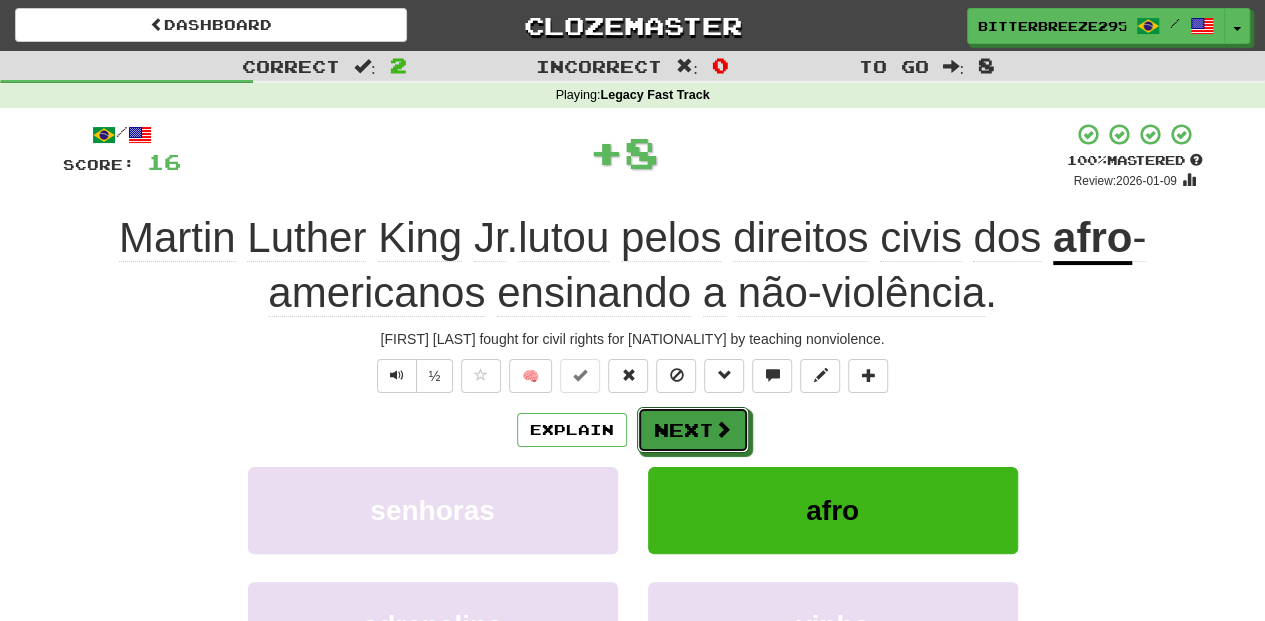 click on "Next" at bounding box center [693, 430] 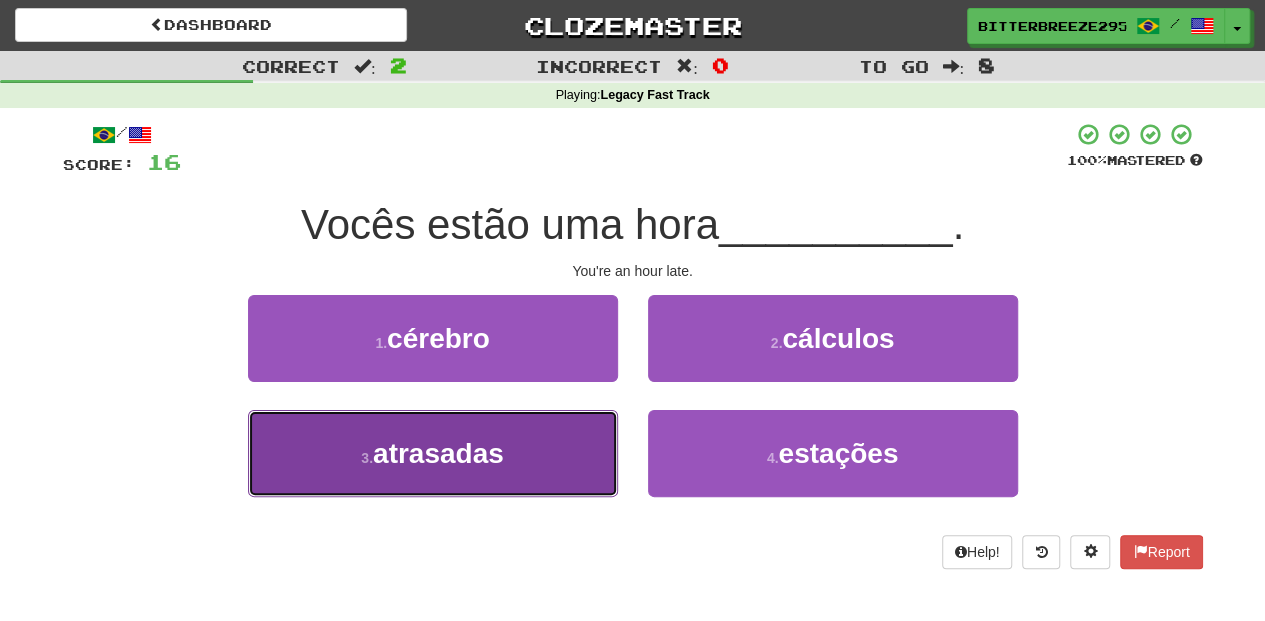 click on "3 .  atrasadas" at bounding box center [433, 453] 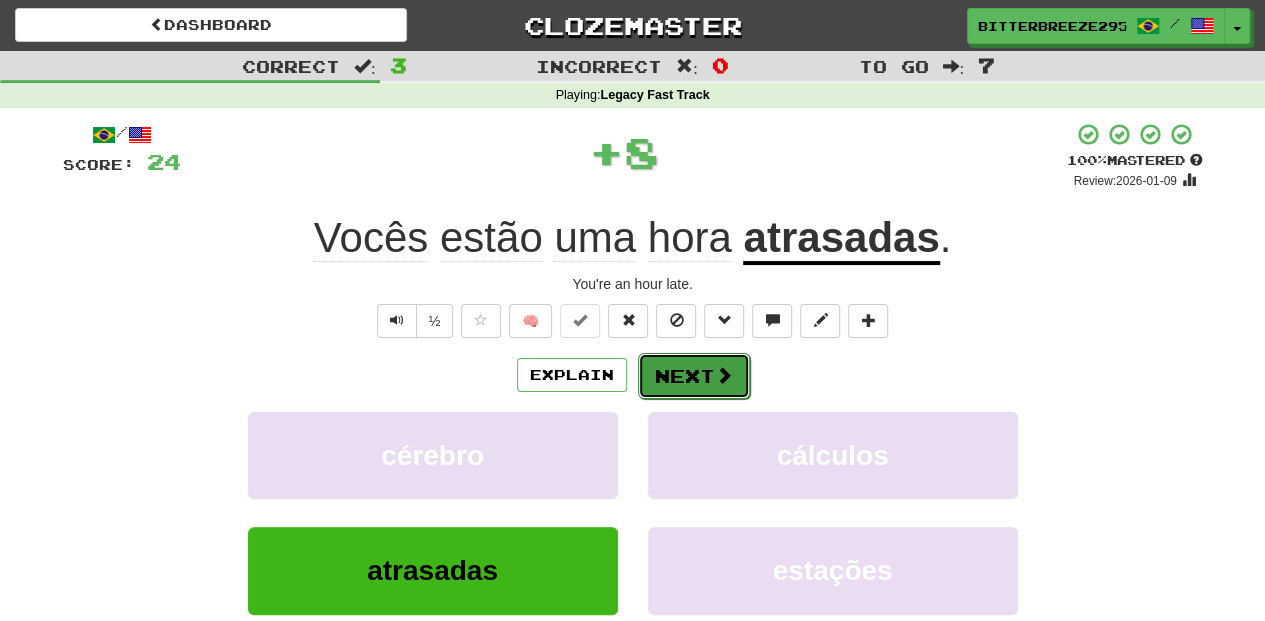 click on "Next" at bounding box center [694, 376] 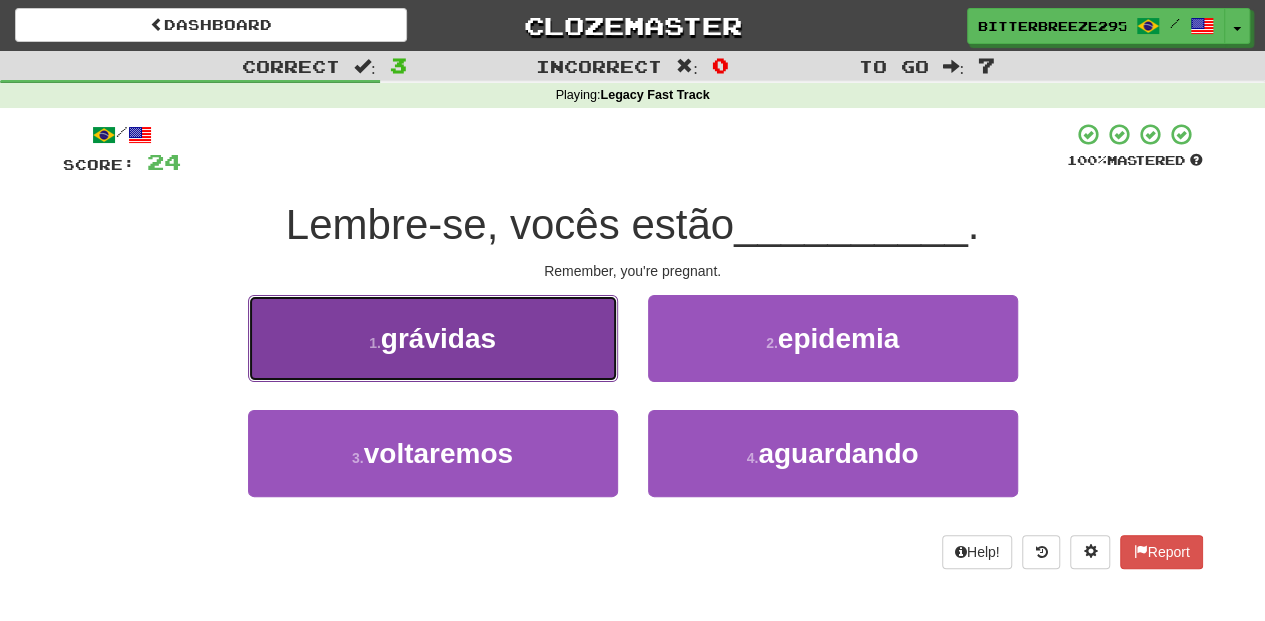 click on "1 .  grávidas" at bounding box center (433, 338) 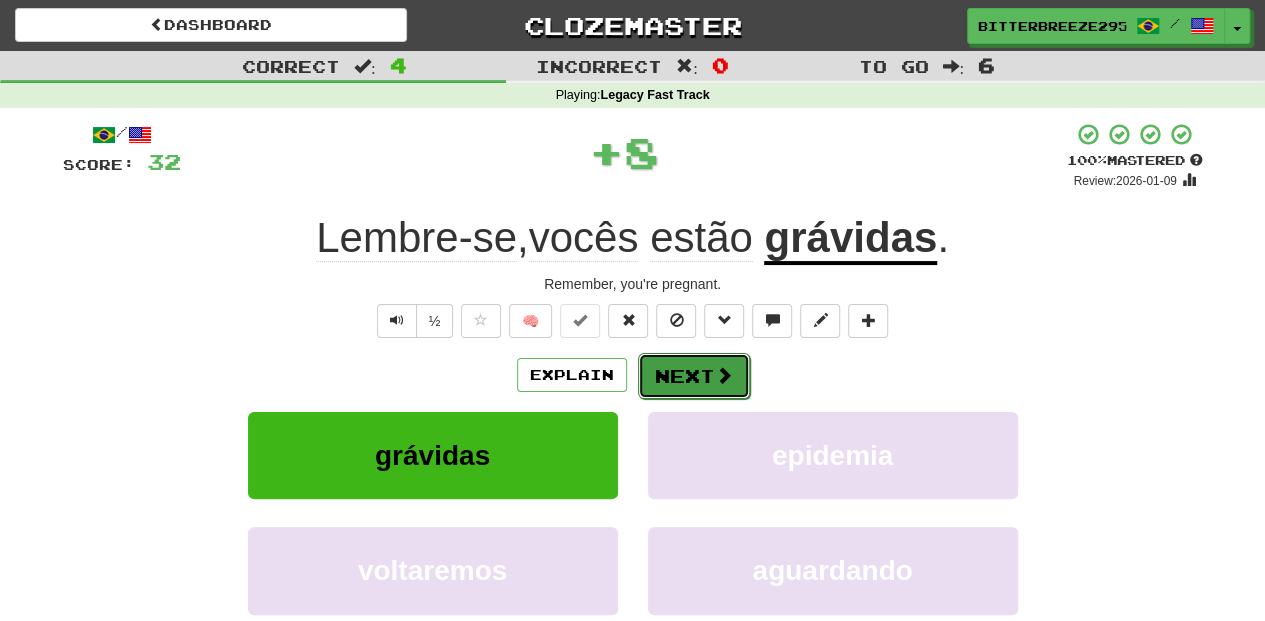 click on "Next" at bounding box center (694, 376) 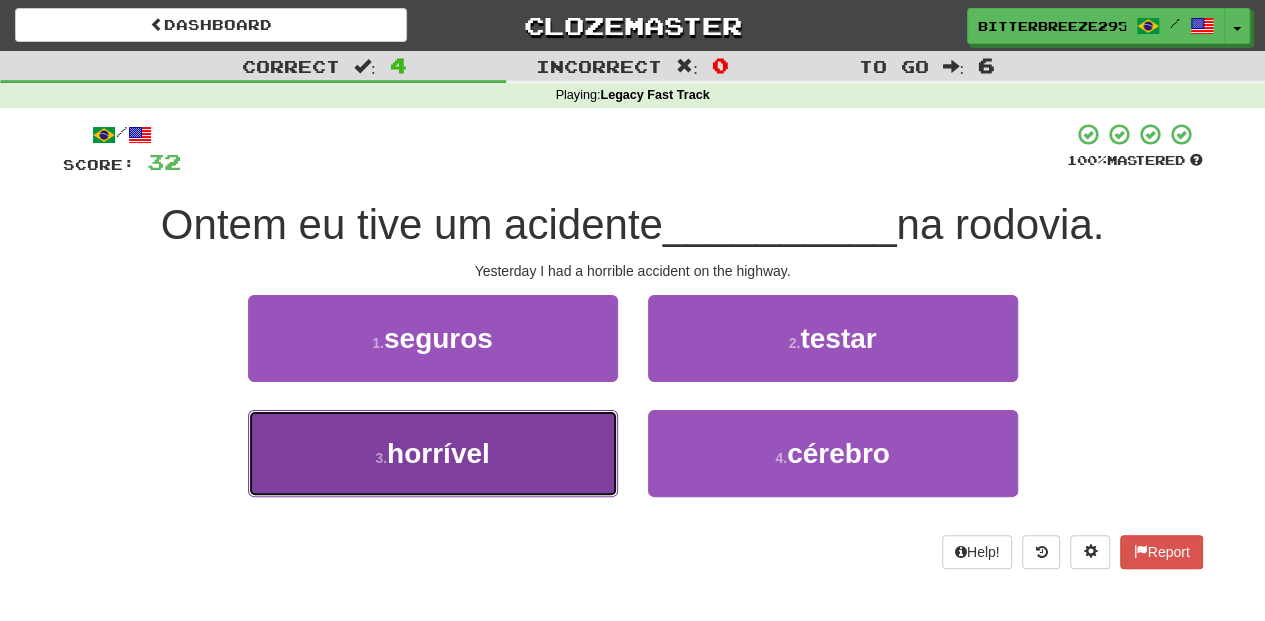 click on "3 .  horrível" at bounding box center (433, 453) 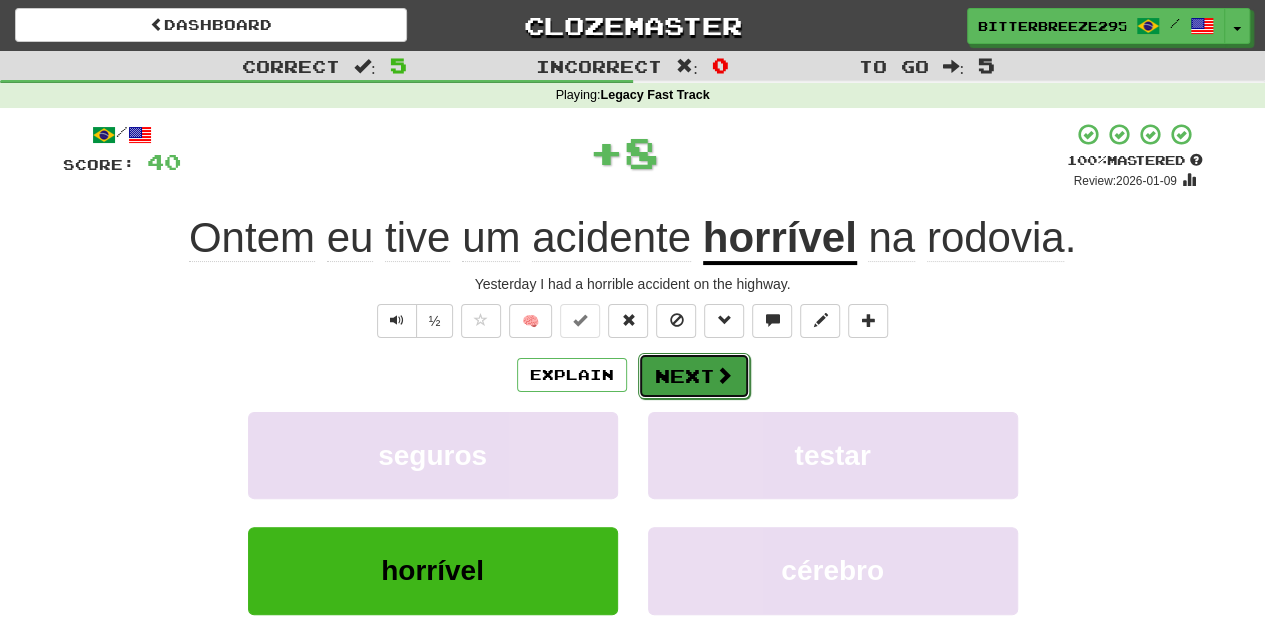 click on "Next" at bounding box center (694, 376) 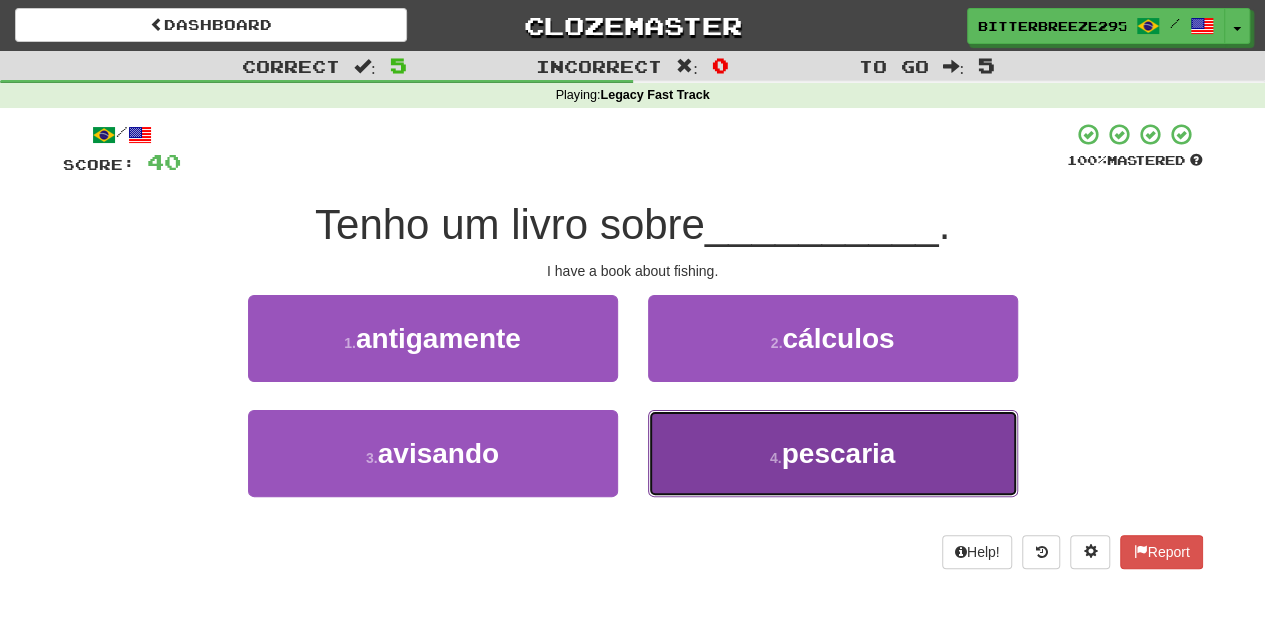click on "4 .  pescaria" at bounding box center [833, 453] 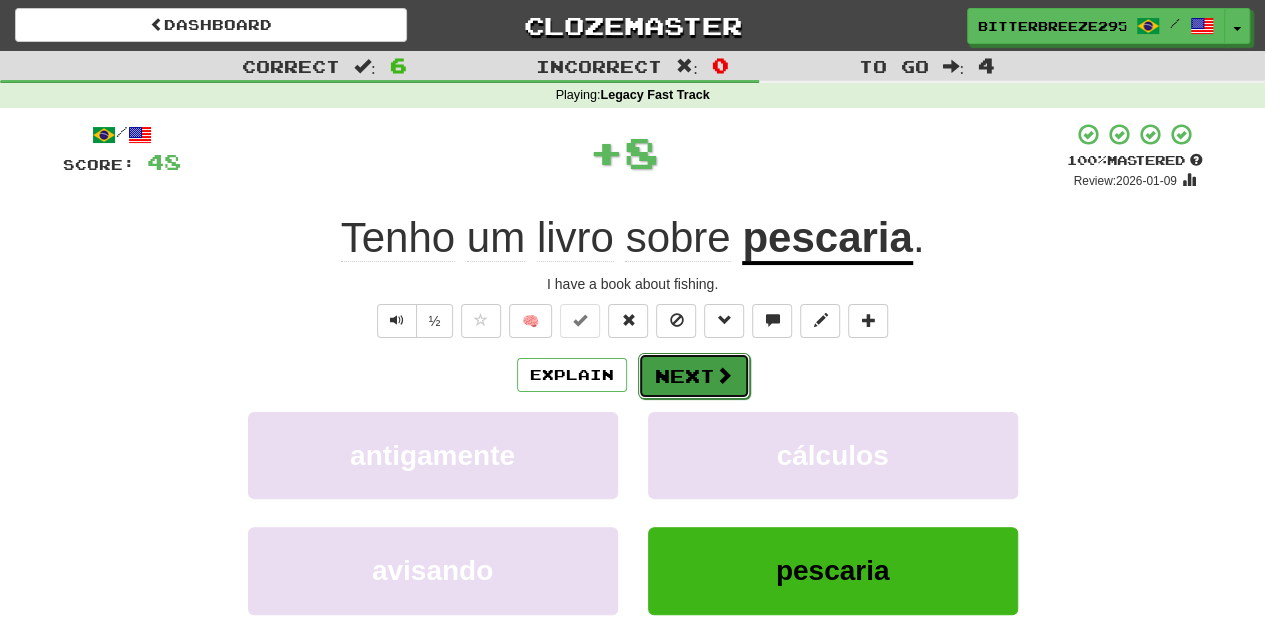 click on "Next" at bounding box center [694, 376] 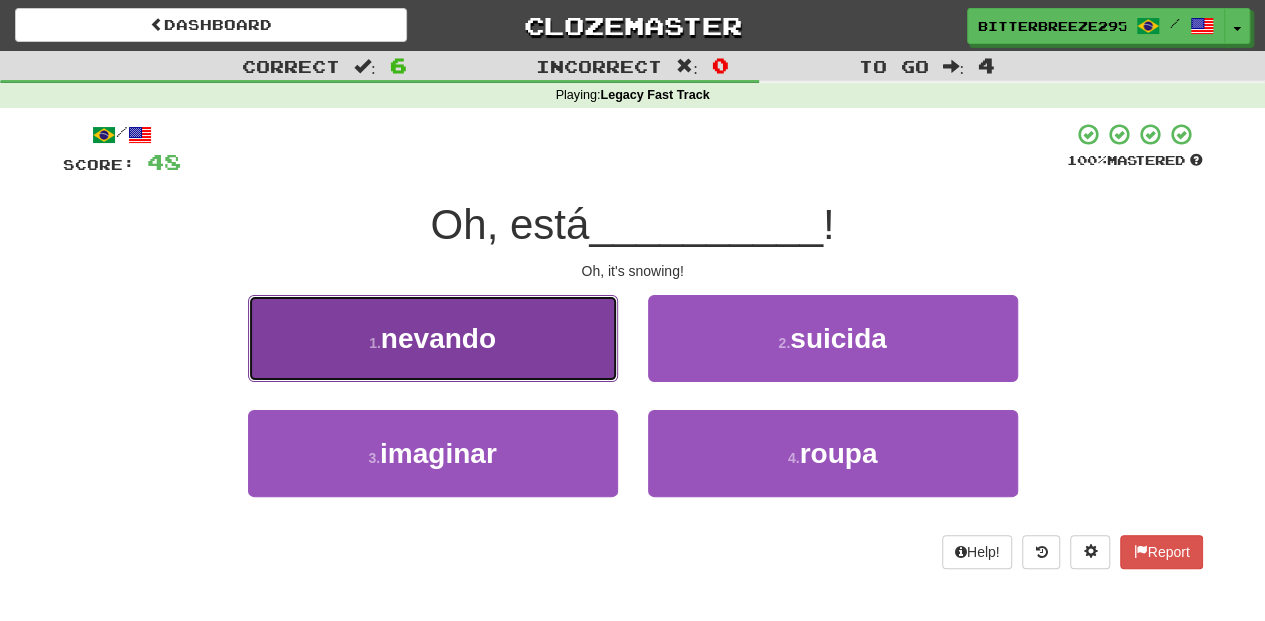 drag, startPoint x: 531, startPoint y: 361, endPoint x: 544, endPoint y: 361, distance: 13 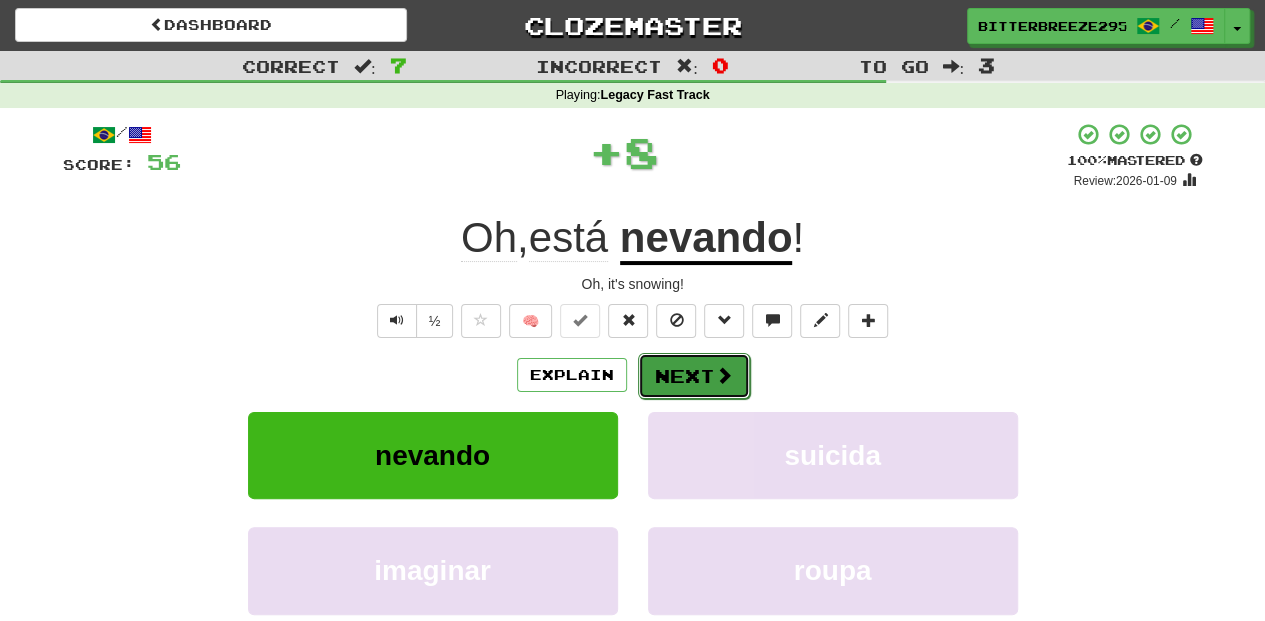 click on "Next" at bounding box center (694, 376) 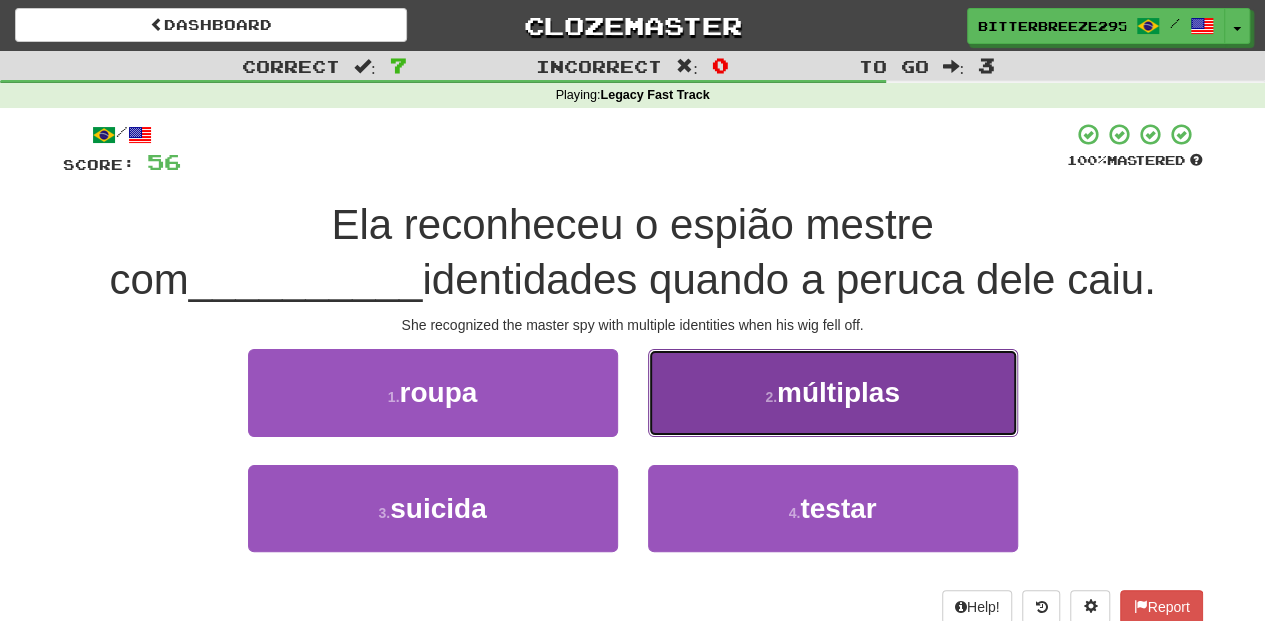 click on "2 .  múltiplas" at bounding box center (833, 392) 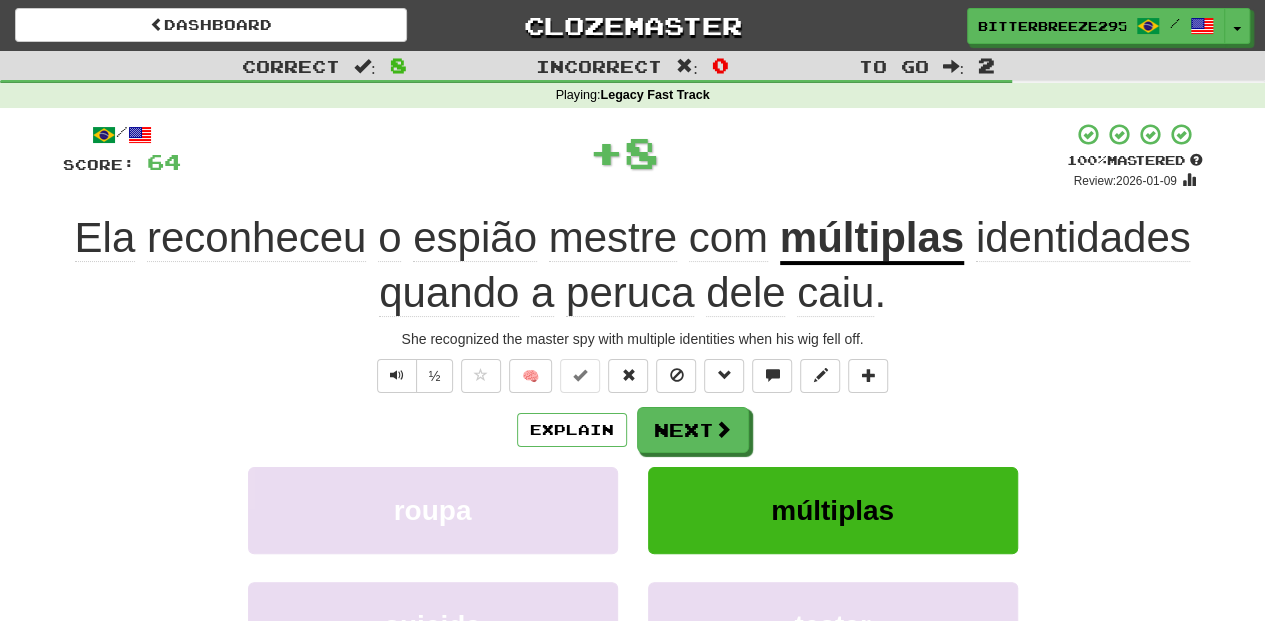 click on "Next" at bounding box center [693, 430] 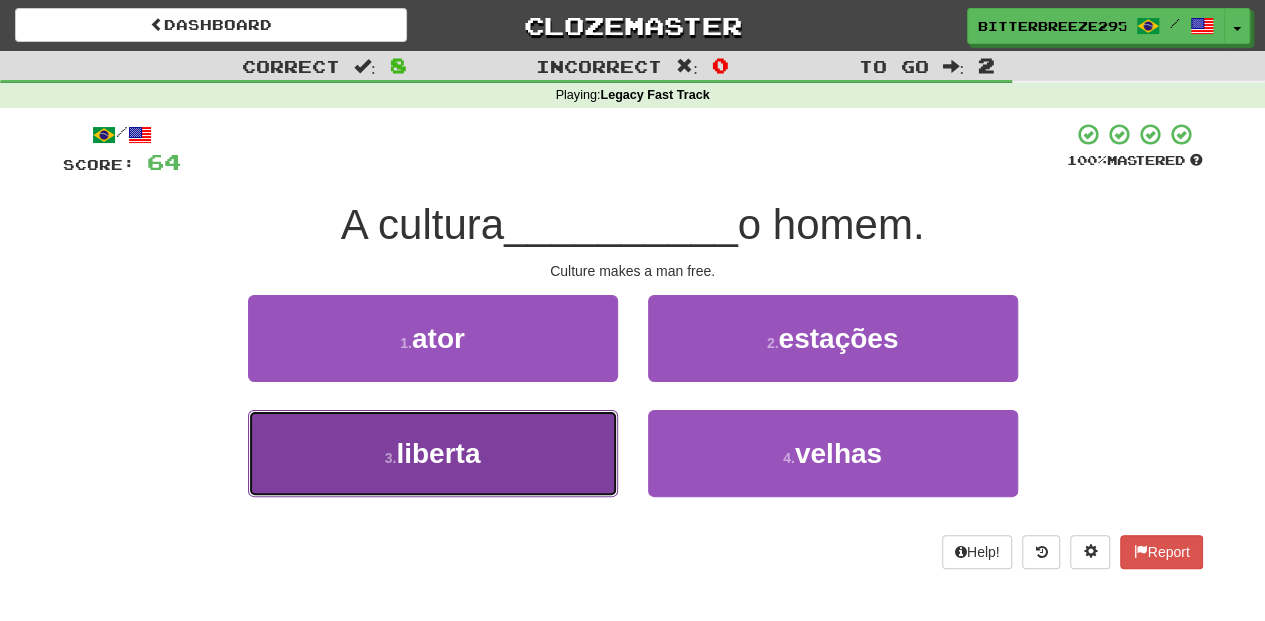 click on "3 .  liberta" at bounding box center (433, 453) 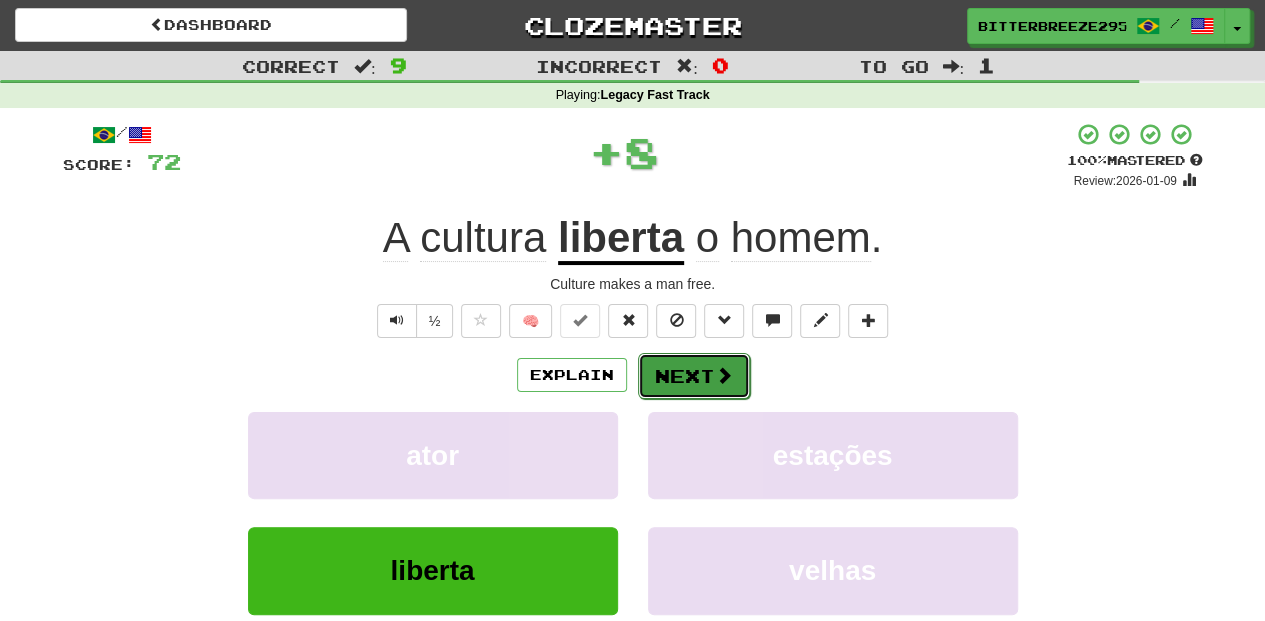 click on "Next" at bounding box center [694, 376] 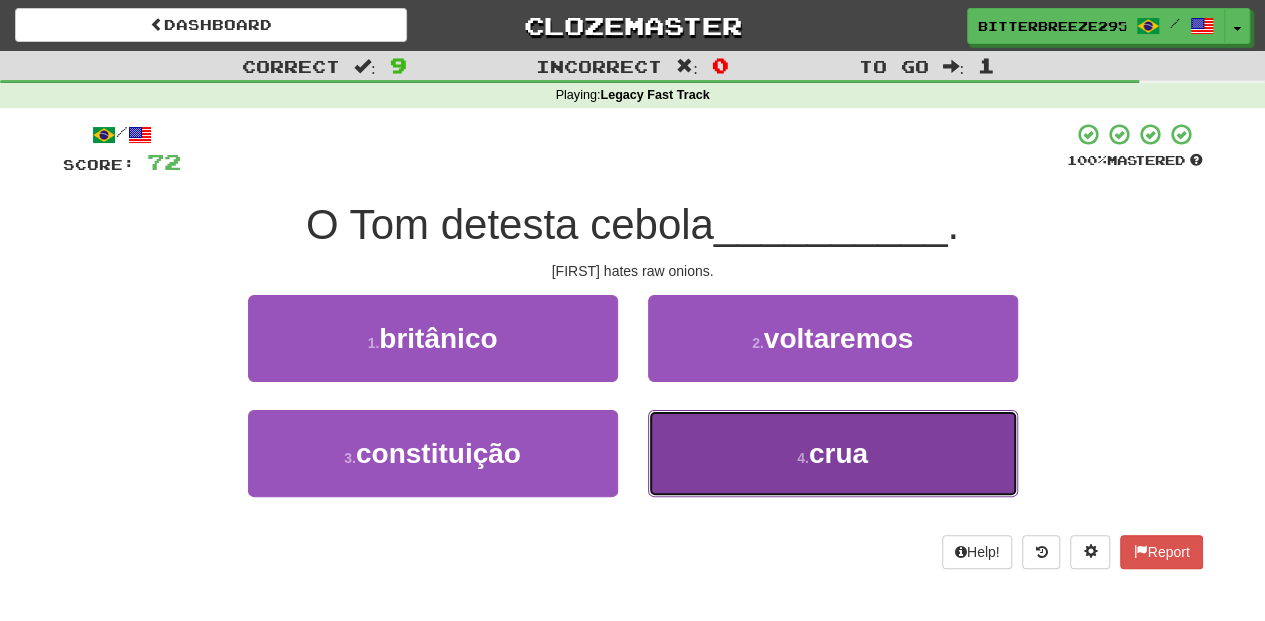 click on "4 .  crua" at bounding box center [833, 453] 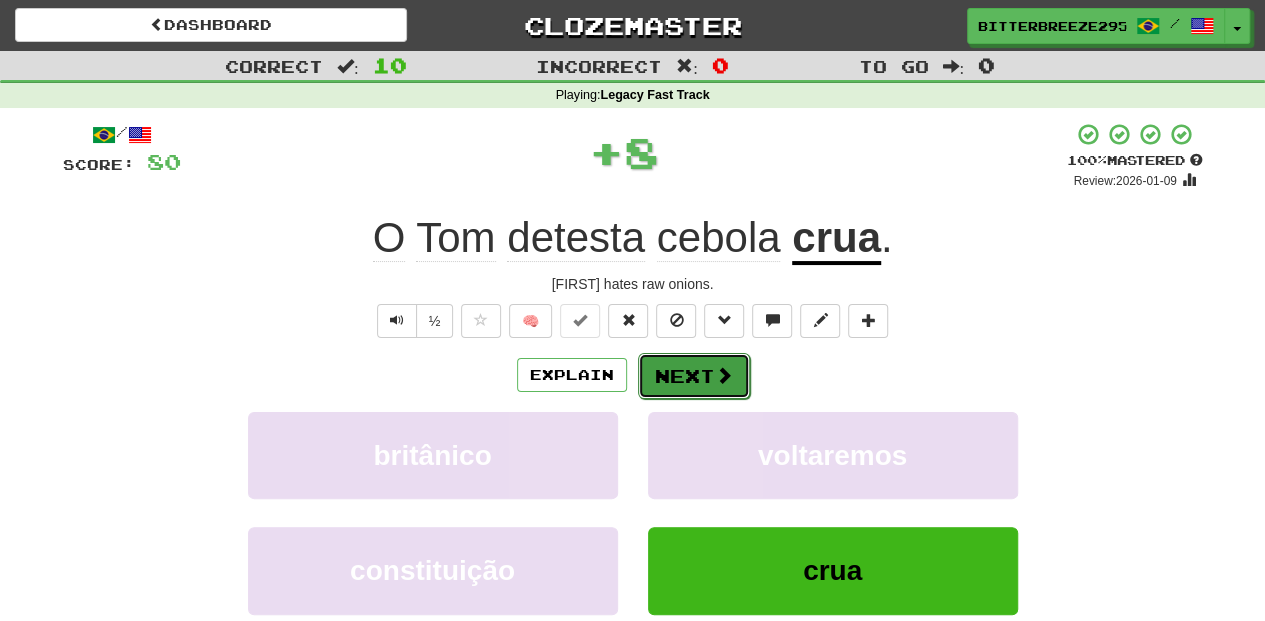 click on "Next" at bounding box center [694, 376] 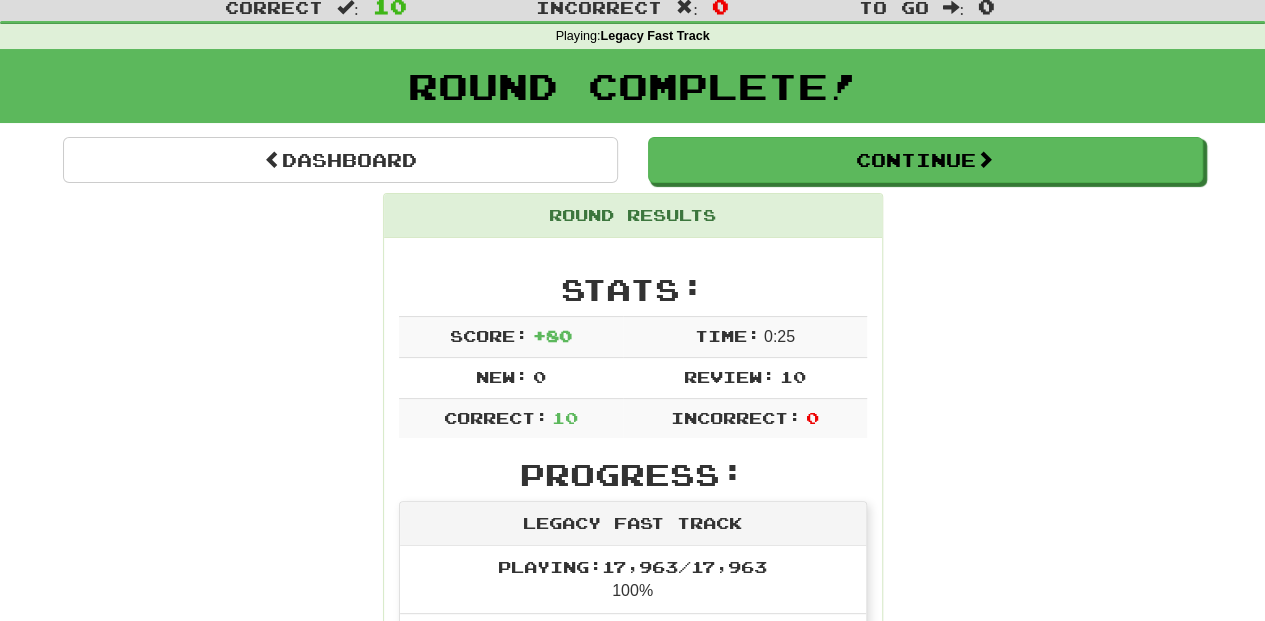 scroll, scrollTop: 0, scrollLeft: 0, axis: both 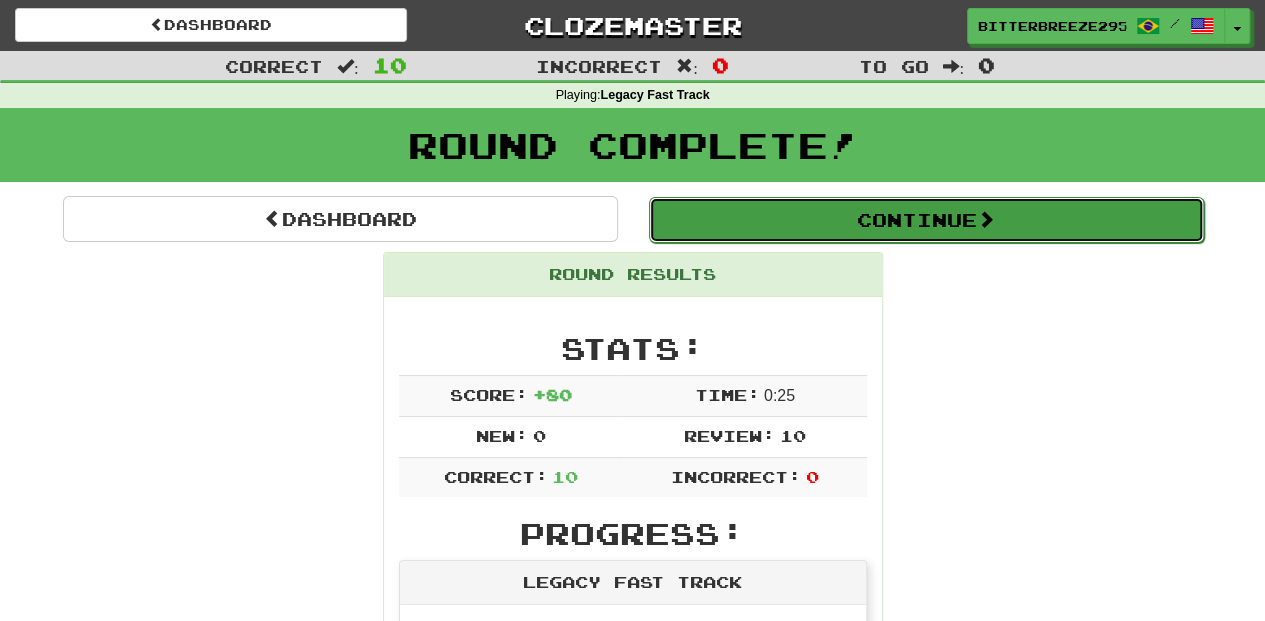 click on "Continue" at bounding box center [926, 220] 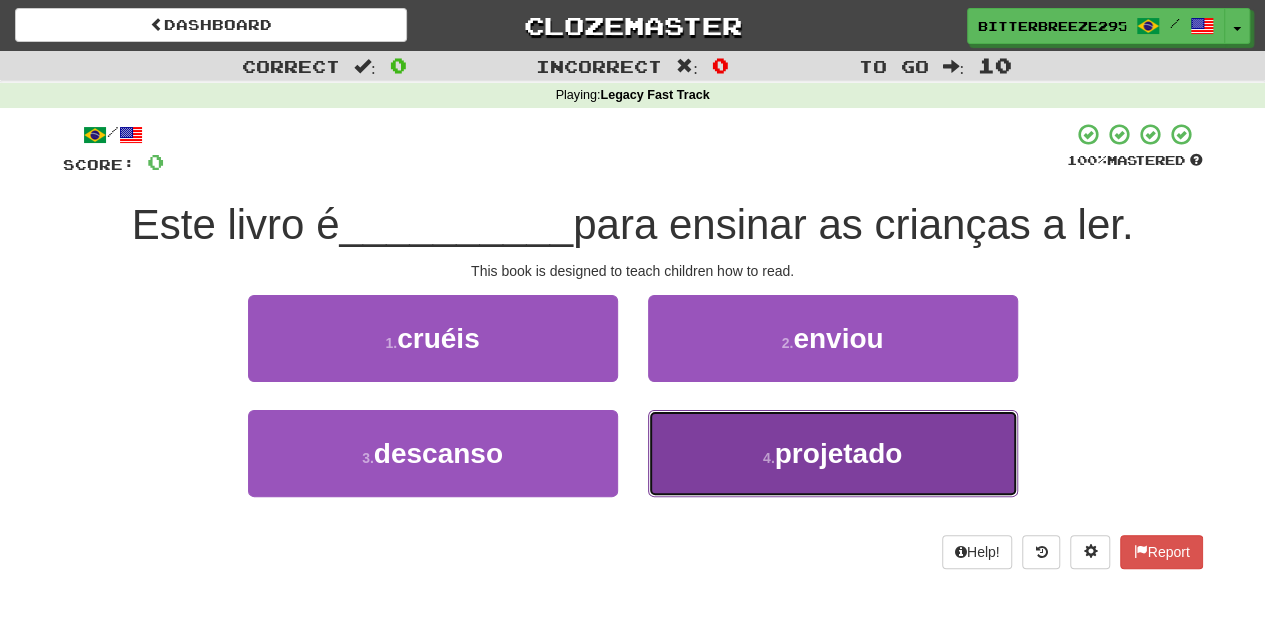 click on "4 .  projetado" at bounding box center (833, 453) 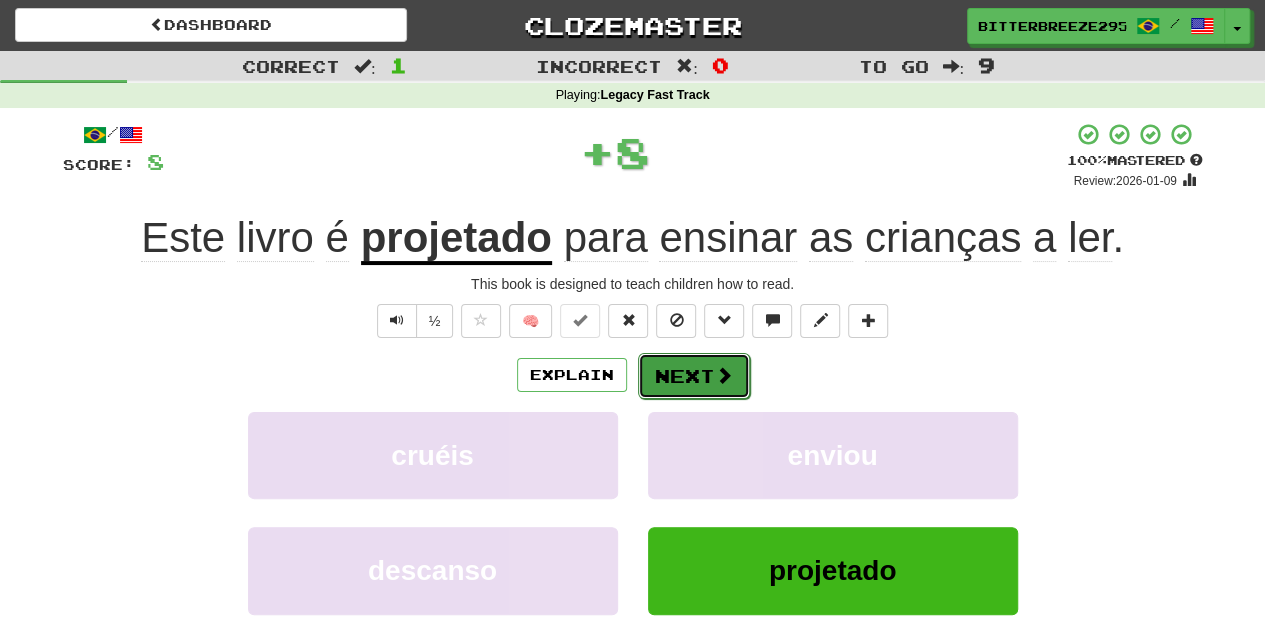 click on "Next" at bounding box center [694, 376] 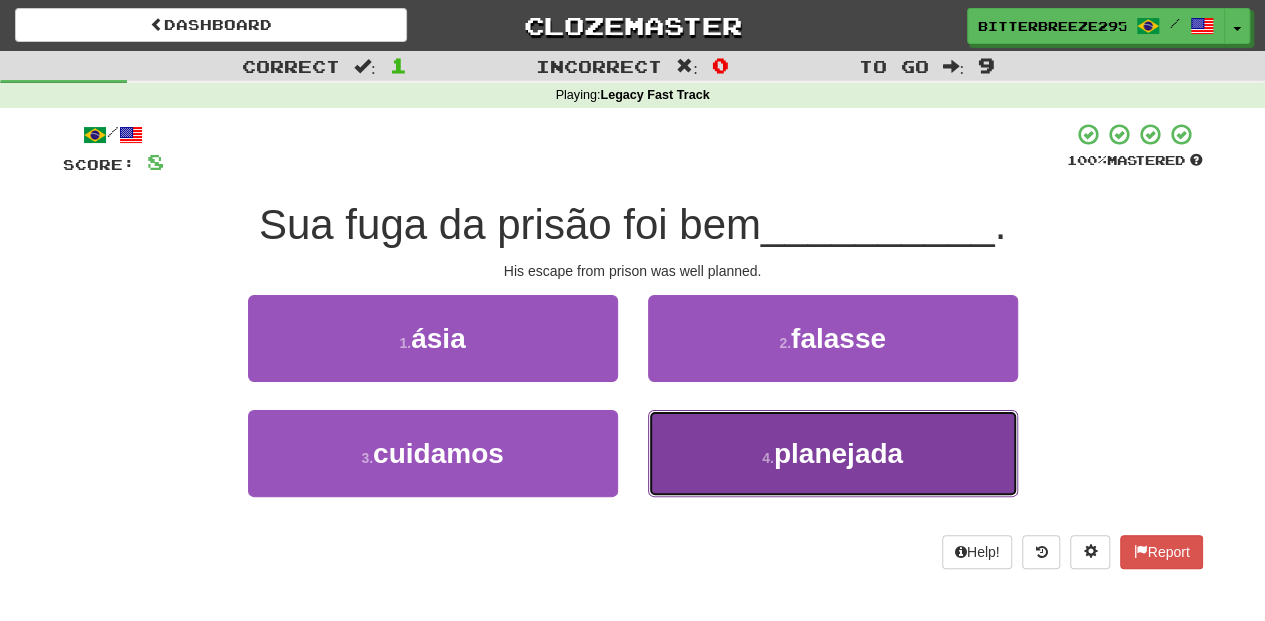 click on "4 .  planejada" at bounding box center (833, 453) 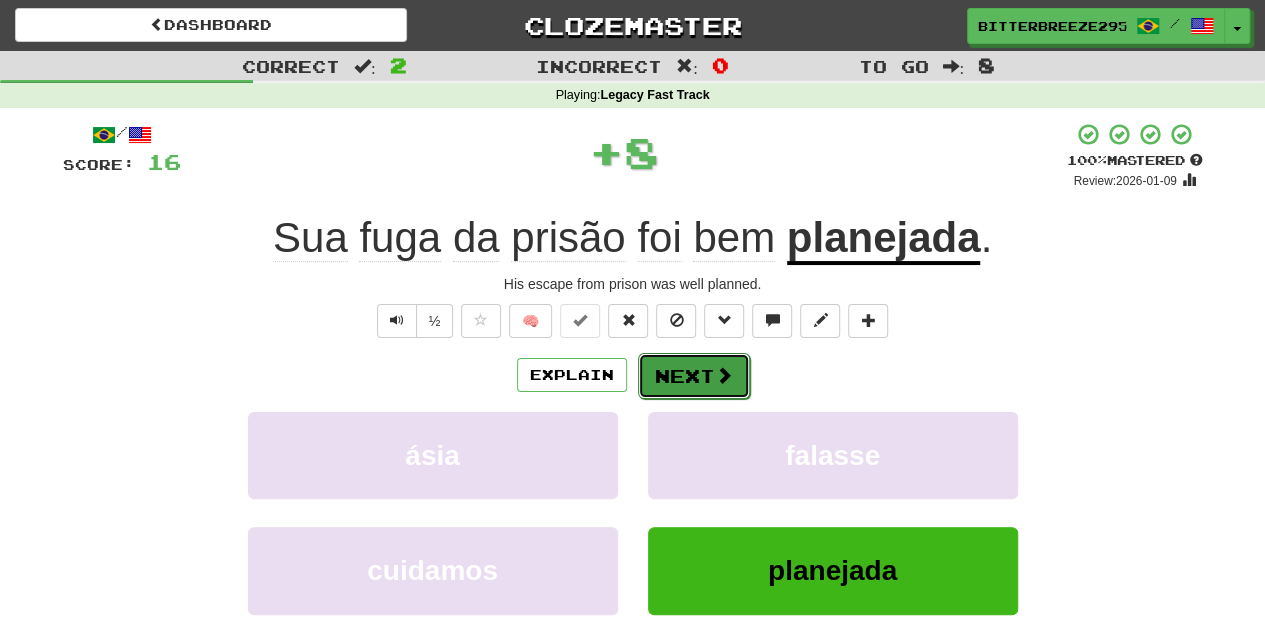 click on "Next" at bounding box center (694, 376) 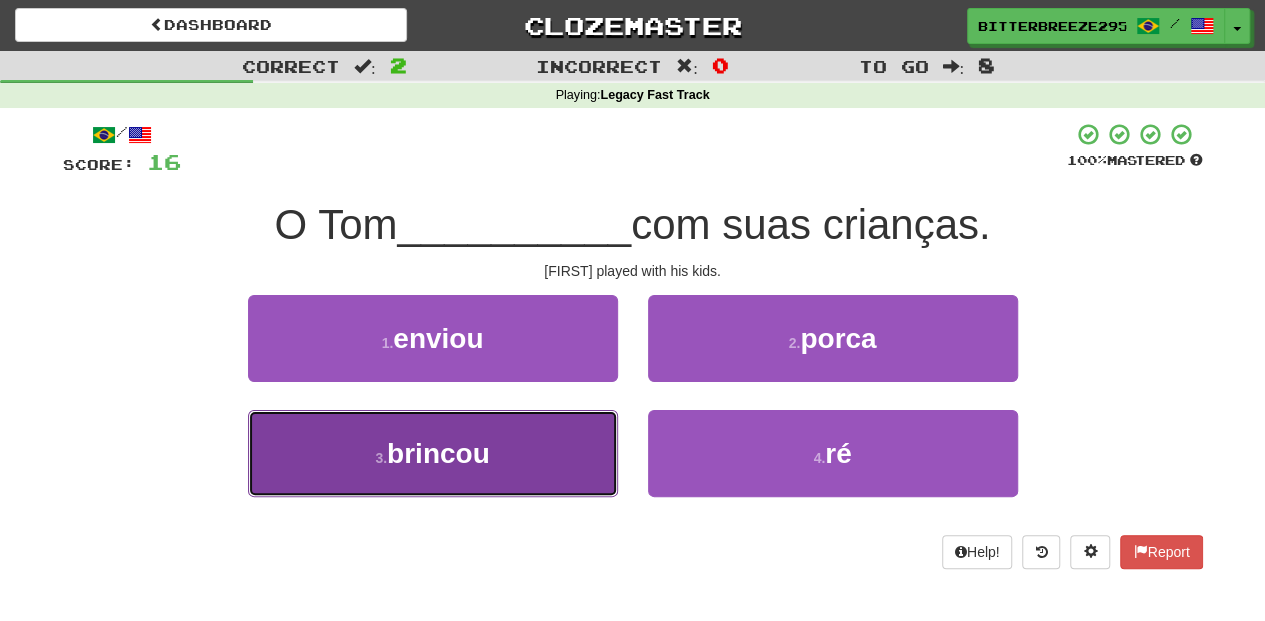 click on "3 .  brincou" at bounding box center (433, 453) 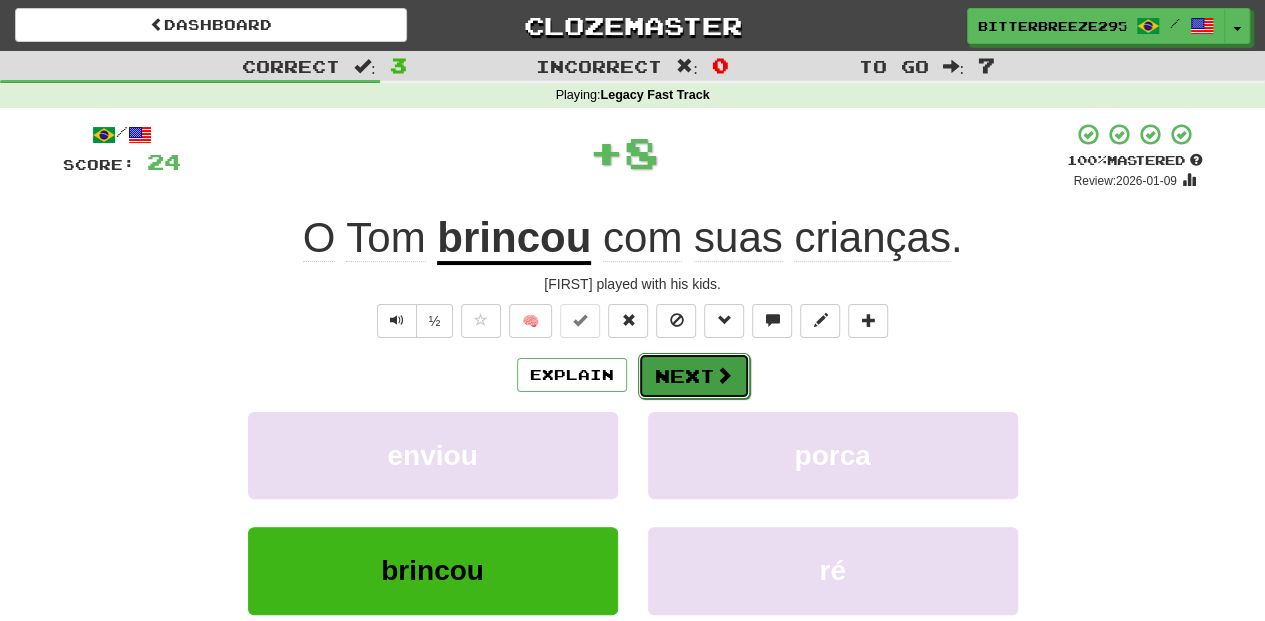 click on "Next" at bounding box center (694, 376) 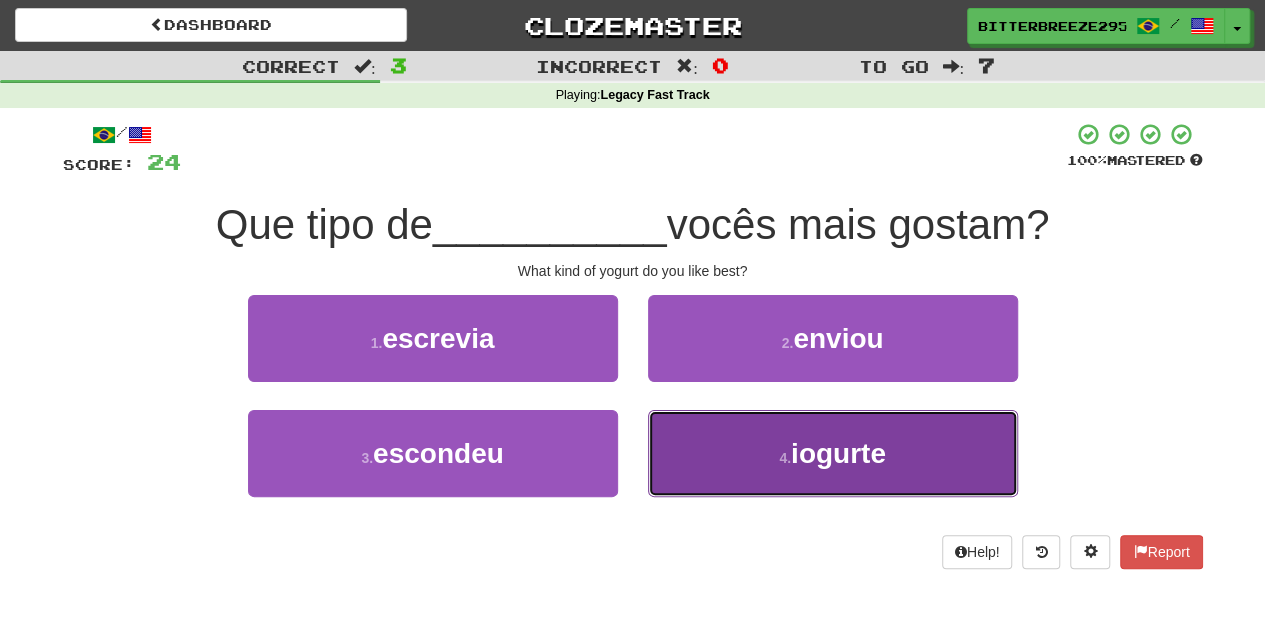 click on "4 .  iogurte" at bounding box center [833, 453] 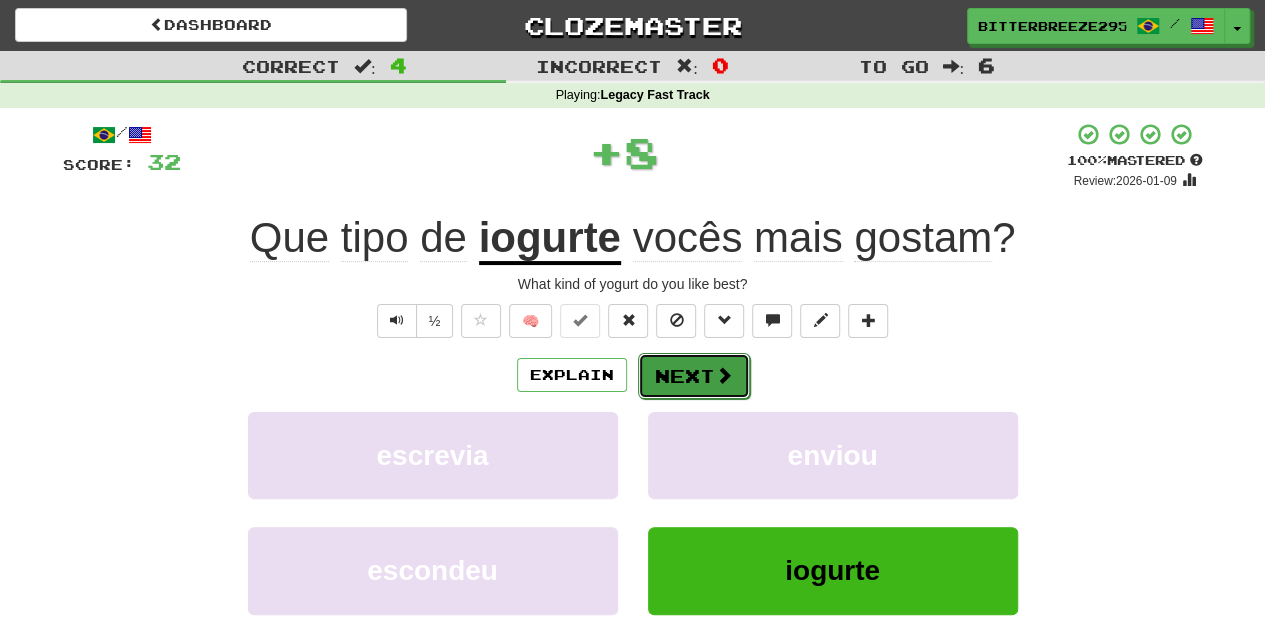 click on "Next" at bounding box center [694, 376] 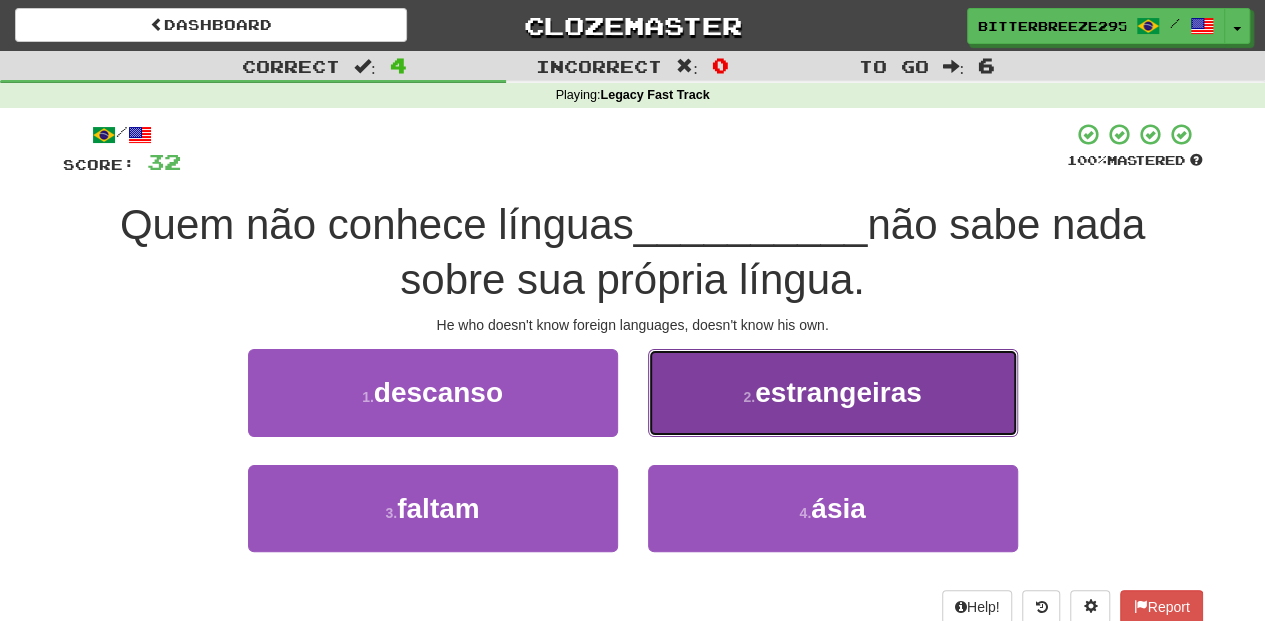 click on "2 .  estrangeiras" at bounding box center (833, 392) 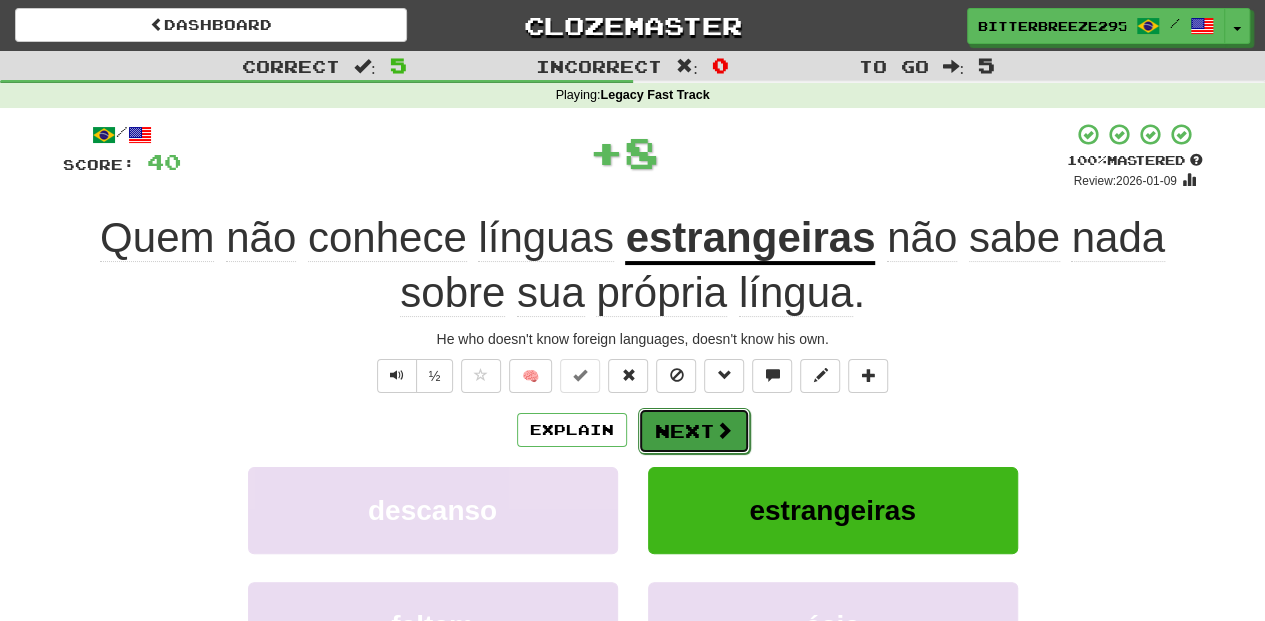 click on "Next" at bounding box center [694, 431] 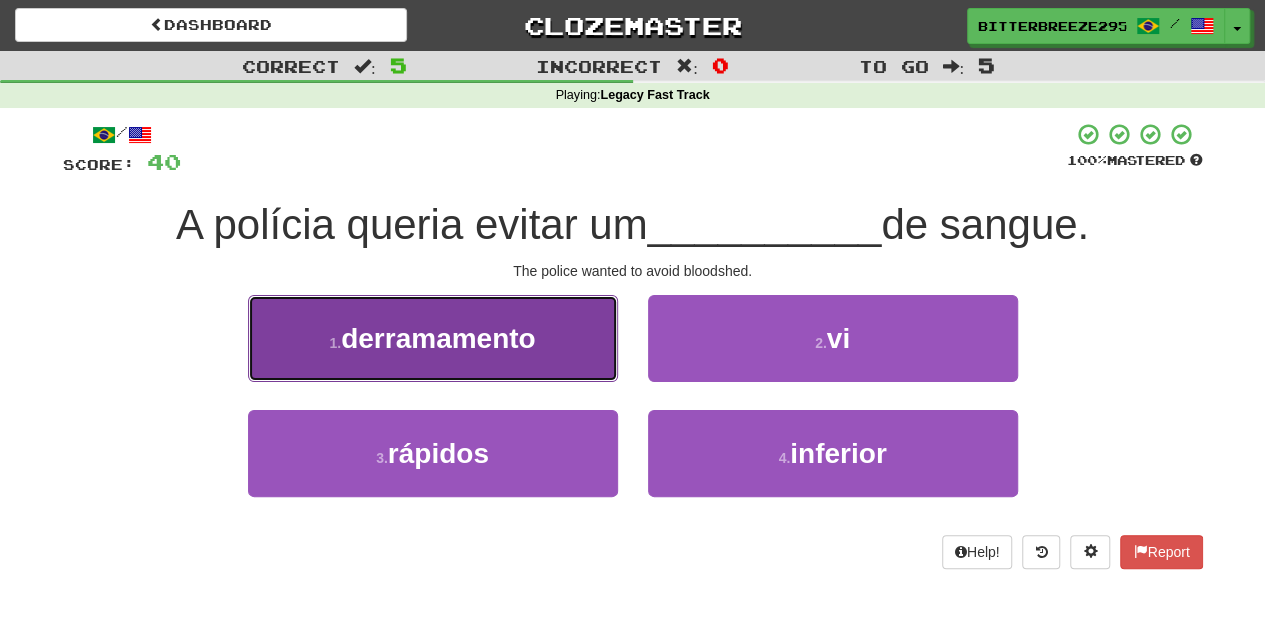 click on "1 .  derramamento" at bounding box center [433, 338] 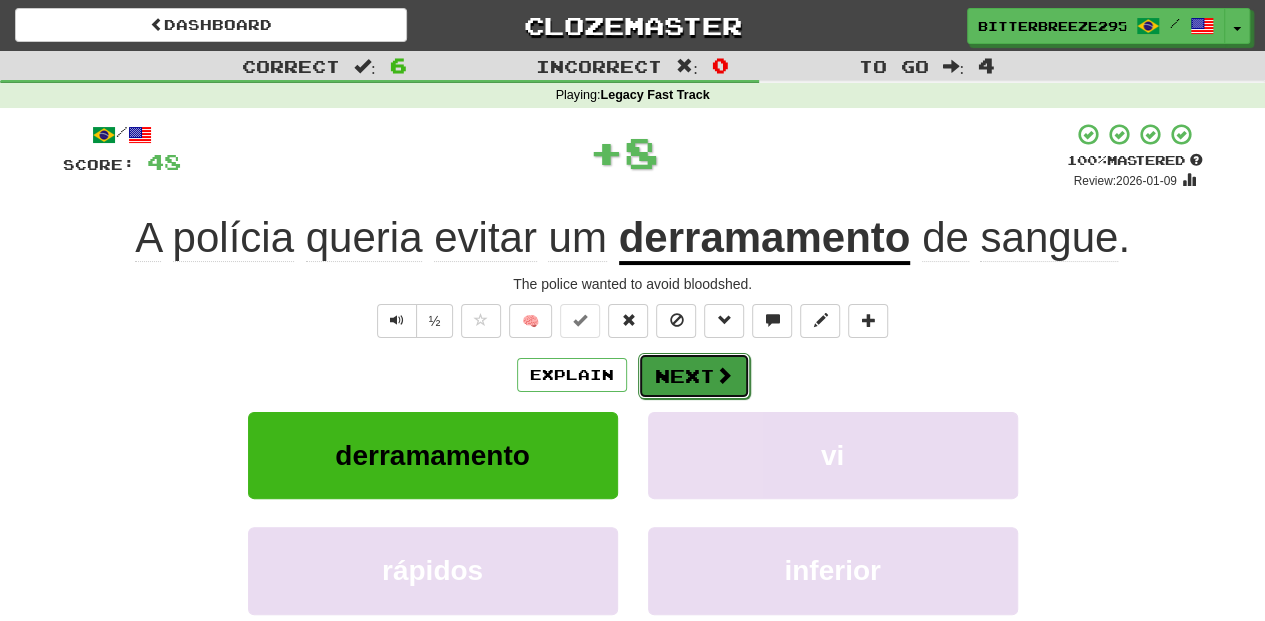 click on "Next" at bounding box center (694, 376) 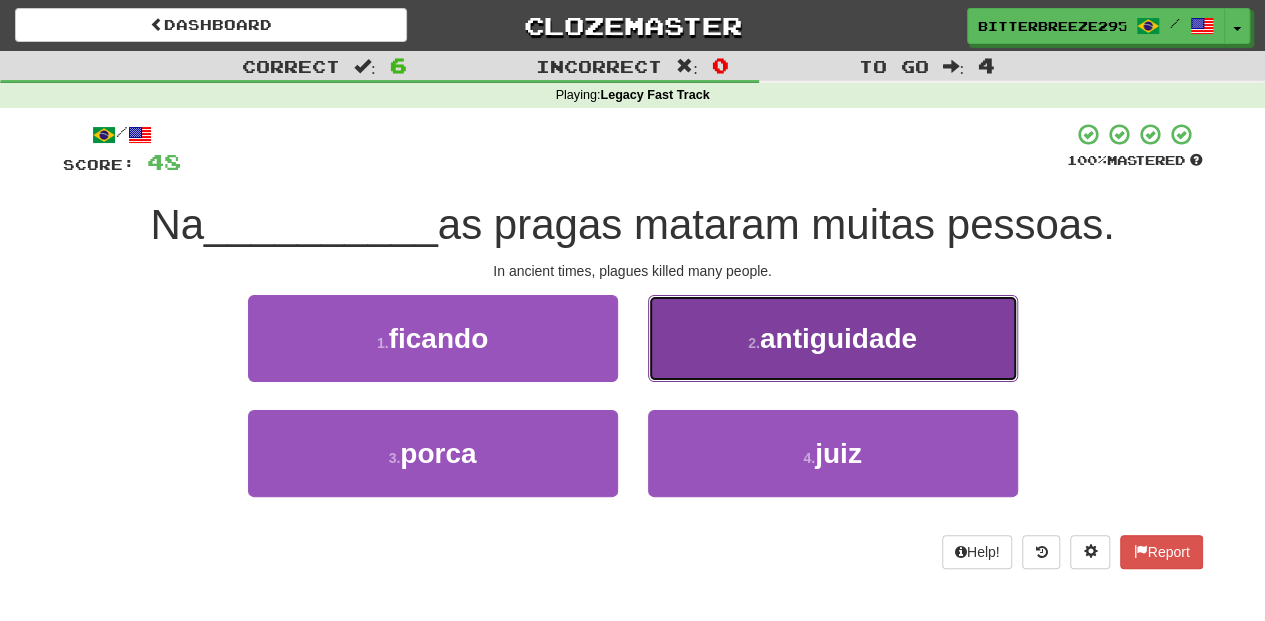 click on "2 .  antiguidade" at bounding box center (833, 338) 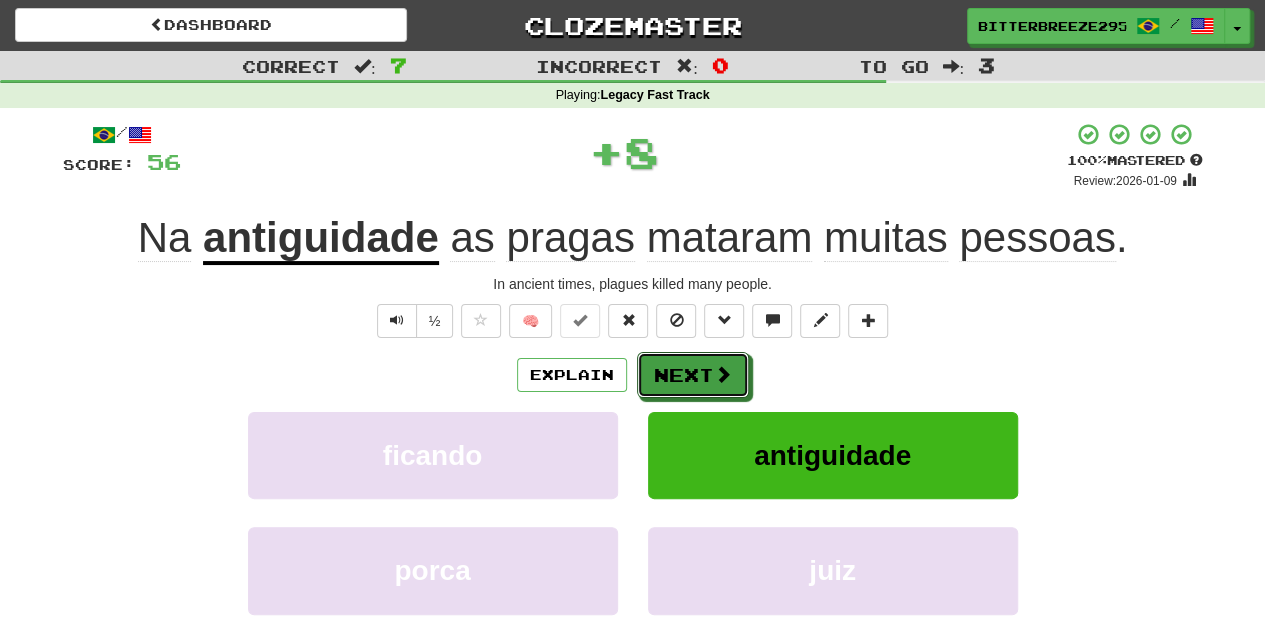click on "Next" at bounding box center [693, 375] 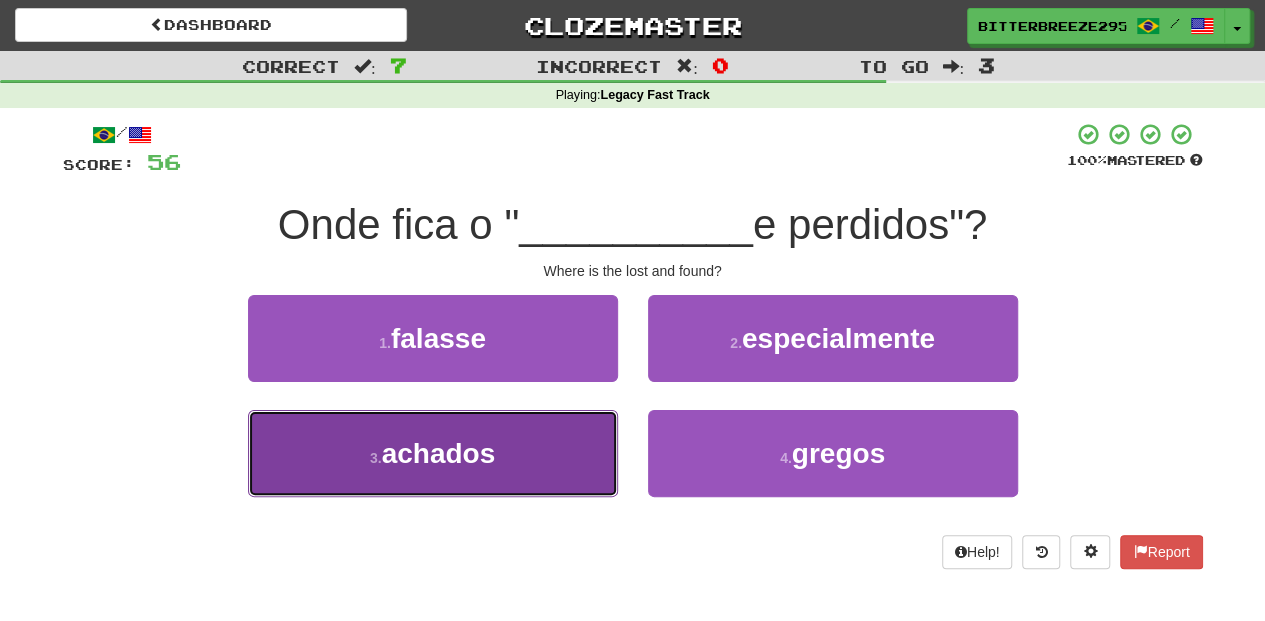 click on "3 .  achados" at bounding box center [433, 453] 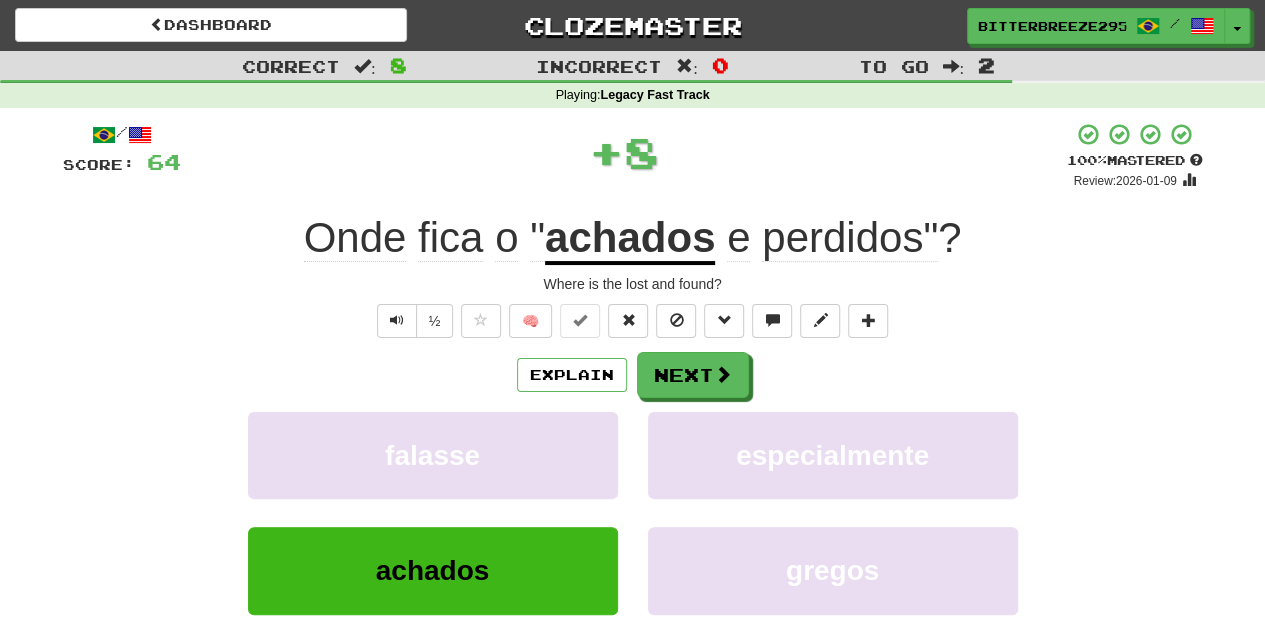 click on "Explain Next" at bounding box center (633, 375) 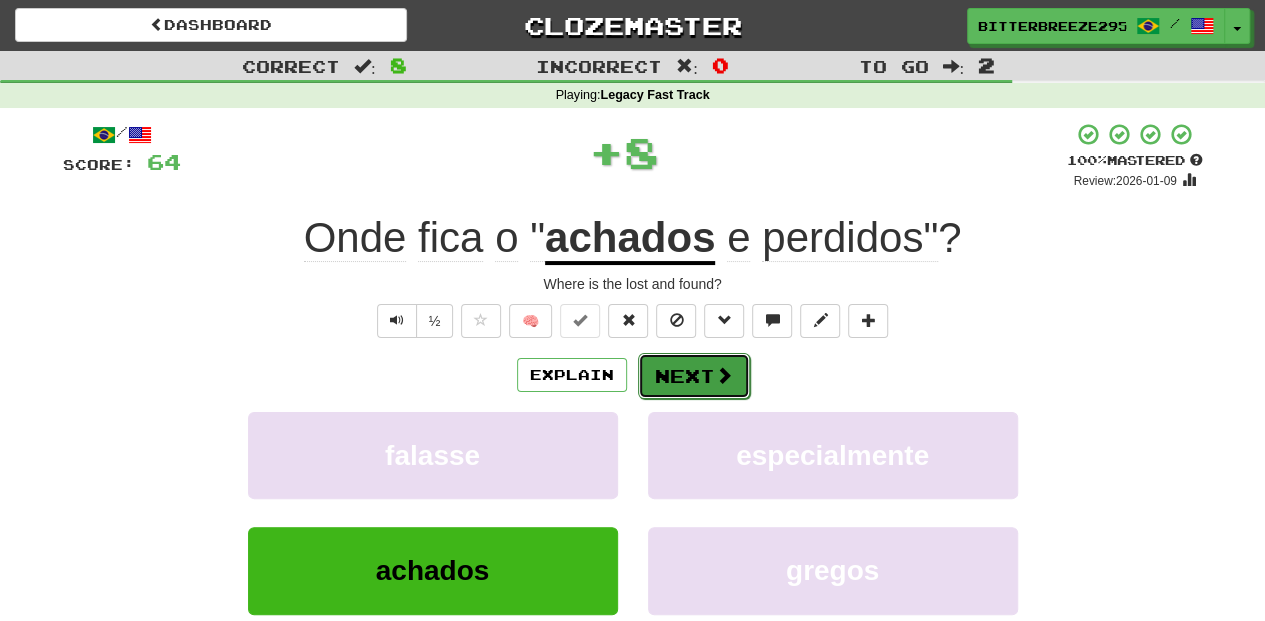 click on "Next" at bounding box center (694, 376) 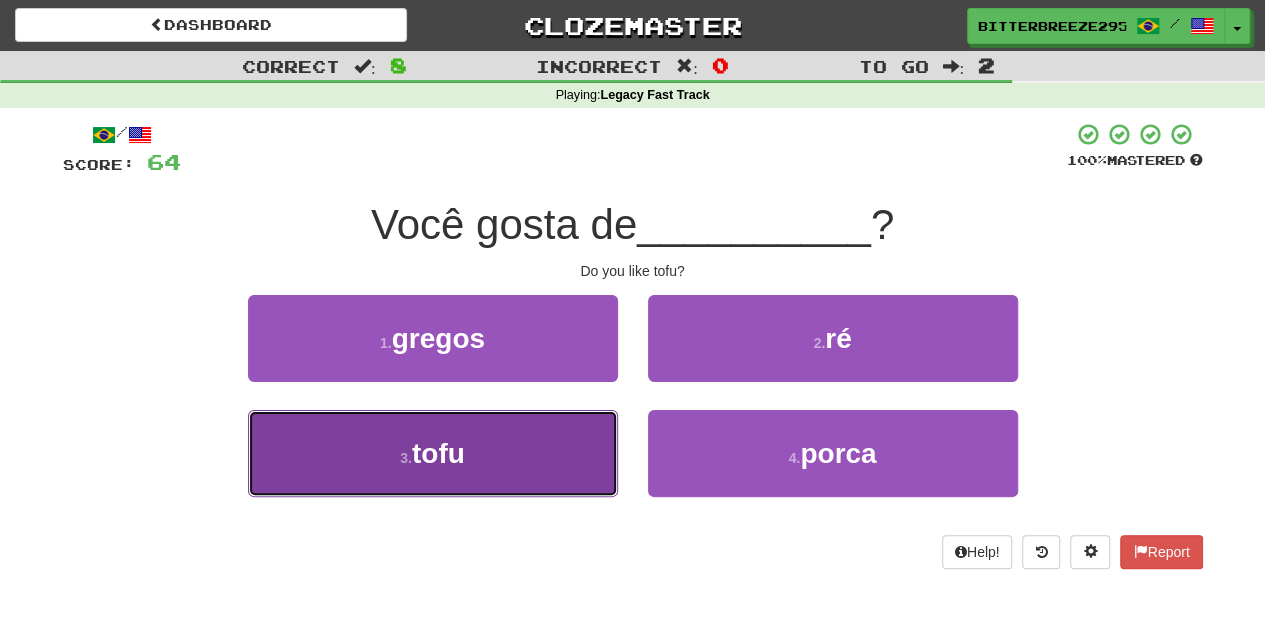 click on "3 .  tofu" at bounding box center (433, 453) 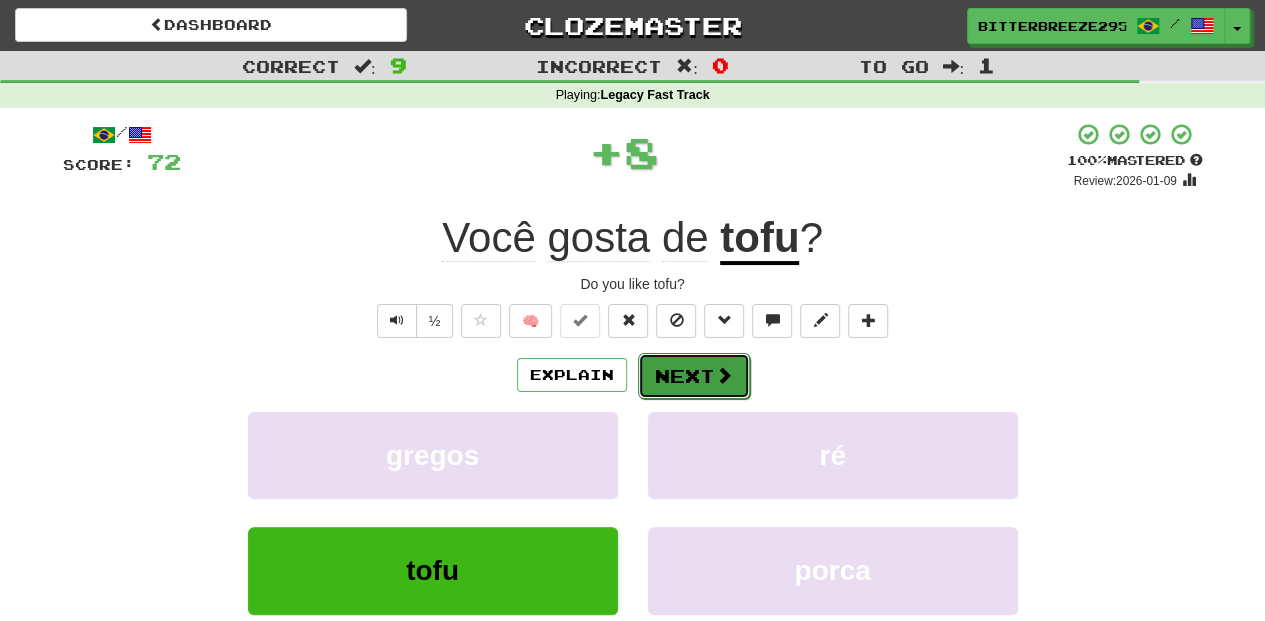 click on "Next" at bounding box center (694, 376) 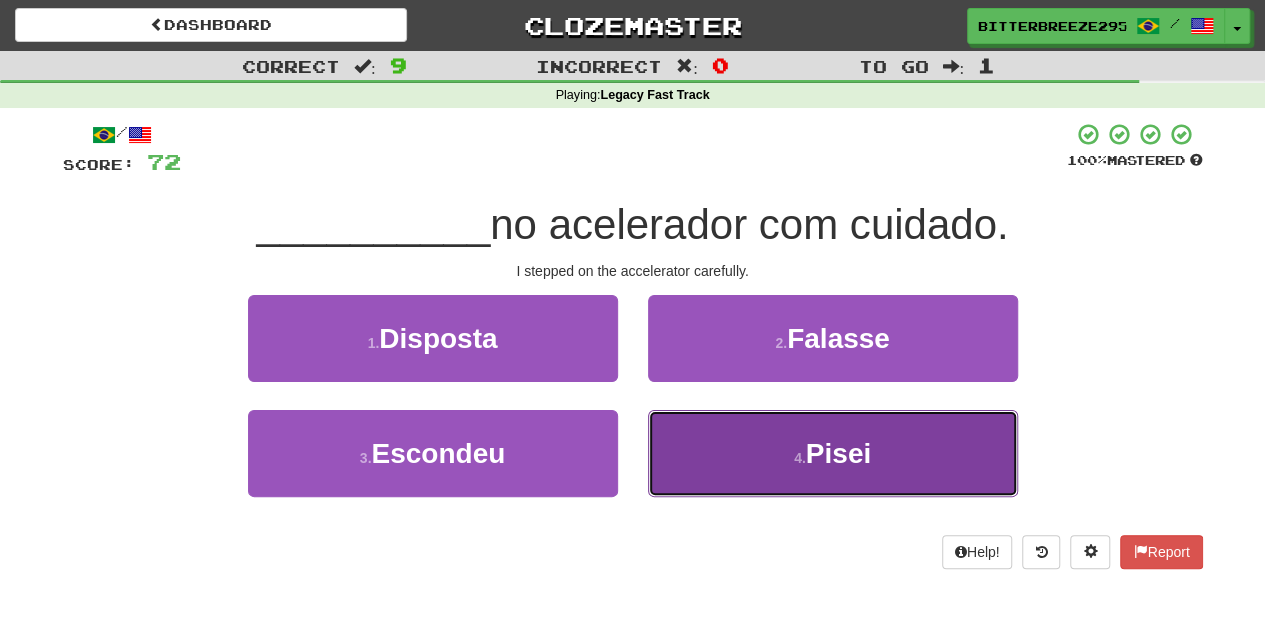 click on "4 .  Pisei" at bounding box center [833, 453] 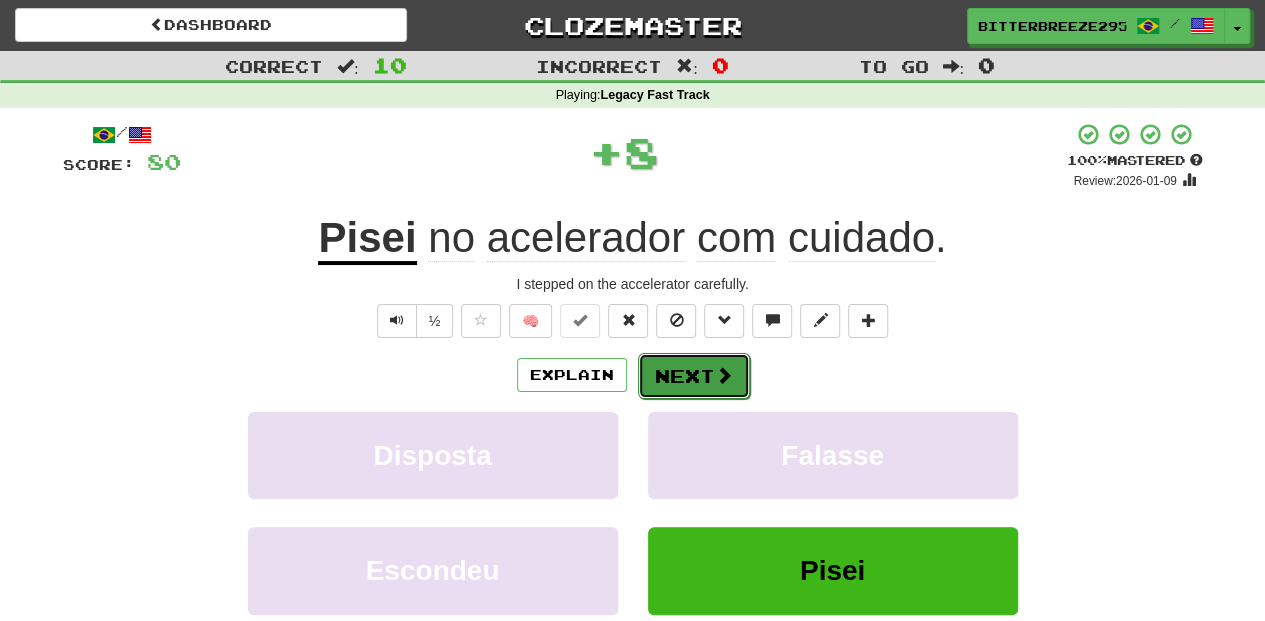 click on "Next" at bounding box center (694, 376) 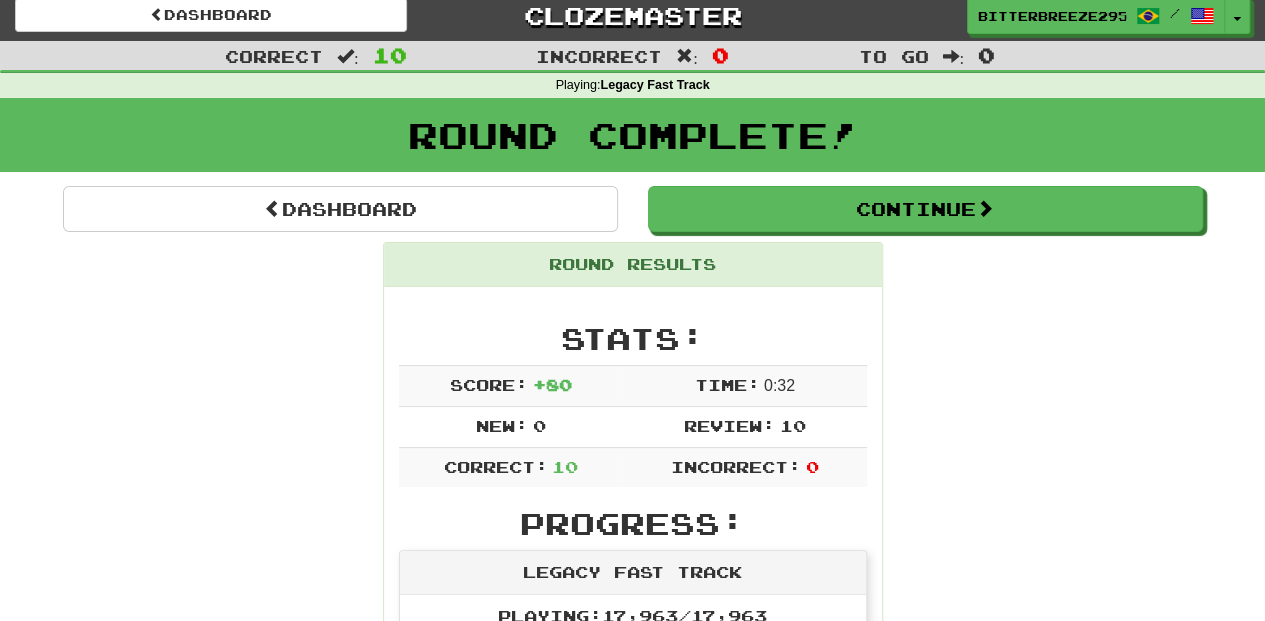 scroll, scrollTop: 0, scrollLeft: 0, axis: both 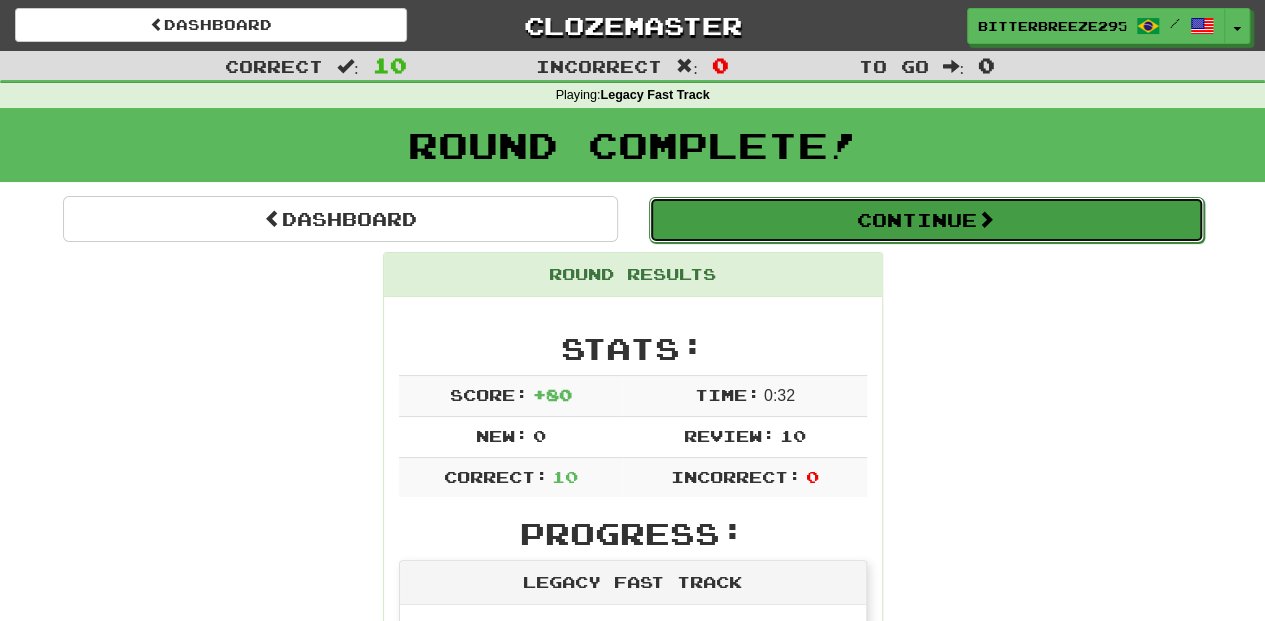 click on "Continue" at bounding box center [926, 220] 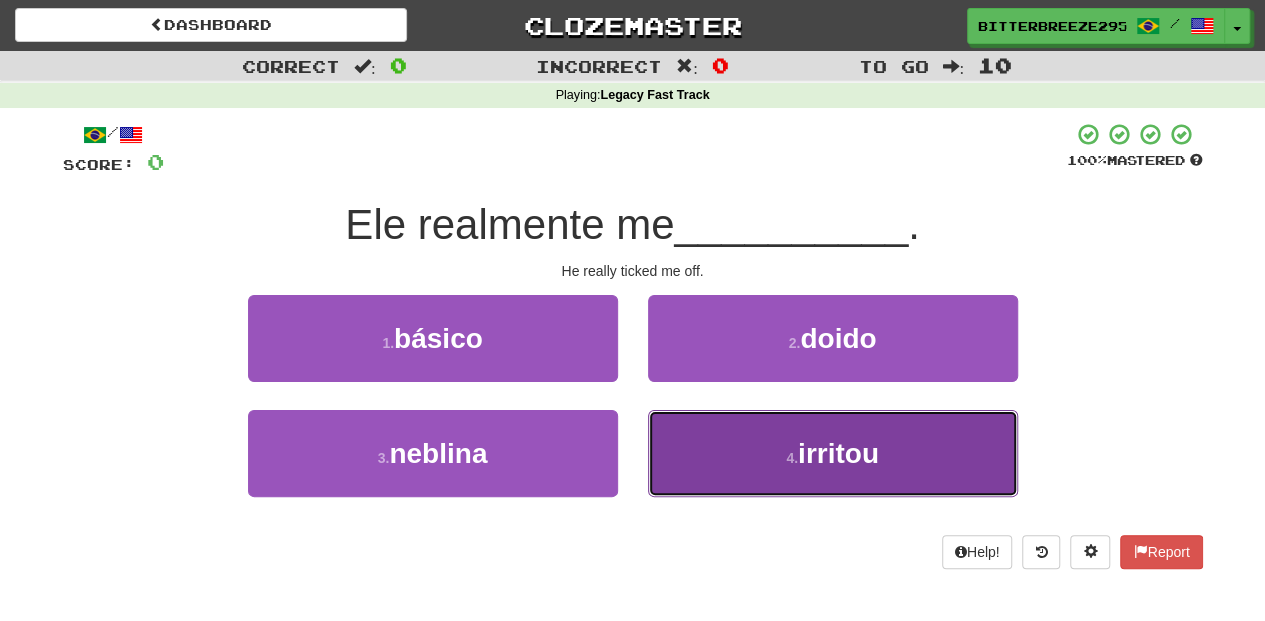 click on "4 .  irritou" at bounding box center [833, 453] 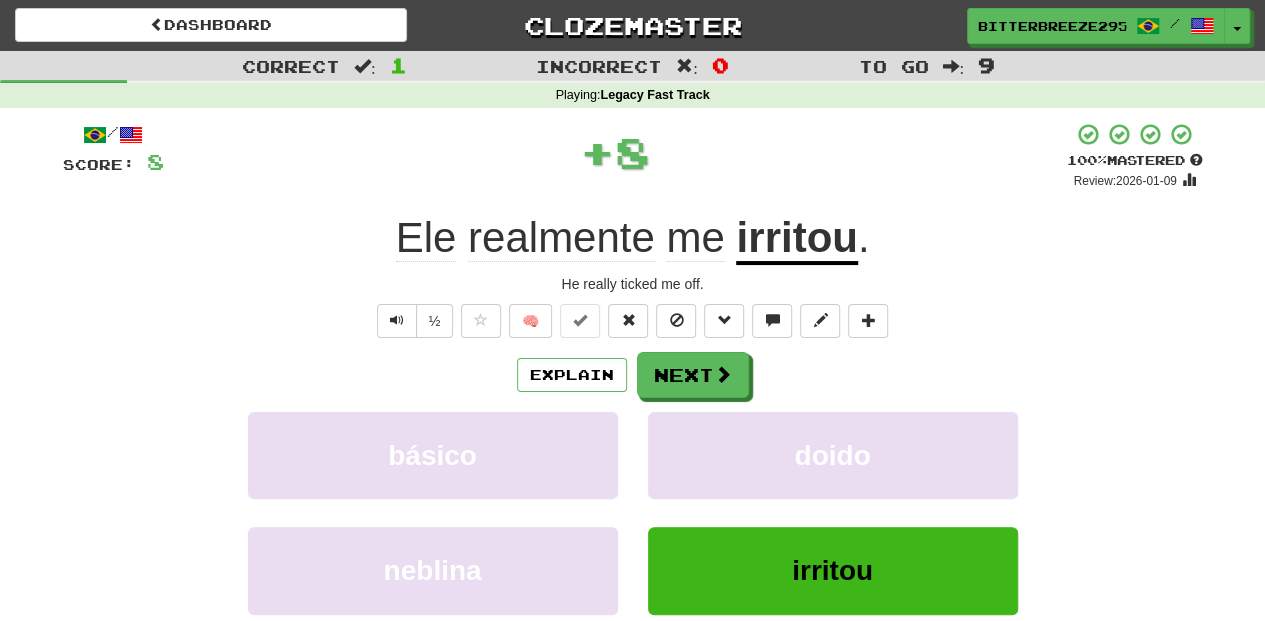 click on "/  Score:   8 + 8 100 %  Mastered Review:  2026-01-09 Ele   realmente   me   irritou . He really ticked me off. ½ 🧠 Explain Next básico doido neblina irritou Learn more: básico doido neblina irritou  Help!  Report Sentence Source" at bounding box center [633, 435] 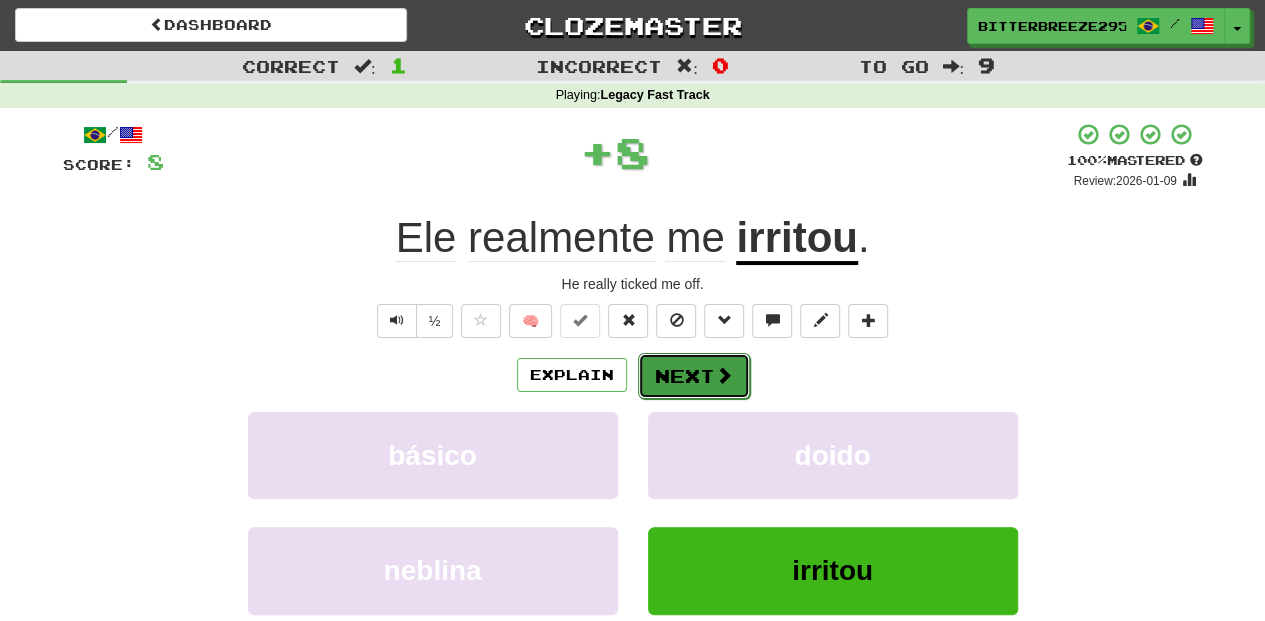 click on "Next" at bounding box center [694, 376] 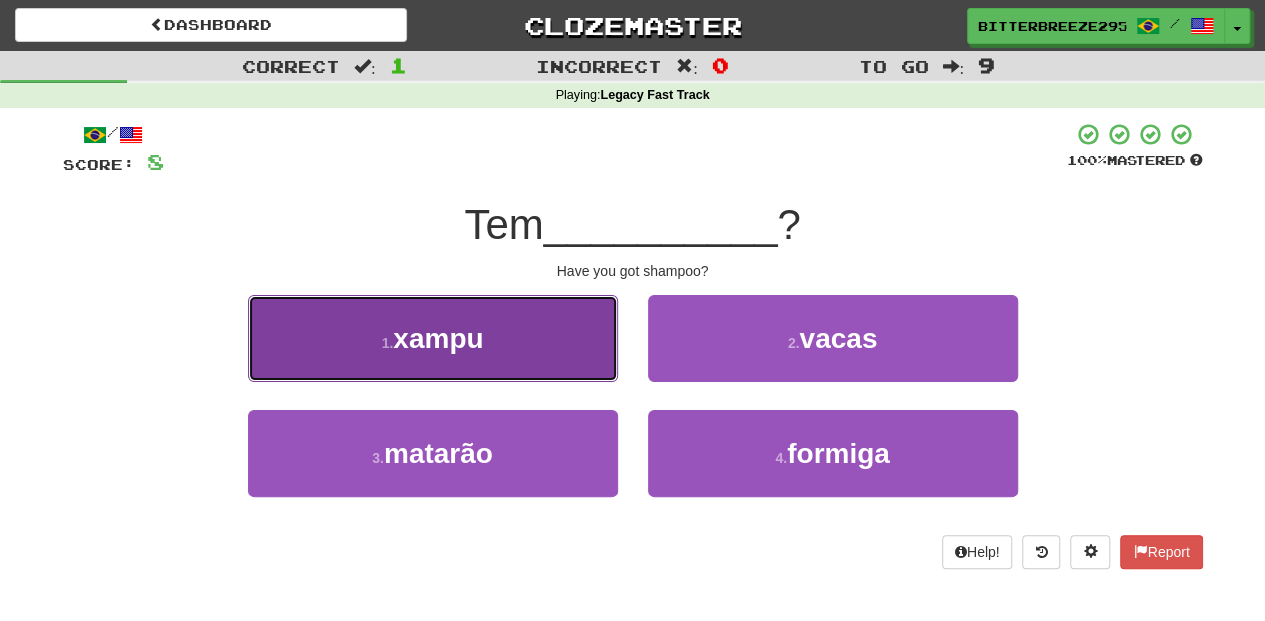 click on "1 .  xampu" at bounding box center (433, 338) 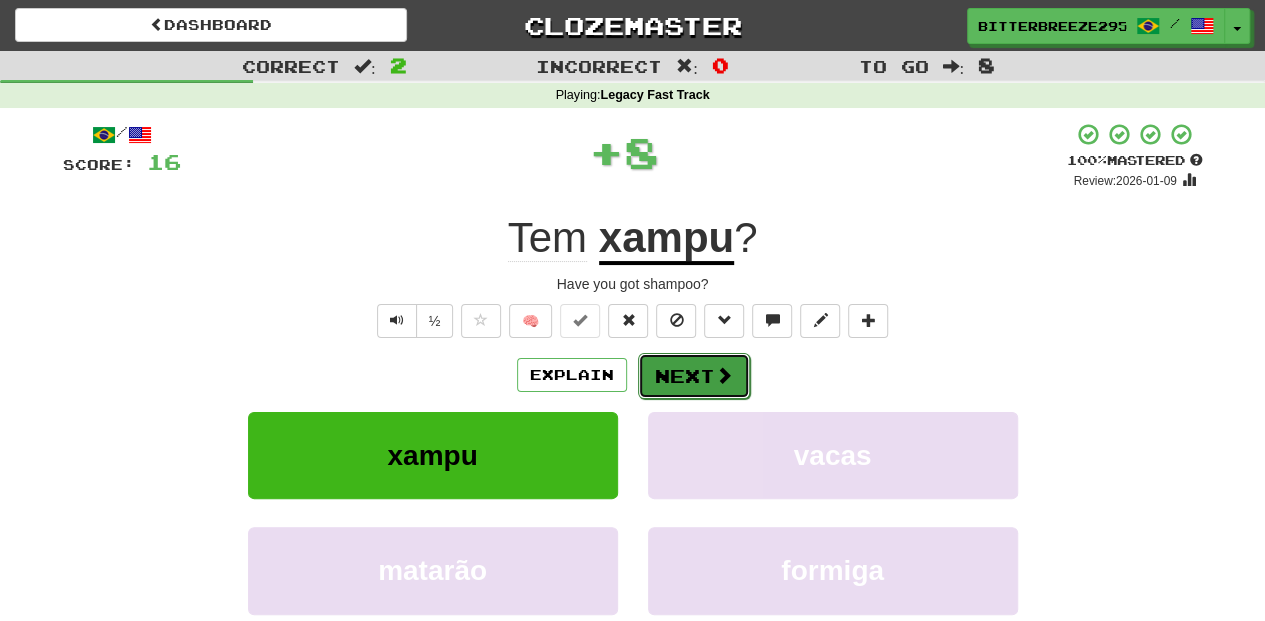 click on "Next" at bounding box center [694, 376] 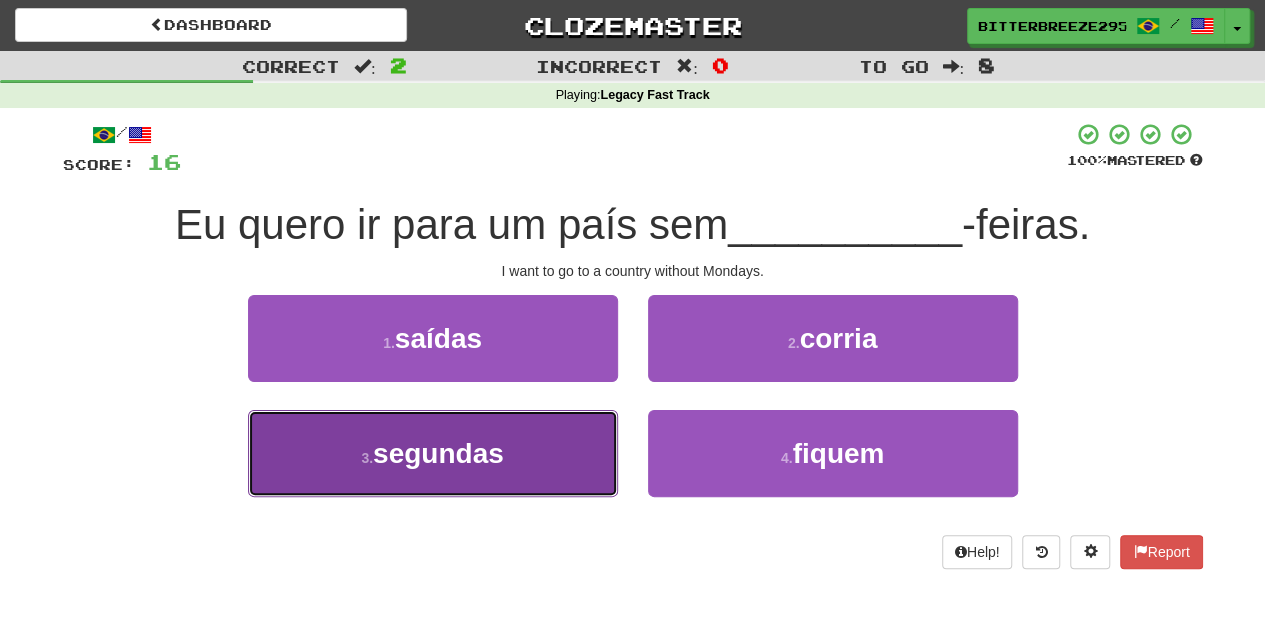 click on "3 .  segundas" at bounding box center [433, 453] 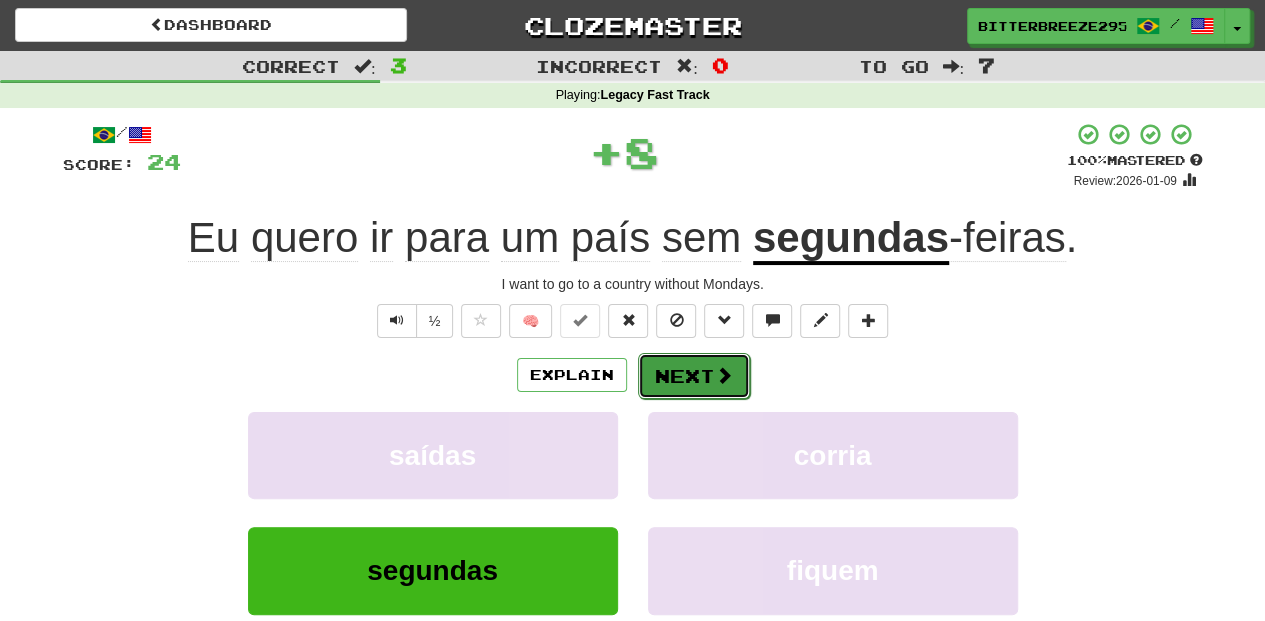 click on "Next" at bounding box center [694, 376] 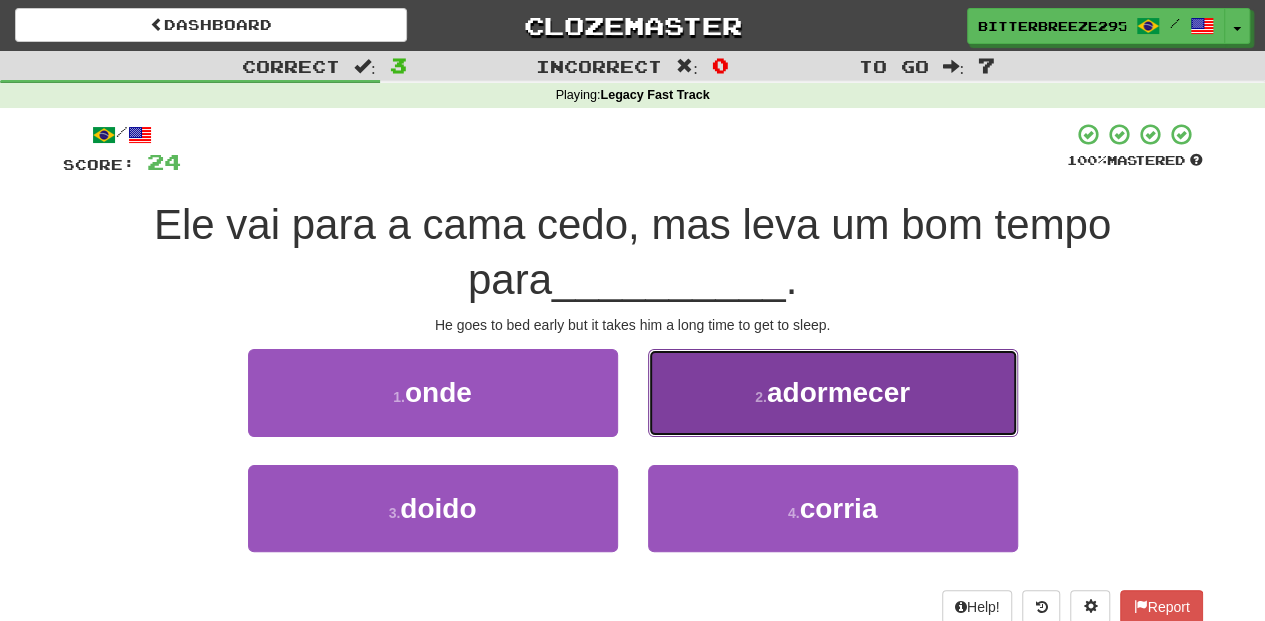 click on "2 .  adormecer" at bounding box center (833, 392) 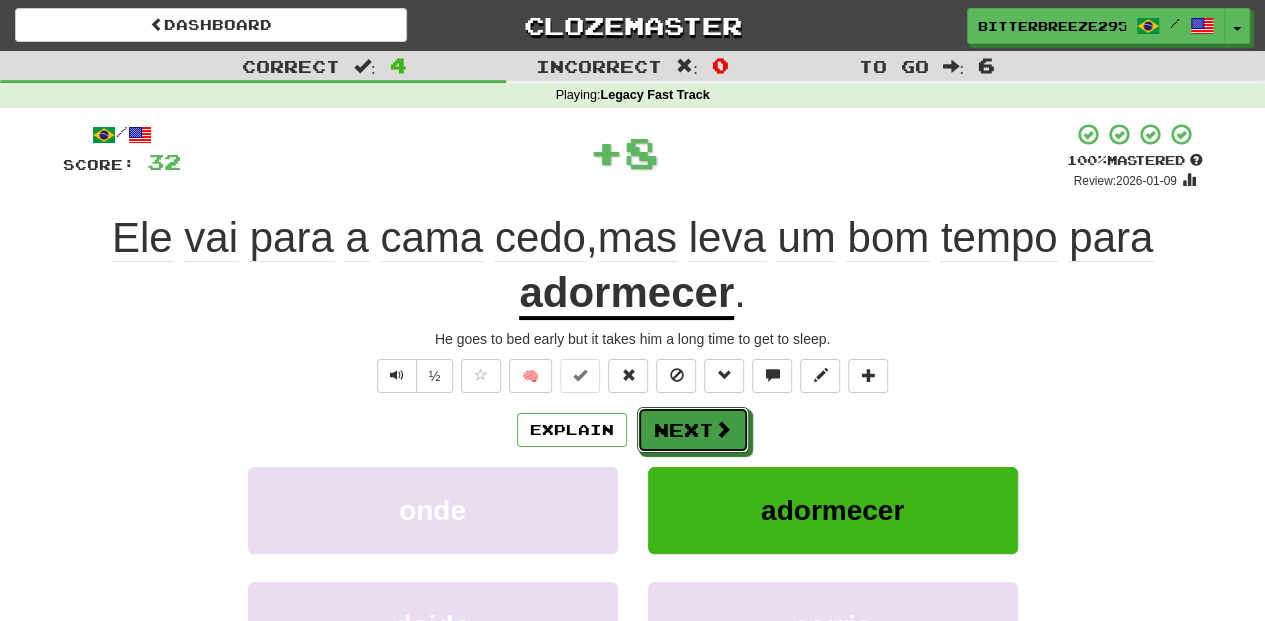 click on "Next" at bounding box center (693, 430) 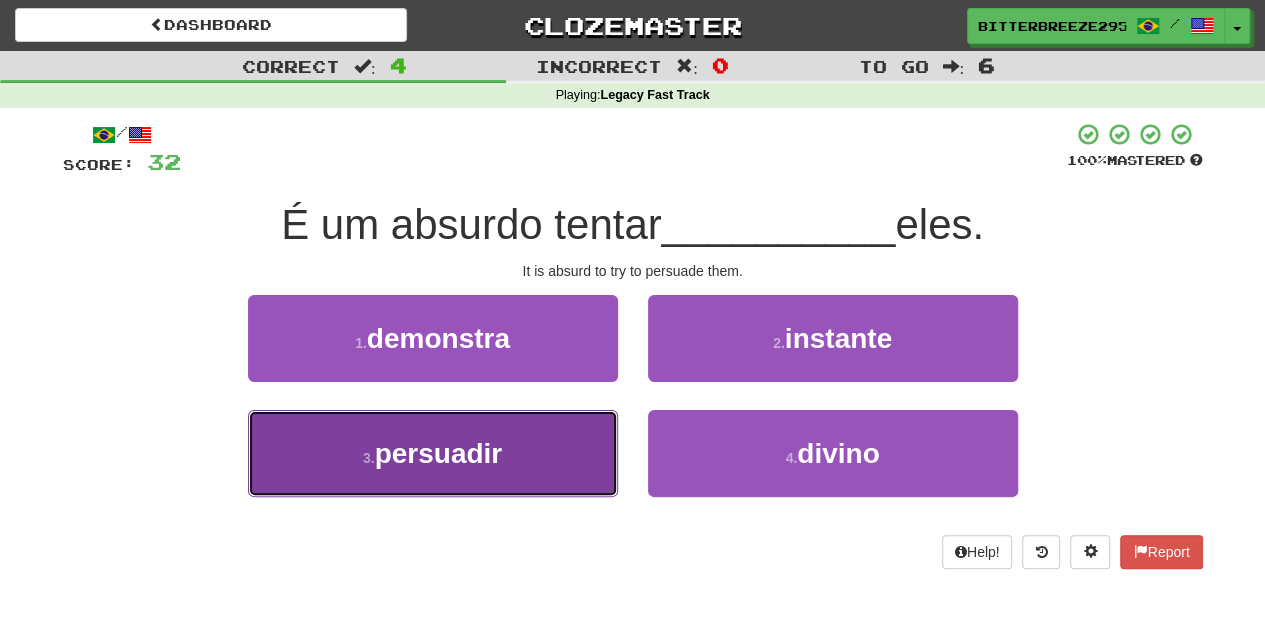 click on "3 .  persuadir" at bounding box center (433, 453) 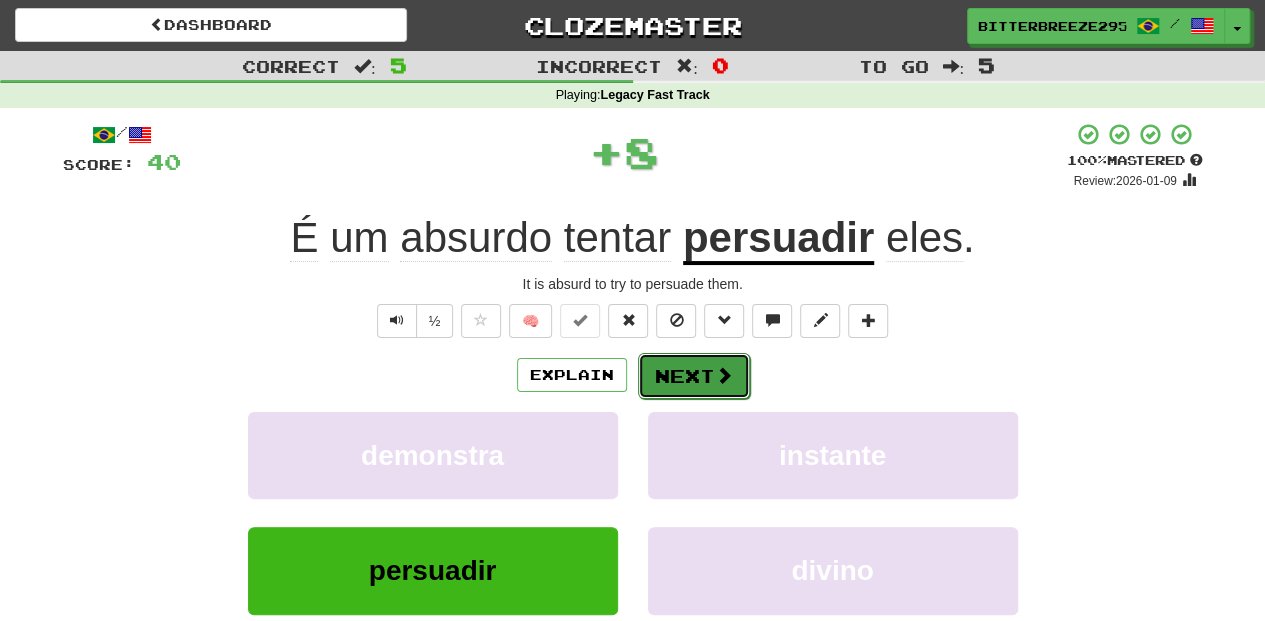 click on "Next" at bounding box center (694, 376) 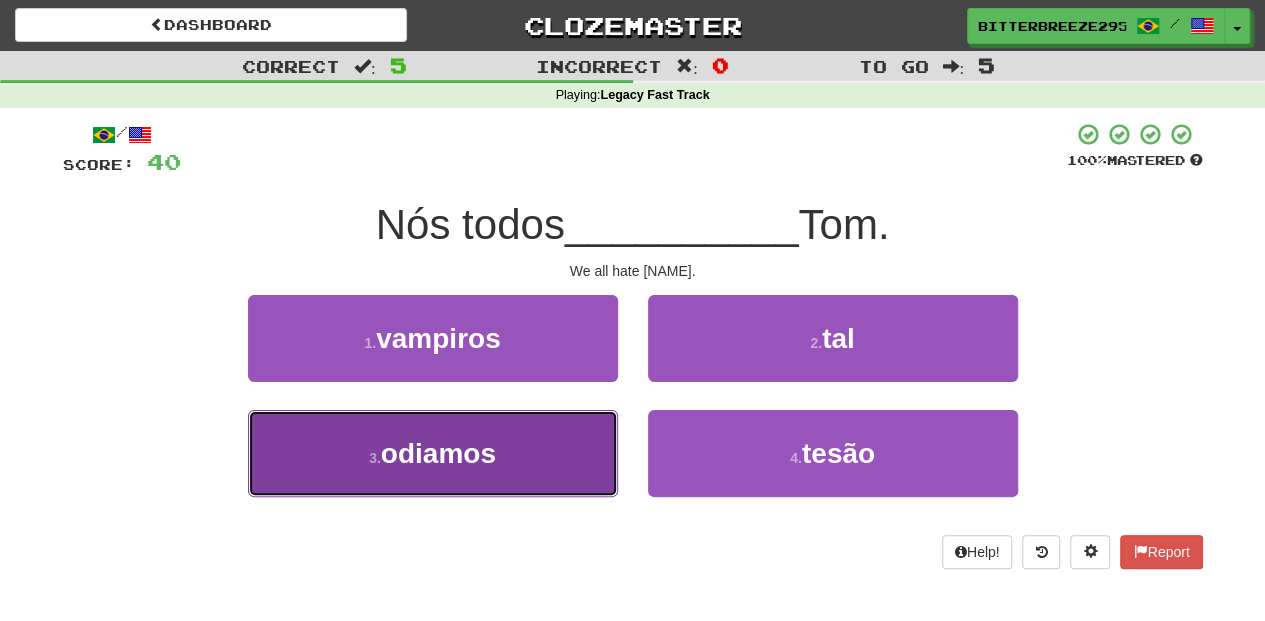 click on "3 .  odiamos" at bounding box center (433, 453) 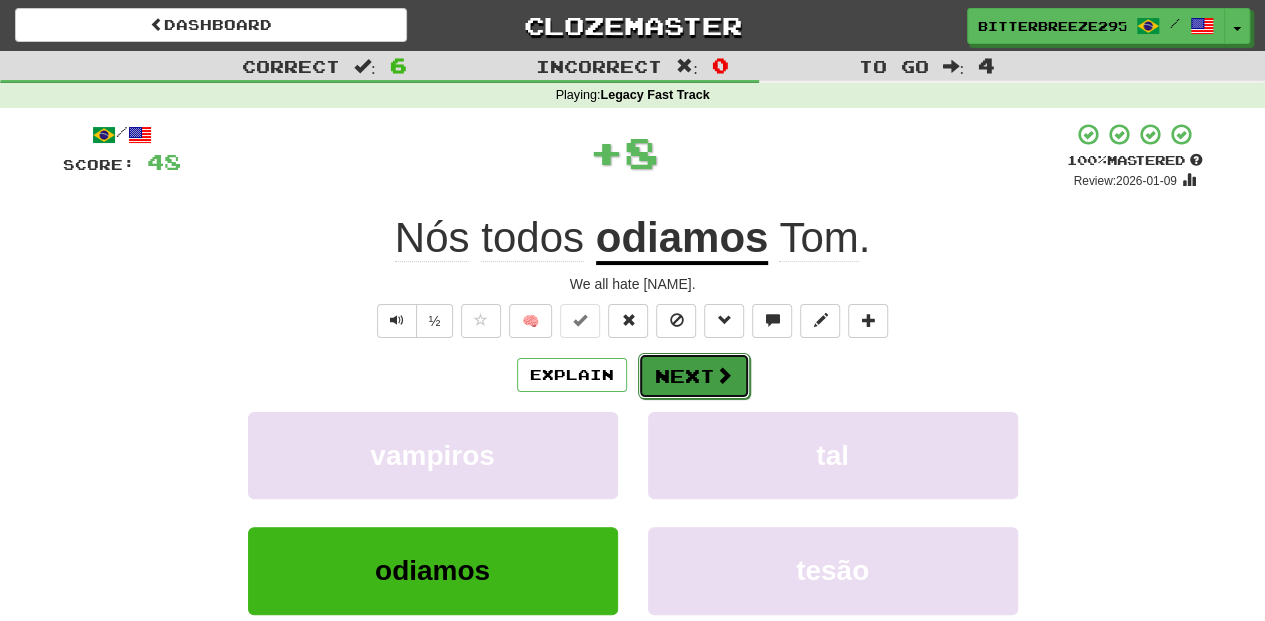 click on "Next" at bounding box center [694, 376] 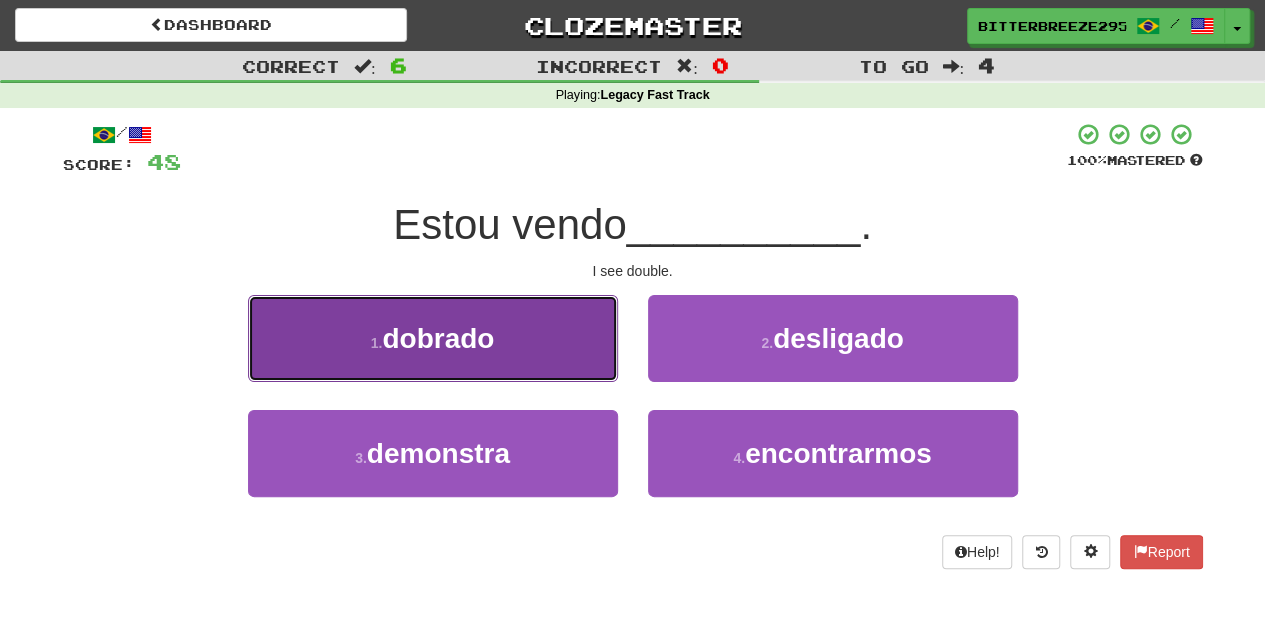 click on "1 .  dobrado" at bounding box center (433, 338) 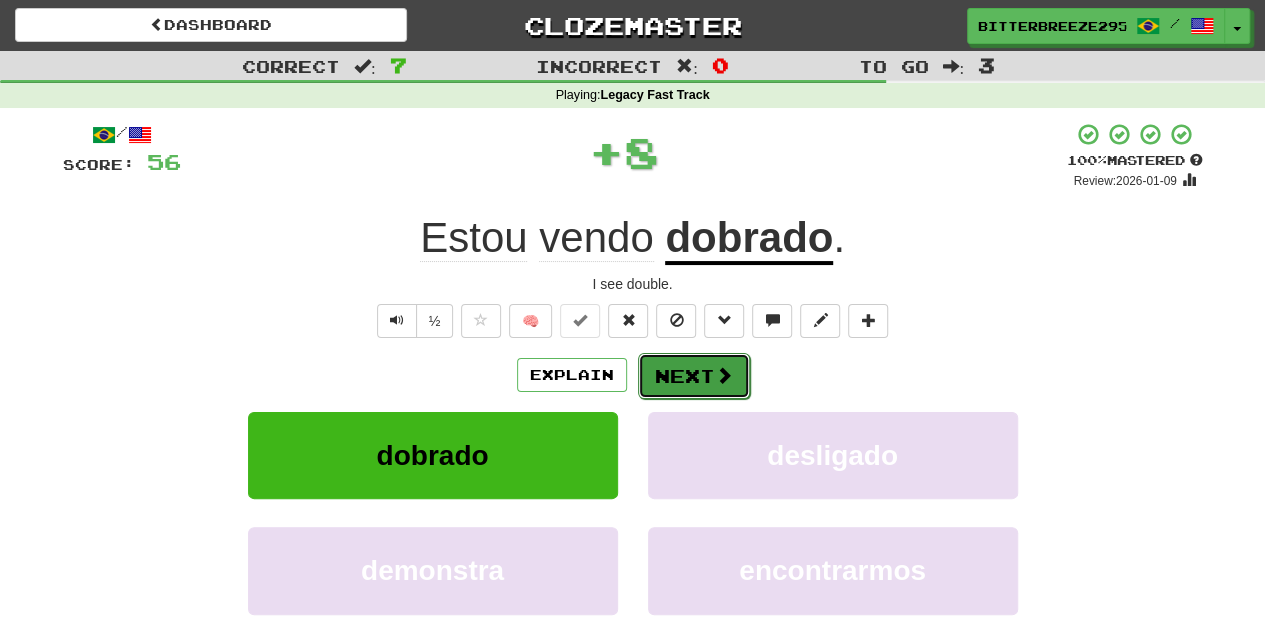 click on "Next" at bounding box center [694, 376] 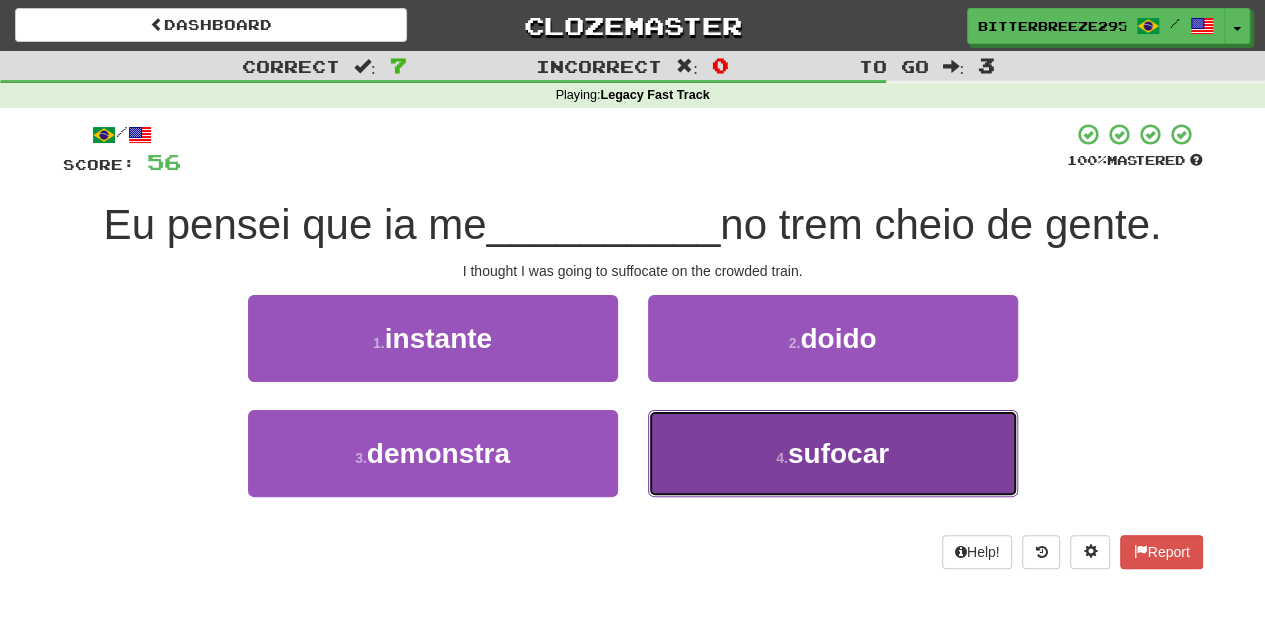 click on "4 .  sufocar" at bounding box center [833, 453] 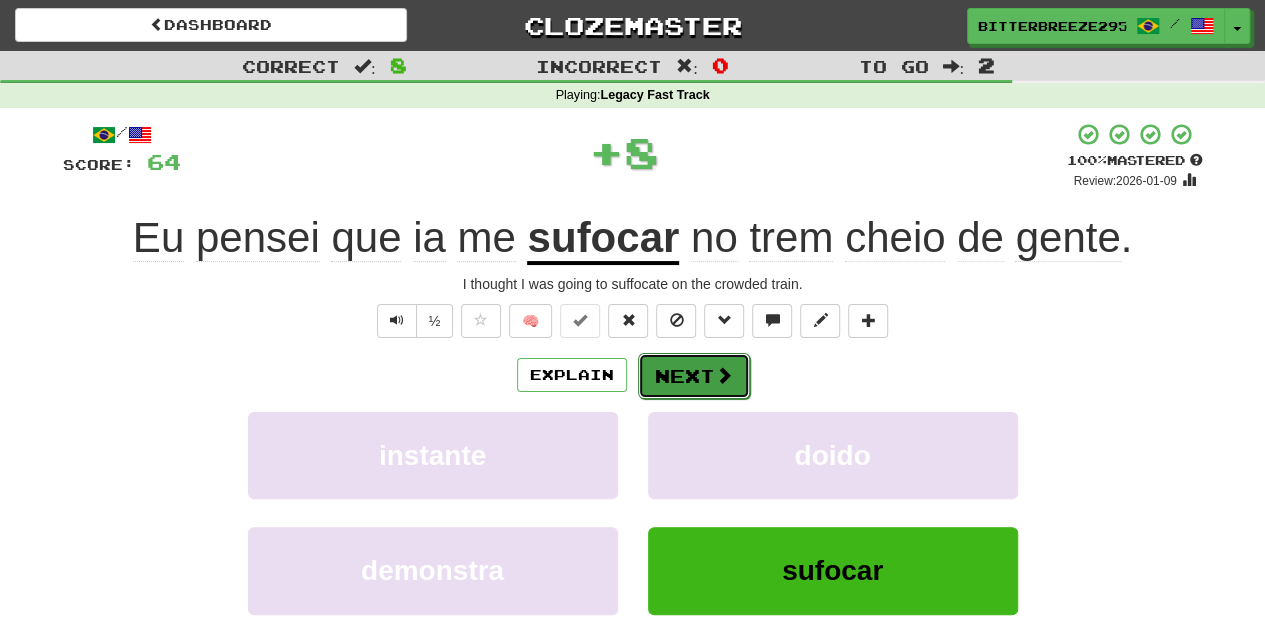 click on "Next" at bounding box center (694, 376) 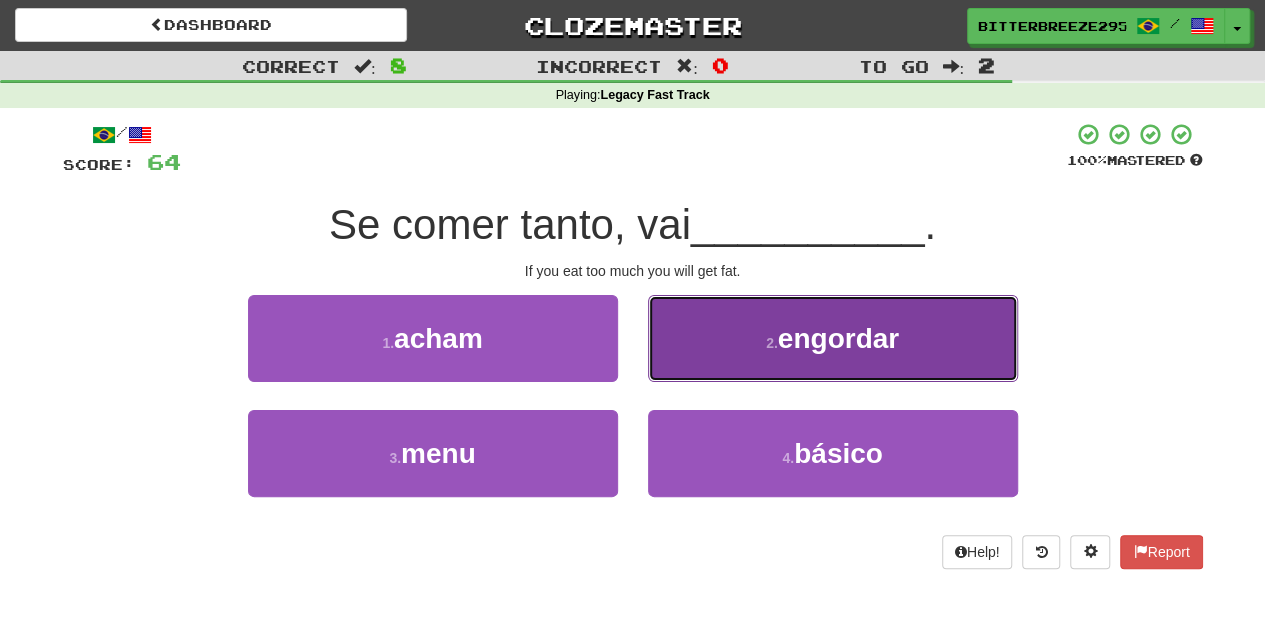 click on "2 .  engordar" at bounding box center [833, 338] 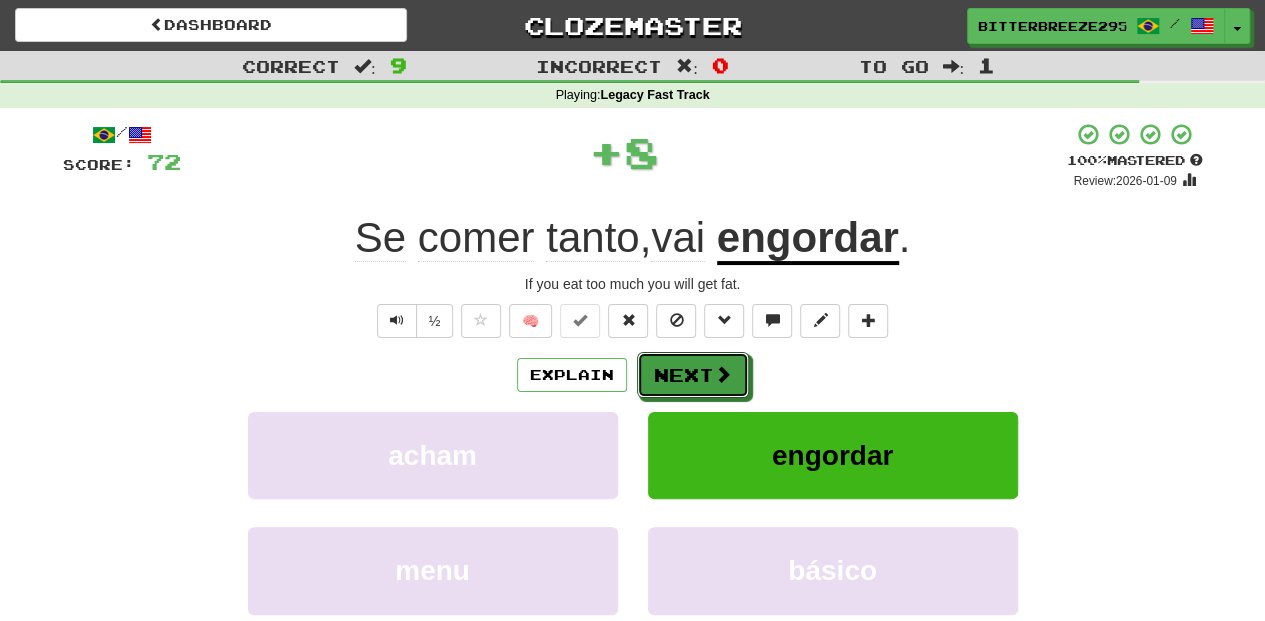 click on "Next" at bounding box center (693, 375) 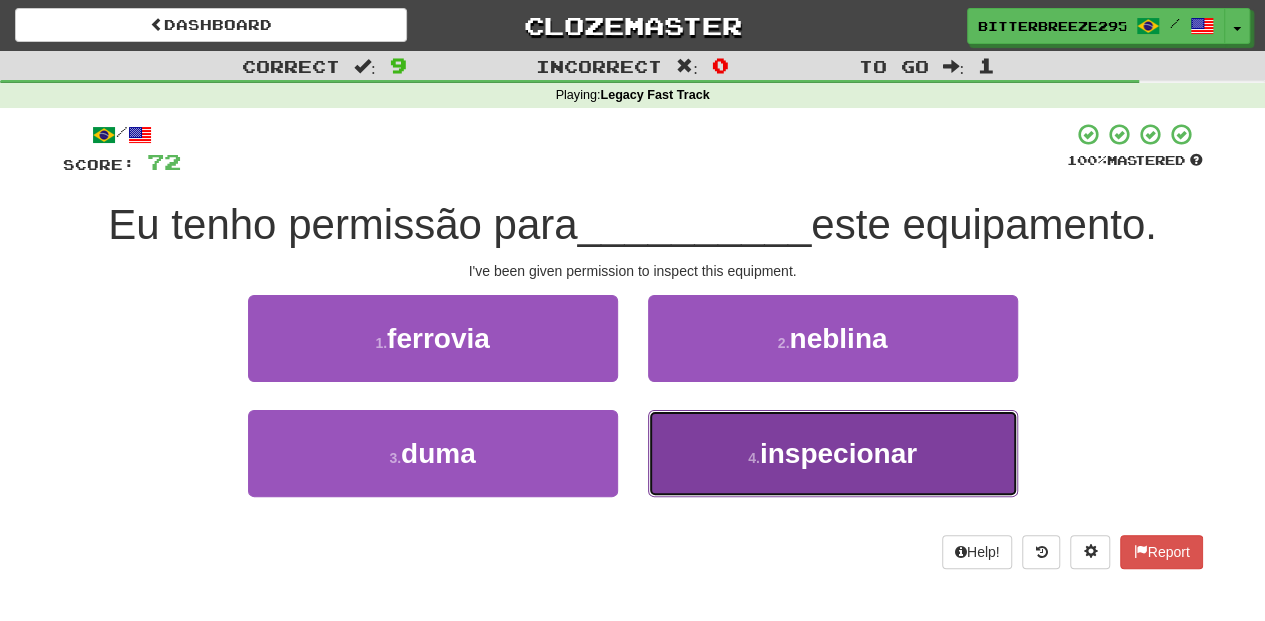 click on "4 .  inspecionar" at bounding box center (833, 453) 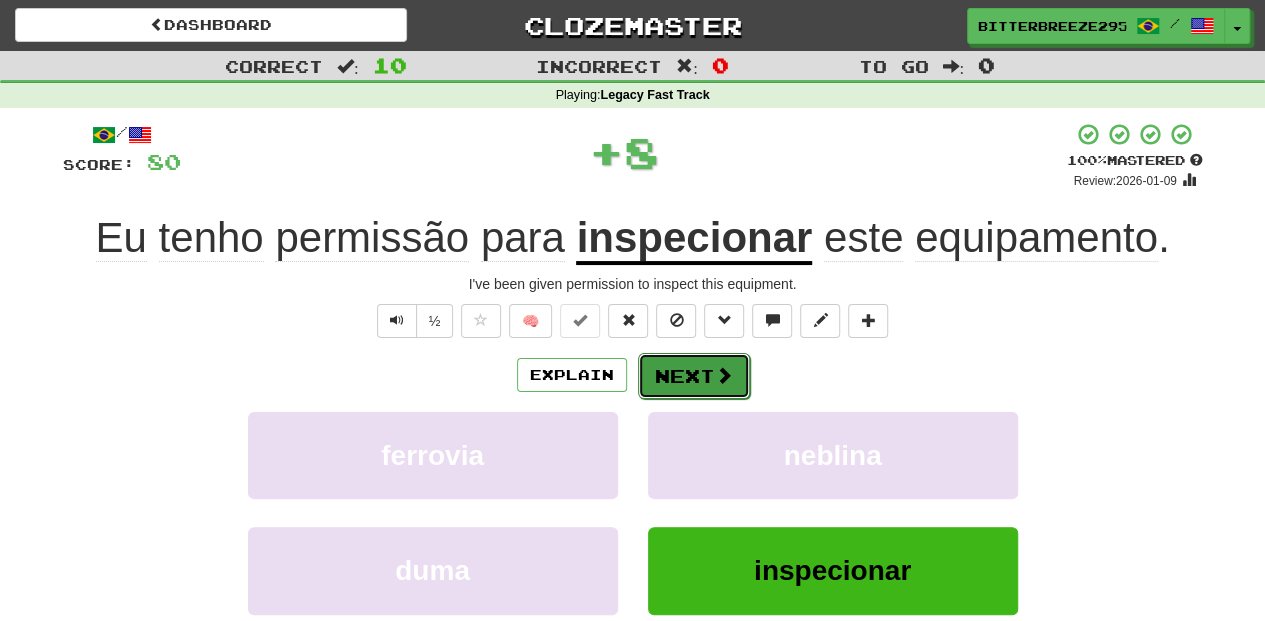 click on "Next" at bounding box center [694, 376] 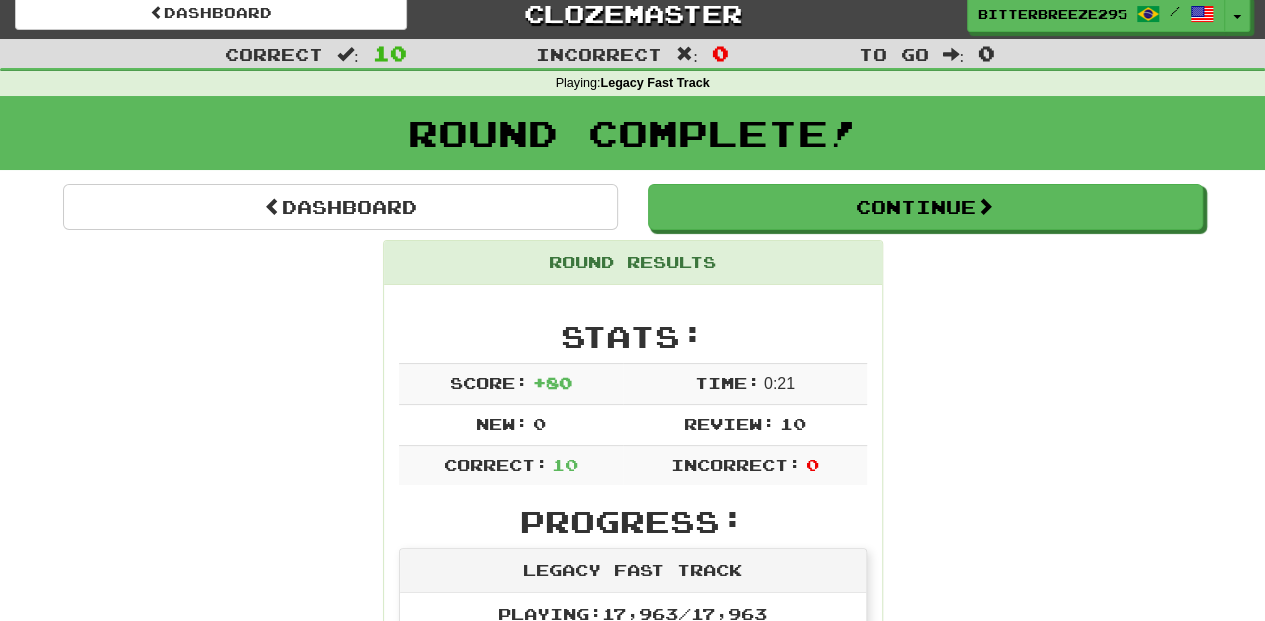 scroll, scrollTop: 0, scrollLeft: 0, axis: both 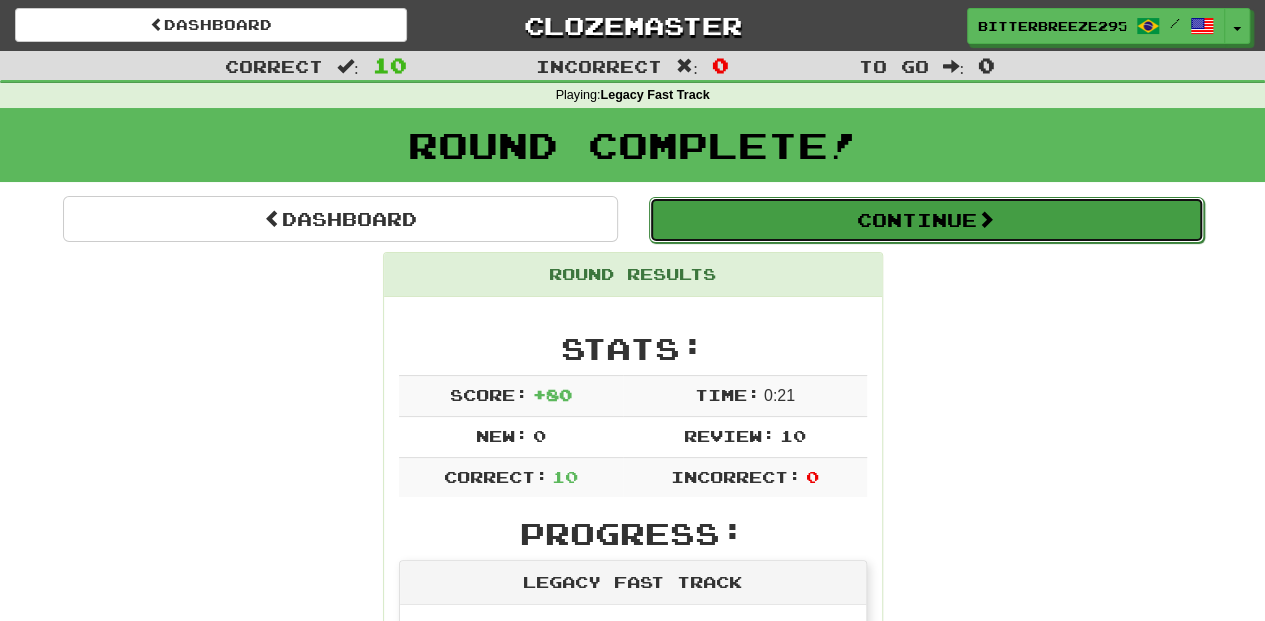 click on "Continue" at bounding box center (926, 220) 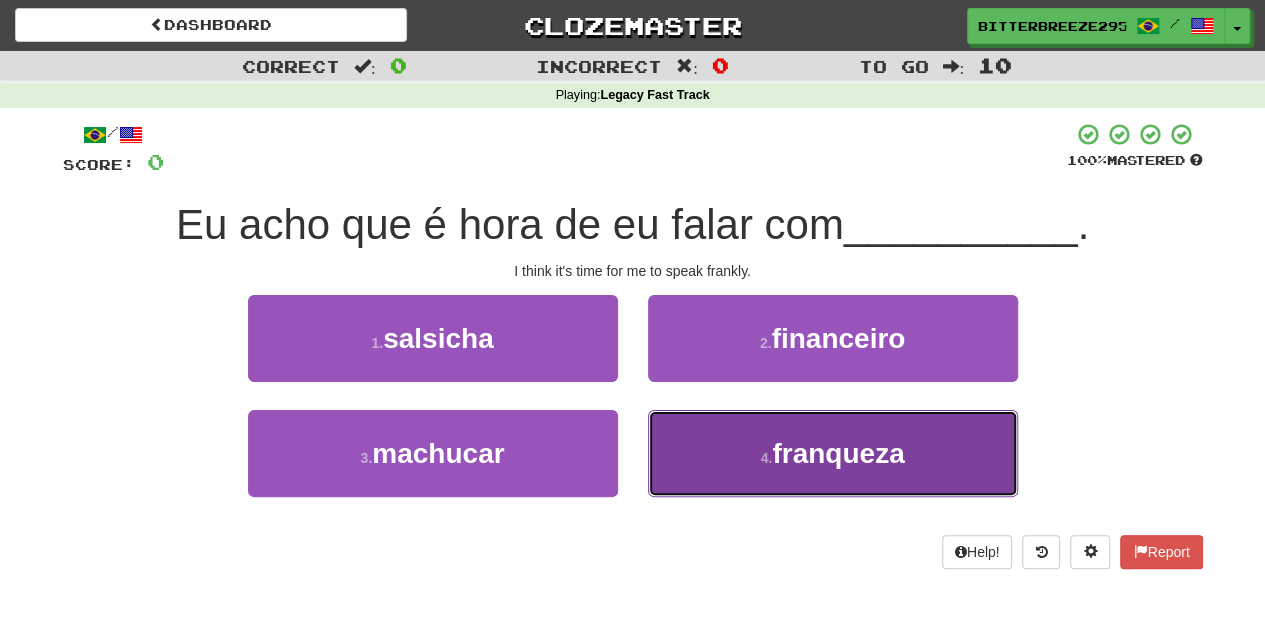 click on "4 .  franqueza" at bounding box center (833, 453) 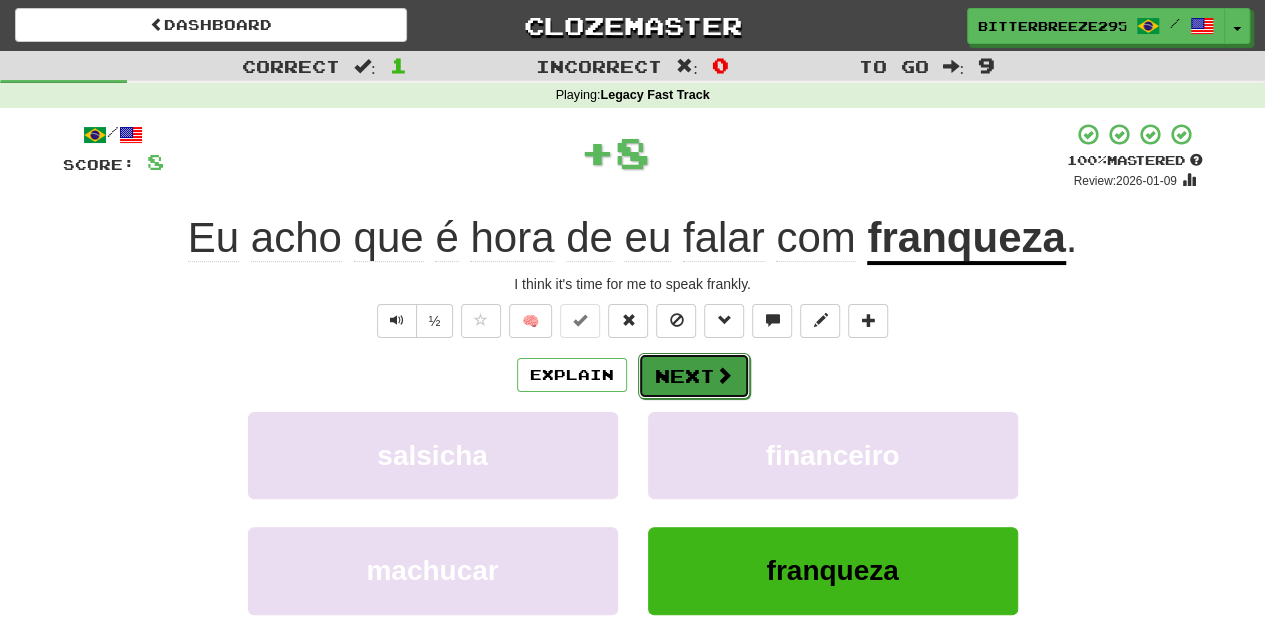 click on "Next" at bounding box center [694, 376] 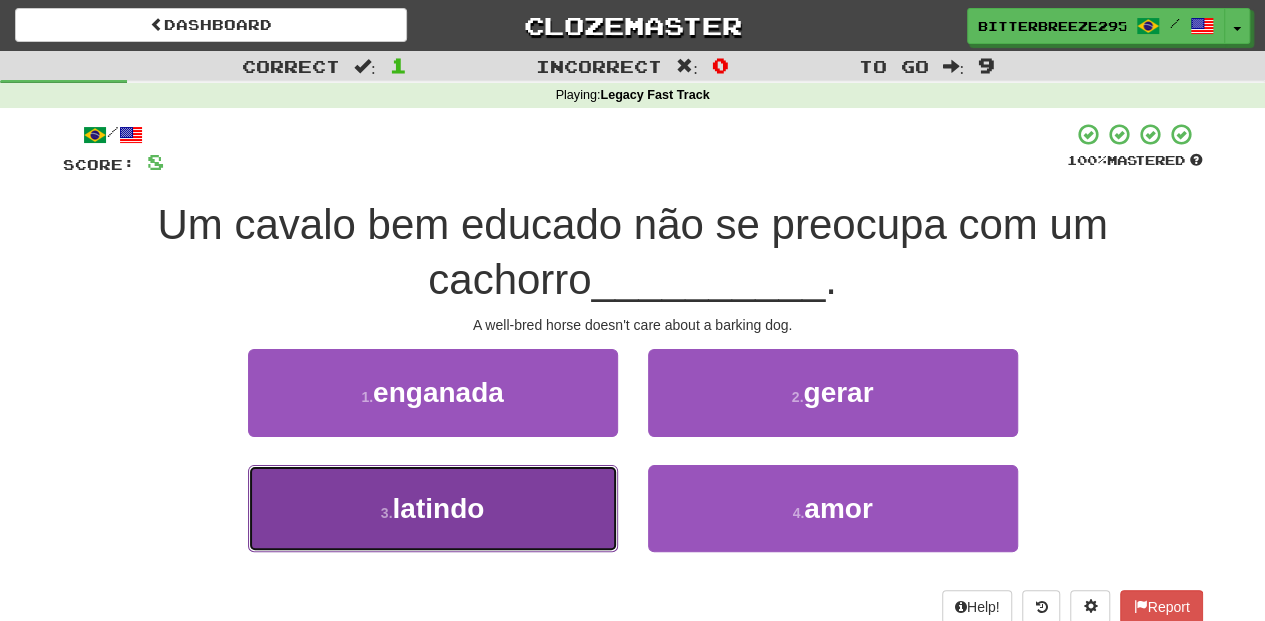 click on "3 .  latindo" at bounding box center (433, 508) 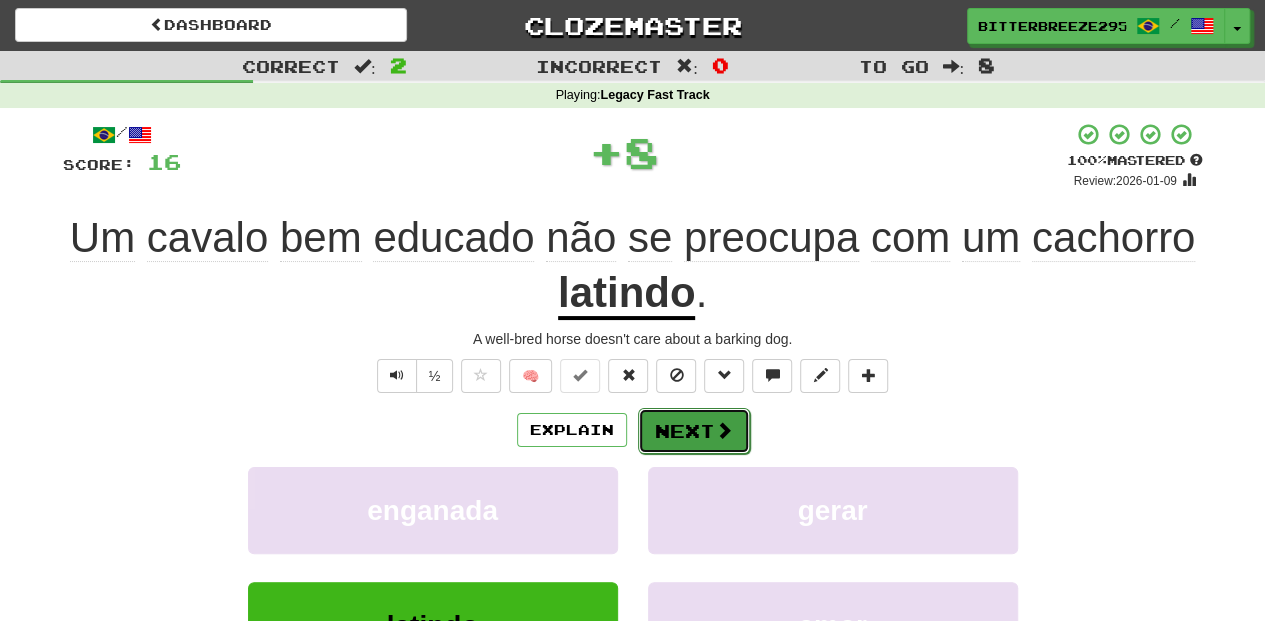 click on "Next" at bounding box center (694, 431) 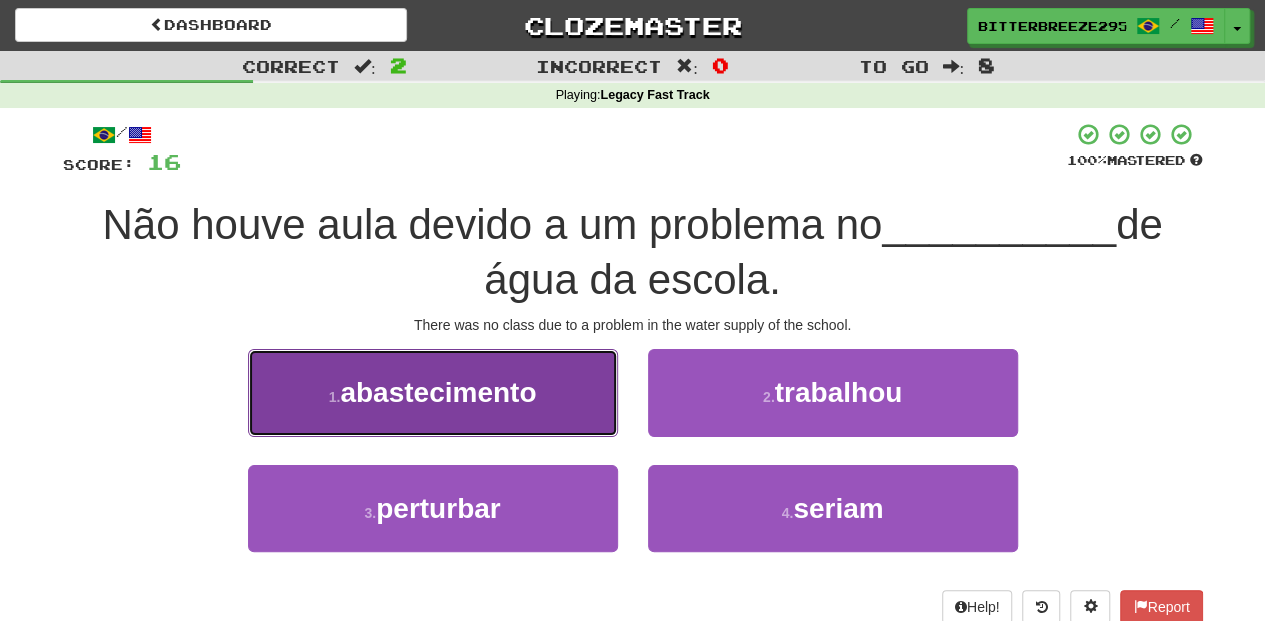 click on "1 .  abastecimento" at bounding box center [433, 392] 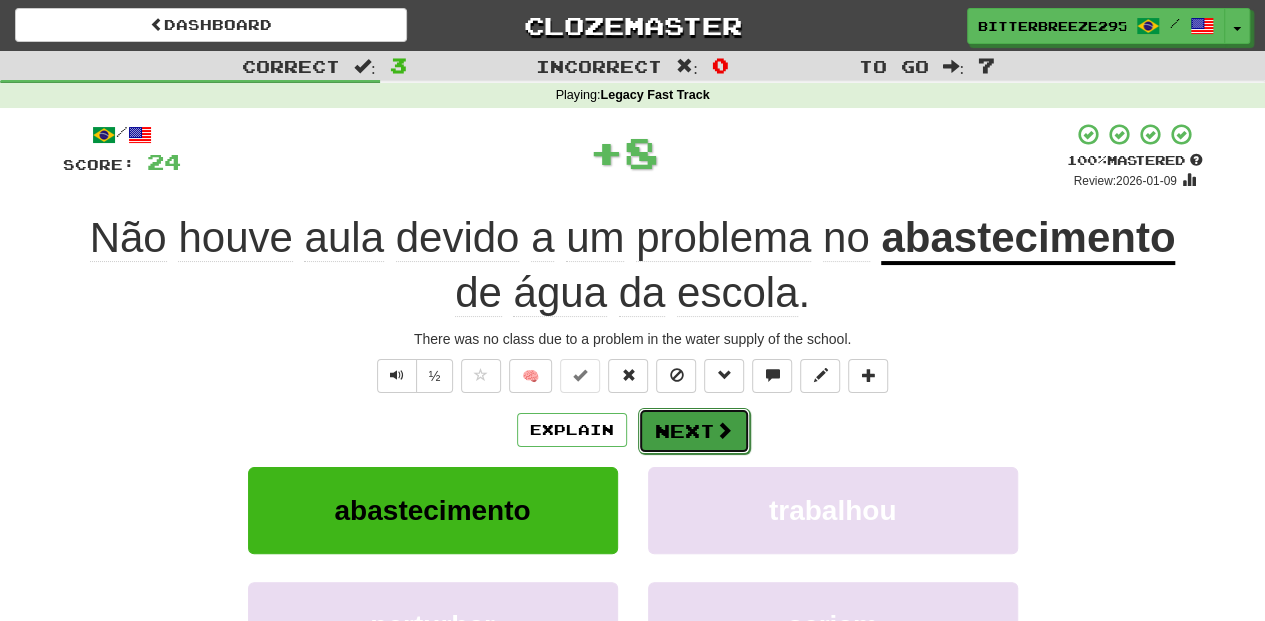 click on "Next" at bounding box center [694, 431] 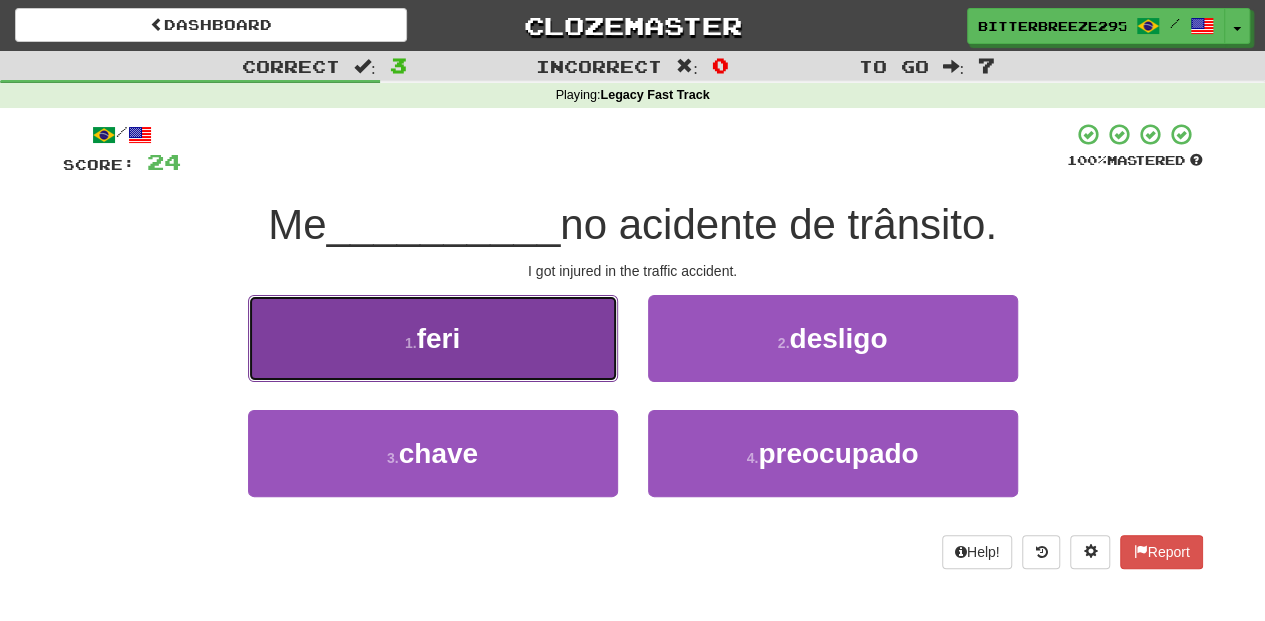 click on "1 .  feri" at bounding box center [433, 338] 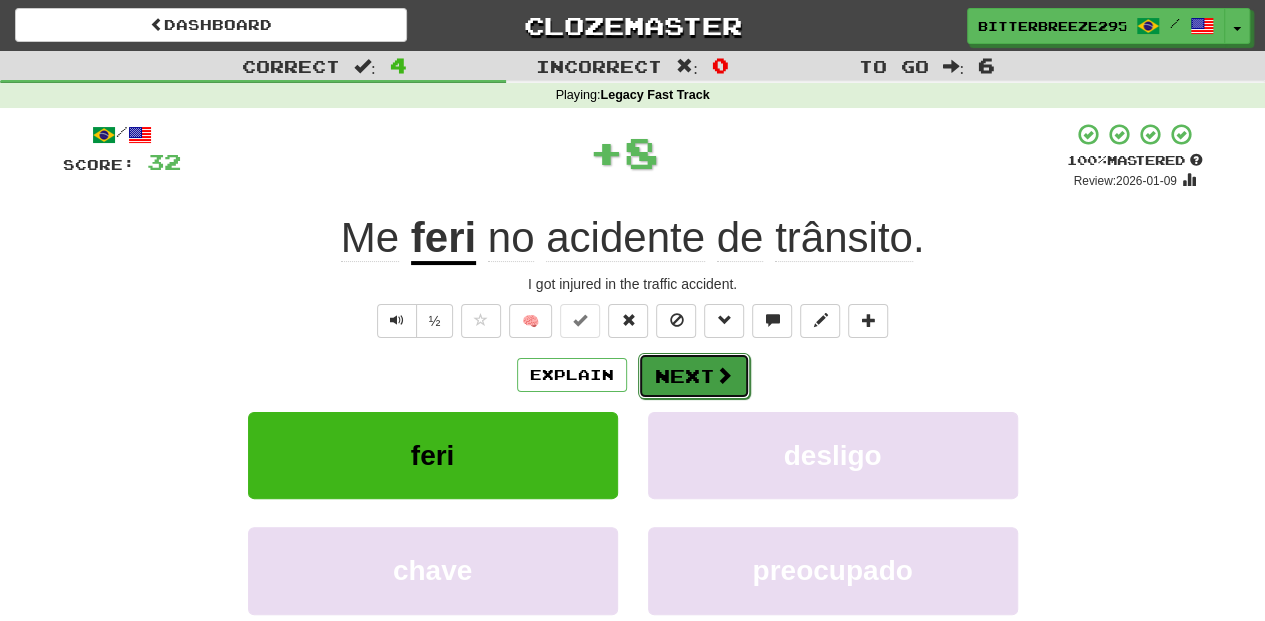 click on "Next" at bounding box center (694, 376) 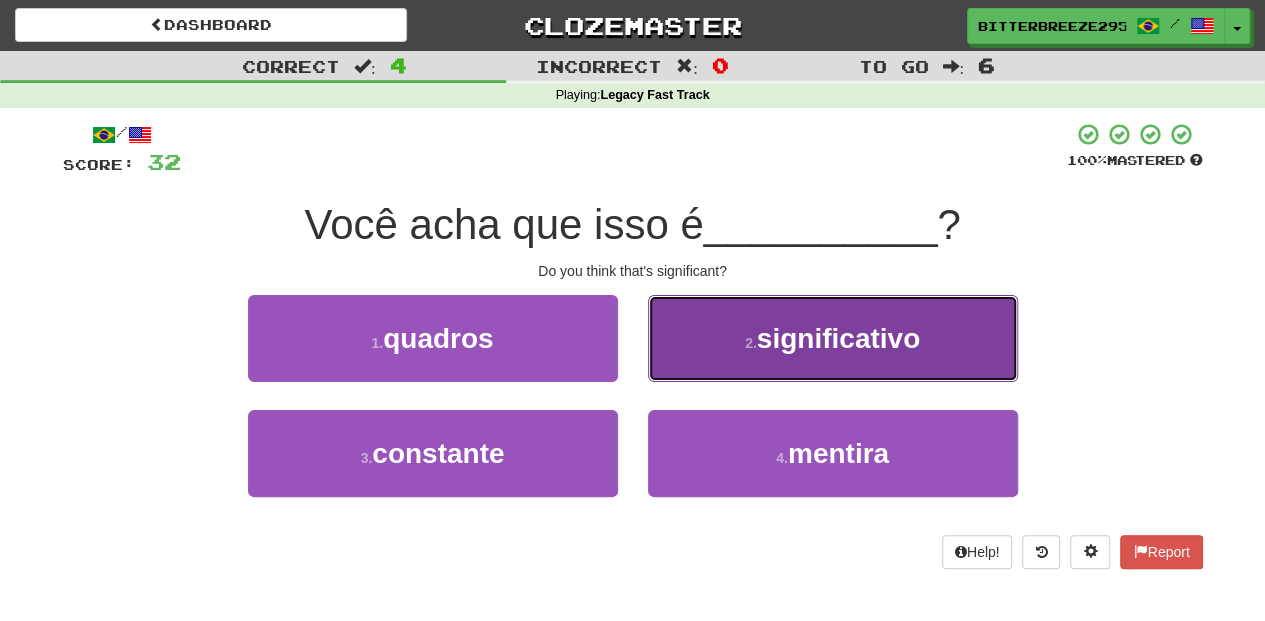 click on "2 .  significativo" at bounding box center (833, 338) 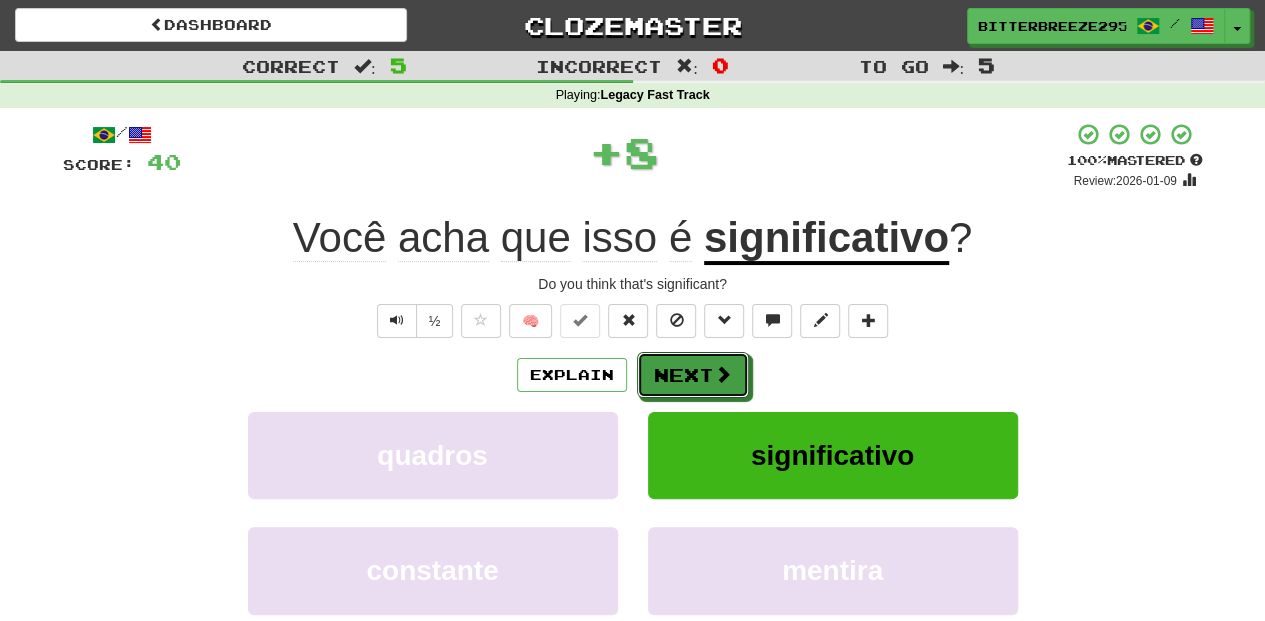 click on "Next" at bounding box center [693, 375] 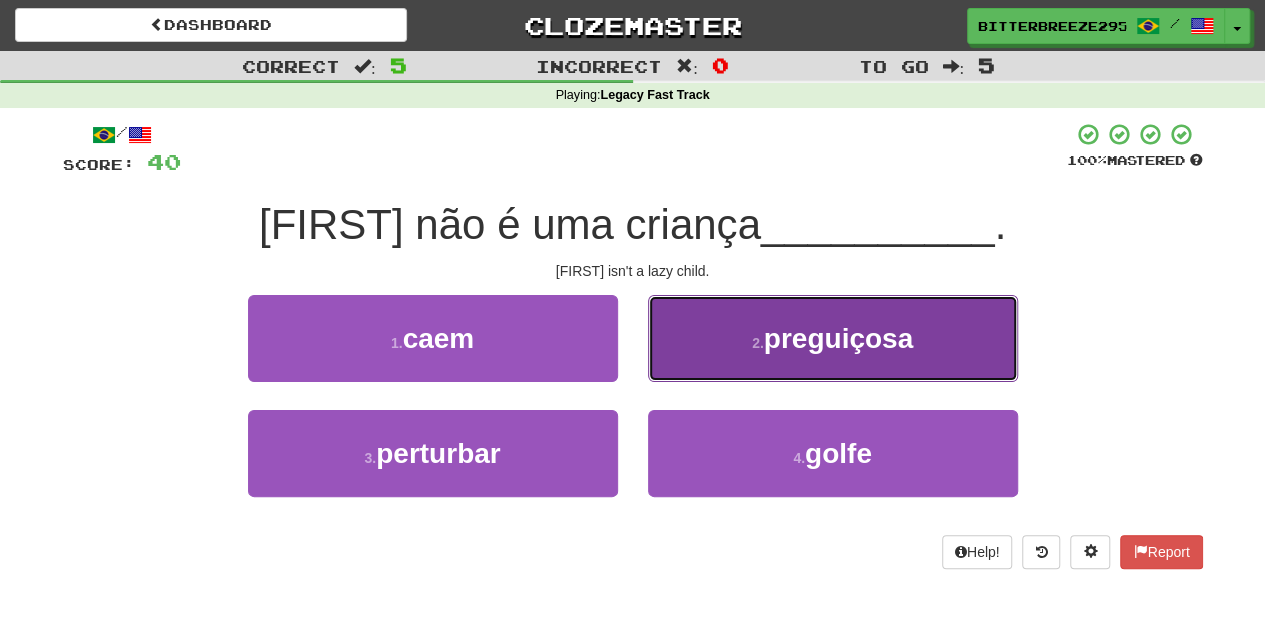 click on "2 .  preguiçosa" at bounding box center [833, 338] 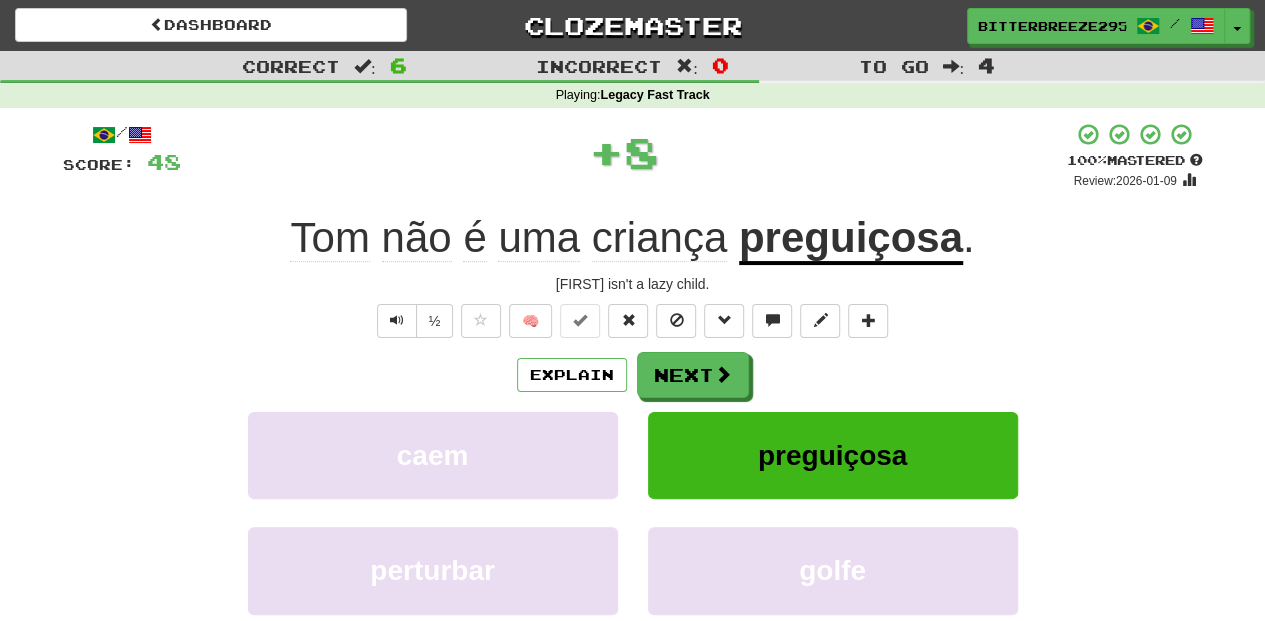 click on "Next" at bounding box center [693, 375] 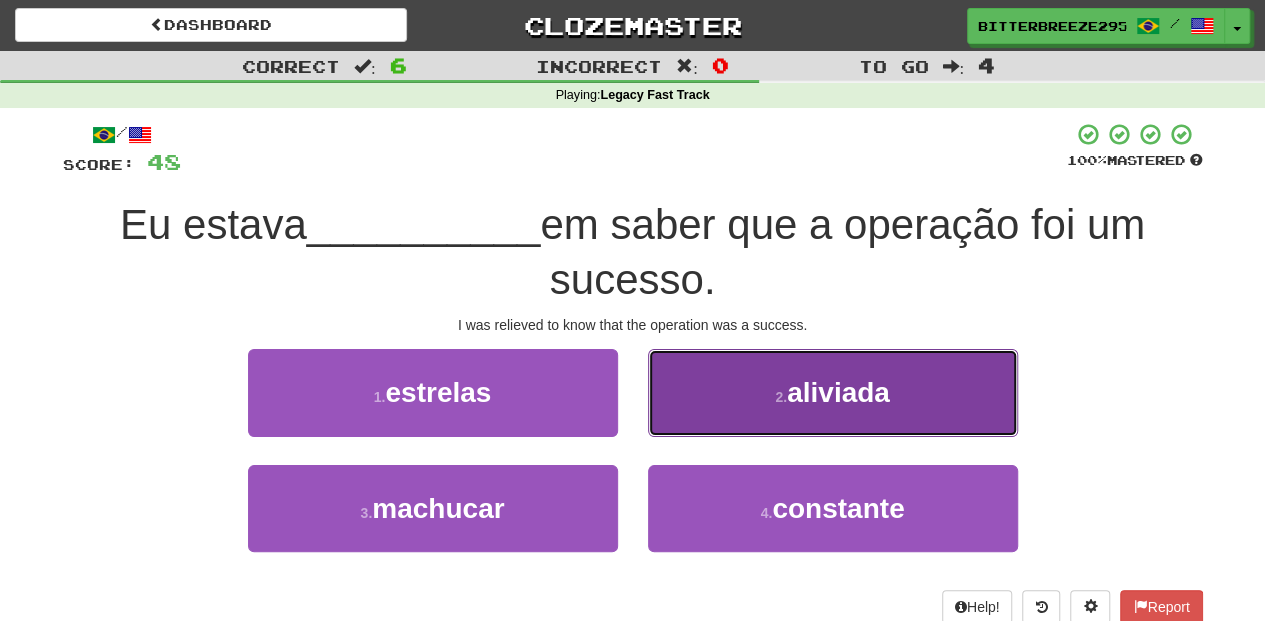 click on "2 .  aliviada" at bounding box center [833, 392] 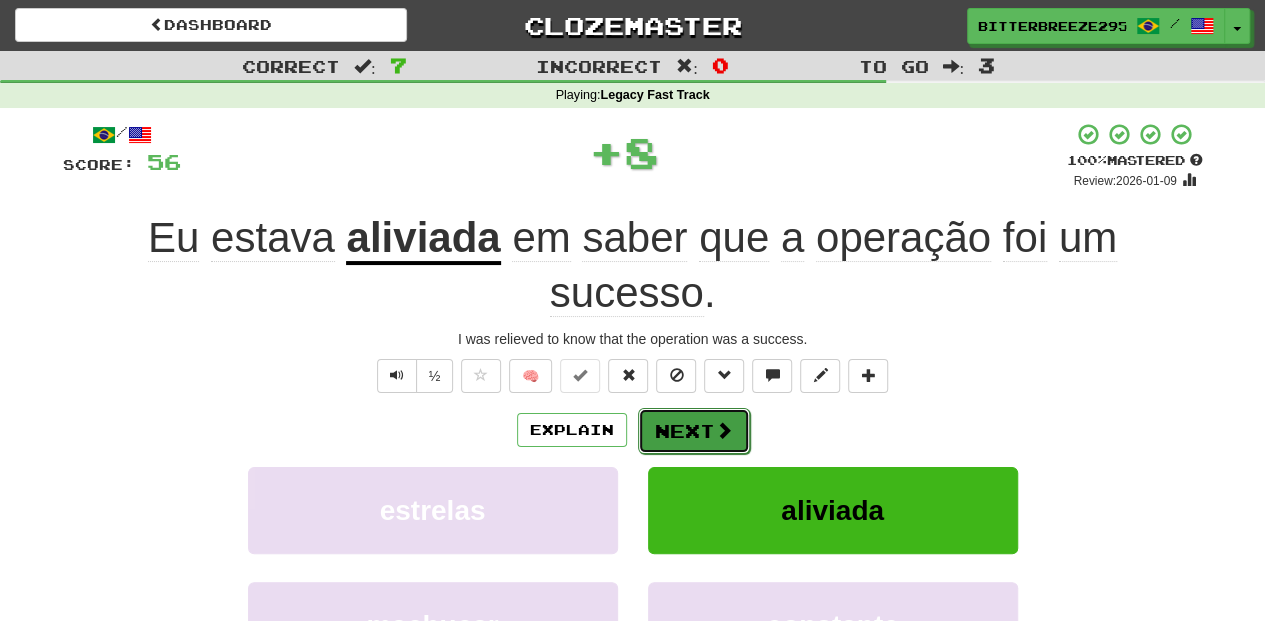click on "Next" at bounding box center (694, 431) 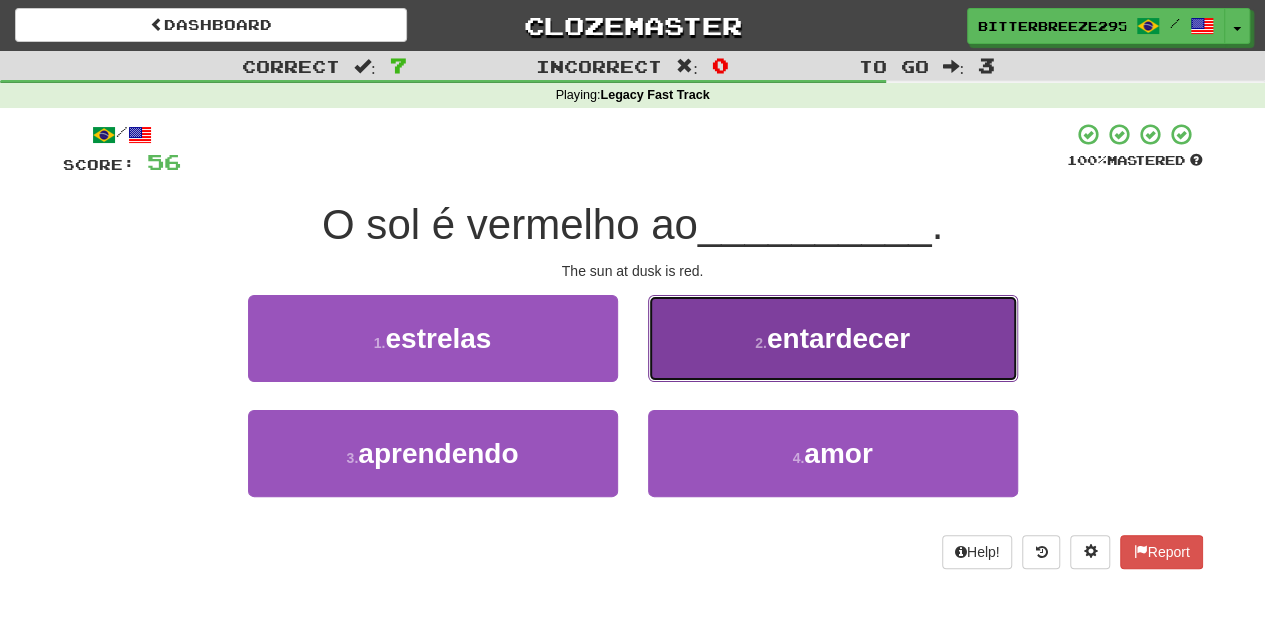 click on "2 .  entardecer" at bounding box center (833, 338) 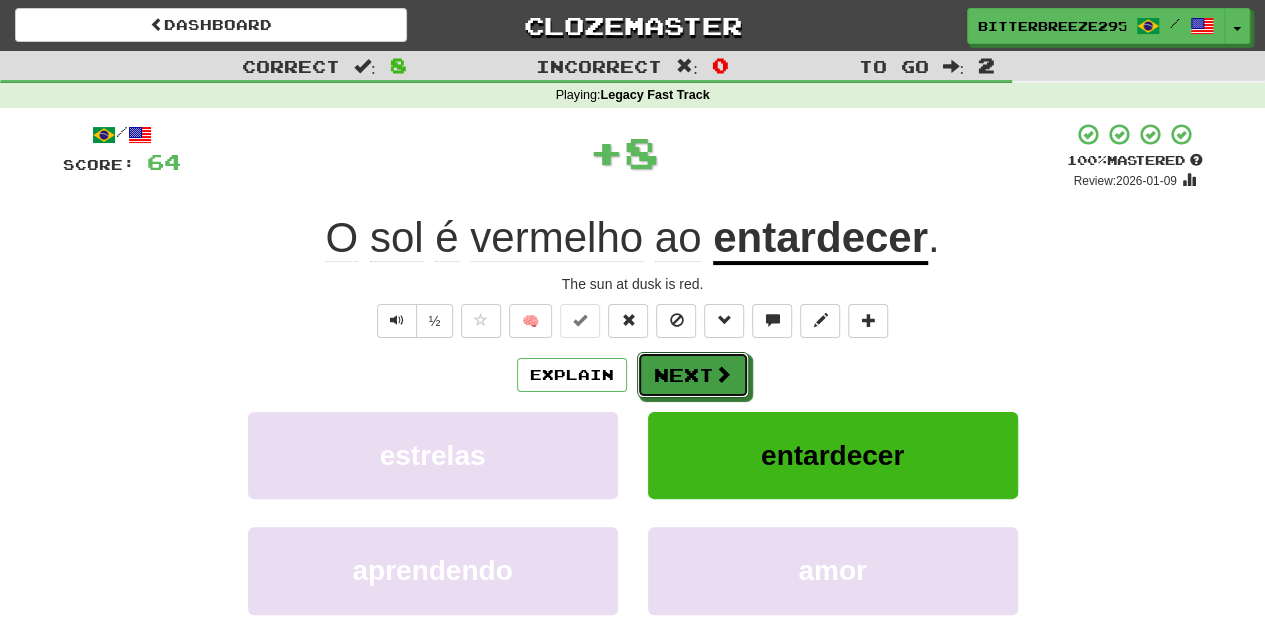 click on "Next" at bounding box center [693, 375] 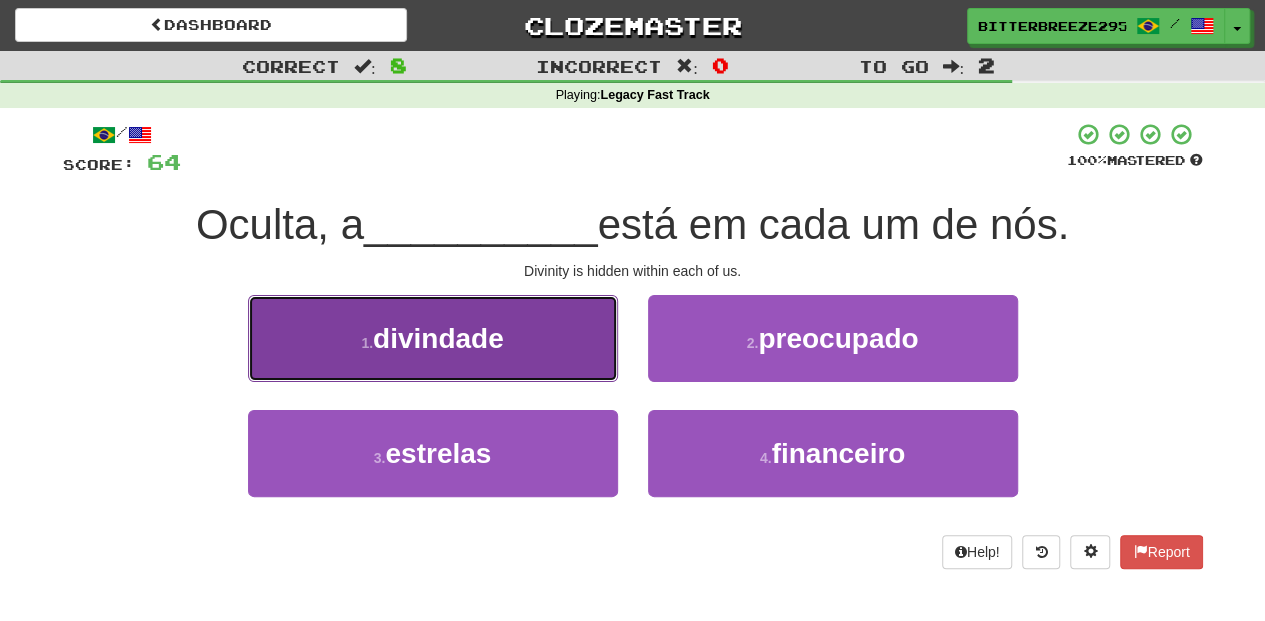 click on "divindade" at bounding box center (438, 338) 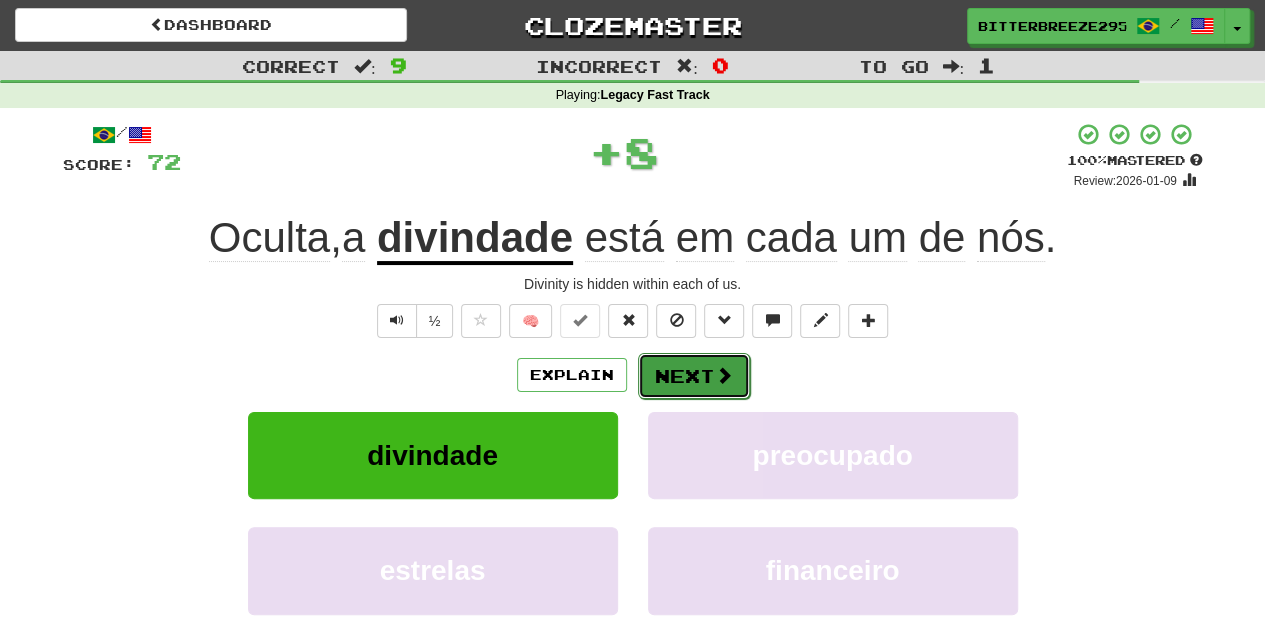 click on "Next" at bounding box center (694, 376) 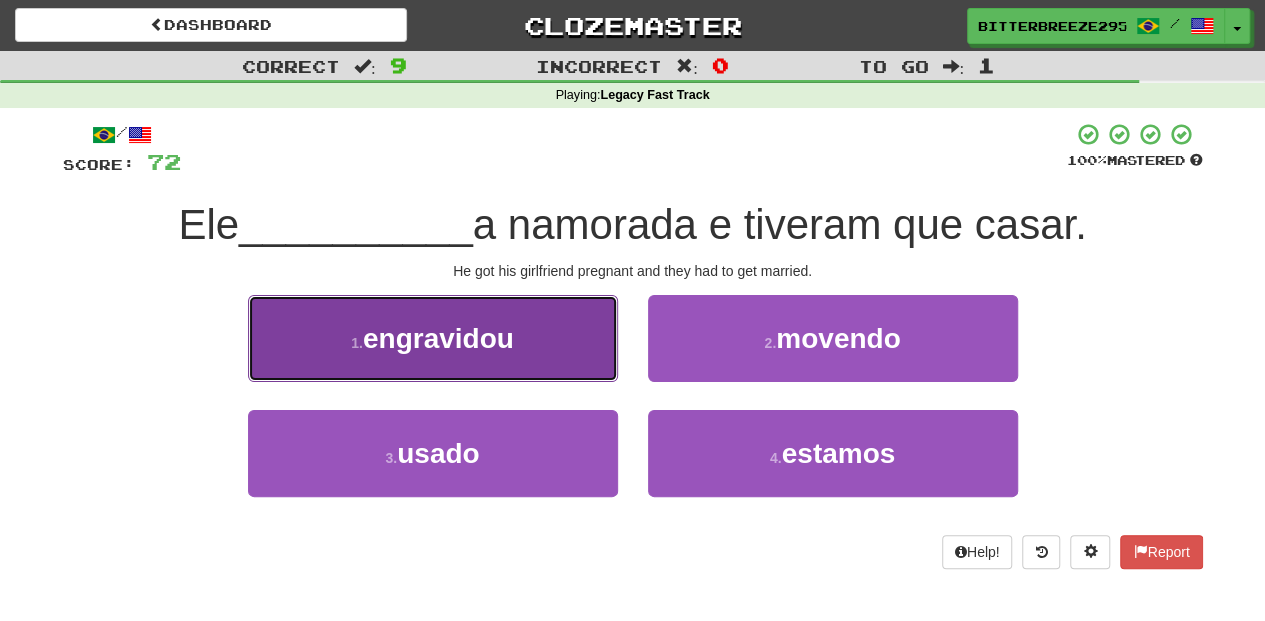 click on "1 .  engravidou" at bounding box center [433, 338] 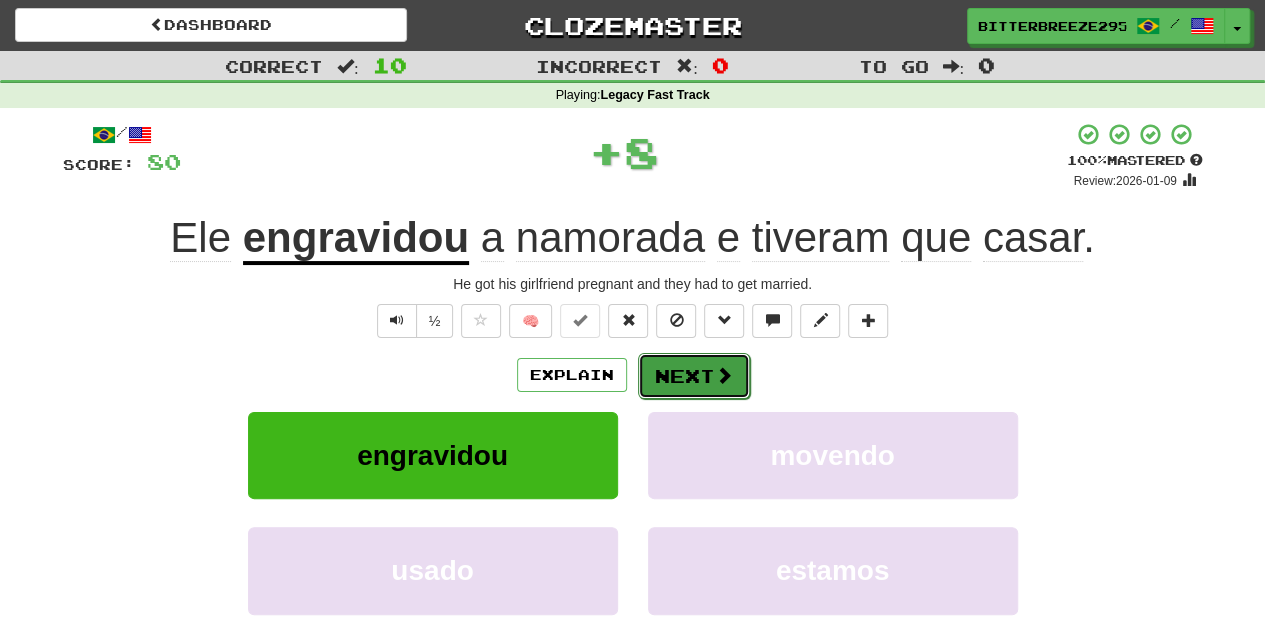 click on "Next" at bounding box center (694, 376) 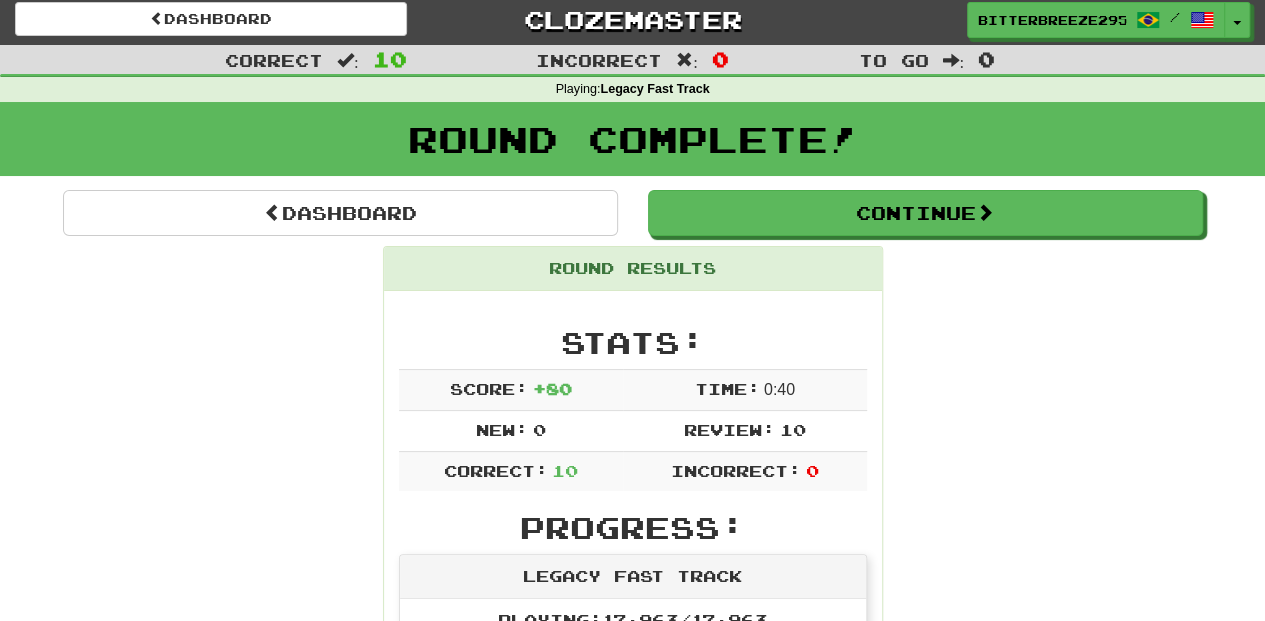 scroll, scrollTop: 0, scrollLeft: 0, axis: both 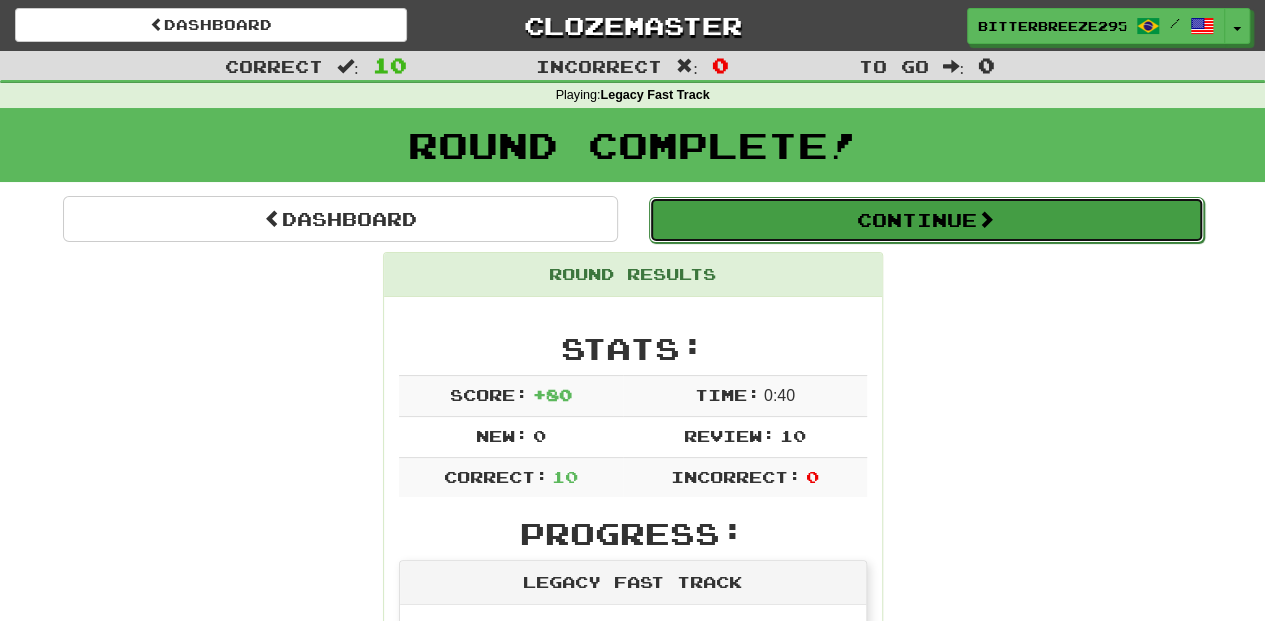 click on "Continue" at bounding box center (926, 220) 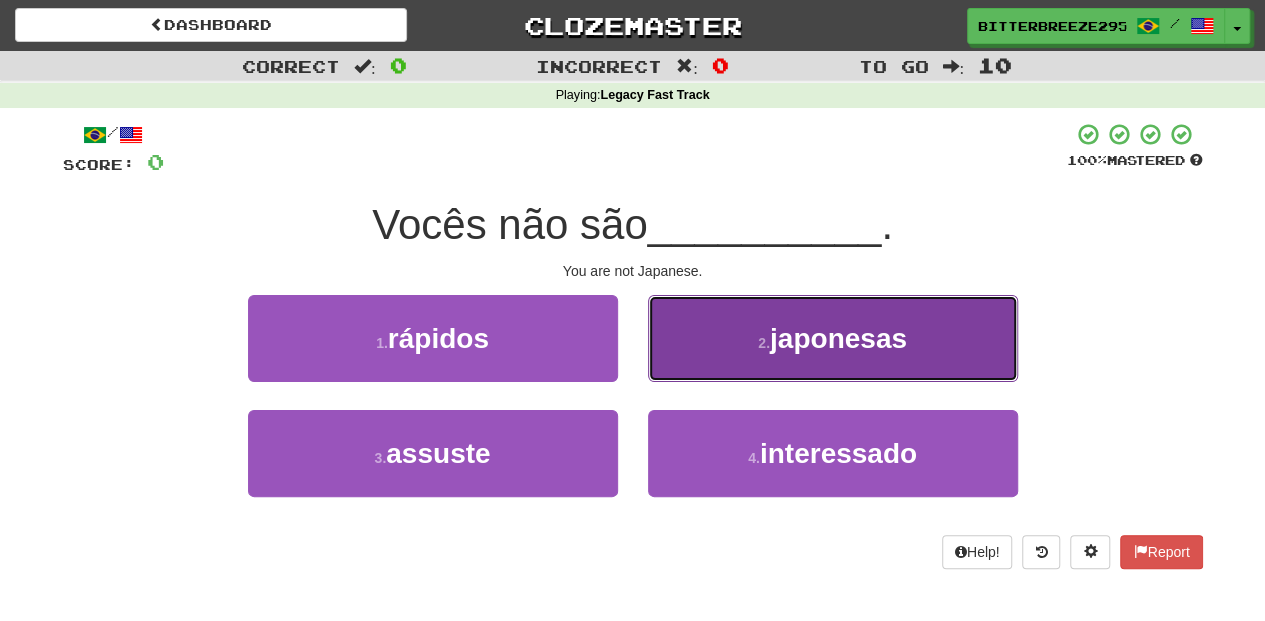 click on "2 .  japonesas" at bounding box center (833, 338) 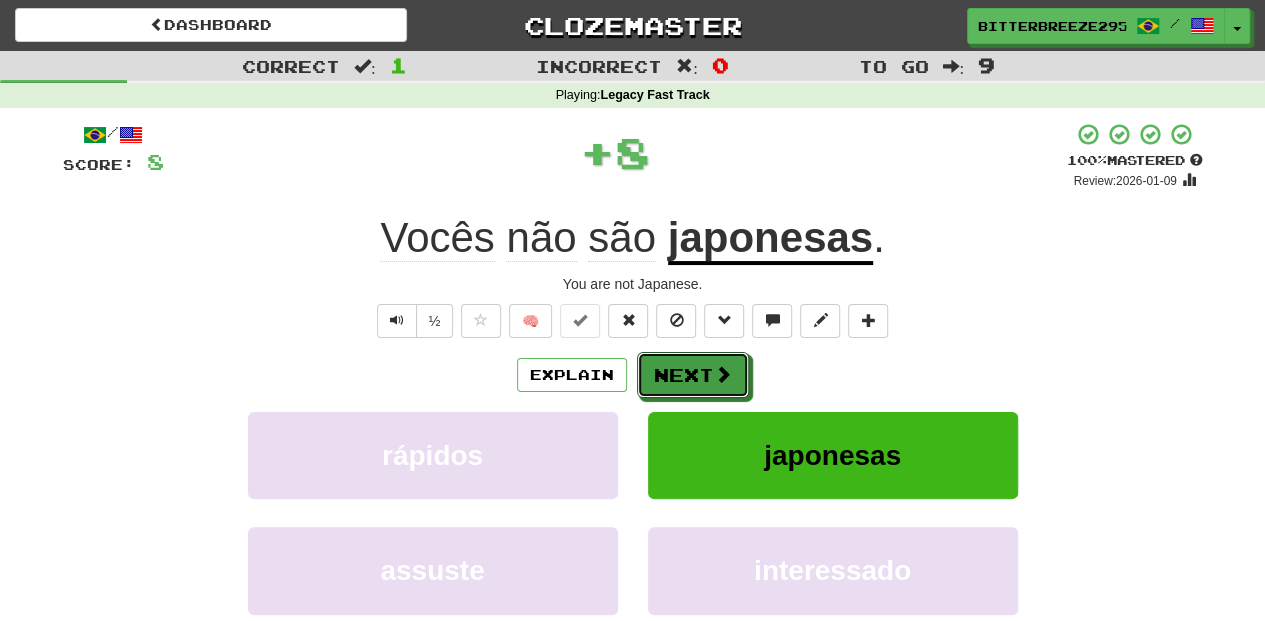 click on "Next" at bounding box center (693, 375) 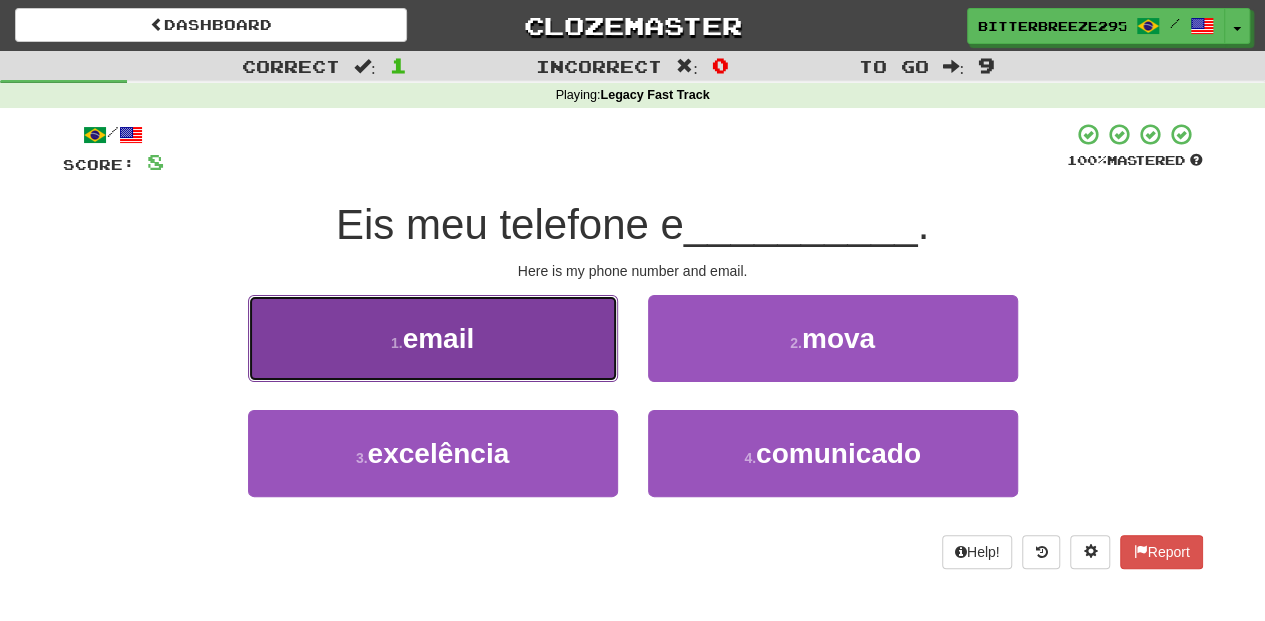 click on "1 .  email" at bounding box center (433, 338) 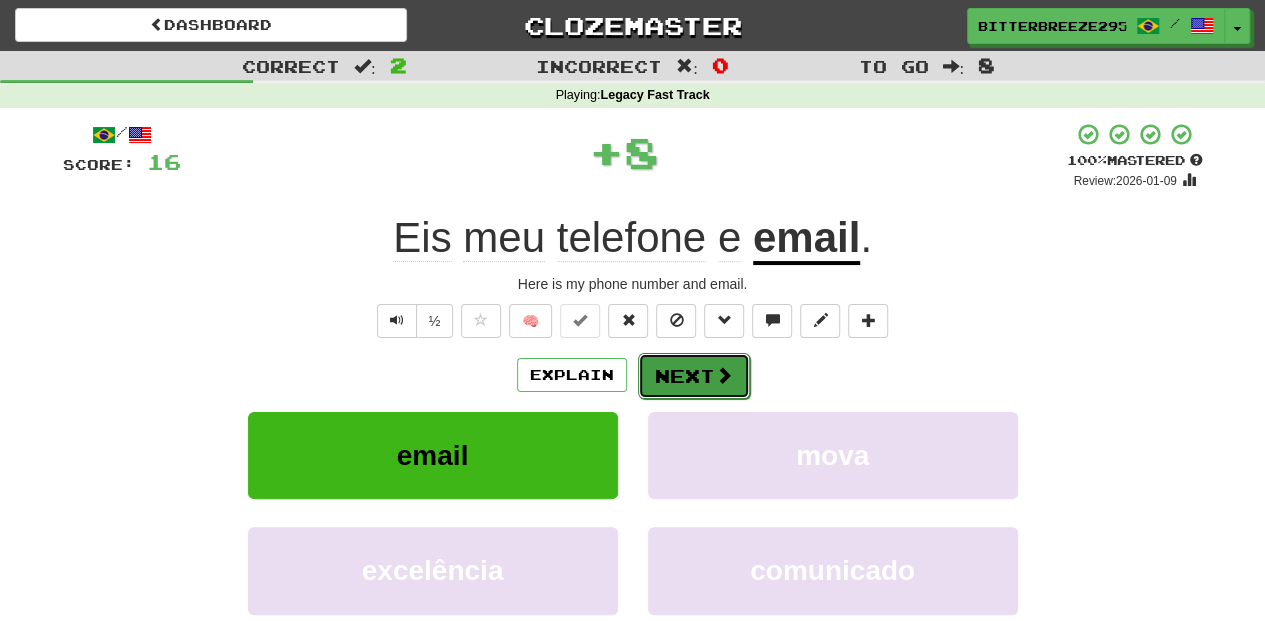 click on "Next" at bounding box center [694, 376] 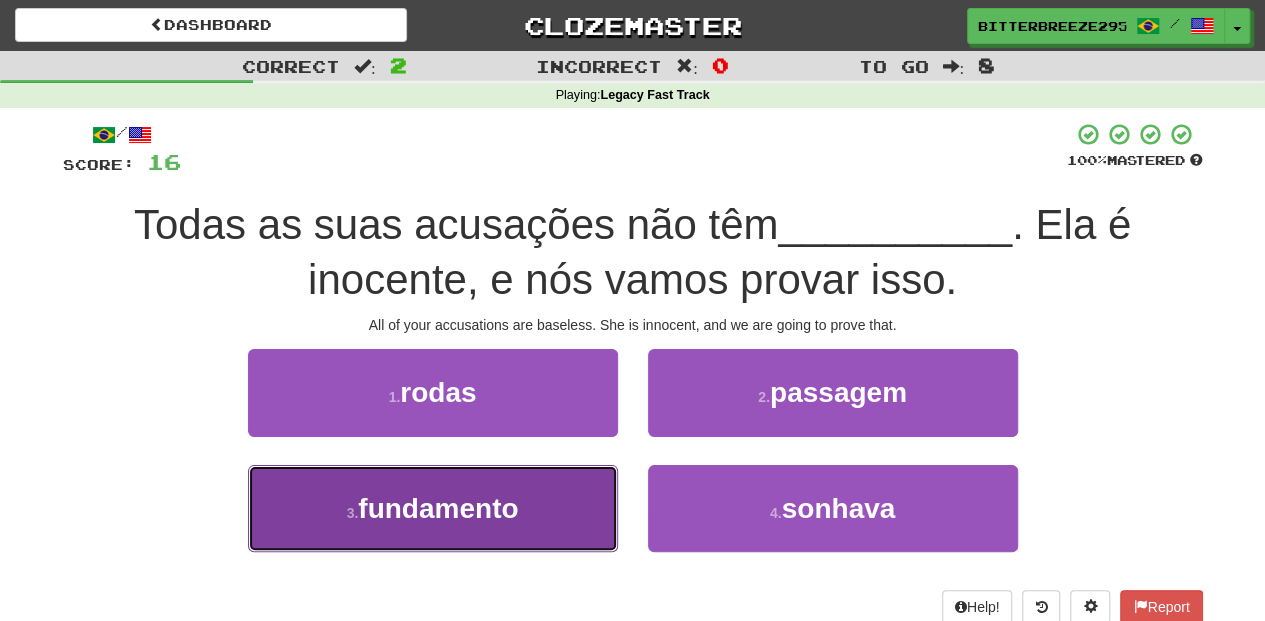 click on "3 .  fundamento" at bounding box center (433, 508) 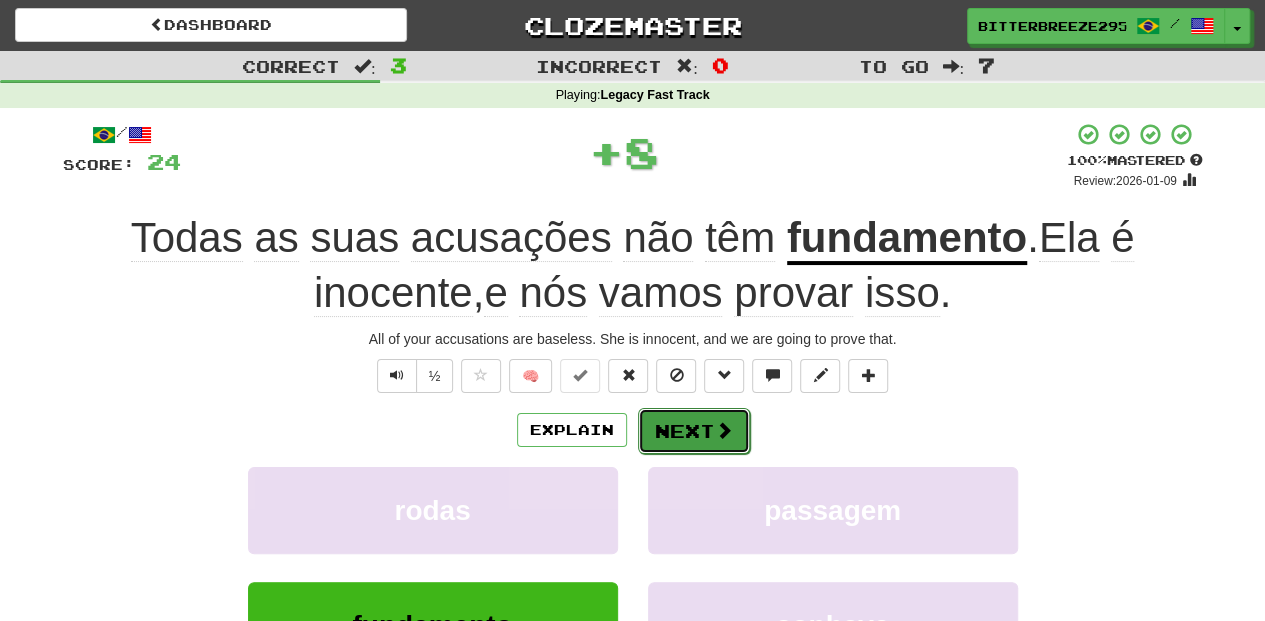 click on "Next" at bounding box center (694, 431) 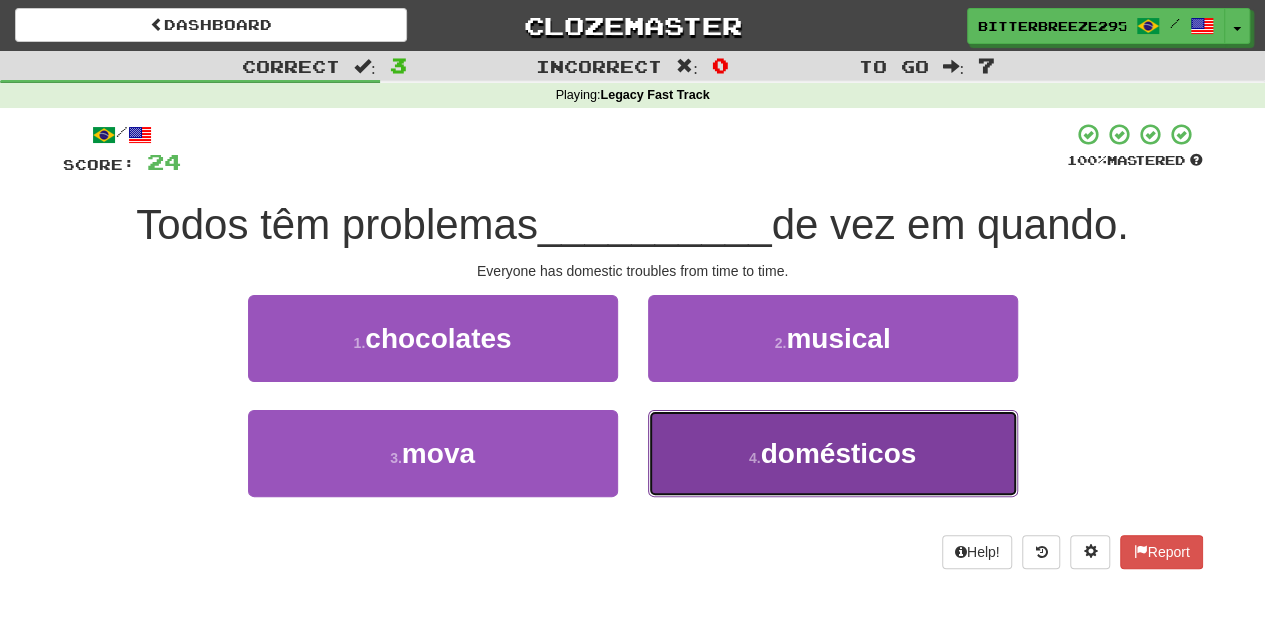 click on "4 .  domésticos" at bounding box center [833, 453] 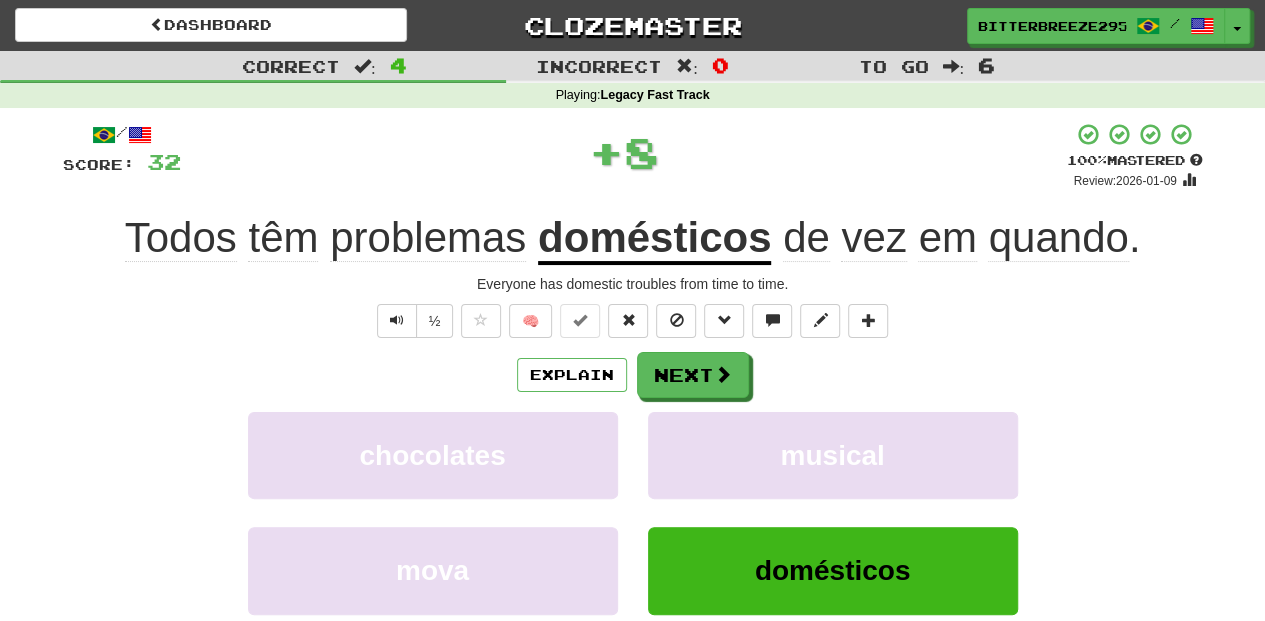 click on "Explain Next chocolates musical mova domésticos Learn more: chocolates musical mova domésticos" at bounding box center [633, 512] 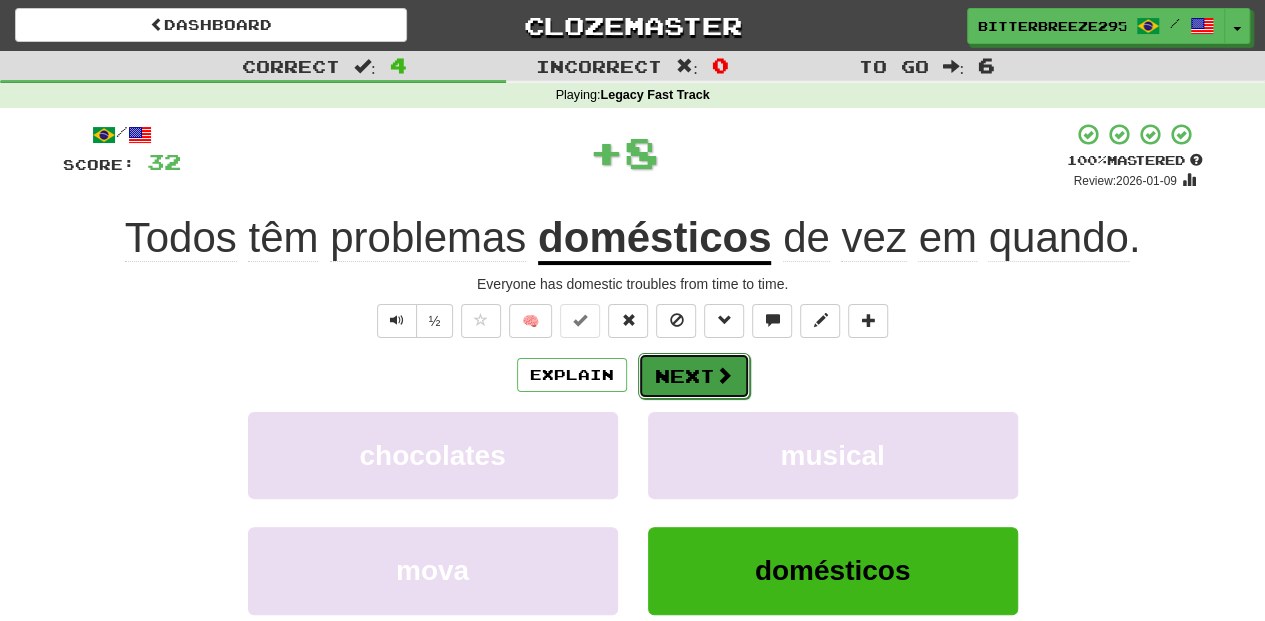 click on "Next" at bounding box center (694, 376) 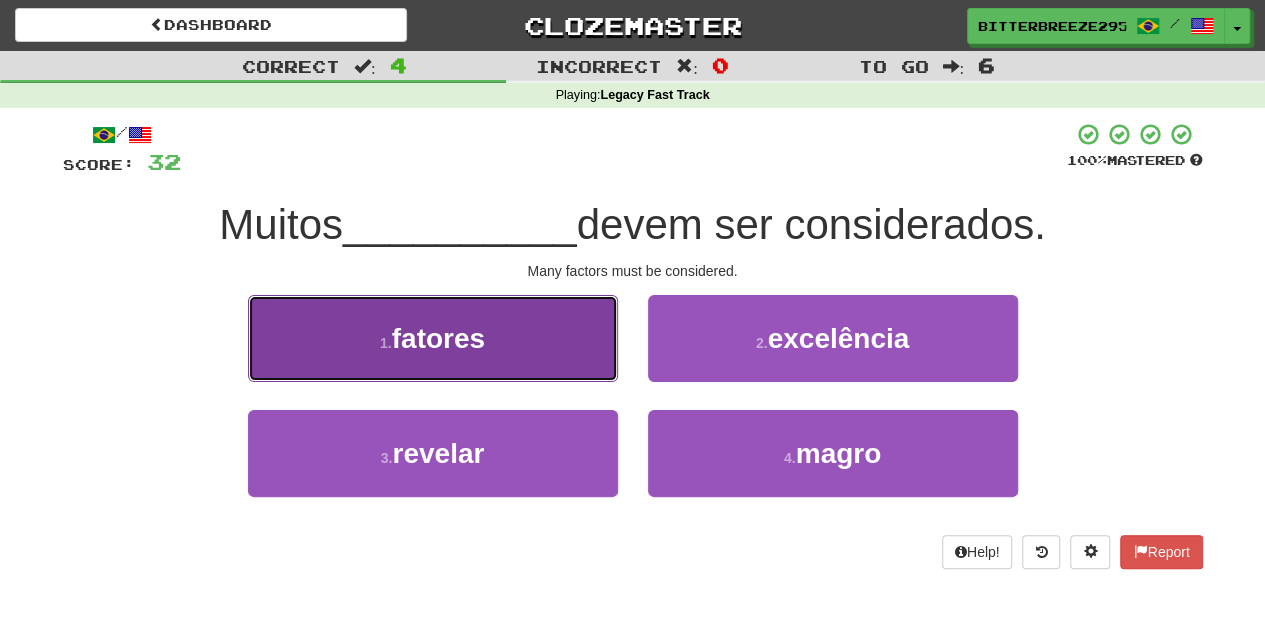 click on "1 .  fatores" at bounding box center (433, 338) 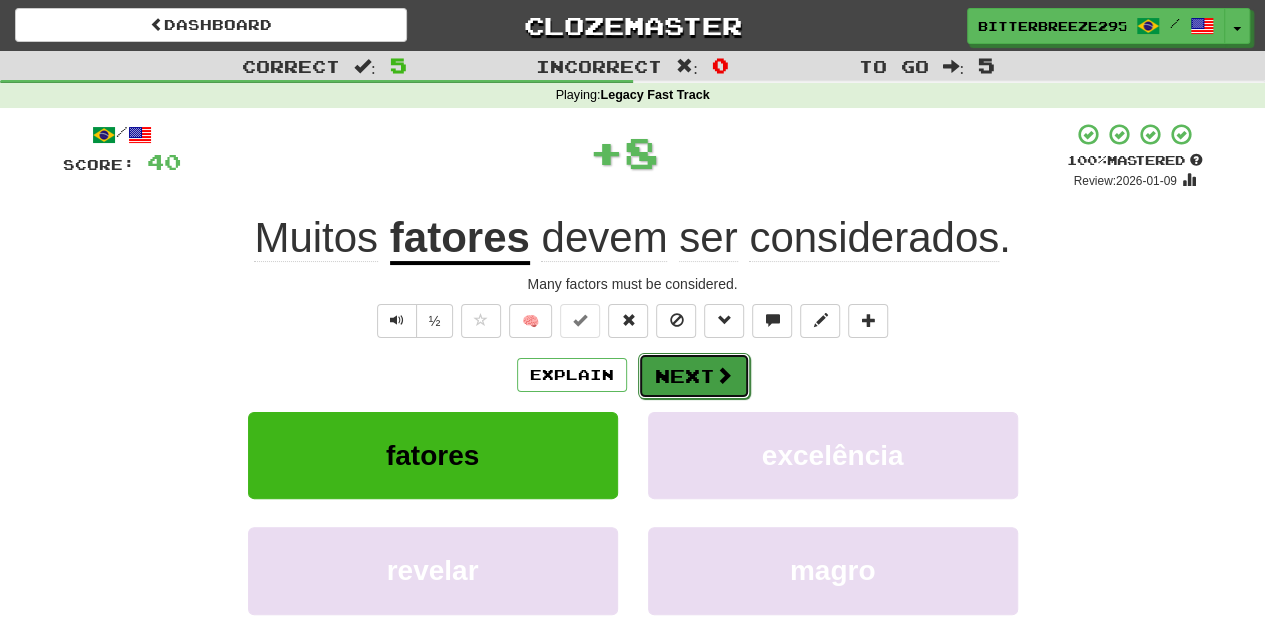 click on "Next" at bounding box center [694, 376] 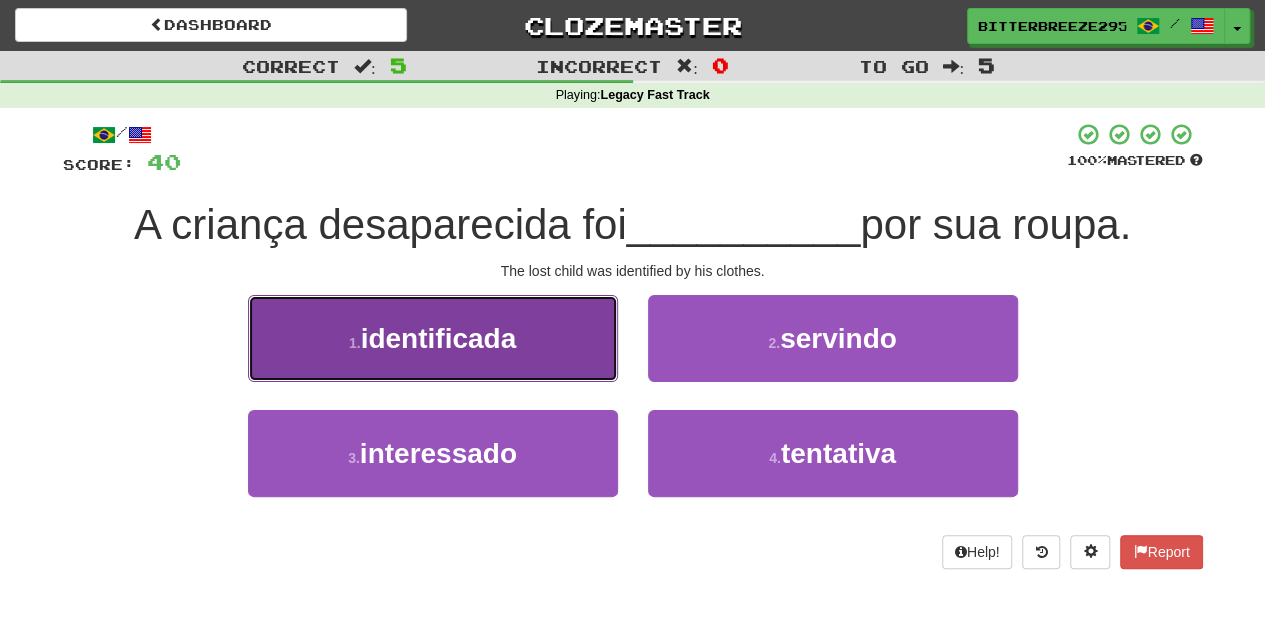 click on "1 .  identificada" at bounding box center [433, 338] 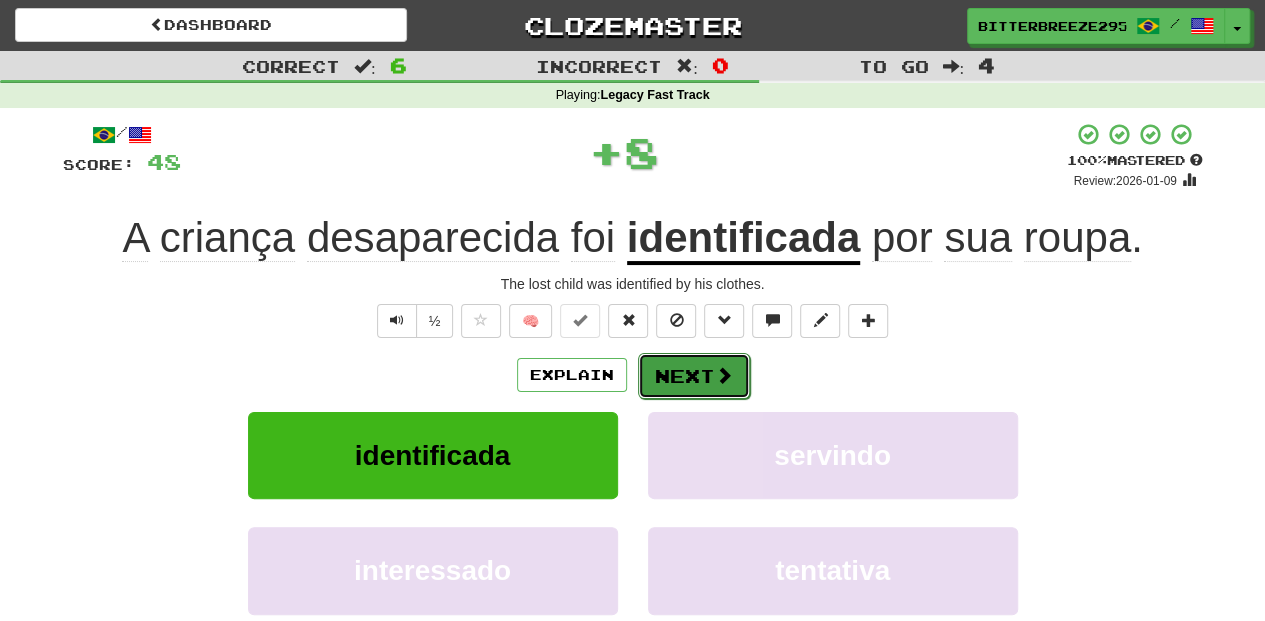 click on "Next" at bounding box center (694, 376) 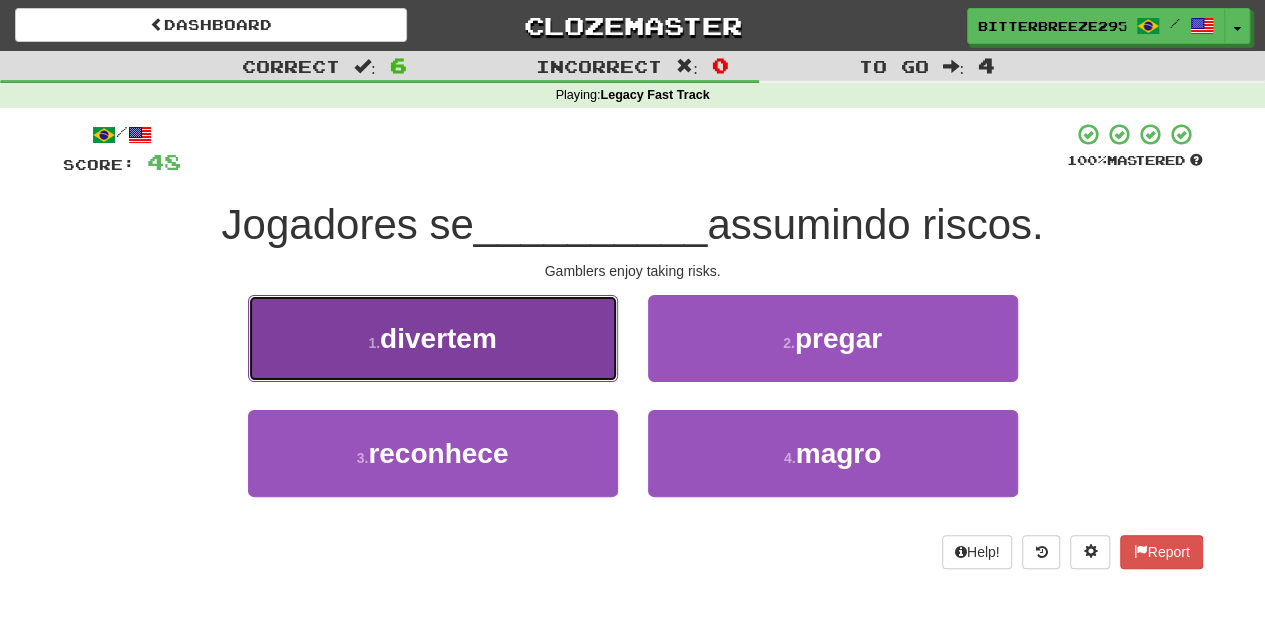 click on "divertem" at bounding box center (438, 338) 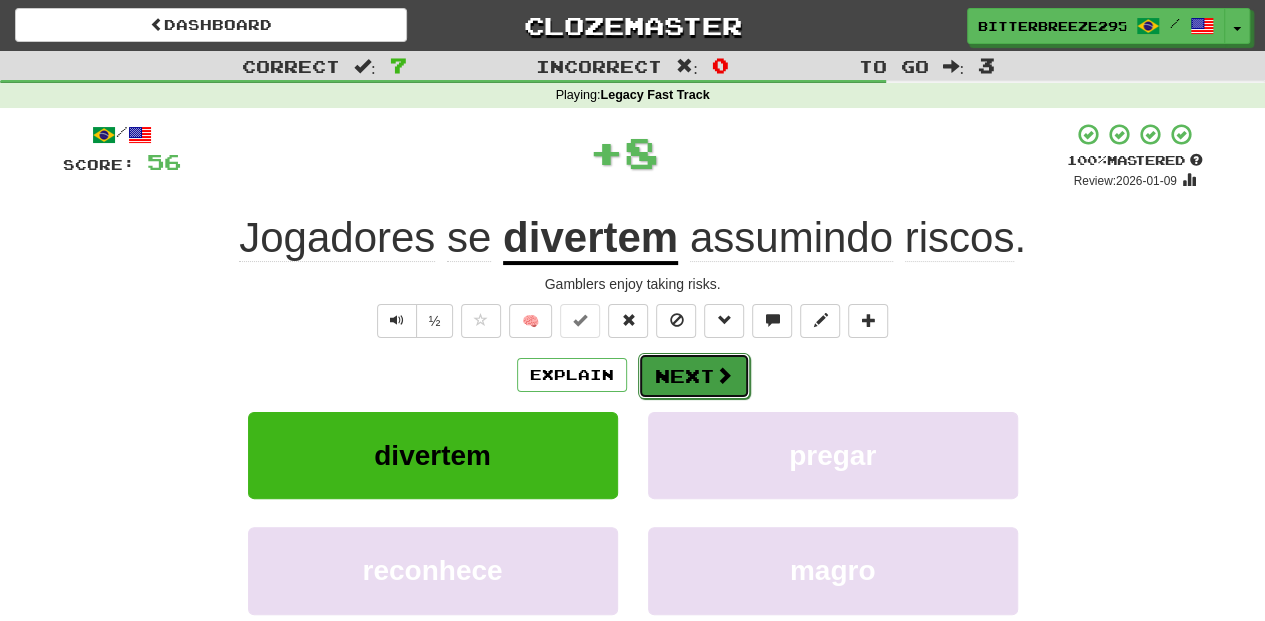 click on "Next" at bounding box center (694, 376) 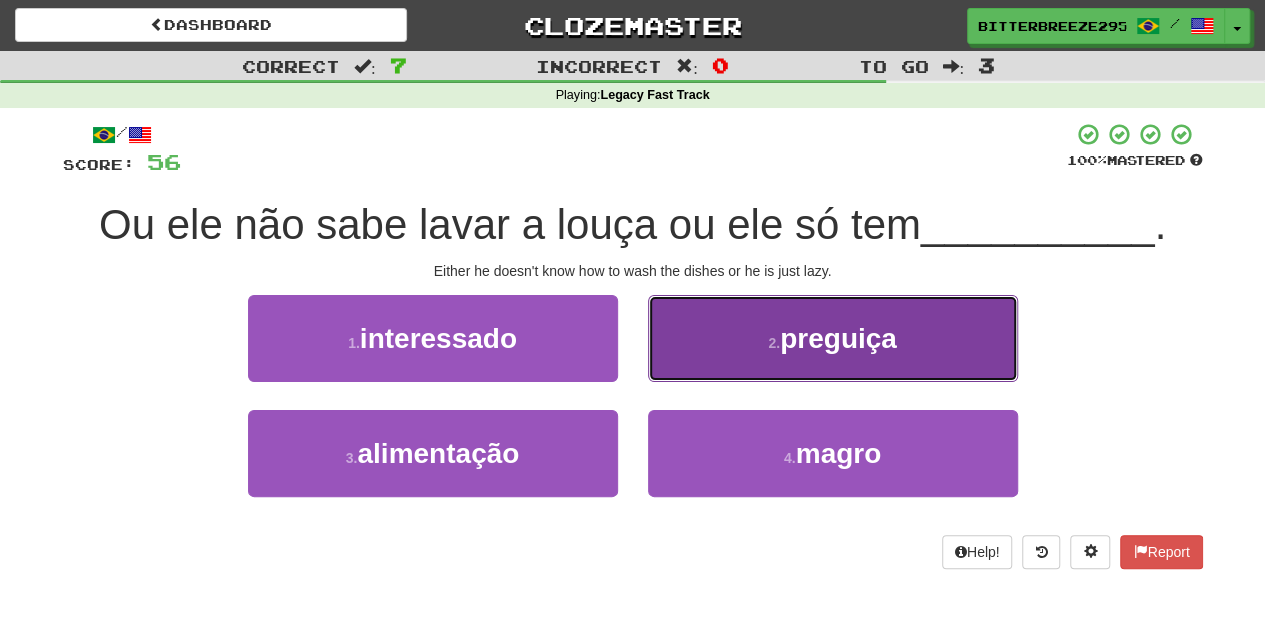click on "2 .  preguiça" at bounding box center (833, 338) 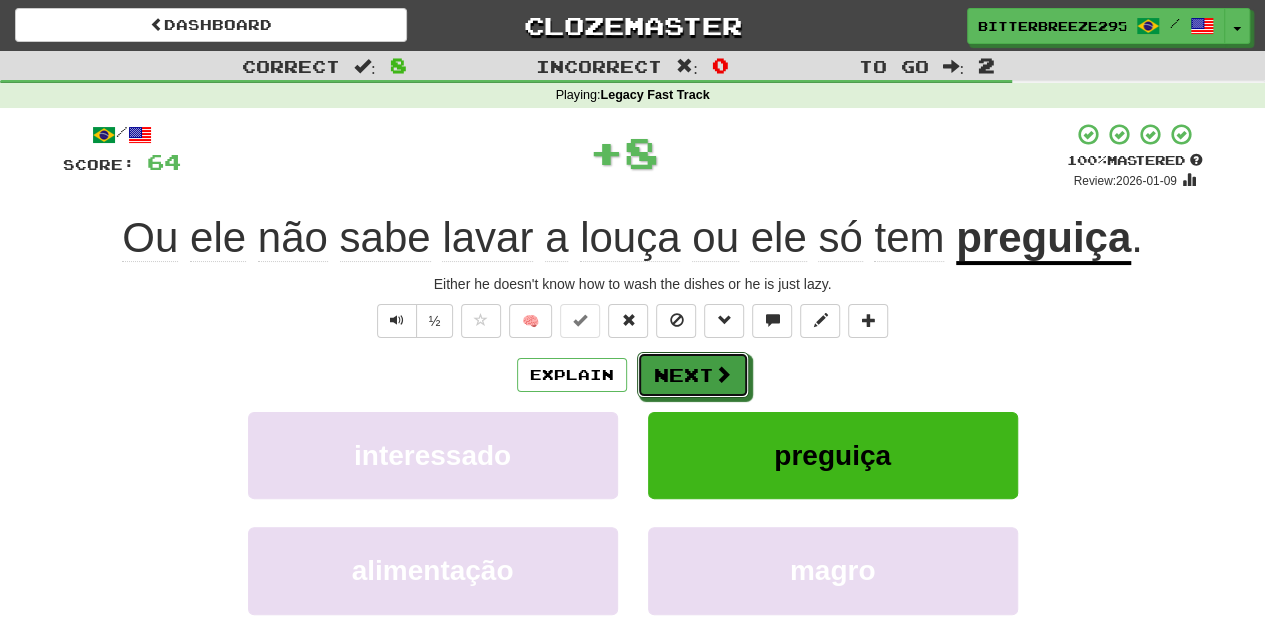 click on "Next" at bounding box center (693, 375) 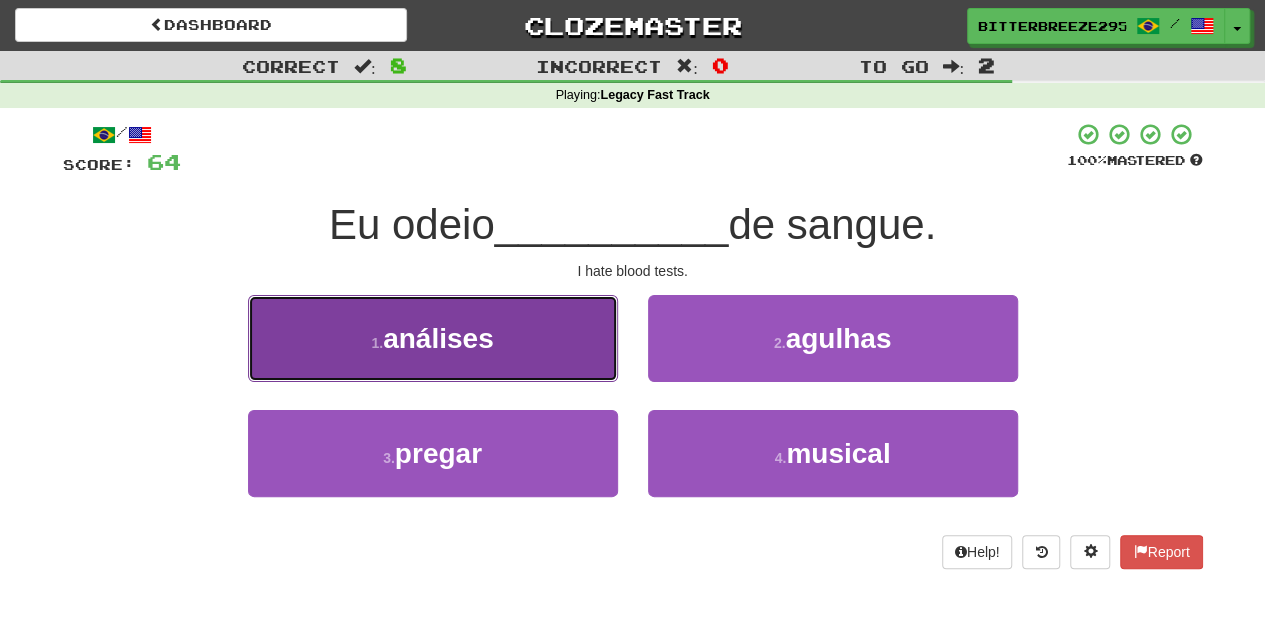 click on "1 .  análises" at bounding box center (433, 338) 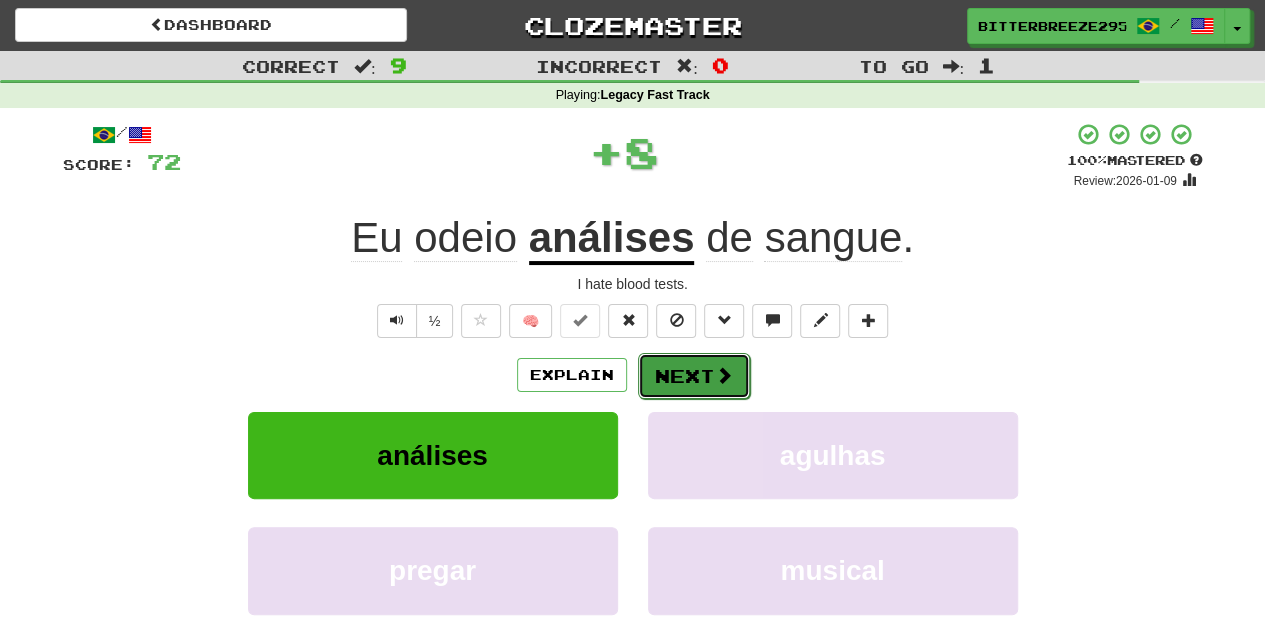 click on "Next" at bounding box center [694, 376] 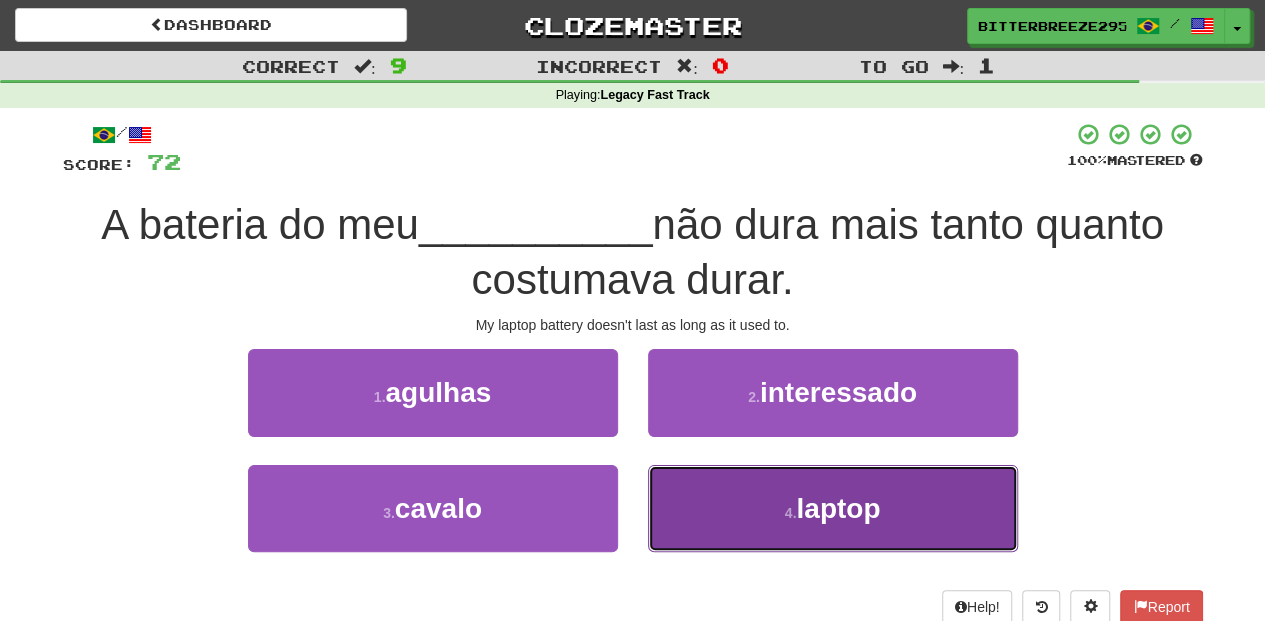 click on "4 .  laptop" at bounding box center [833, 508] 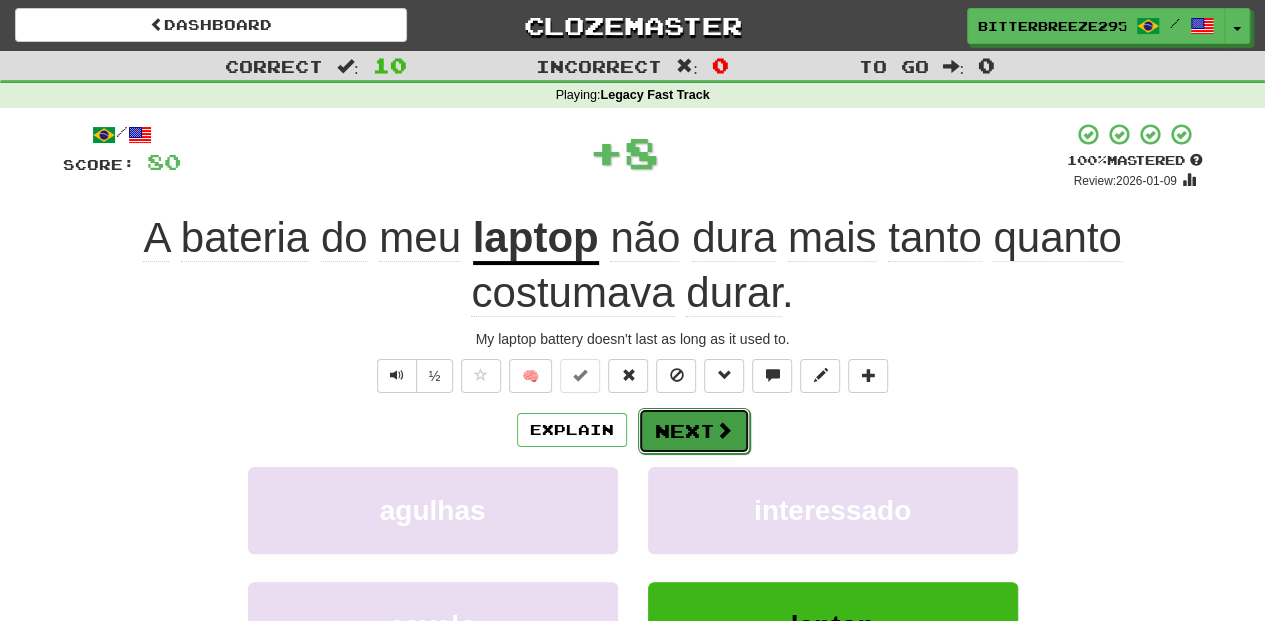 click on "Next" at bounding box center [694, 431] 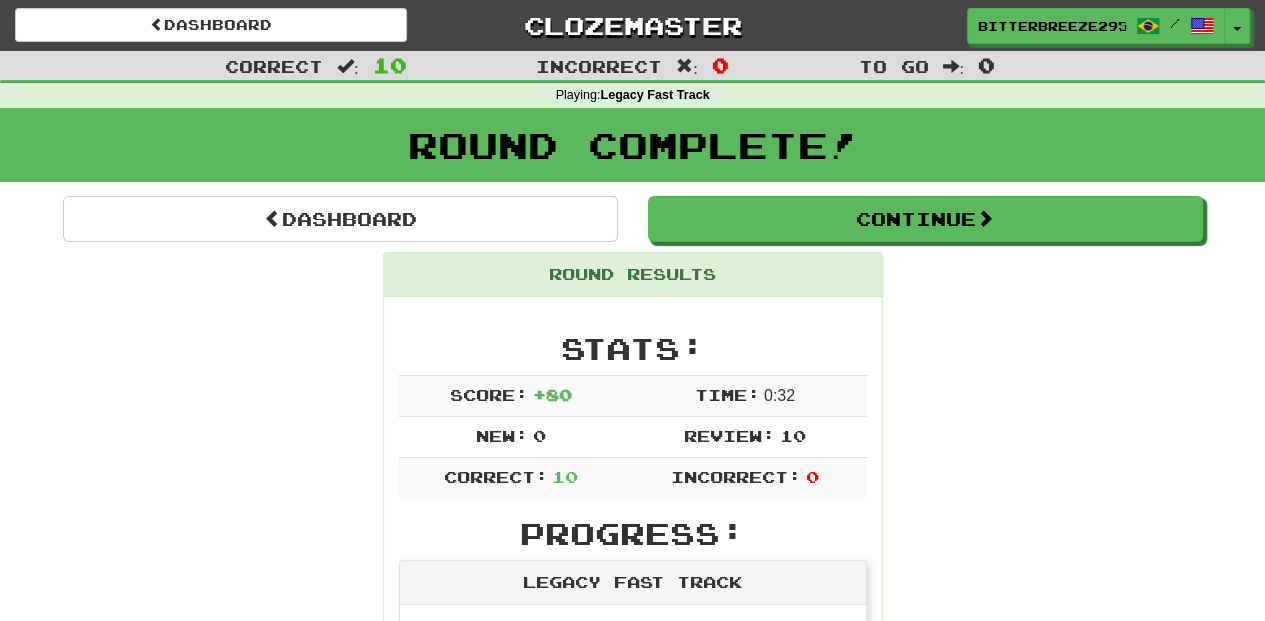 scroll, scrollTop: 0, scrollLeft: 0, axis: both 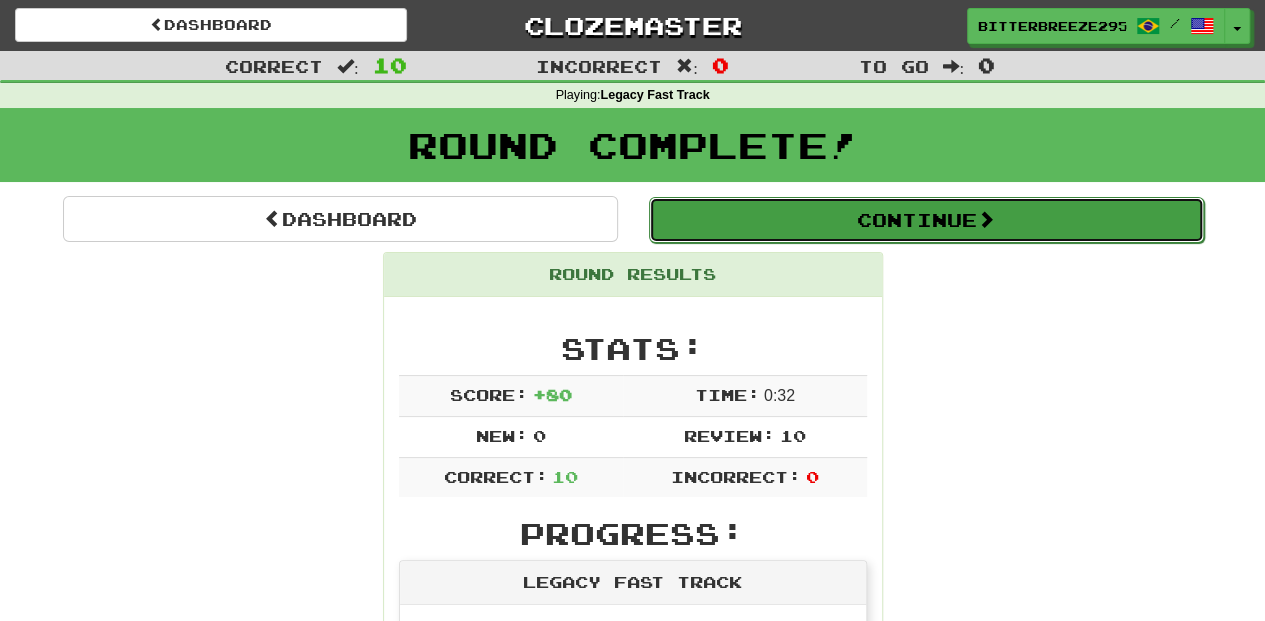 click on "Continue" at bounding box center (926, 220) 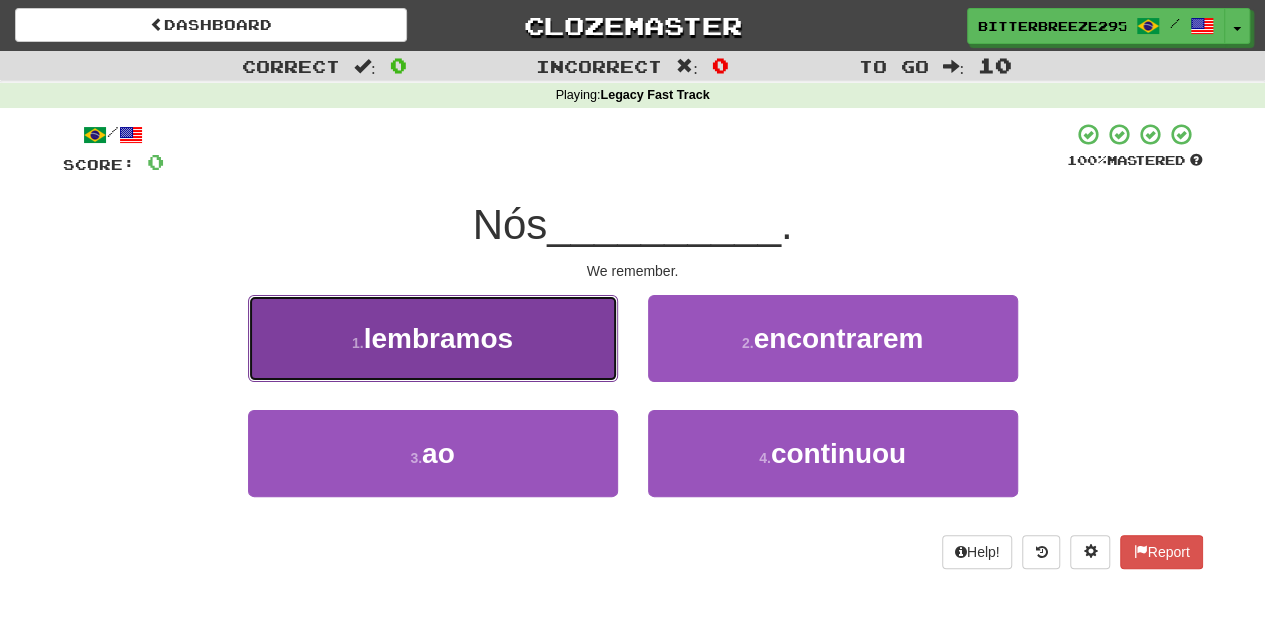 click on "1 .  lembramos" at bounding box center [433, 338] 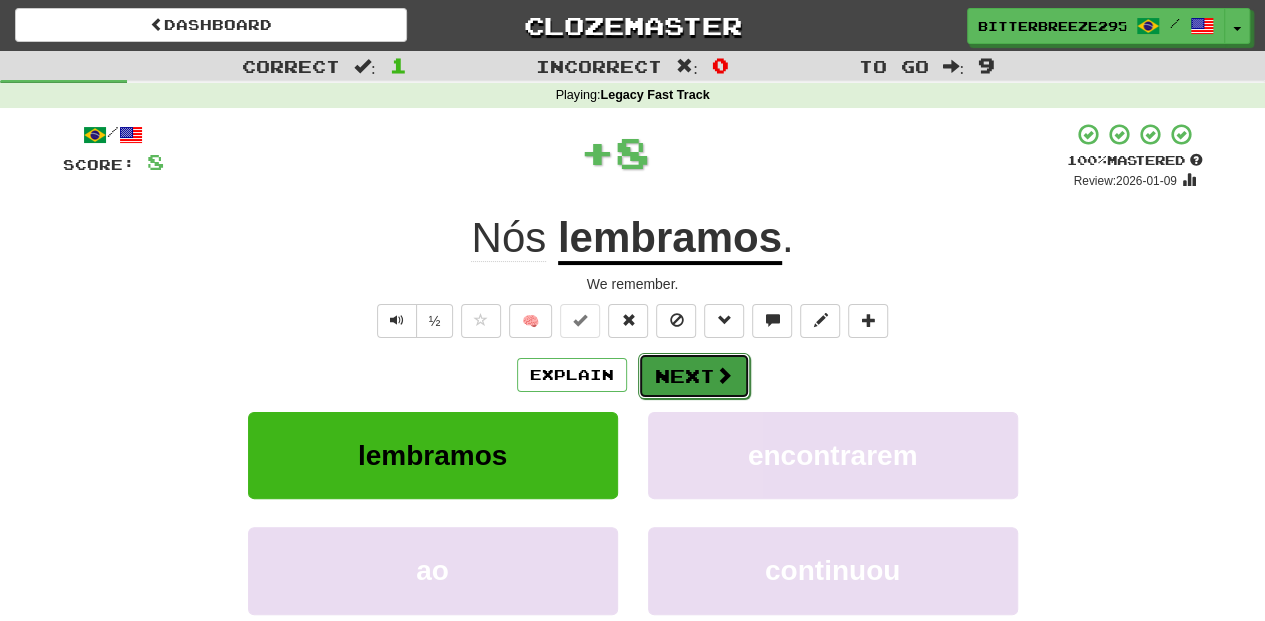 click on "Next" at bounding box center (694, 376) 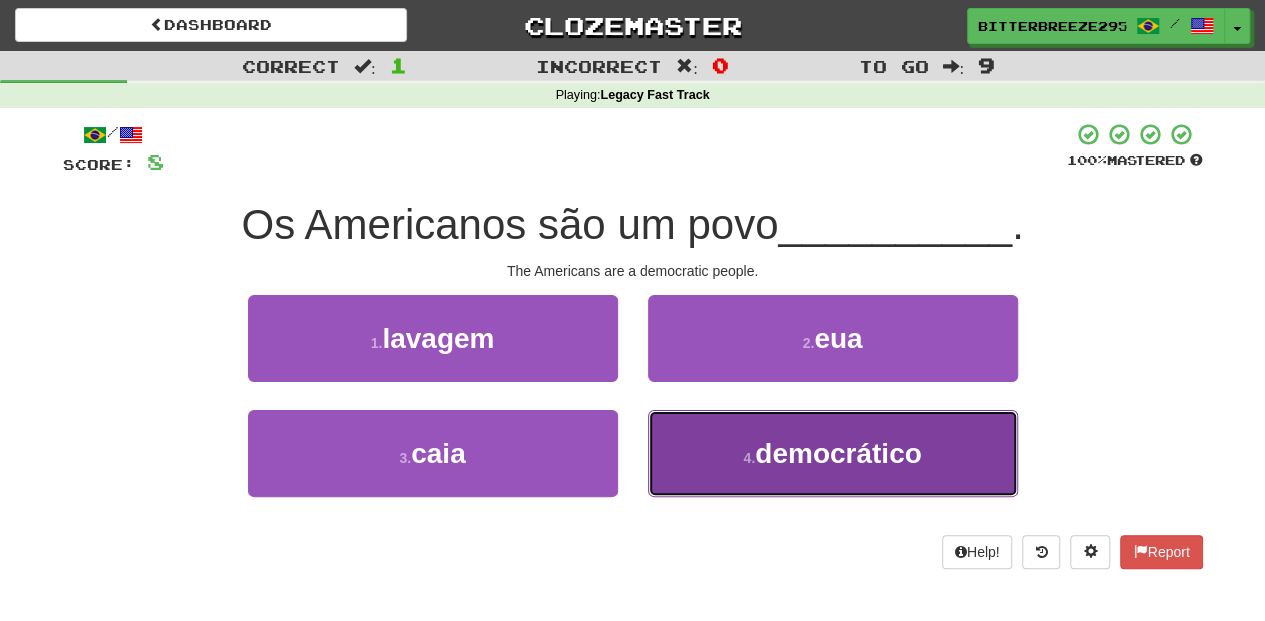 click on "4 .  democrático" at bounding box center (833, 453) 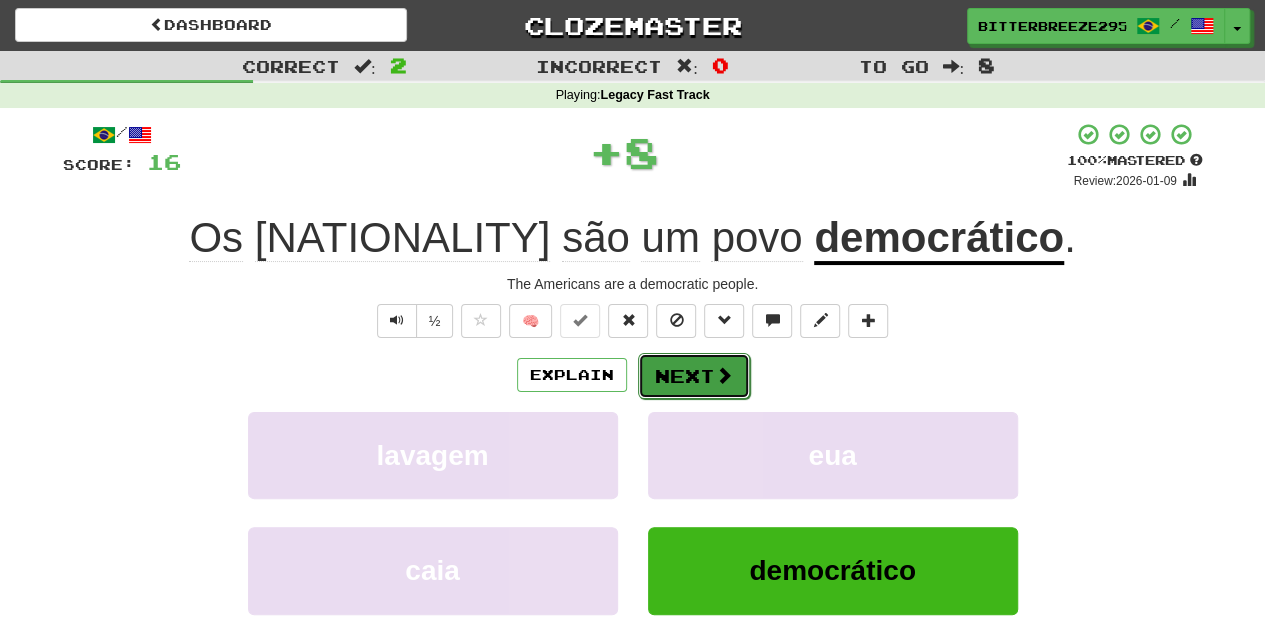 click on "Next" at bounding box center (694, 376) 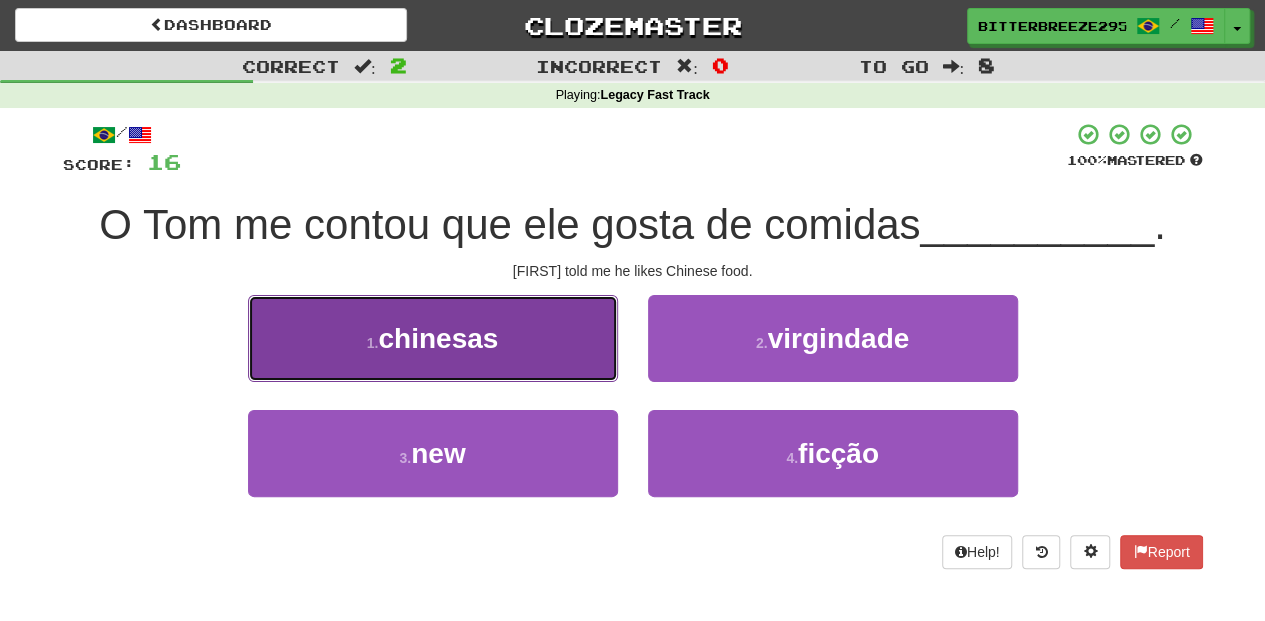 click on "1 .  chinesas" at bounding box center (433, 338) 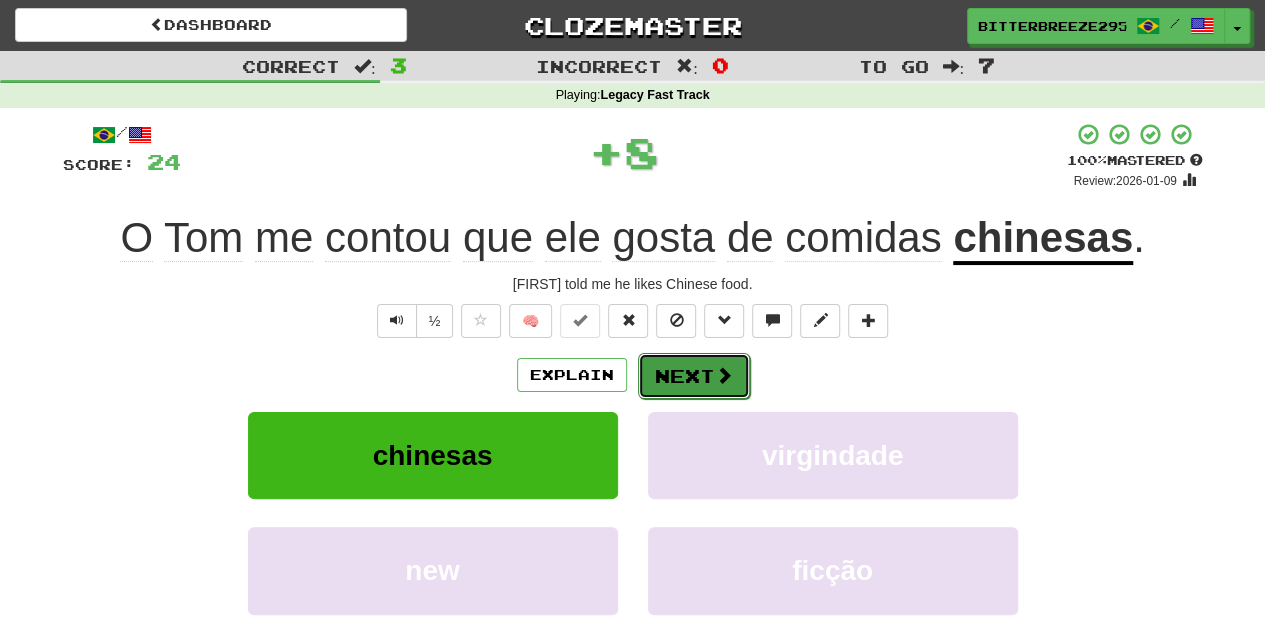 click on "Next" at bounding box center [694, 376] 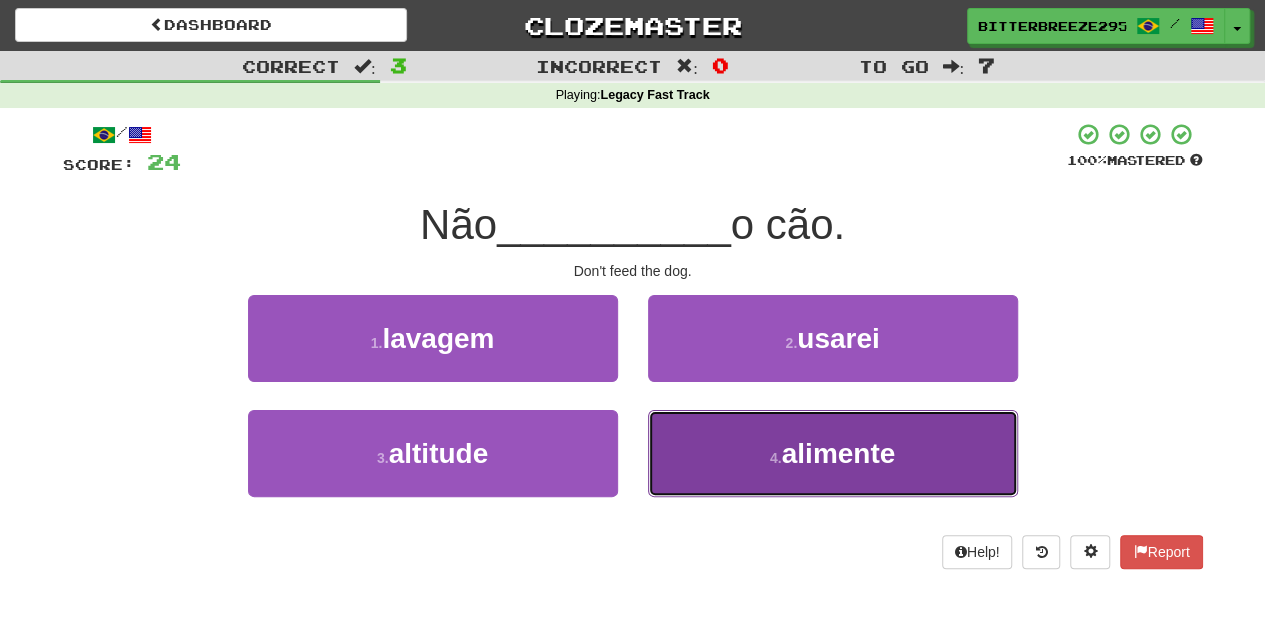 click on "4 .  alimente" at bounding box center (833, 453) 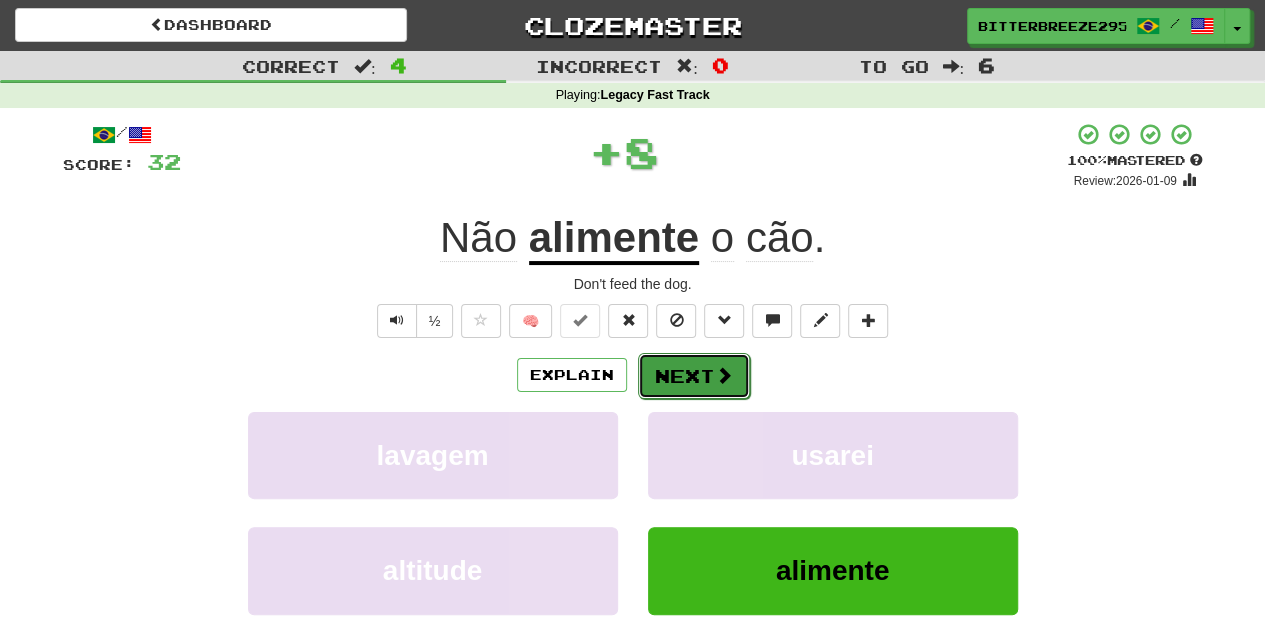 click on "Next" at bounding box center (694, 376) 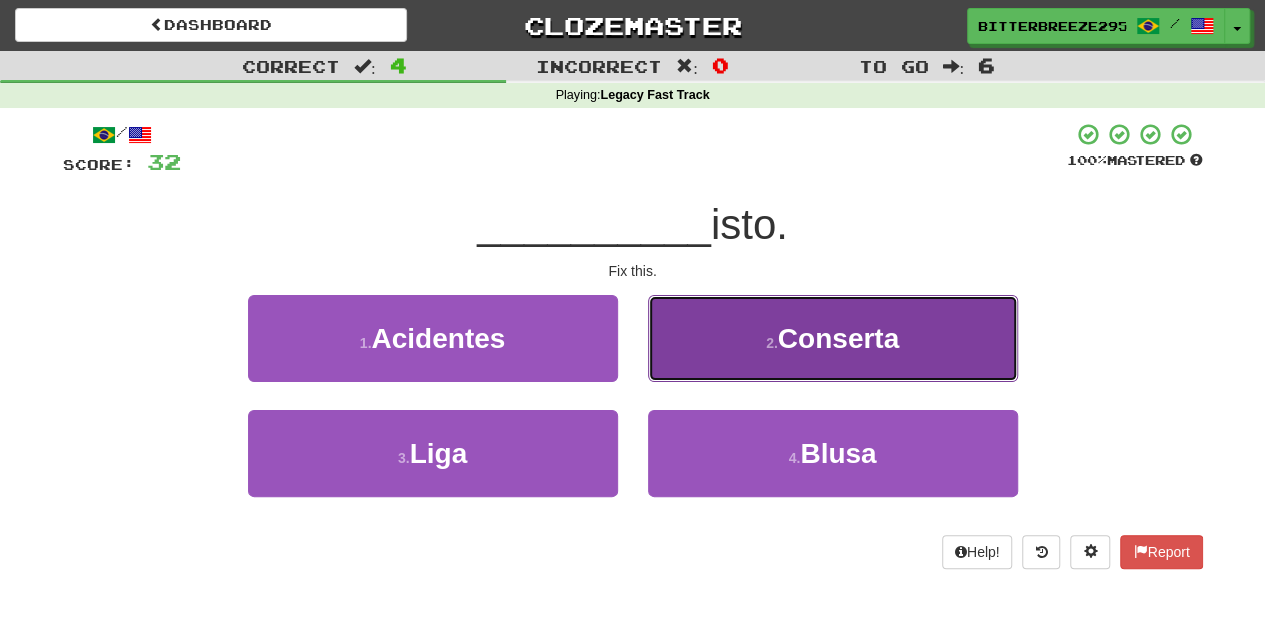 click on "2 .  Conserta" at bounding box center (833, 338) 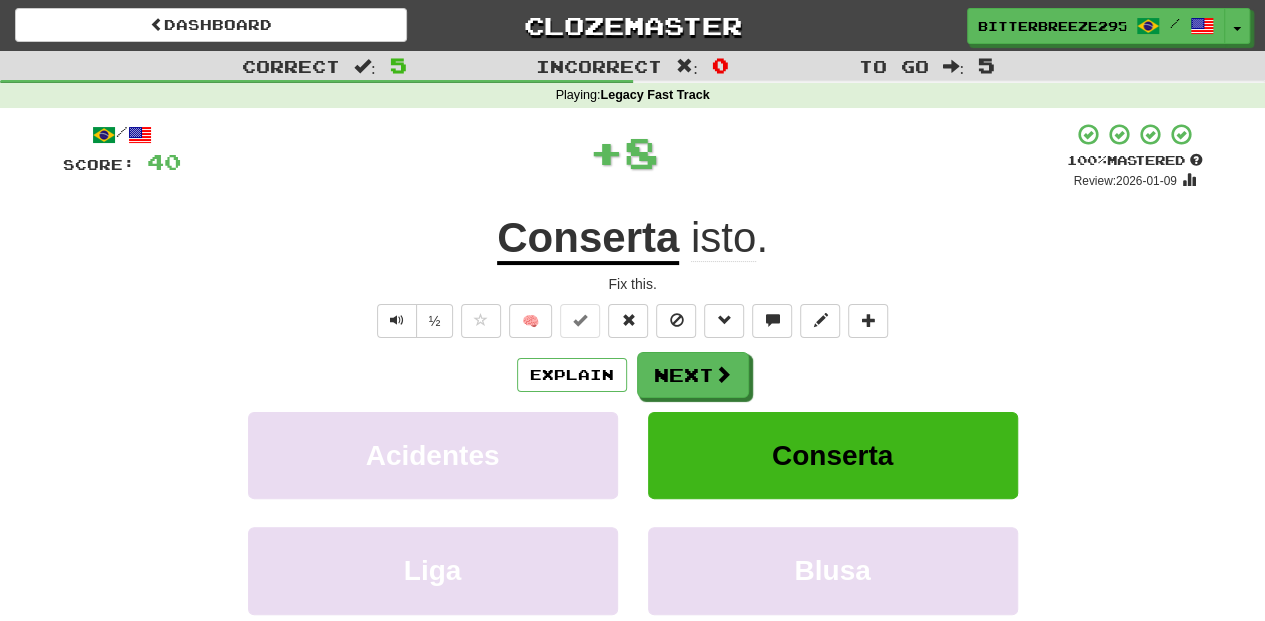 click at bounding box center [723, 374] 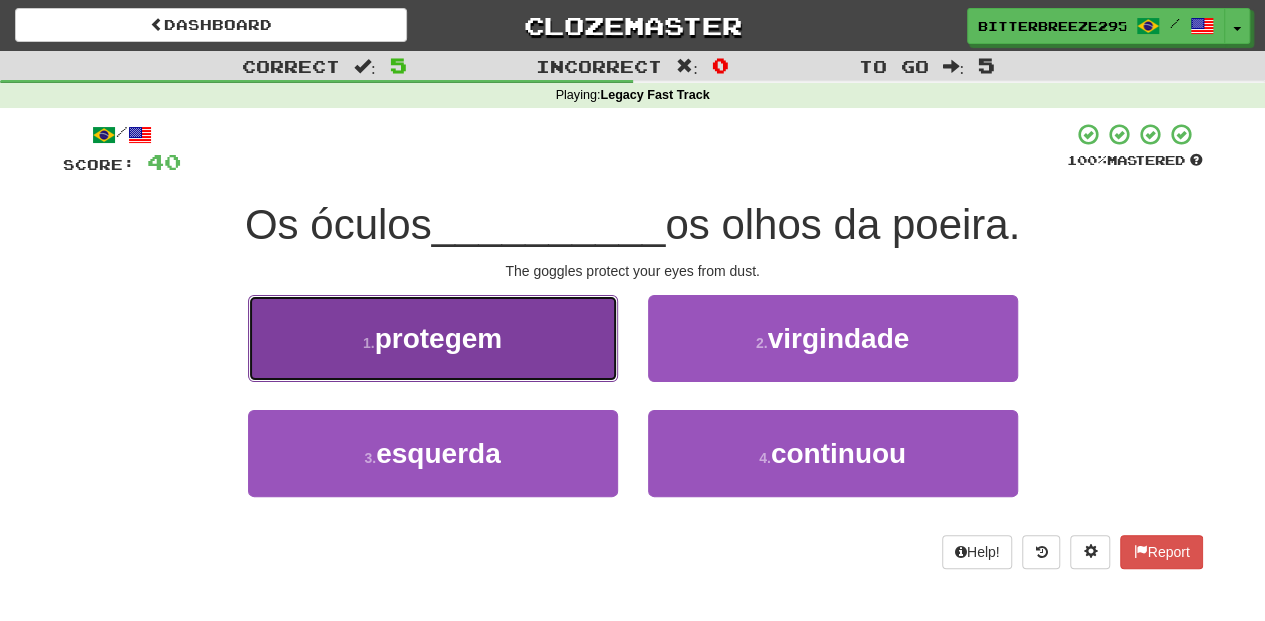 click on "1 .  protegem" at bounding box center [433, 338] 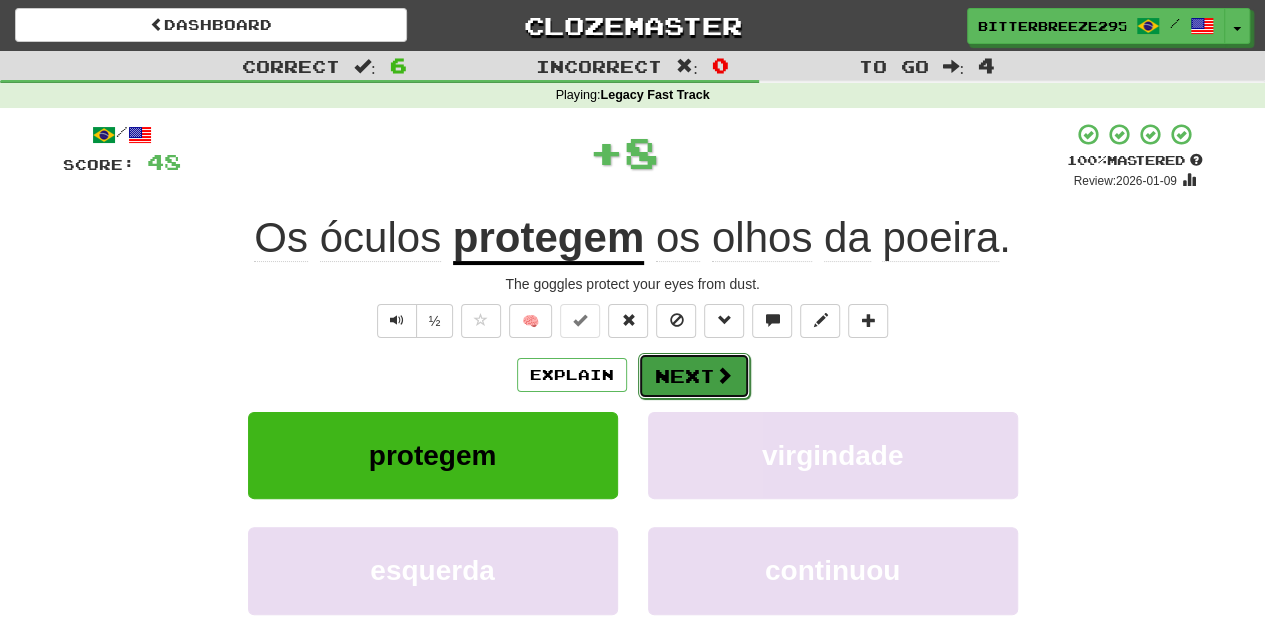 click on "Next" at bounding box center [694, 376] 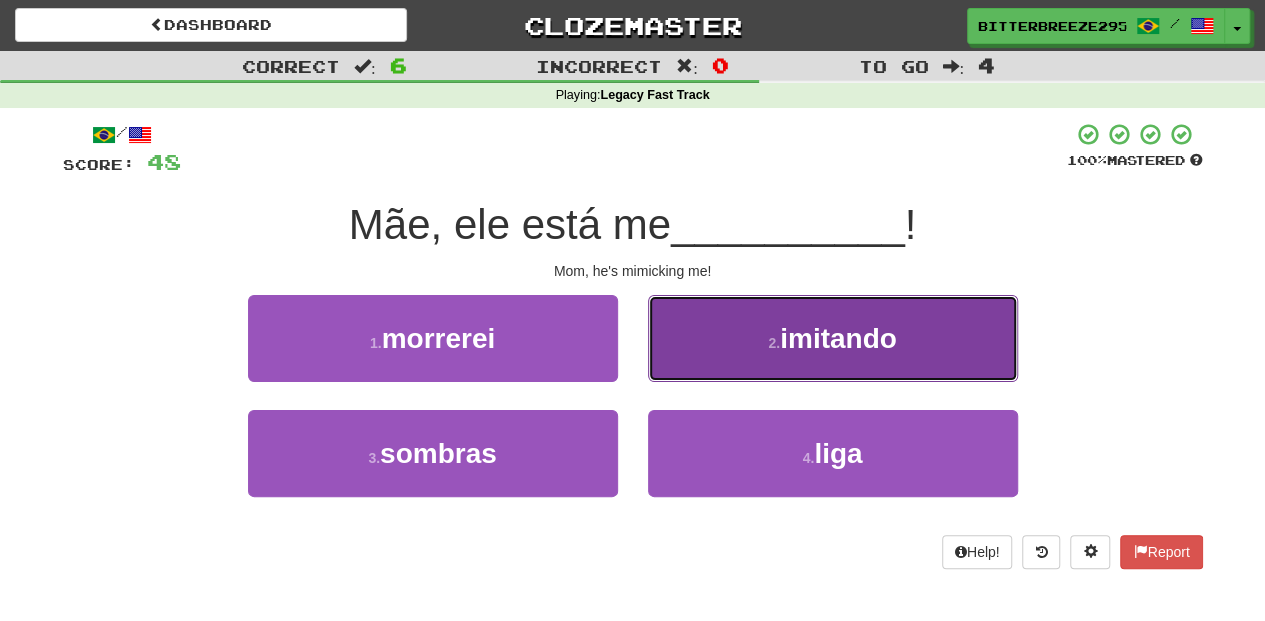 click on "2 .  imitando" at bounding box center [833, 338] 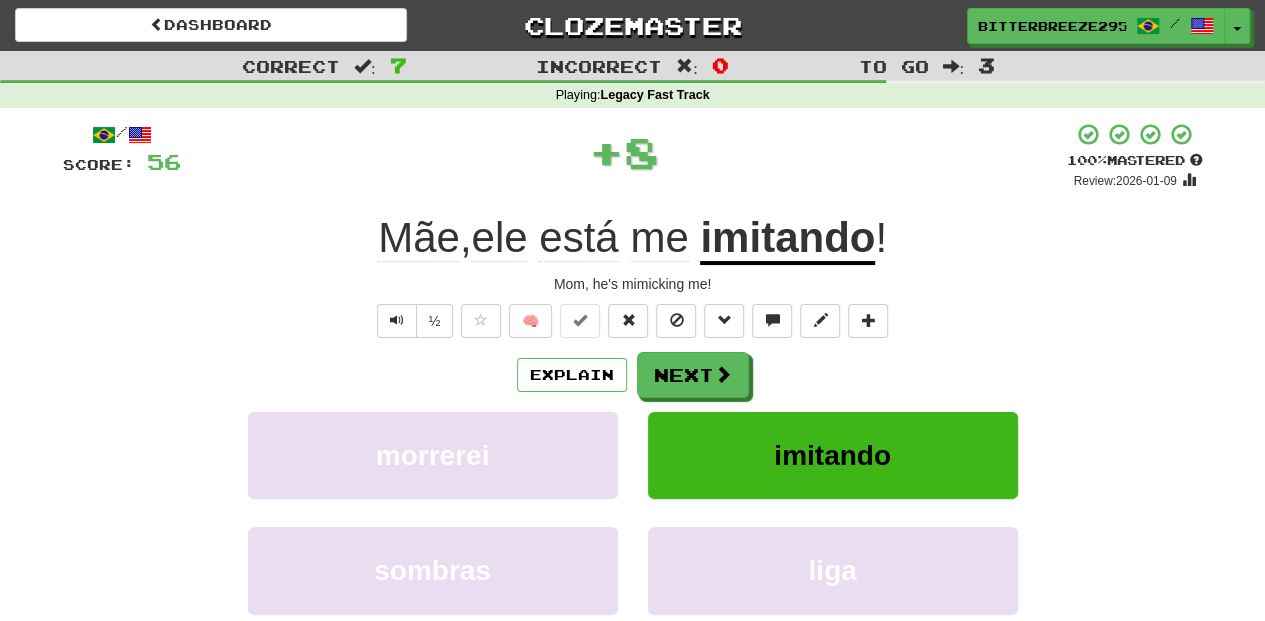 click on "Next" at bounding box center (693, 375) 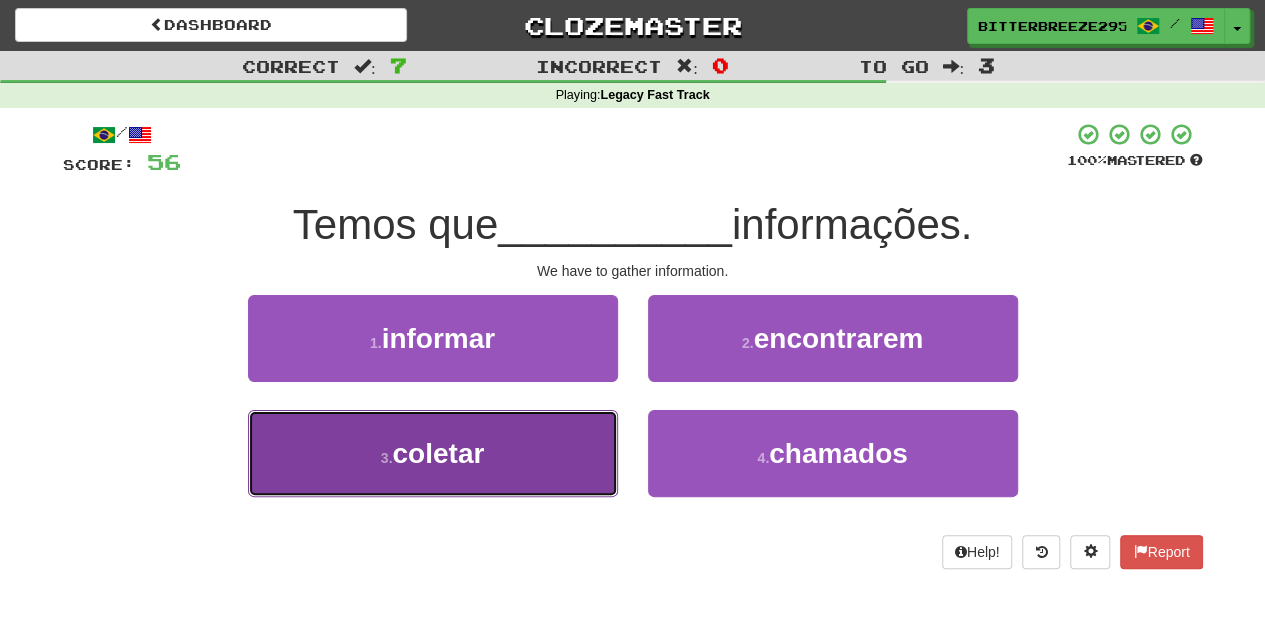 click on "3 .  coletar" at bounding box center (433, 453) 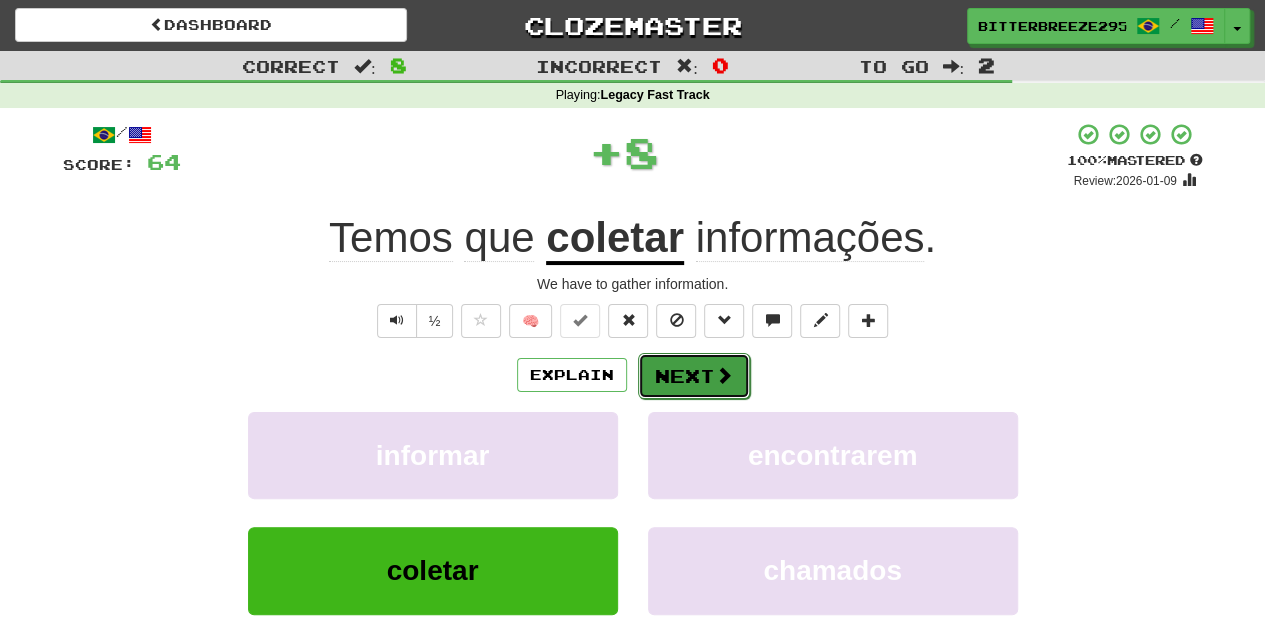 click on "Next" at bounding box center [694, 376] 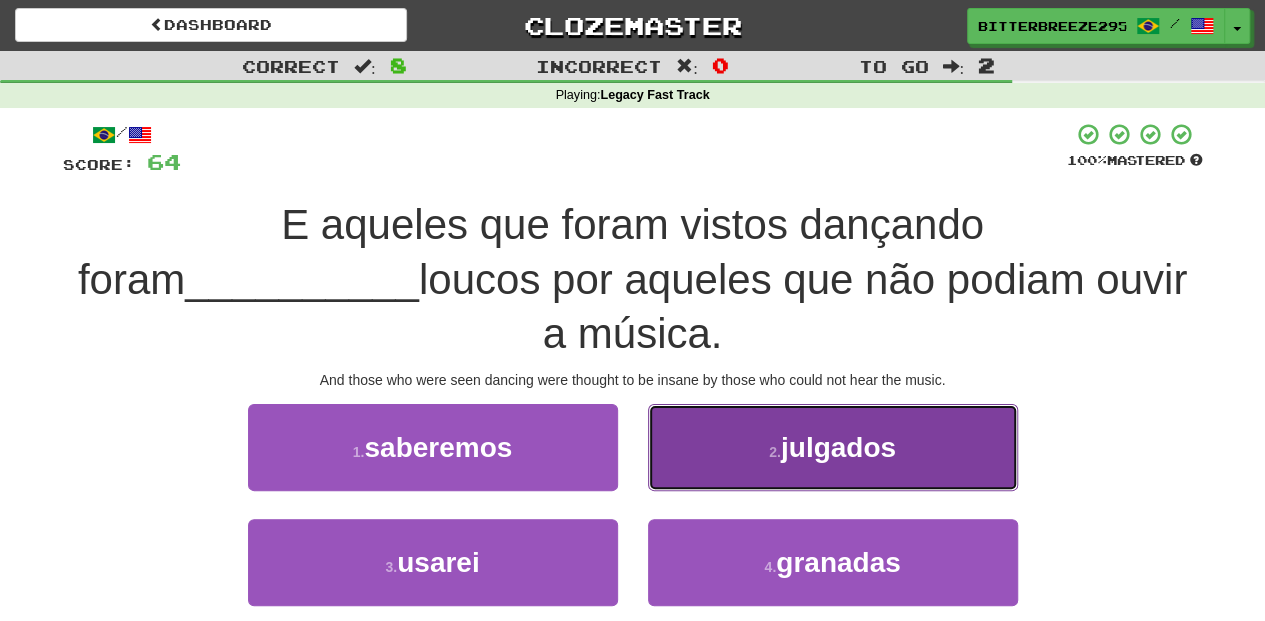 click on "2 .  julgados" at bounding box center (833, 447) 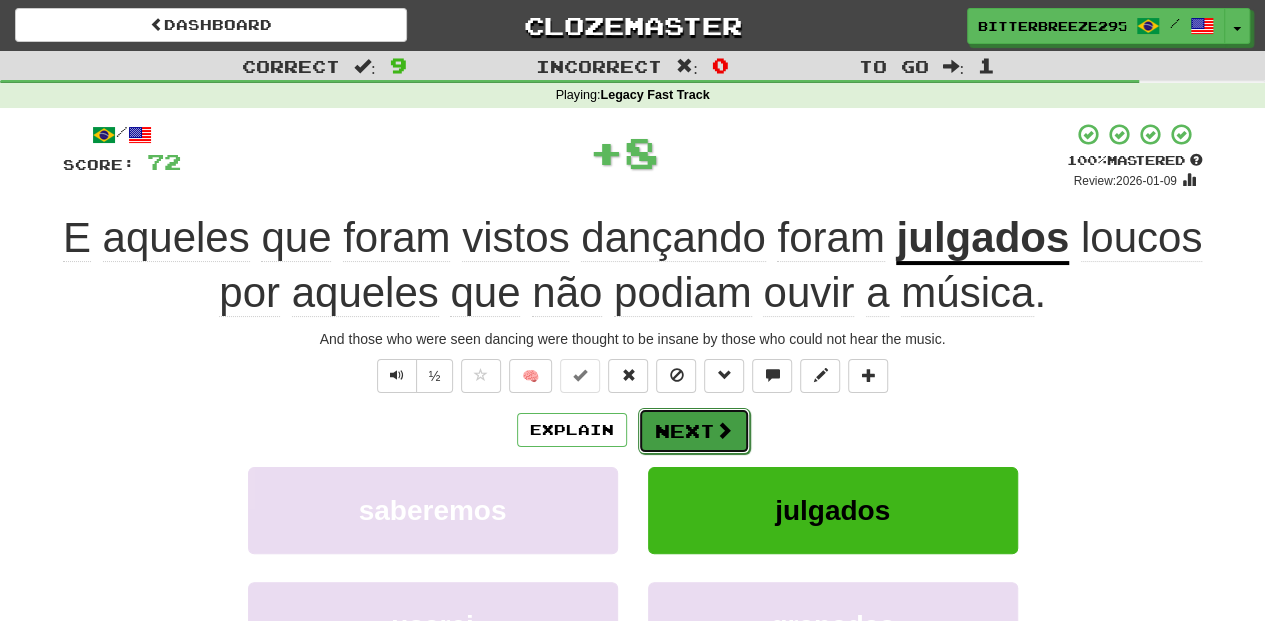 click on "Next" at bounding box center [694, 431] 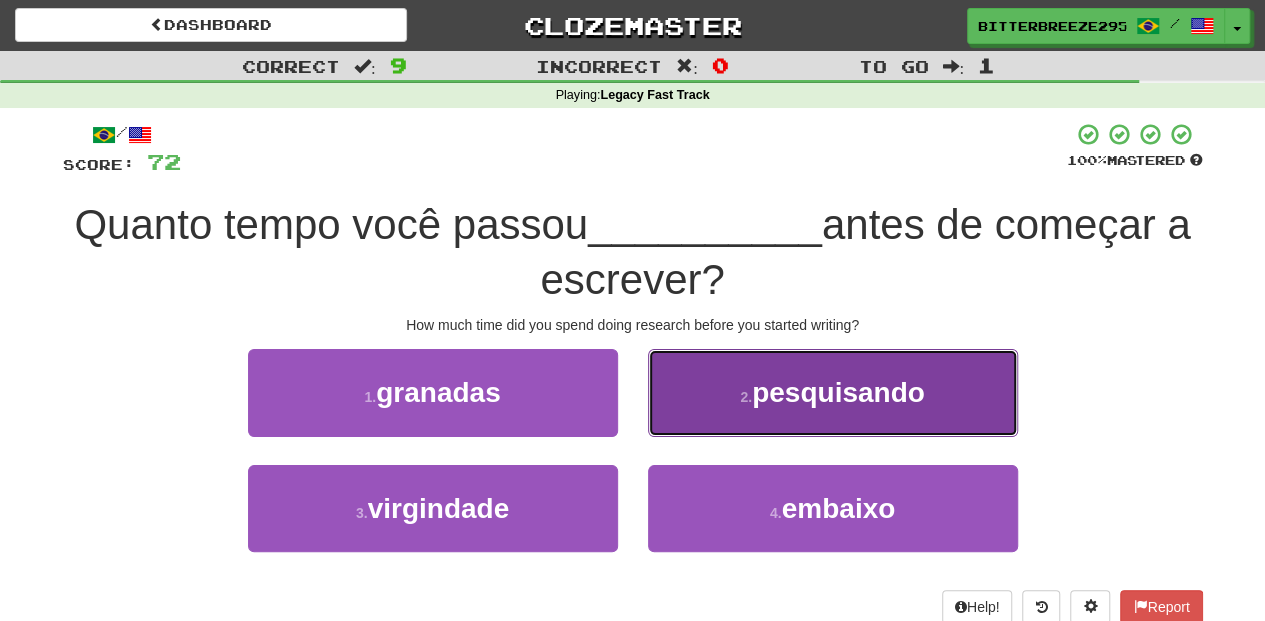 click on "2 .  pesquisando" at bounding box center [833, 392] 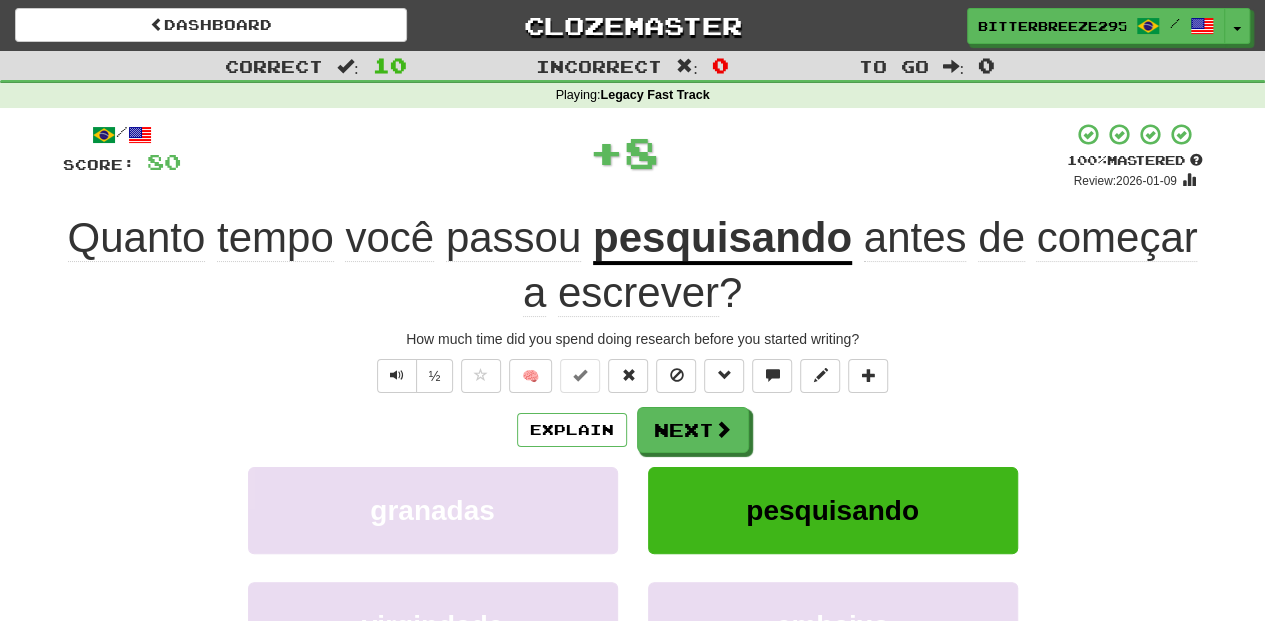 click on "Next" at bounding box center (693, 430) 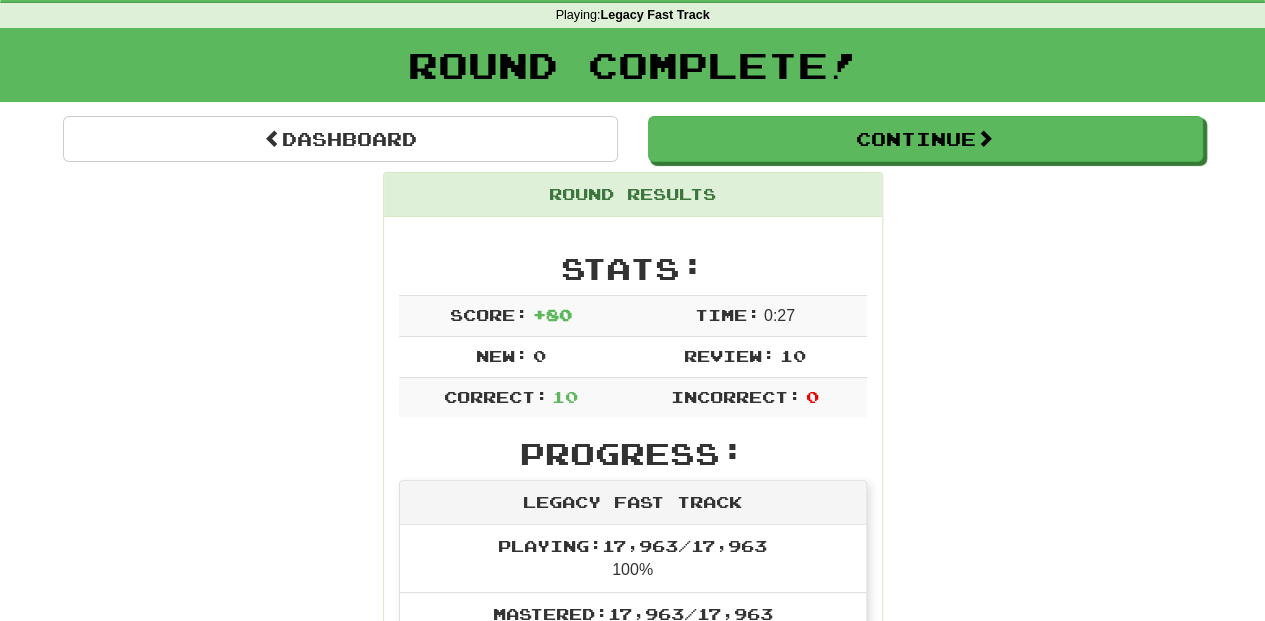 scroll, scrollTop: 0, scrollLeft: 0, axis: both 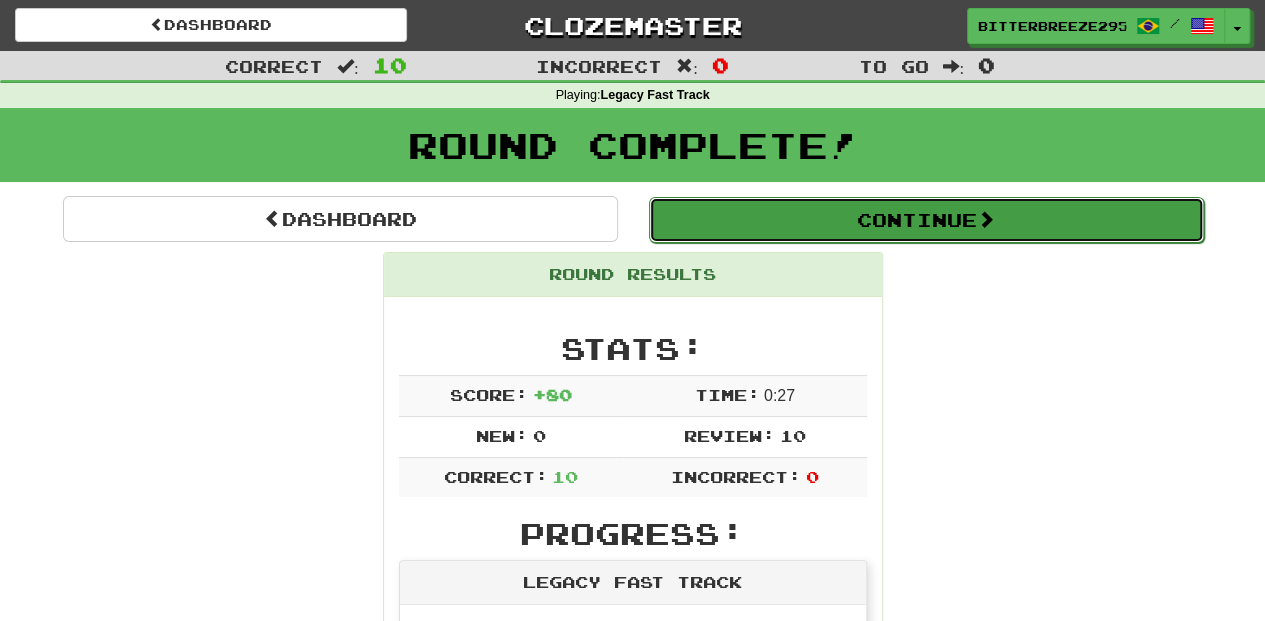 click on "Continue" at bounding box center [926, 220] 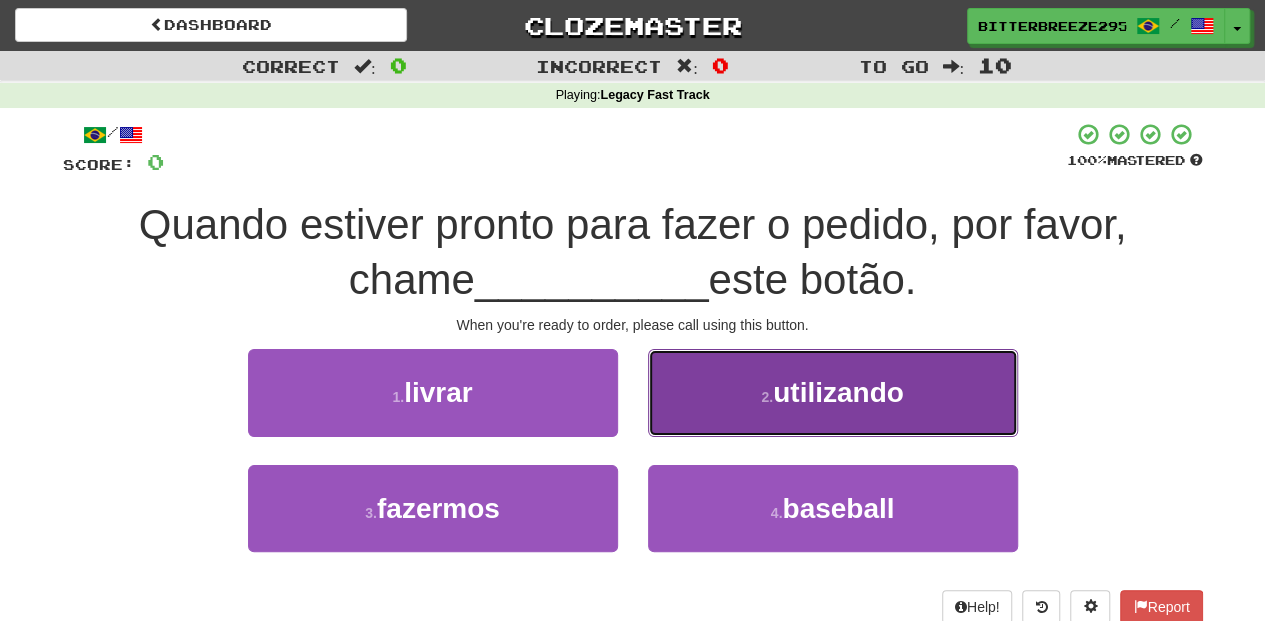 click on "2 .  utilizando" at bounding box center (833, 392) 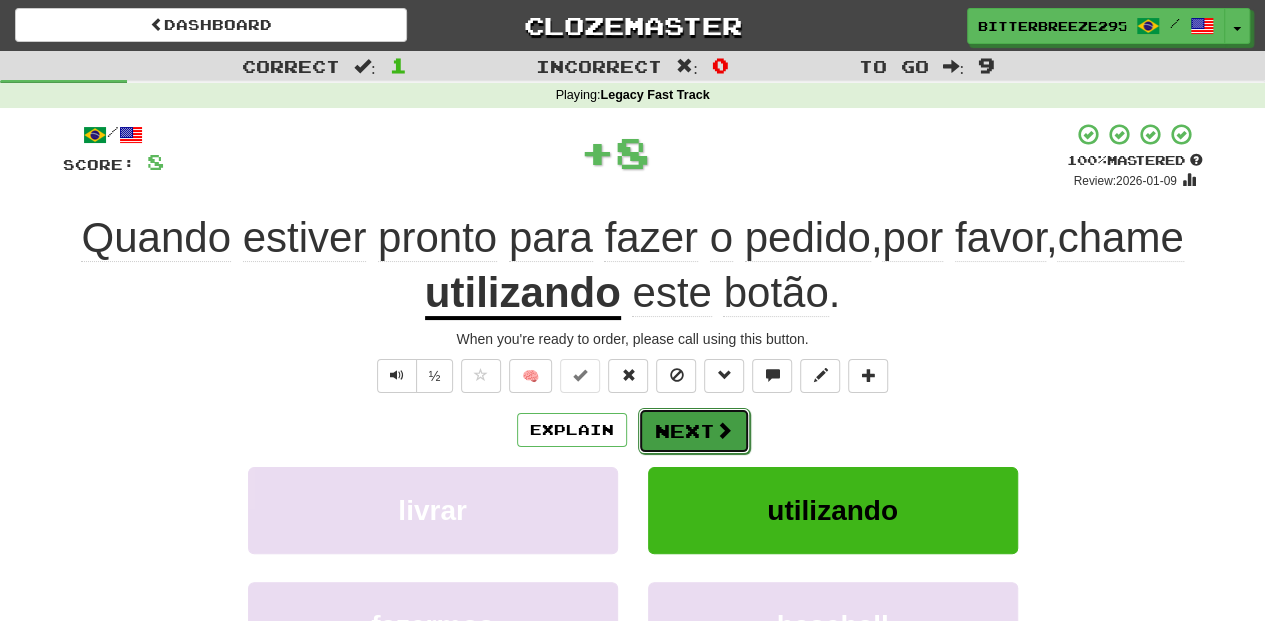 click at bounding box center [724, 430] 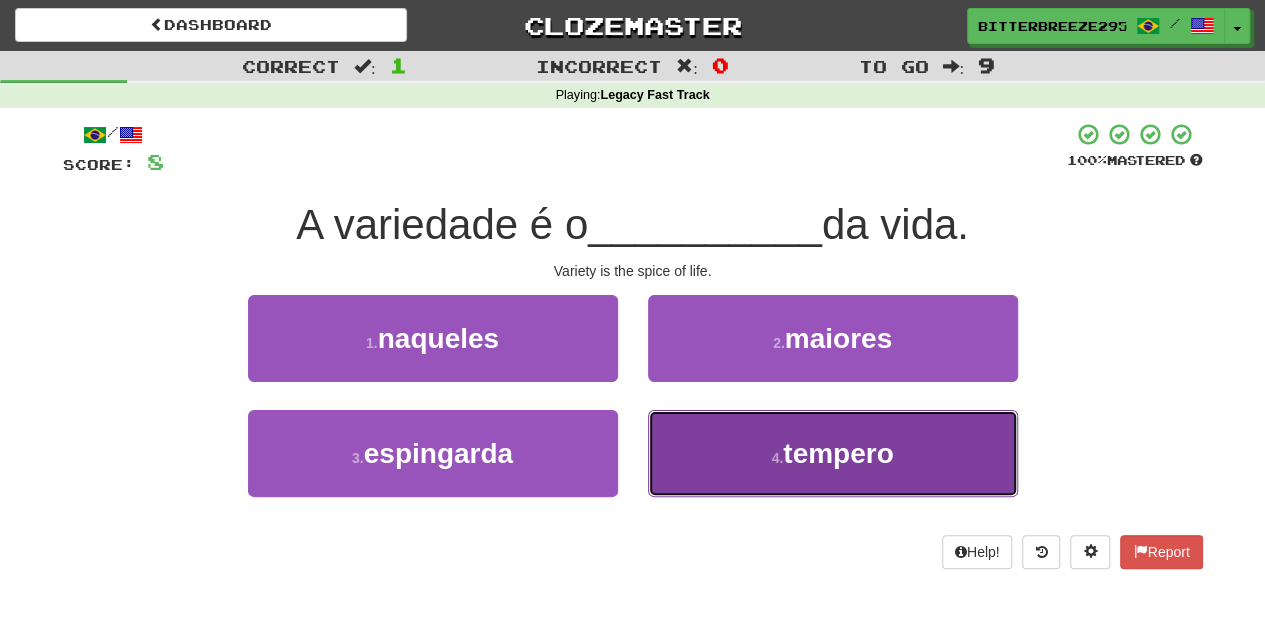 click on "4 .  tempero" at bounding box center (833, 453) 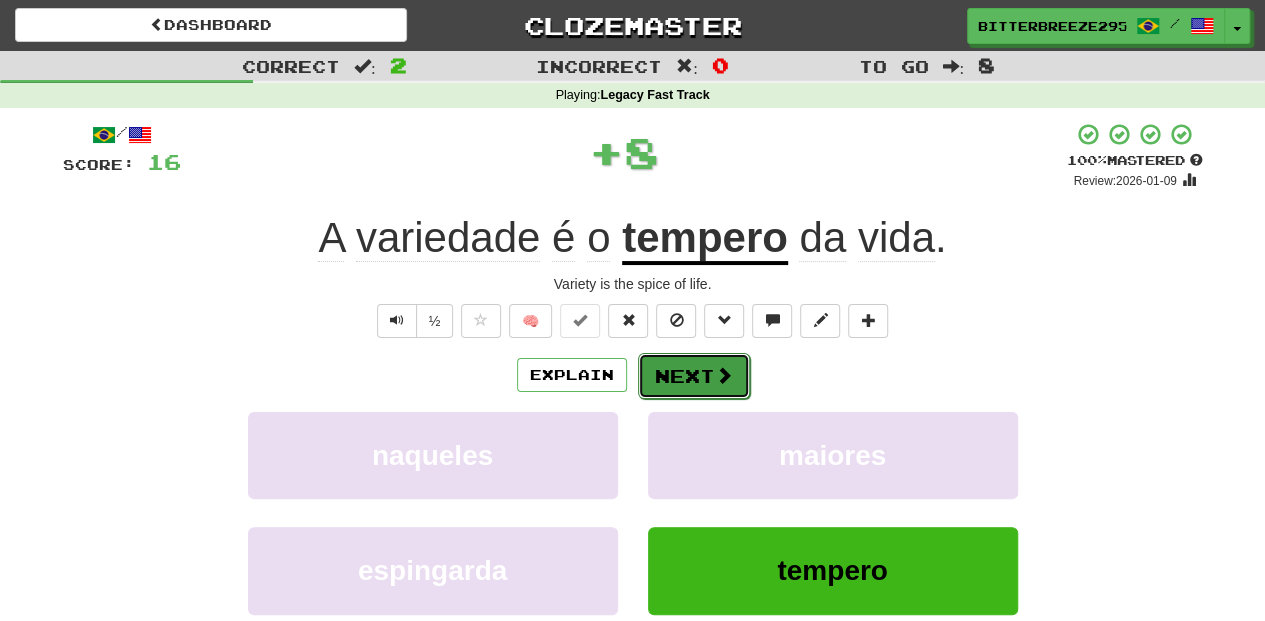 click on "Next" at bounding box center (694, 376) 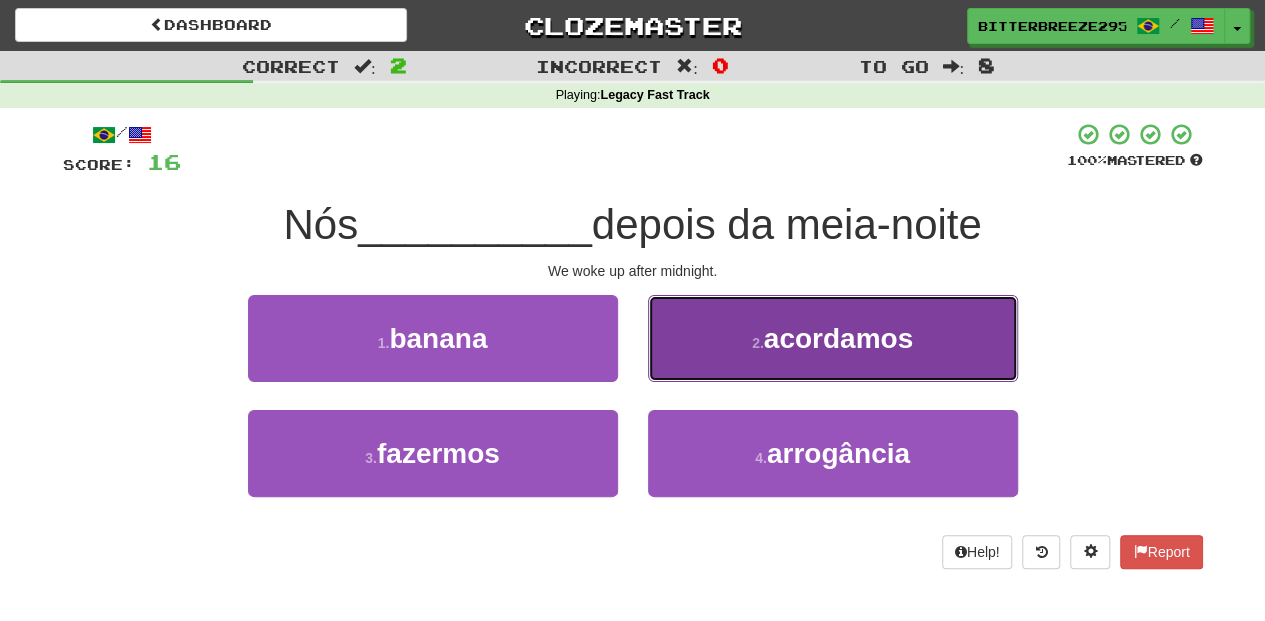 click on "2 .  acordamos" at bounding box center (833, 338) 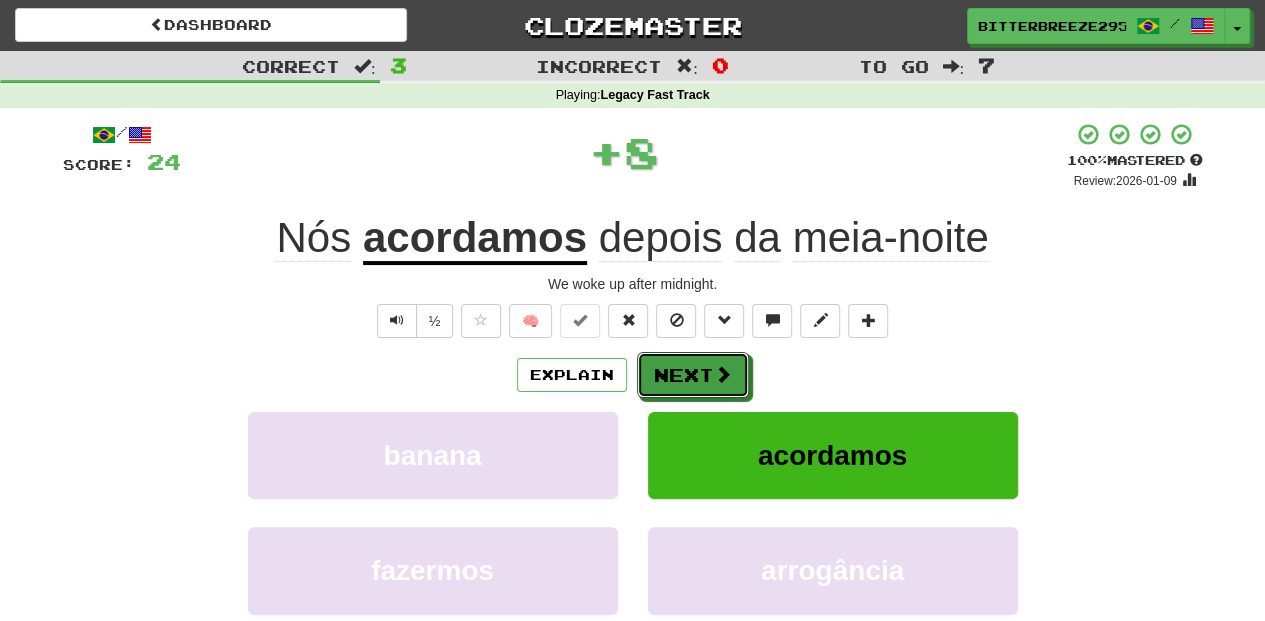 click on "Next" at bounding box center (693, 375) 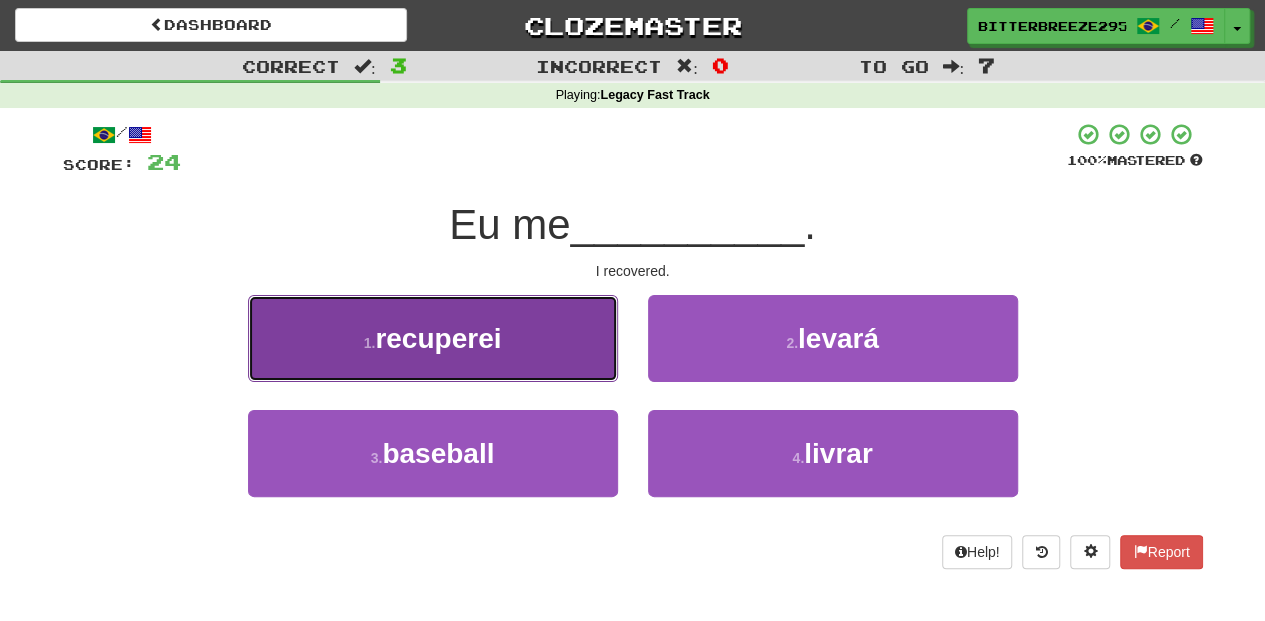 click on "1 .  recuperei" at bounding box center (433, 338) 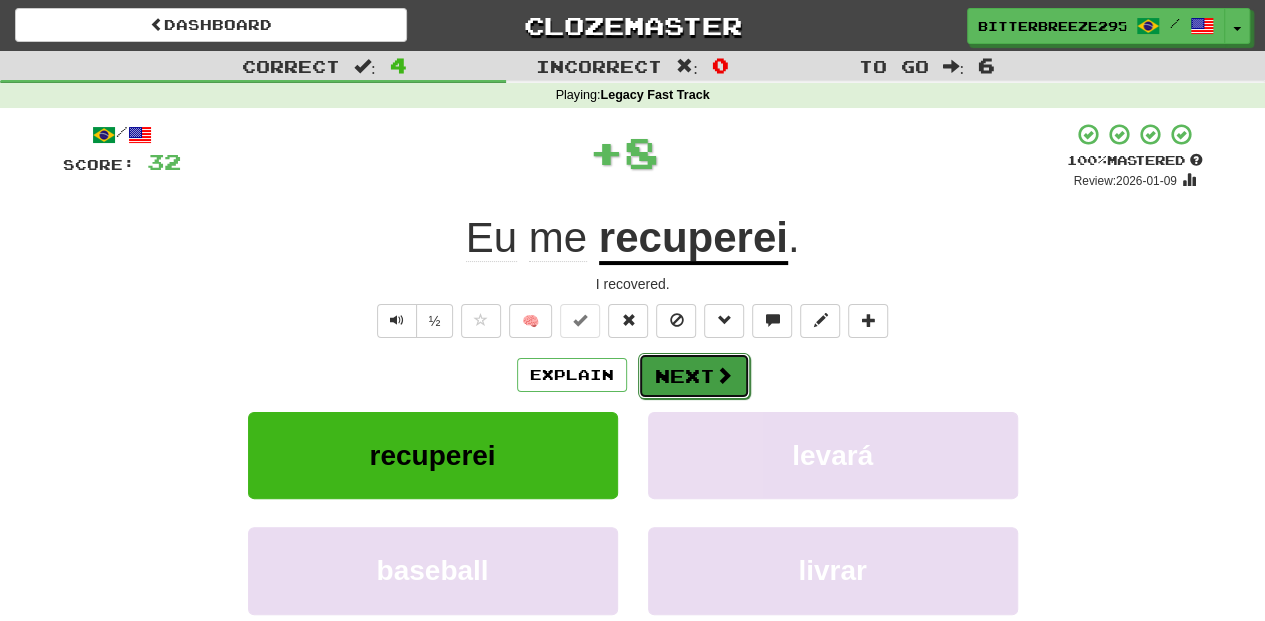 click on "Next" at bounding box center [694, 376] 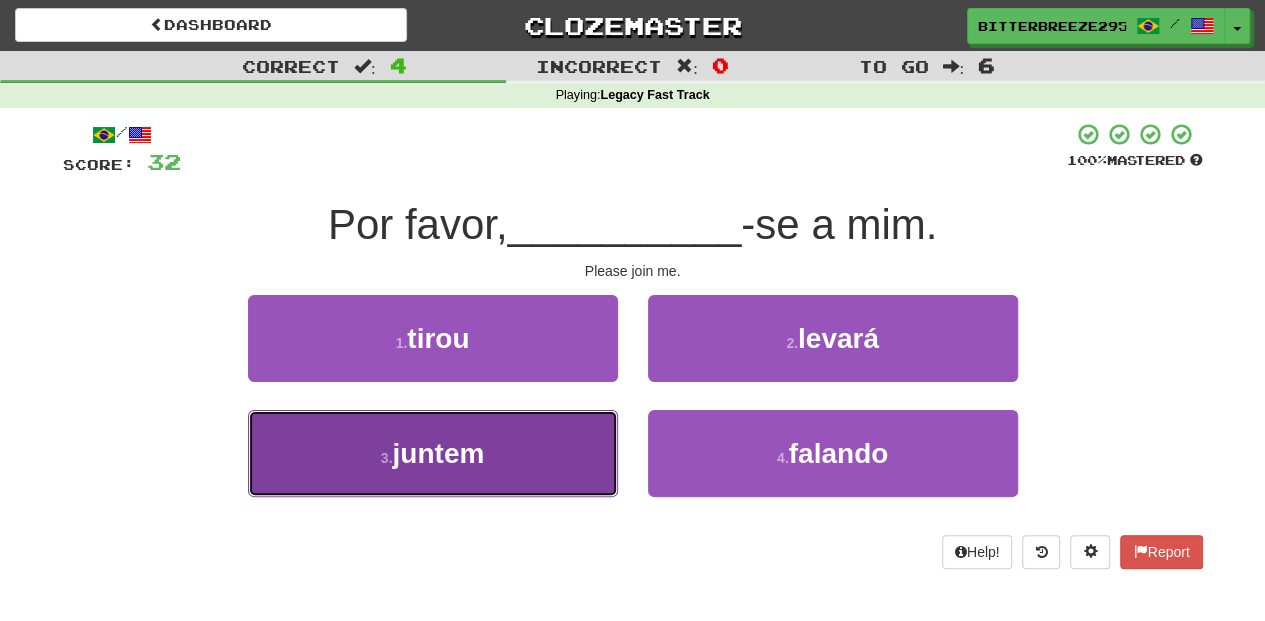 click on "3 .  juntem" at bounding box center [433, 453] 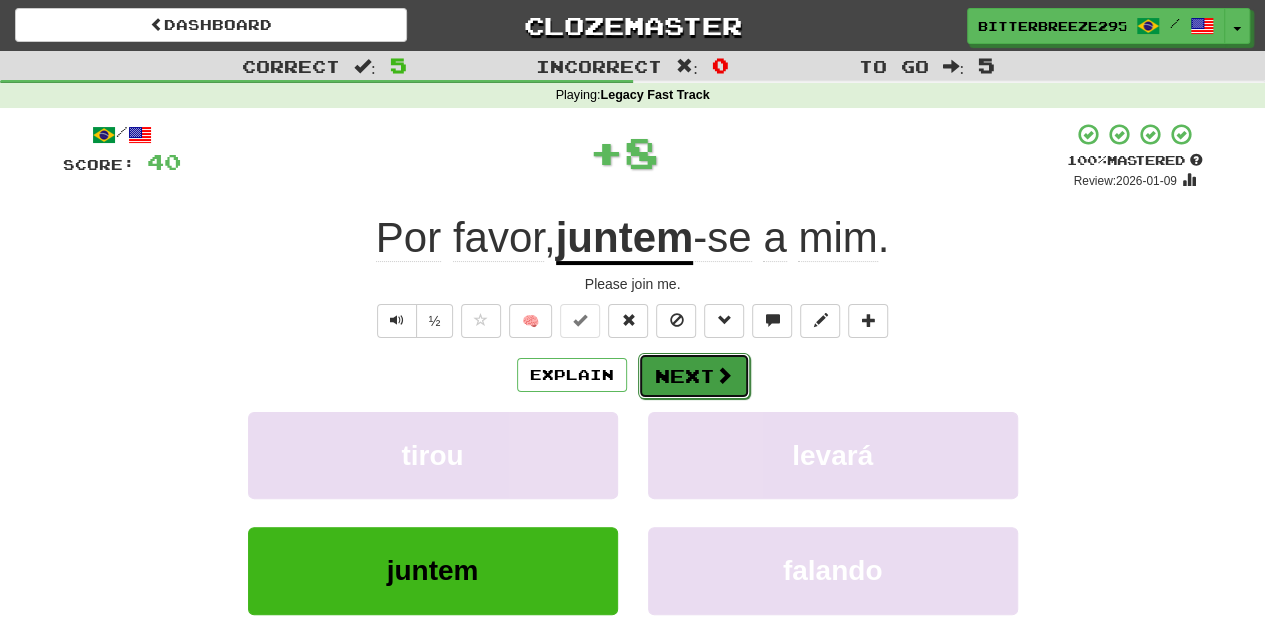 click on "Next" at bounding box center (694, 376) 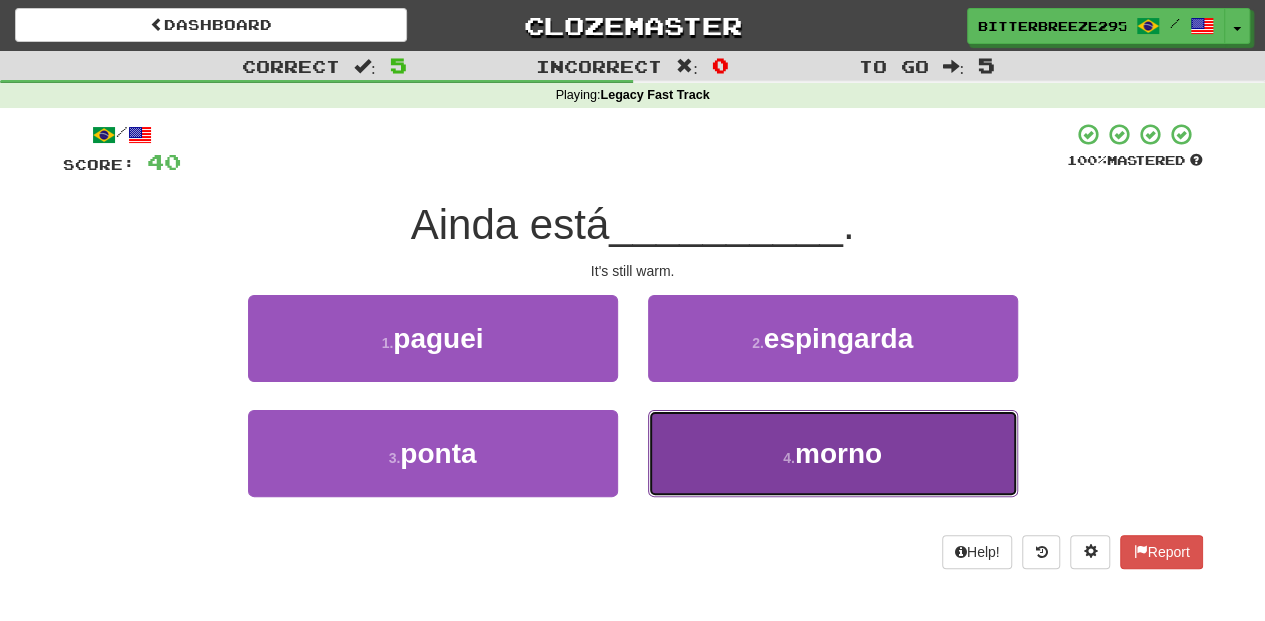 click on "4 .  morno" at bounding box center [833, 453] 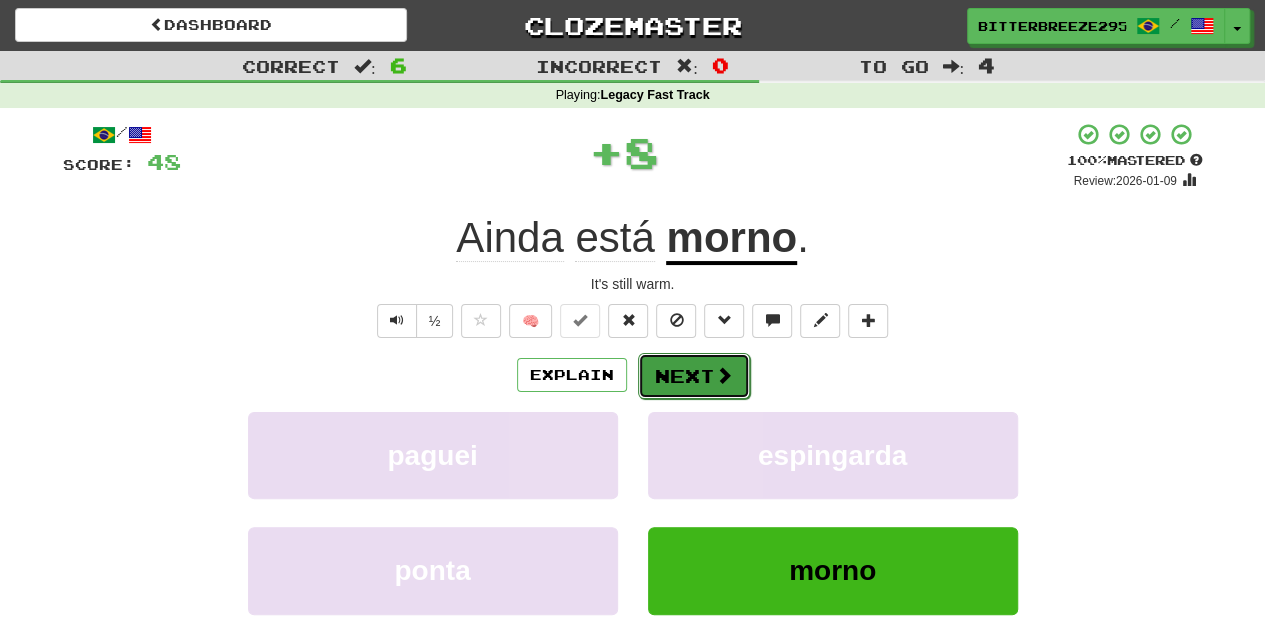 click on "Next" at bounding box center (694, 376) 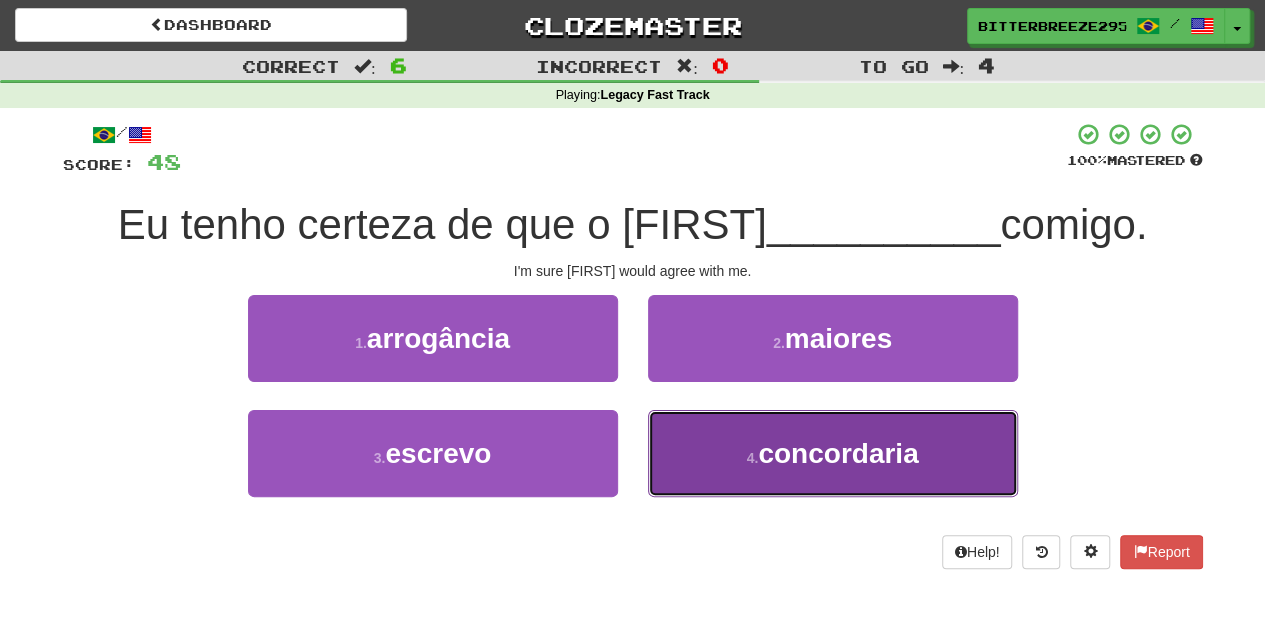 click on "4 .  concordaria" at bounding box center [833, 453] 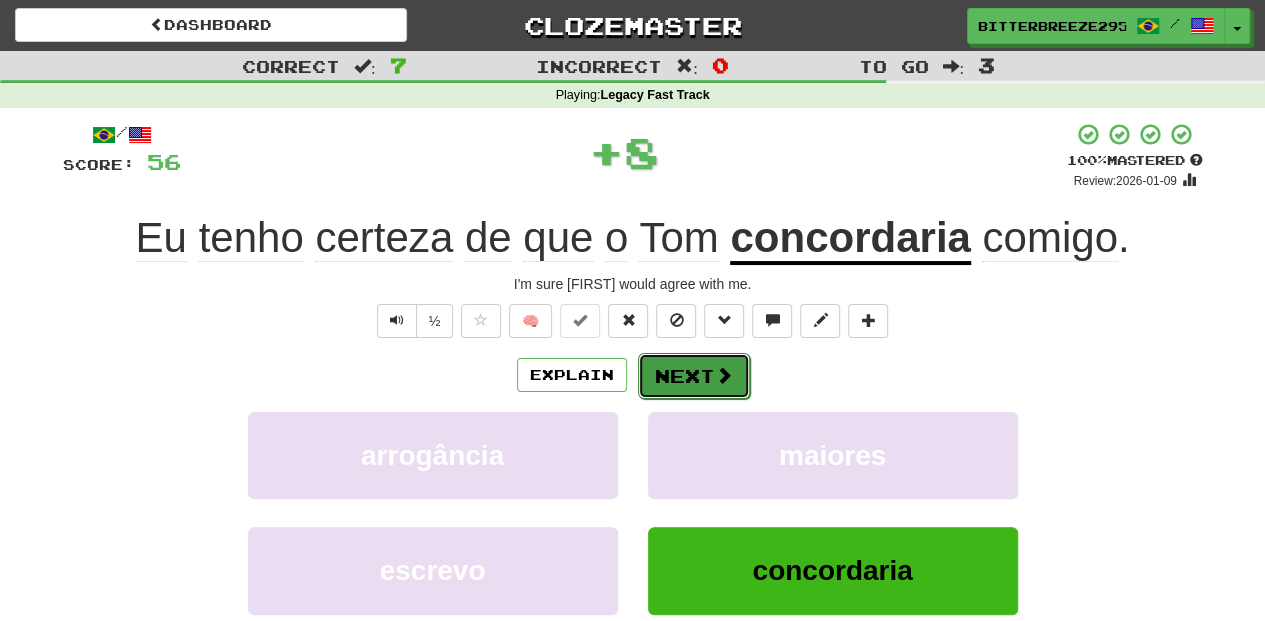 click on "Next" at bounding box center (694, 376) 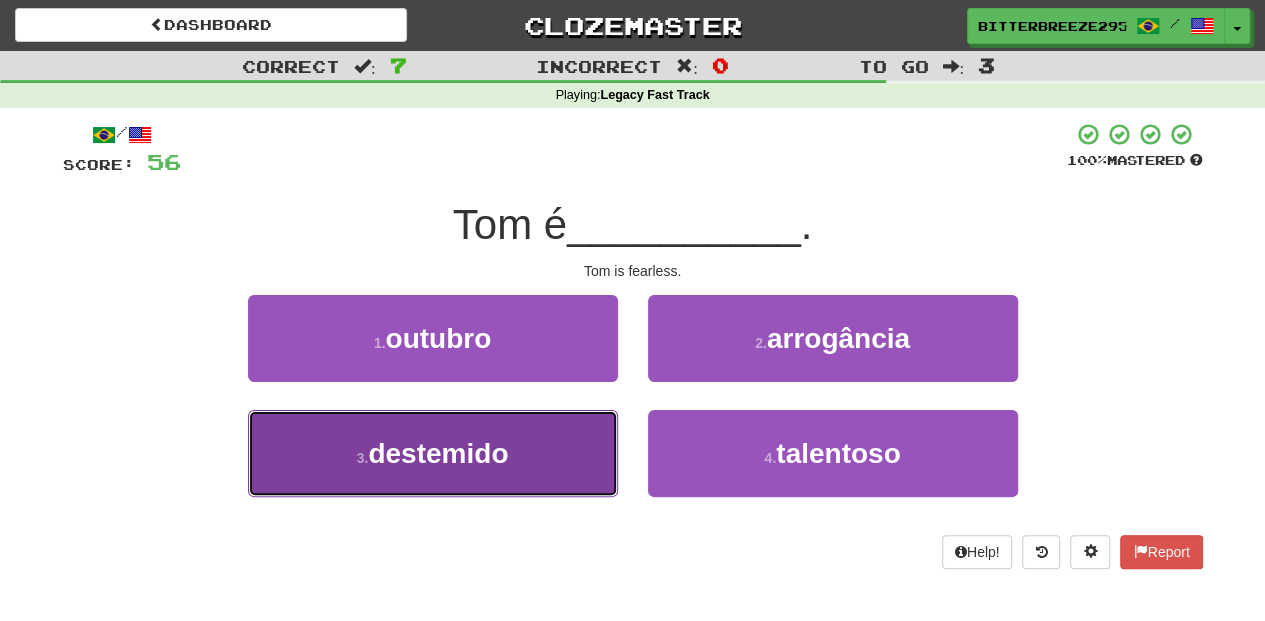 click on "3 .  destemido" at bounding box center (433, 453) 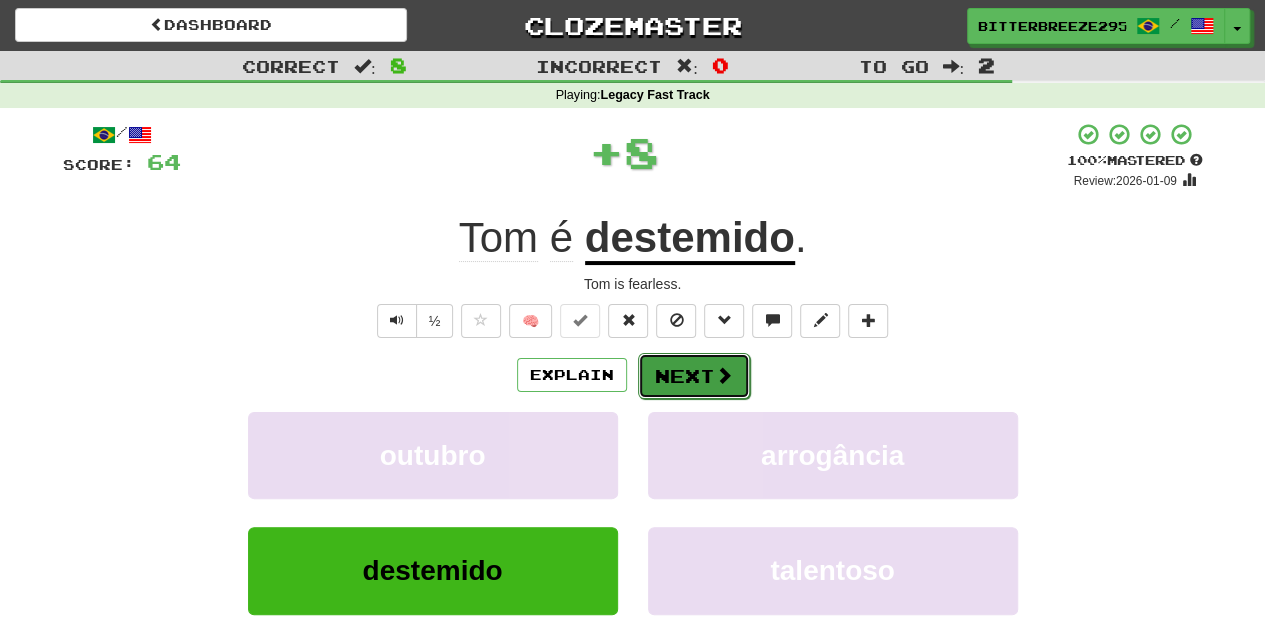 click on "Next" at bounding box center [694, 376] 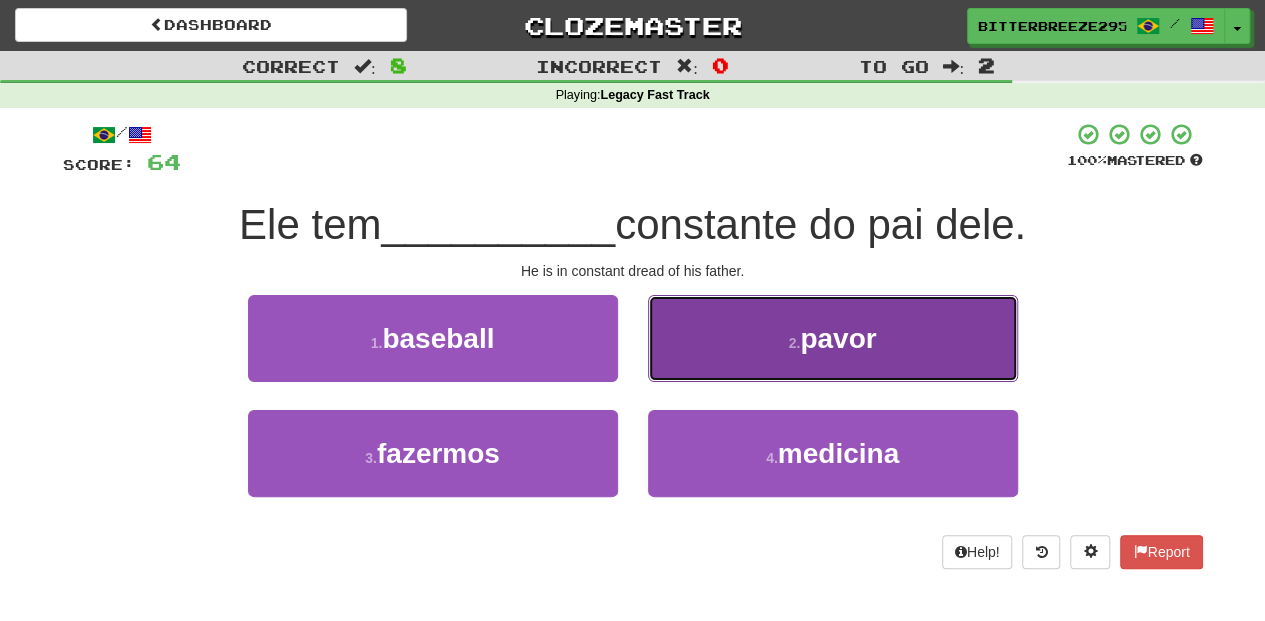 click on "2 .  pavor" at bounding box center [833, 338] 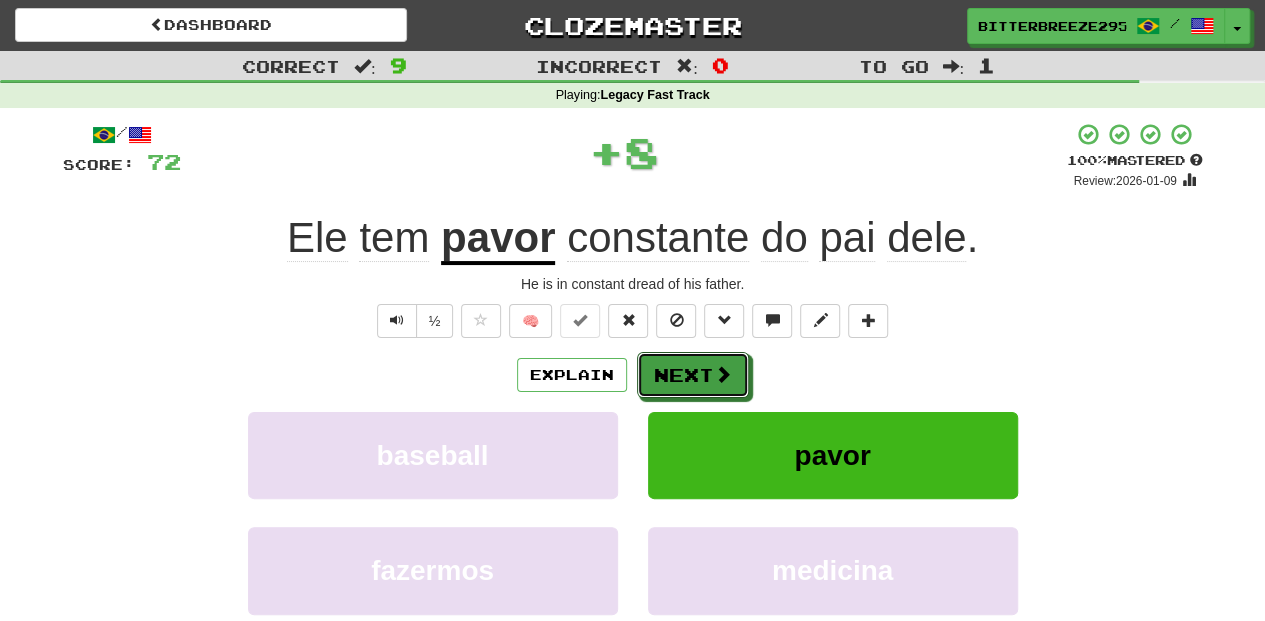 click on "Next" at bounding box center [693, 375] 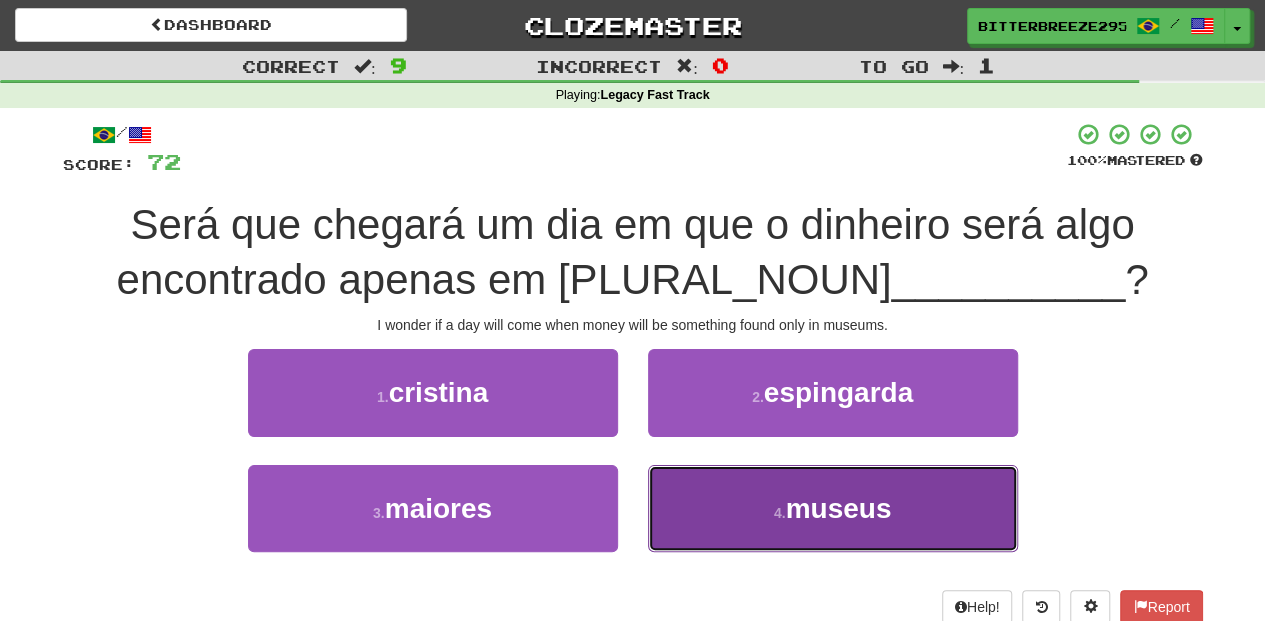 click on "4 .  museus" at bounding box center [833, 508] 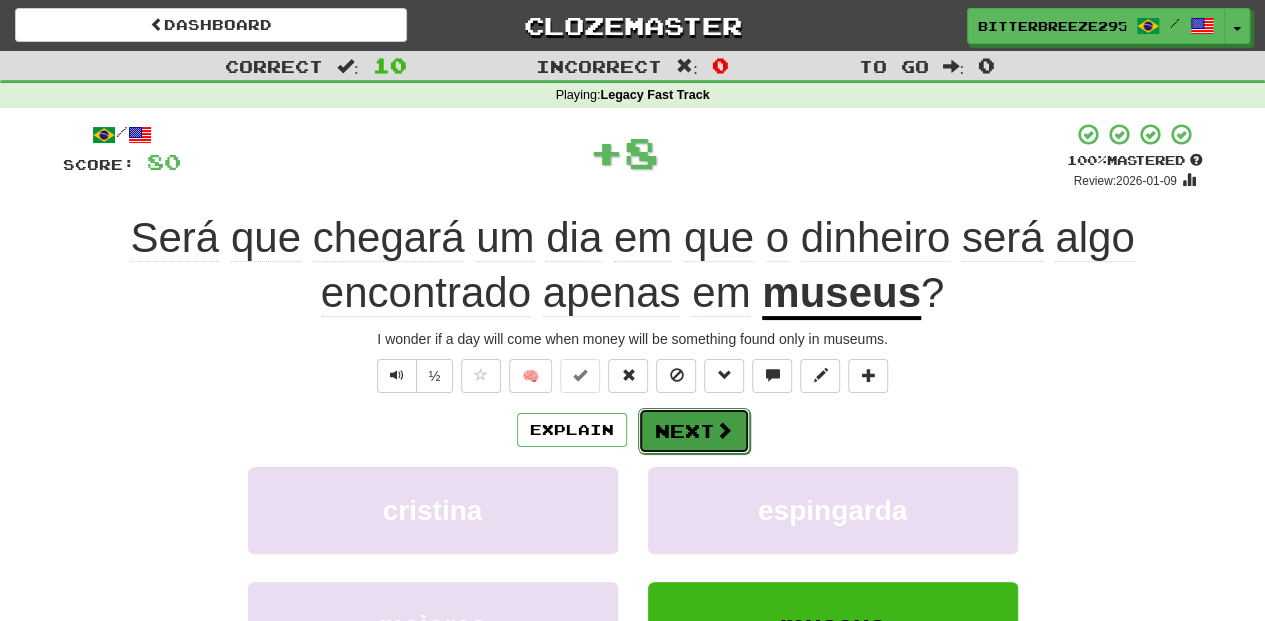 click on "Next" at bounding box center (694, 431) 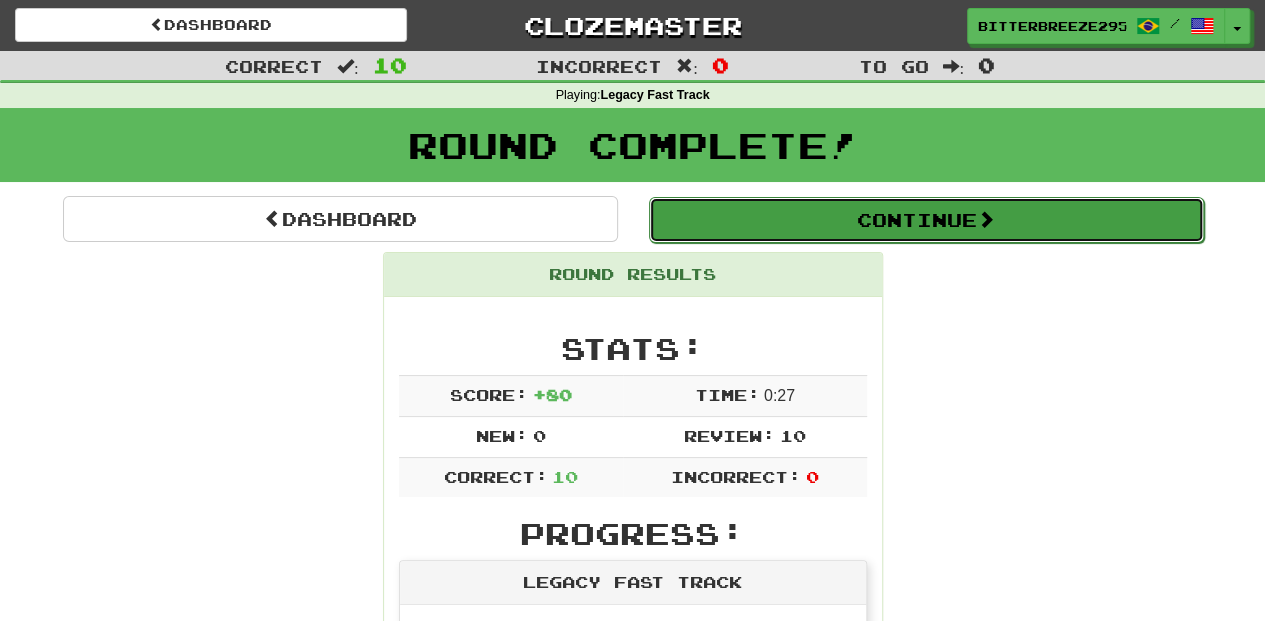 click on "Continue" at bounding box center [926, 220] 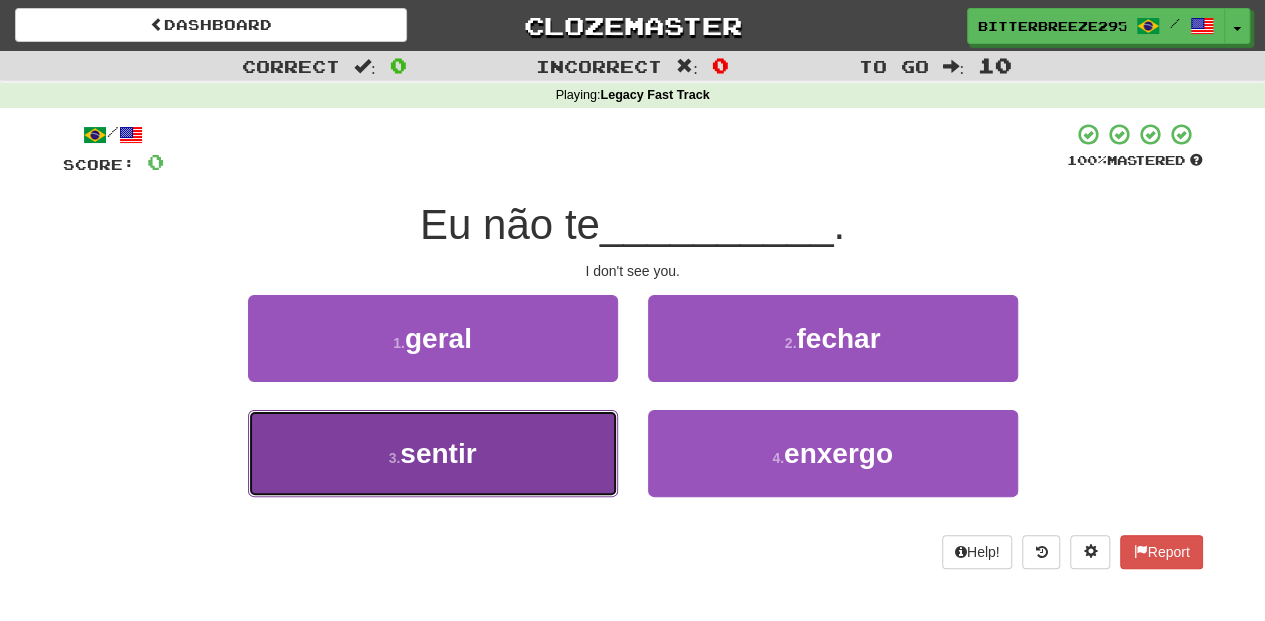 click on "3 .  sentir" at bounding box center [433, 453] 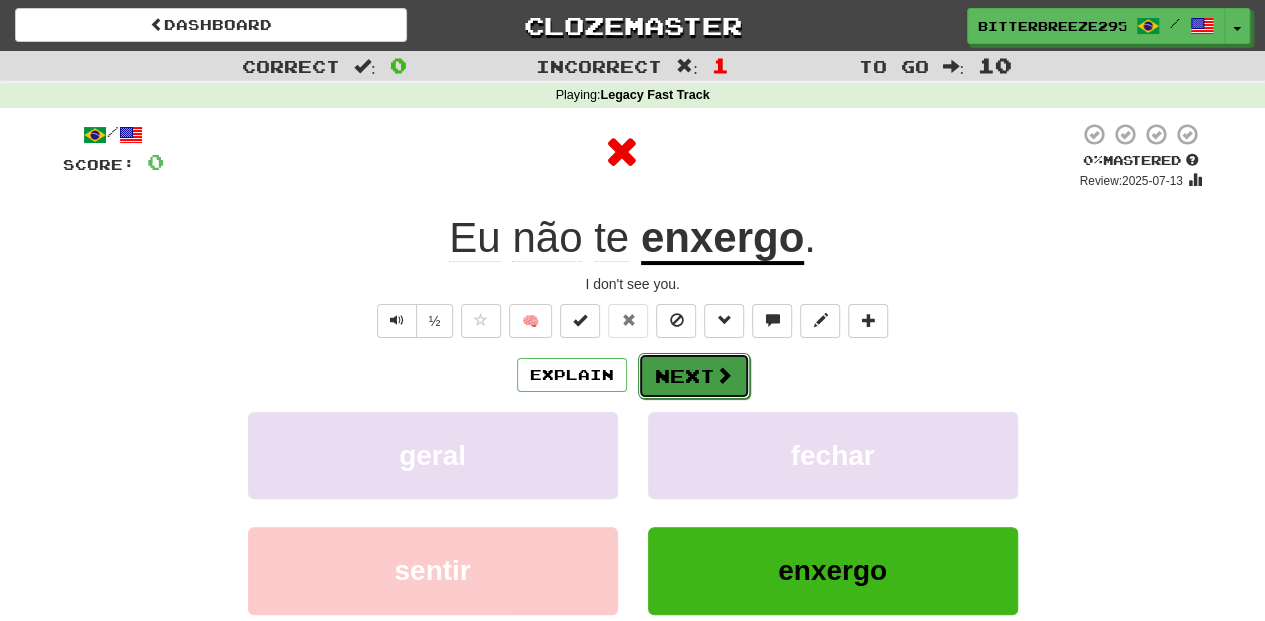 click on "Next" at bounding box center (694, 376) 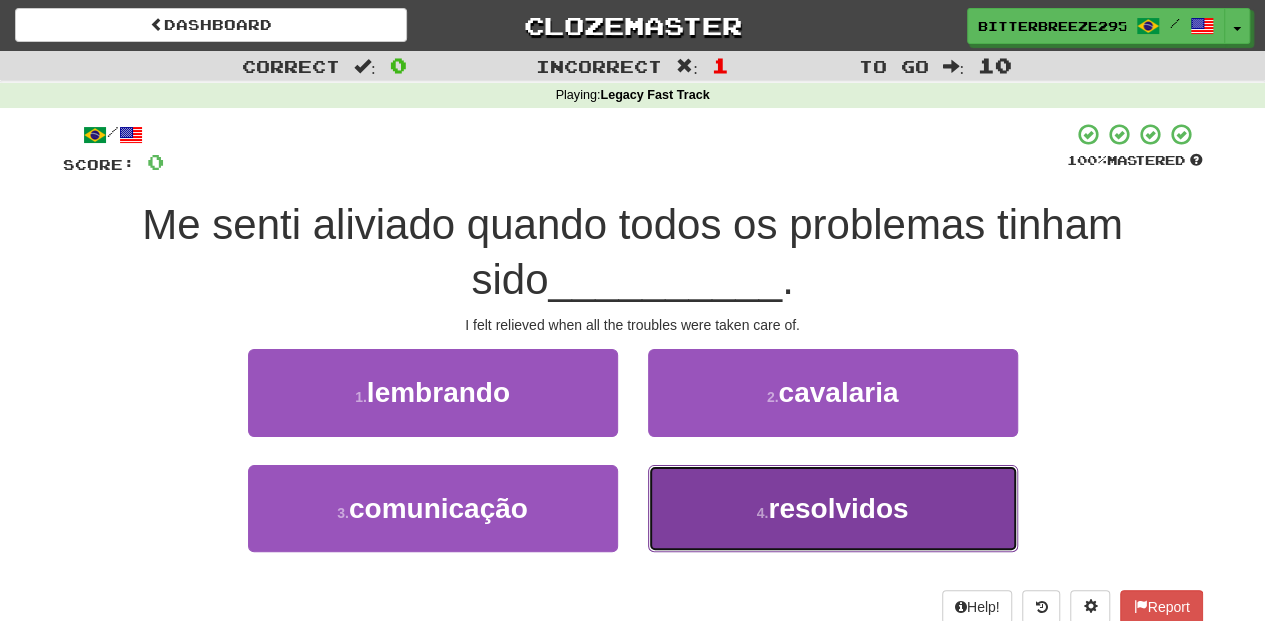 click on "4 .  resolvidos" at bounding box center [833, 508] 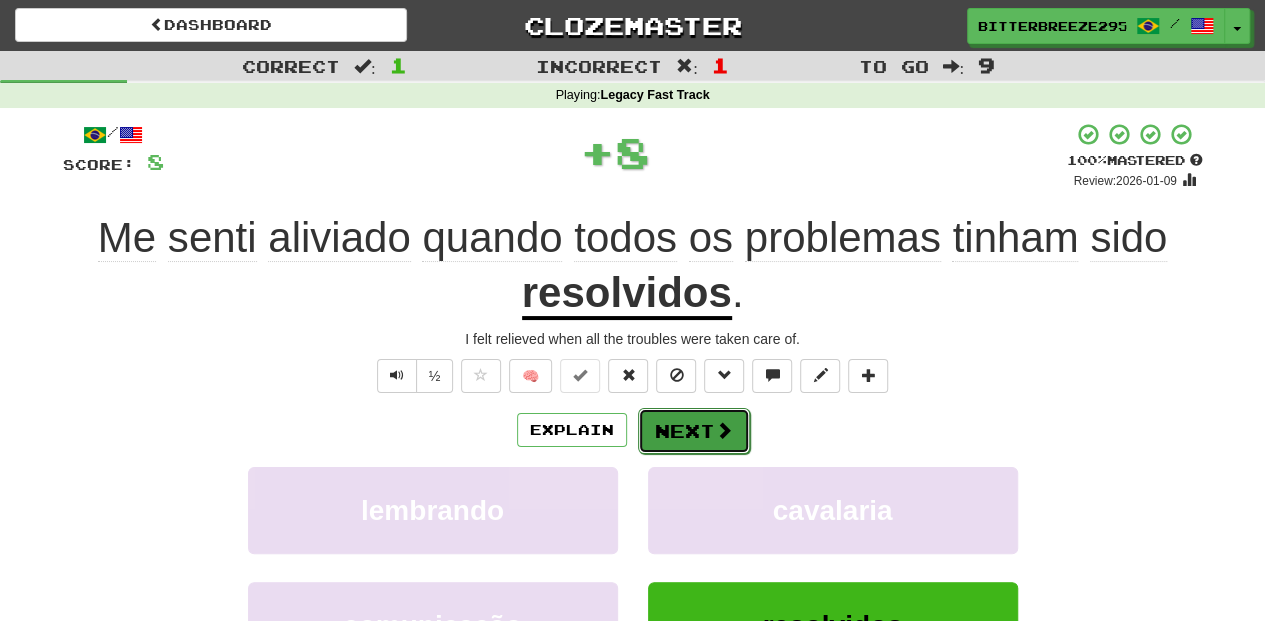 click on "Next" at bounding box center (694, 431) 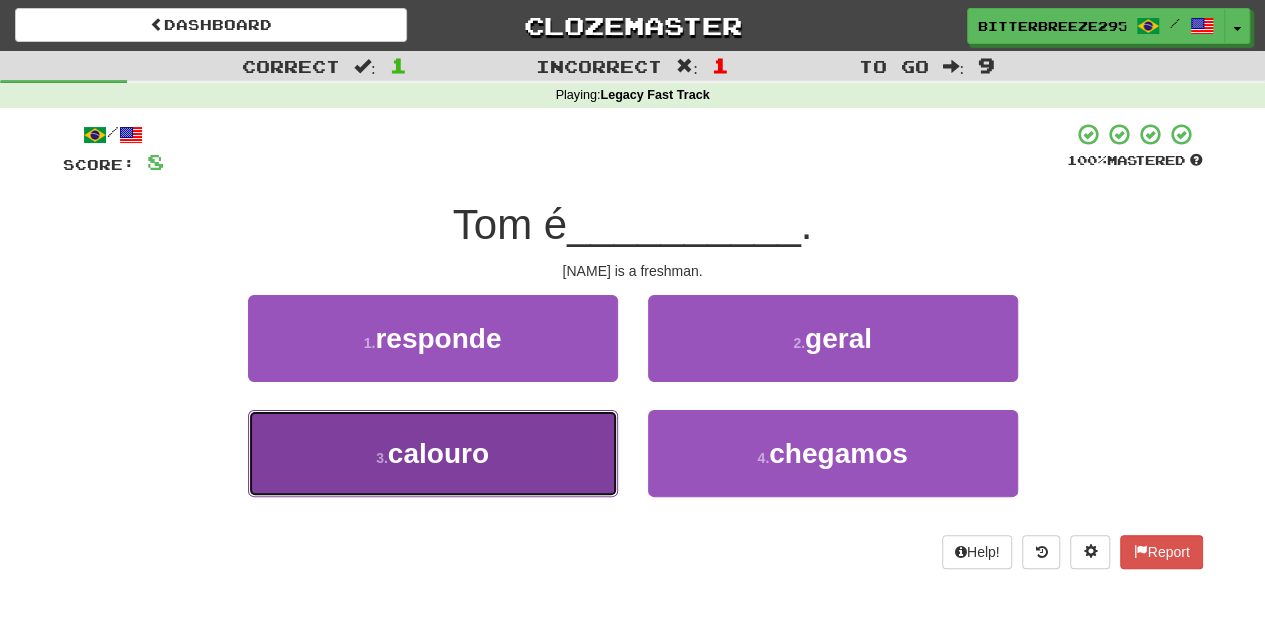 click on "3 .  calouro" at bounding box center [433, 453] 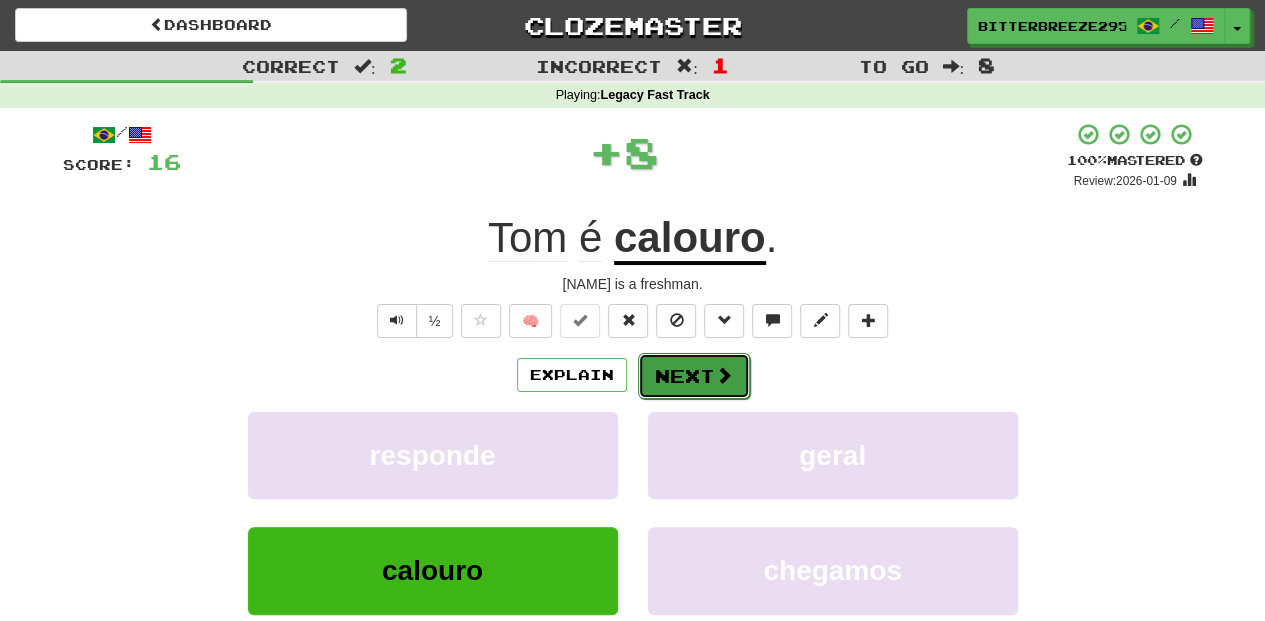 click on "Next" at bounding box center (694, 376) 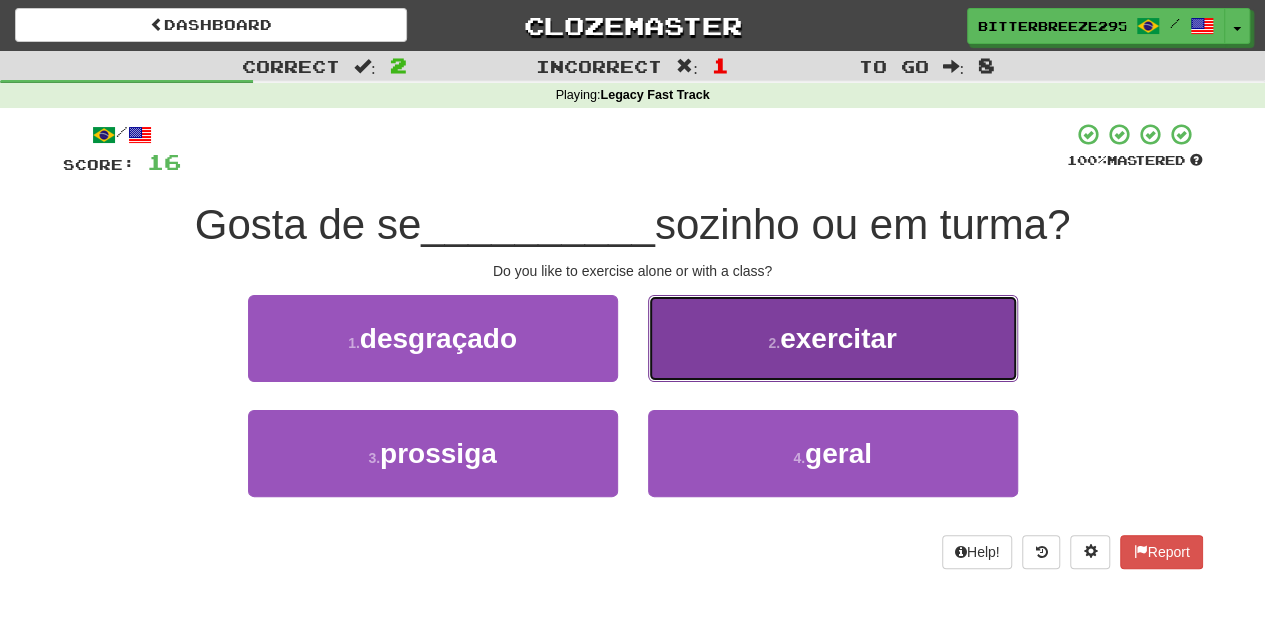click on "2 .  exercitar" at bounding box center (833, 338) 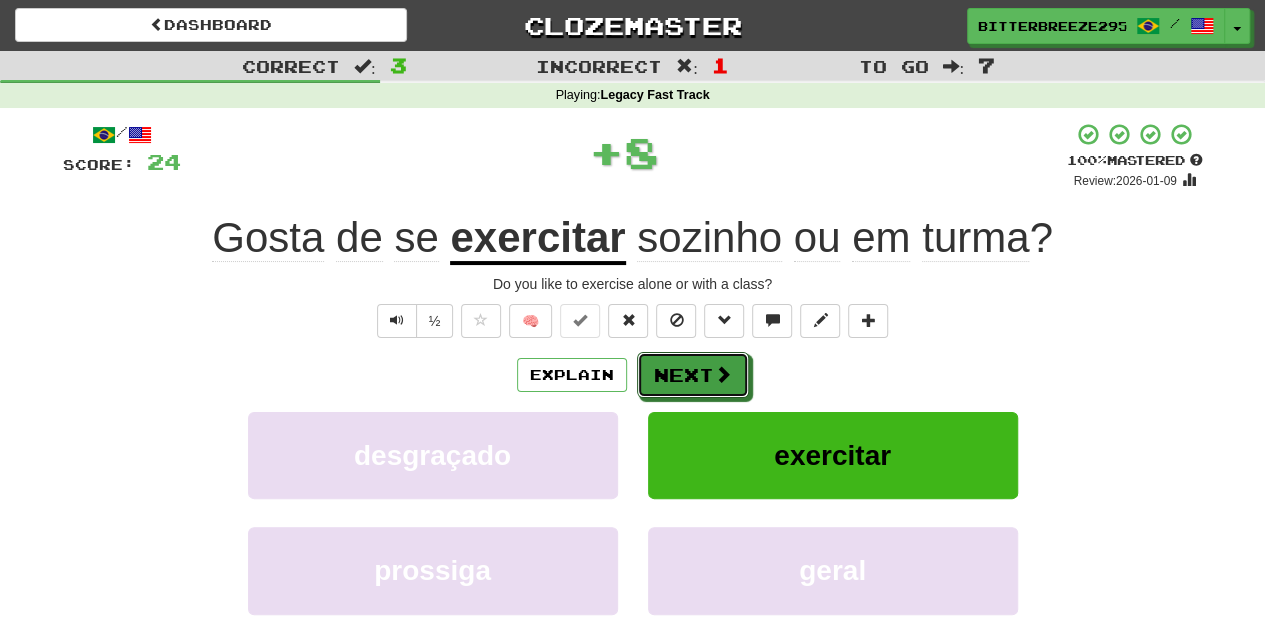 click on "Next" at bounding box center (693, 375) 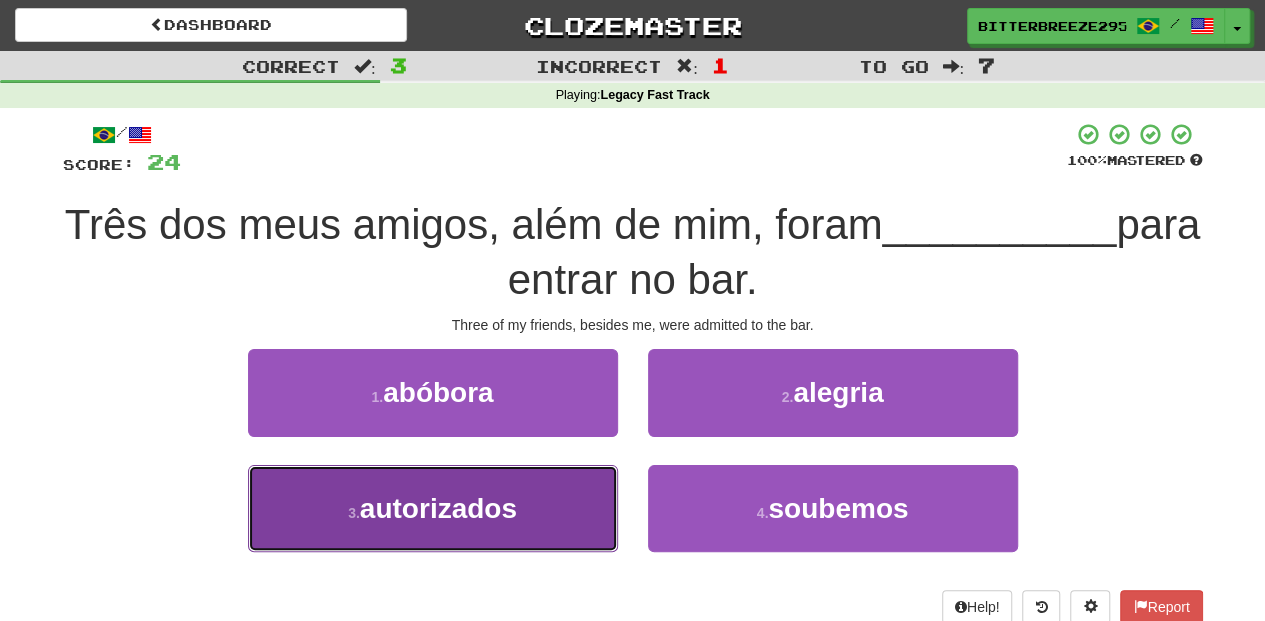 click on "3 .  autorizados" at bounding box center (433, 508) 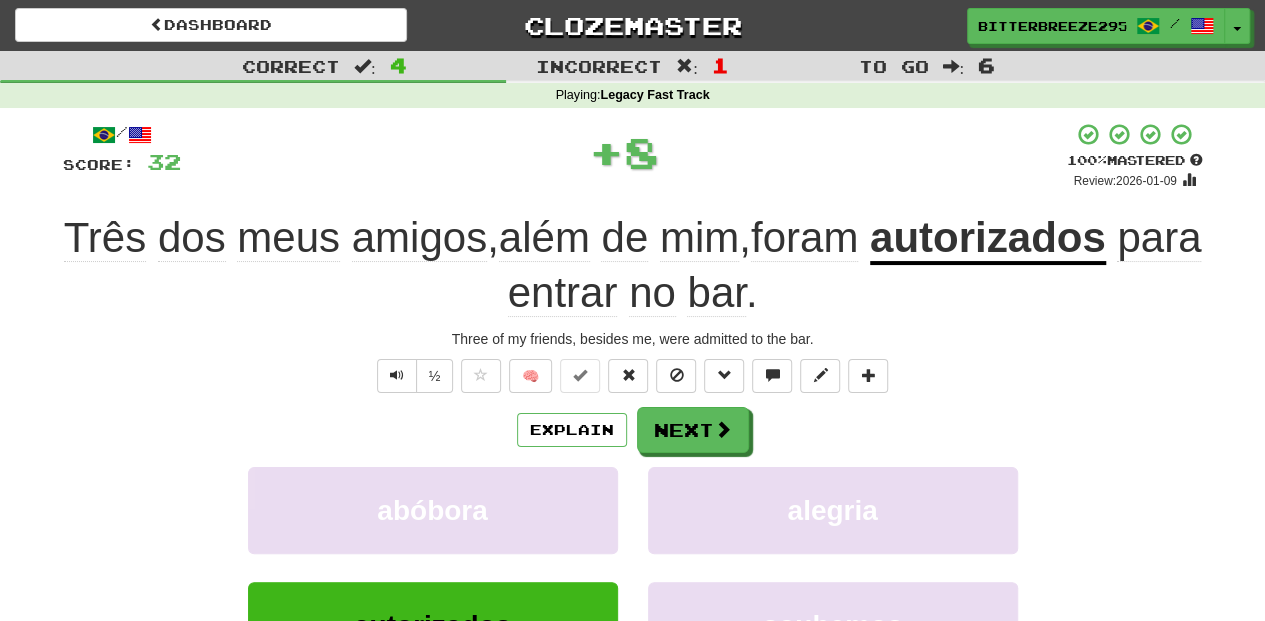 click on "/  Score:   32 + 8 100 %  Mastered Review:  2026-01-09 Três   dos   meus   amigos ,  além   de   mim ,  foram   autorizados   para   entrar   no   bar . Three of my friends, besides me, were admitted to the bar. ½ 🧠 Explain Next abóbora alegria autorizados soubemos Learn more: abóbora alegria autorizados soubemos  Help!  Report Sentence Source" at bounding box center (633, 462) 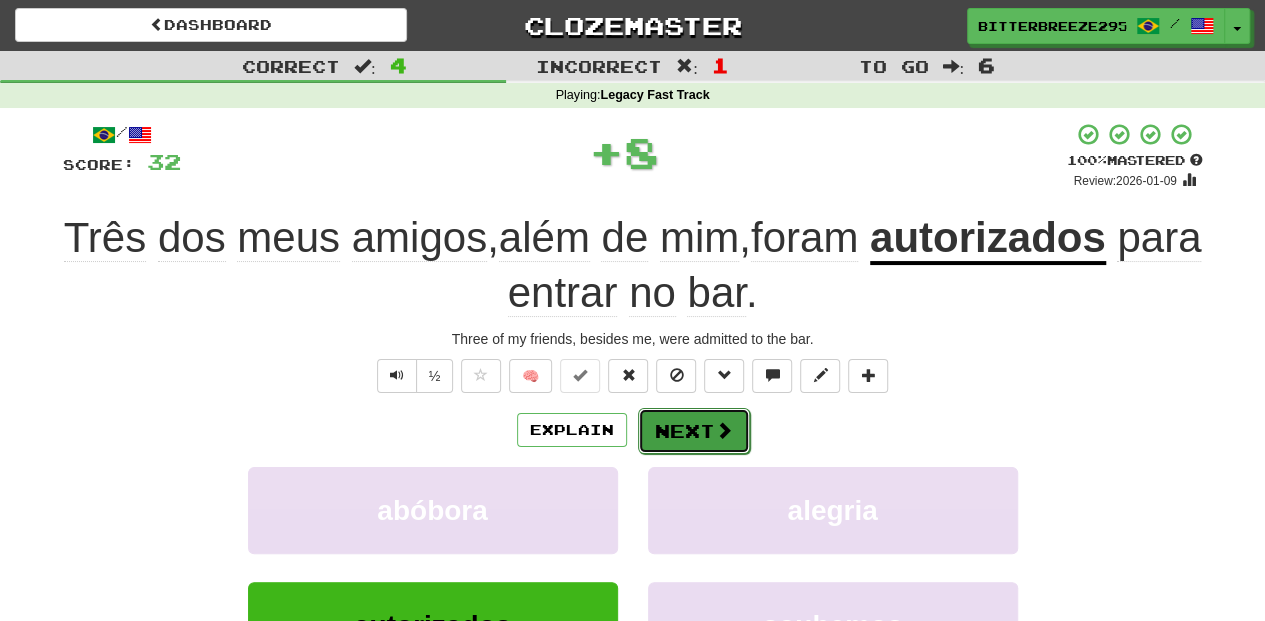 click on "Next" at bounding box center (694, 431) 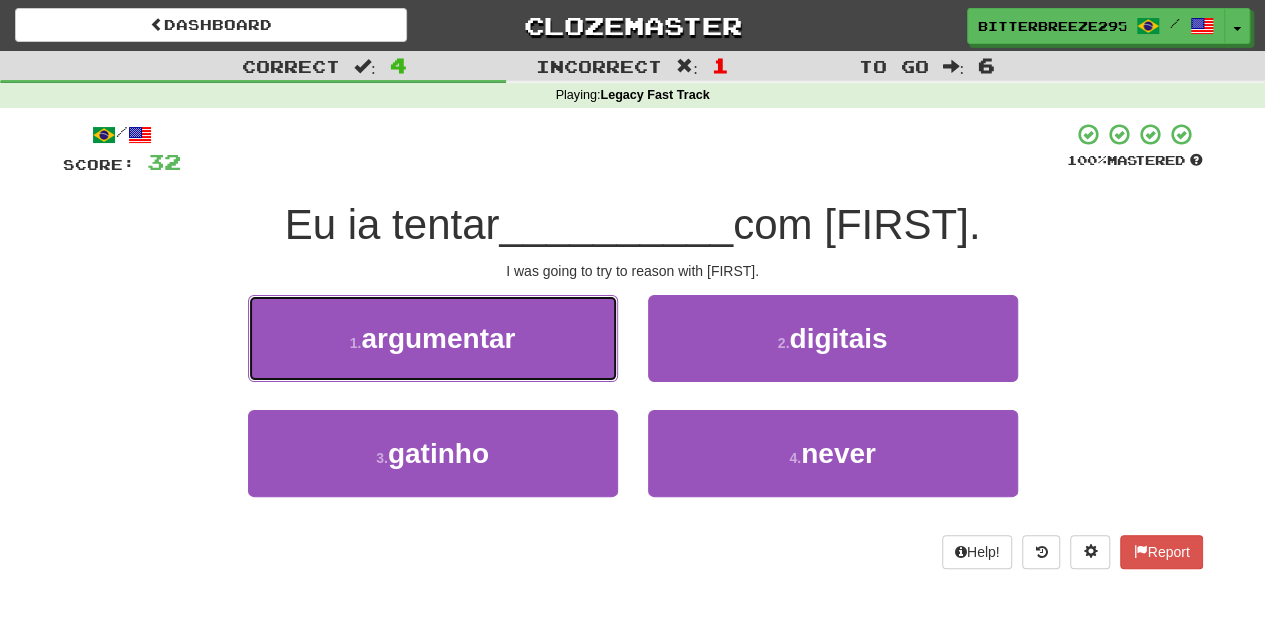 click on "1 .  argumentar" at bounding box center [433, 338] 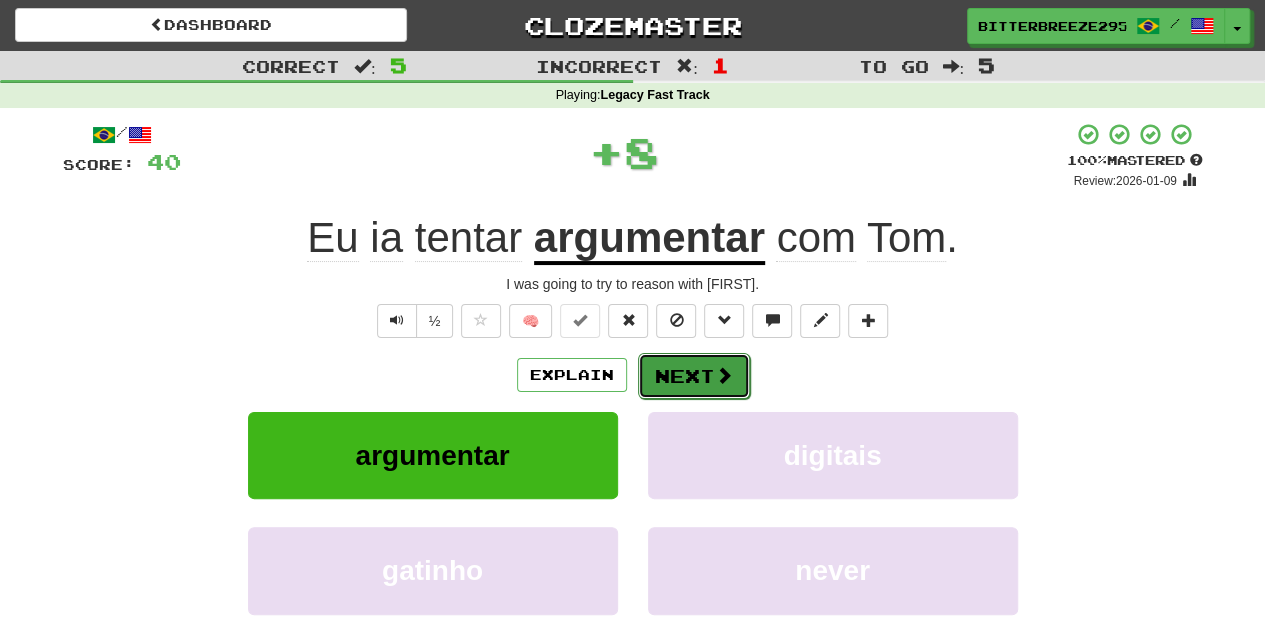 click on "Next" at bounding box center (694, 376) 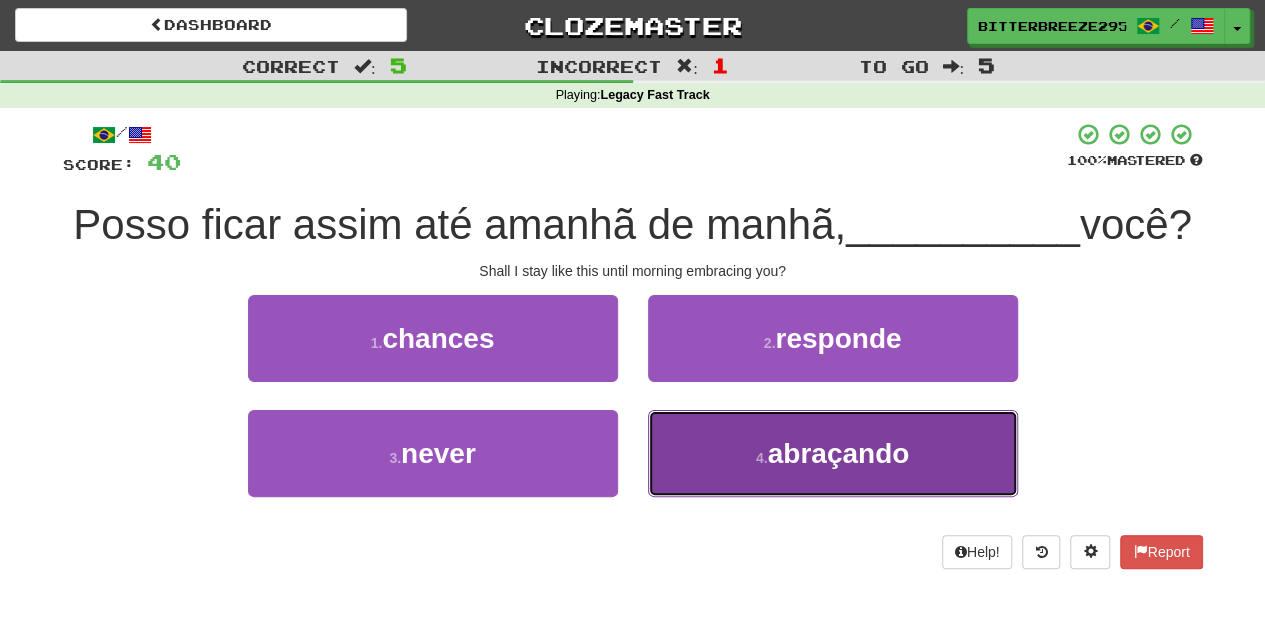 click on "4 .  abraçando" at bounding box center [833, 453] 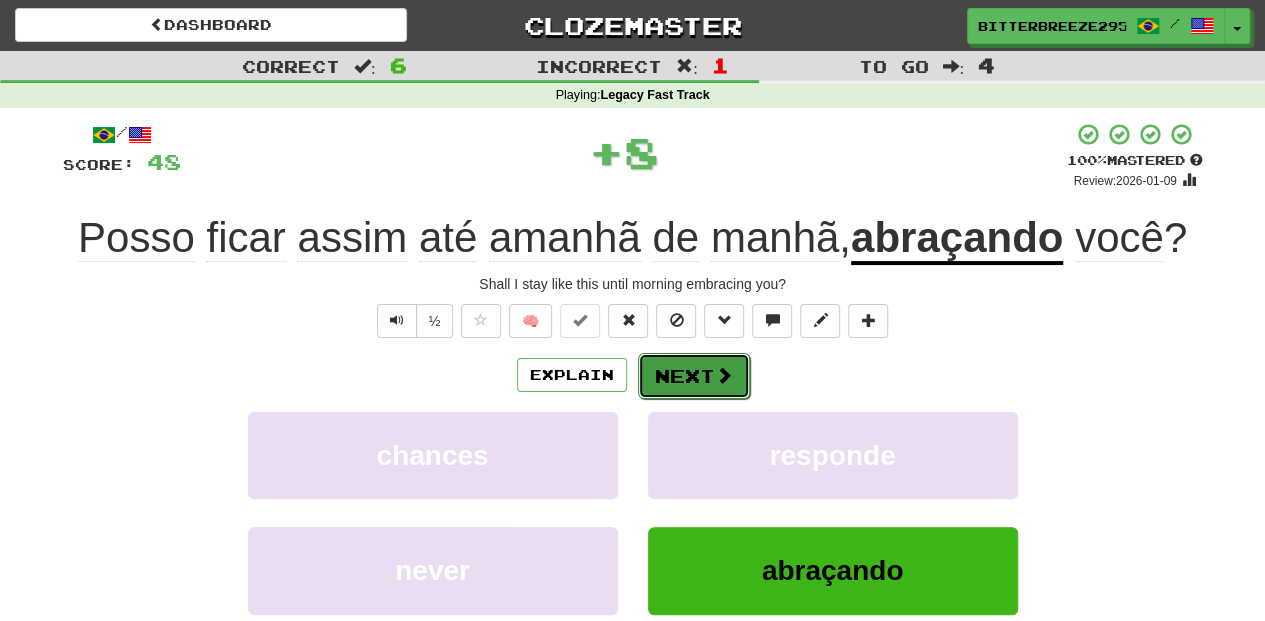 click on "Next" at bounding box center [694, 376] 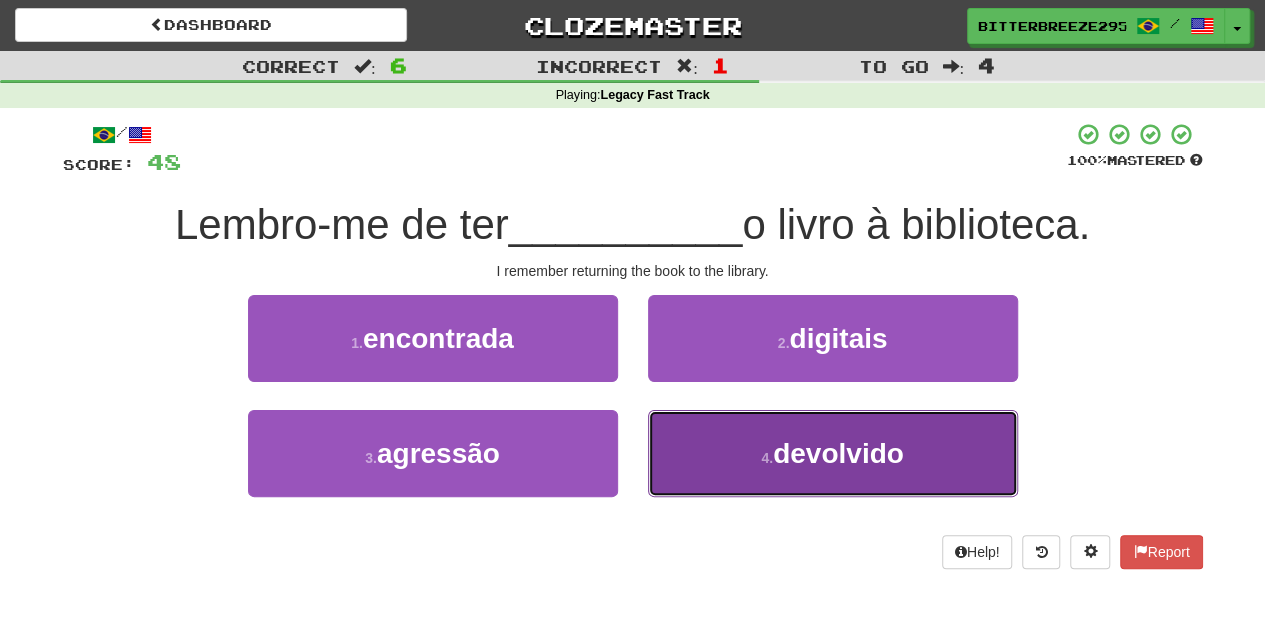 click on "4 .  devolvido" at bounding box center [833, 453] 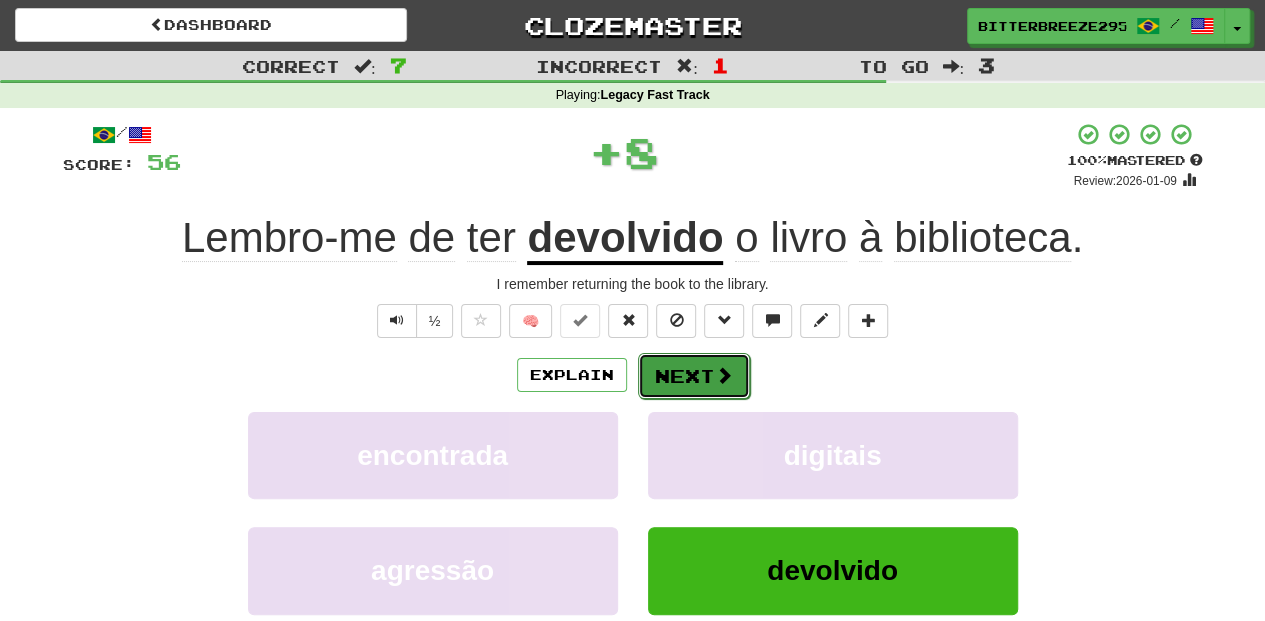 click on "Next" at bounding box center [694, 376] 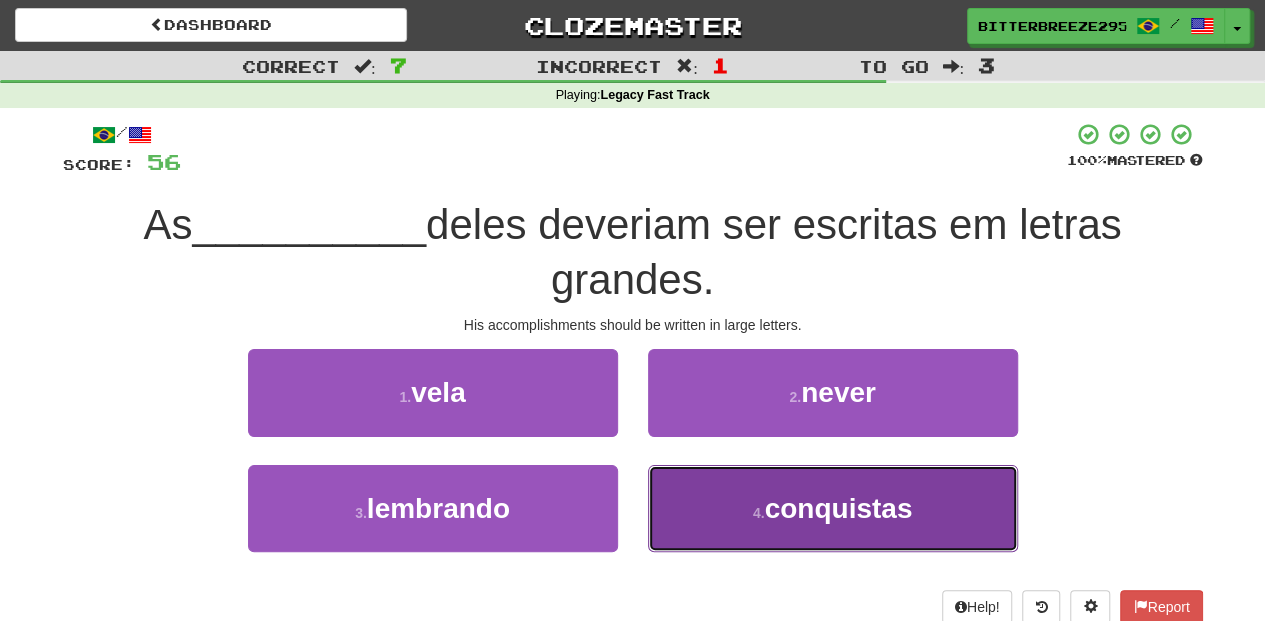 click on "4 .  conquistas" at bounding box center (833, 508) 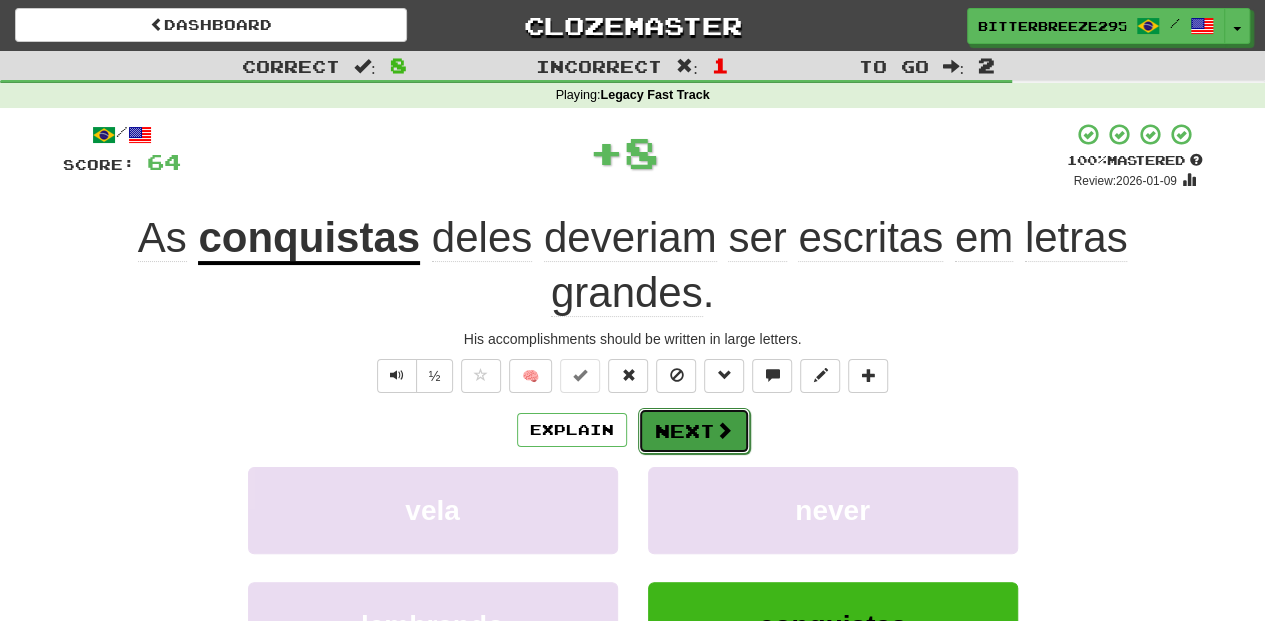 click on "Next" at bounding box center [694, 431] 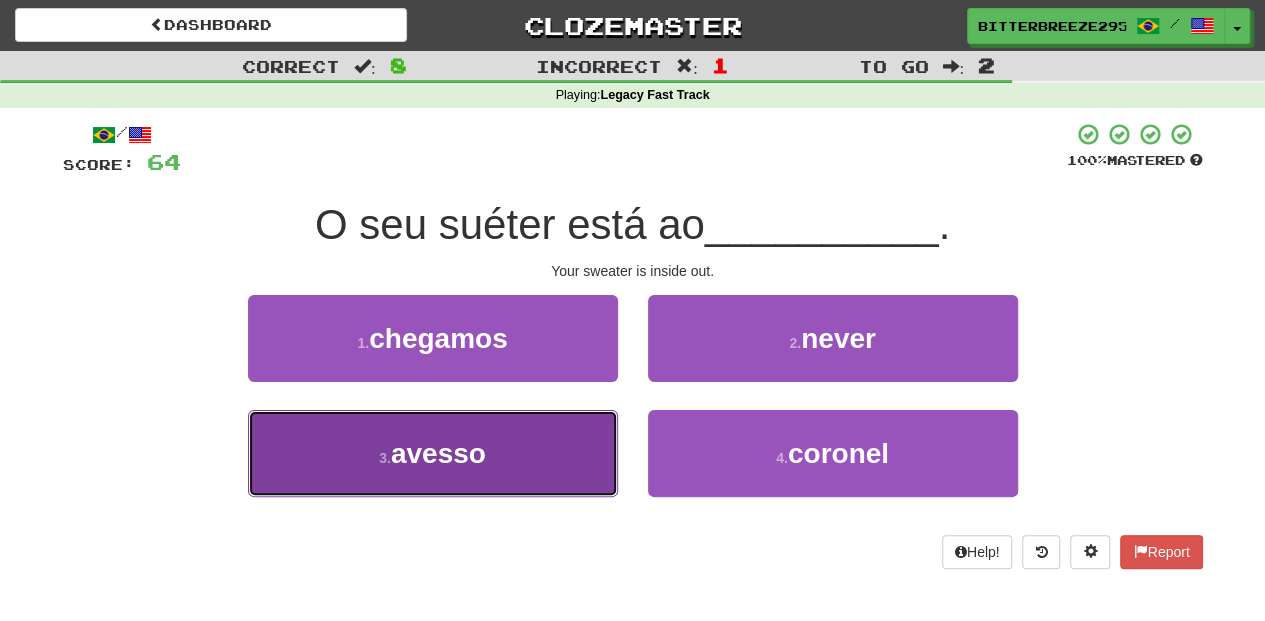 click on "3 .  avesso" at bounding box center (433, 453) 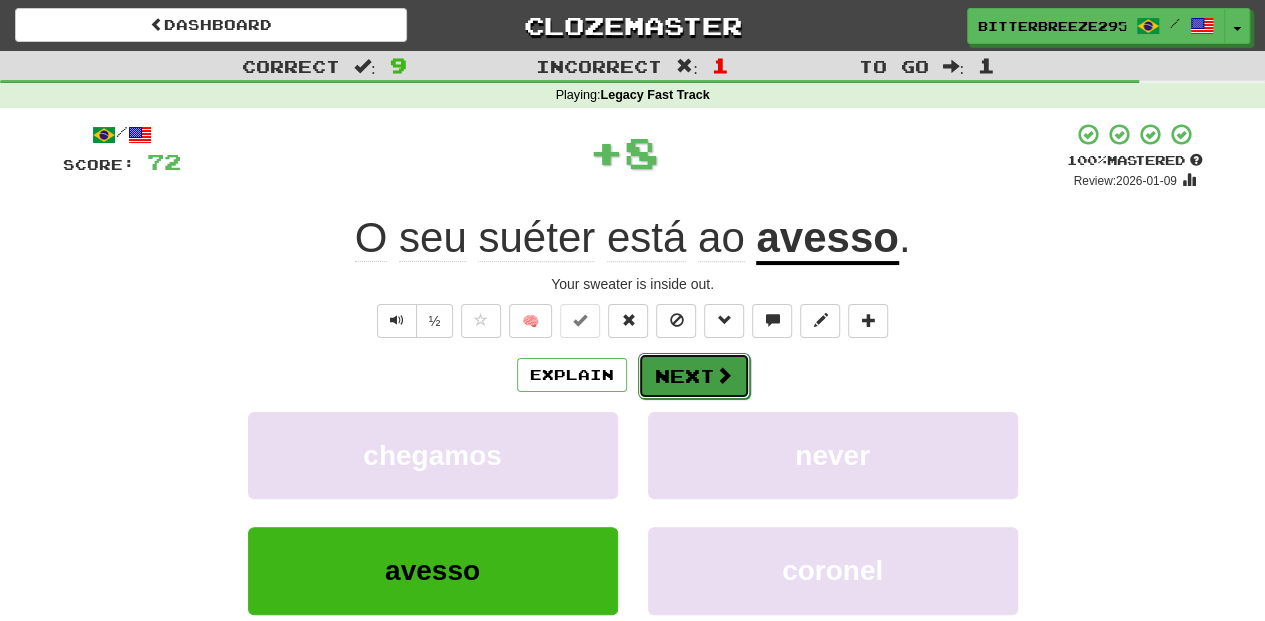 click on "Next" at bounding box center [694, 376] 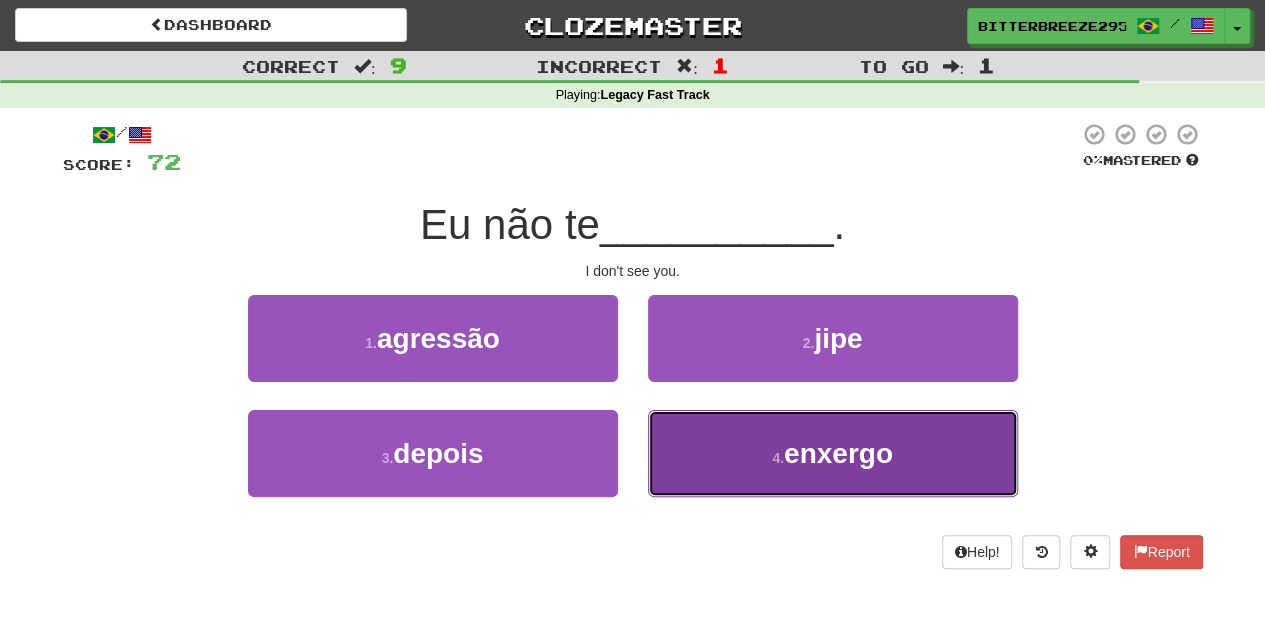 click on "4 .  enxergo" at bounding box center (833, 453) 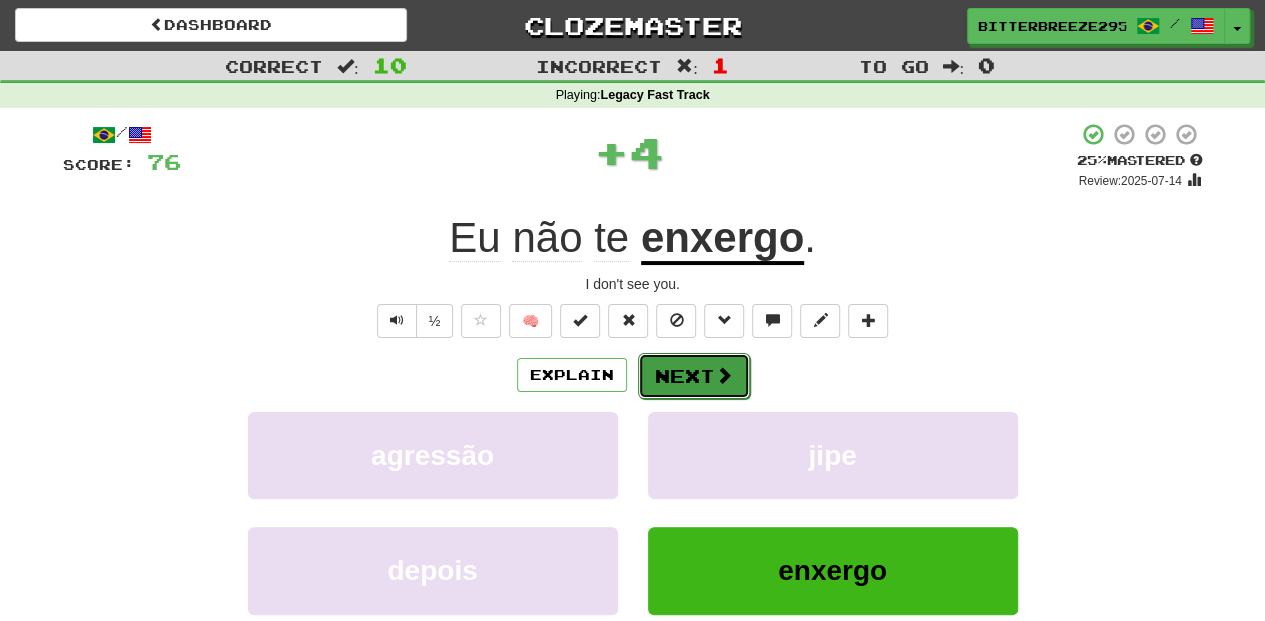 click on "Next" at bounding box center [694, 376] 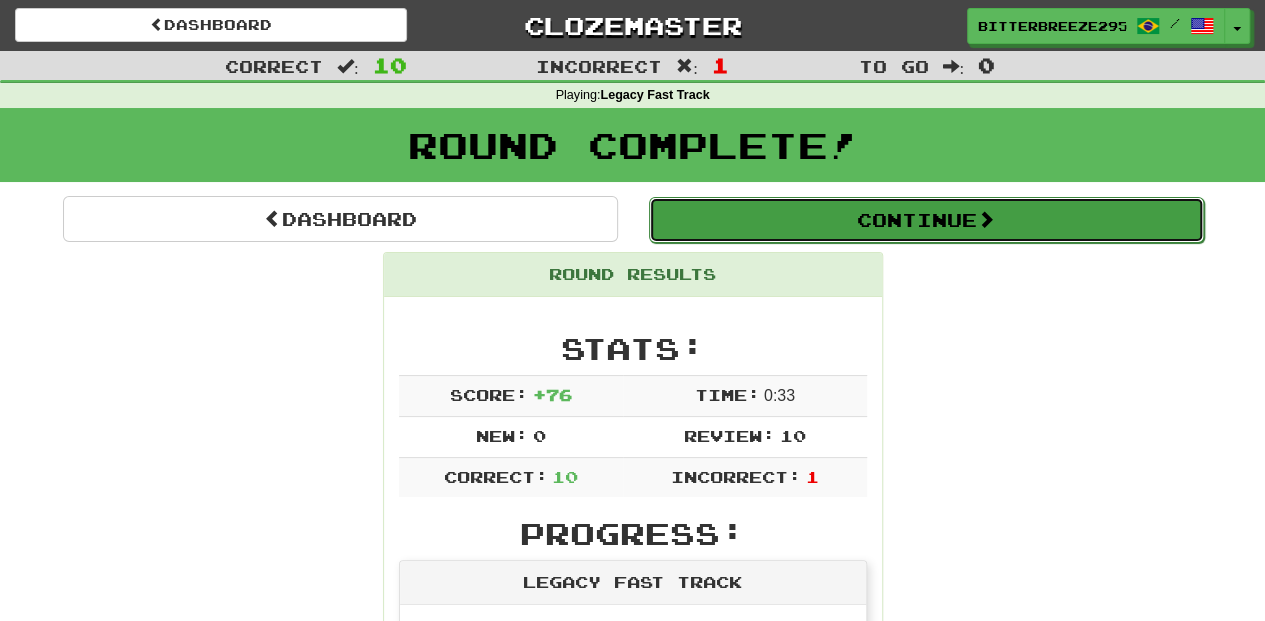 click on "Continue" at bounding box center [926, 220] 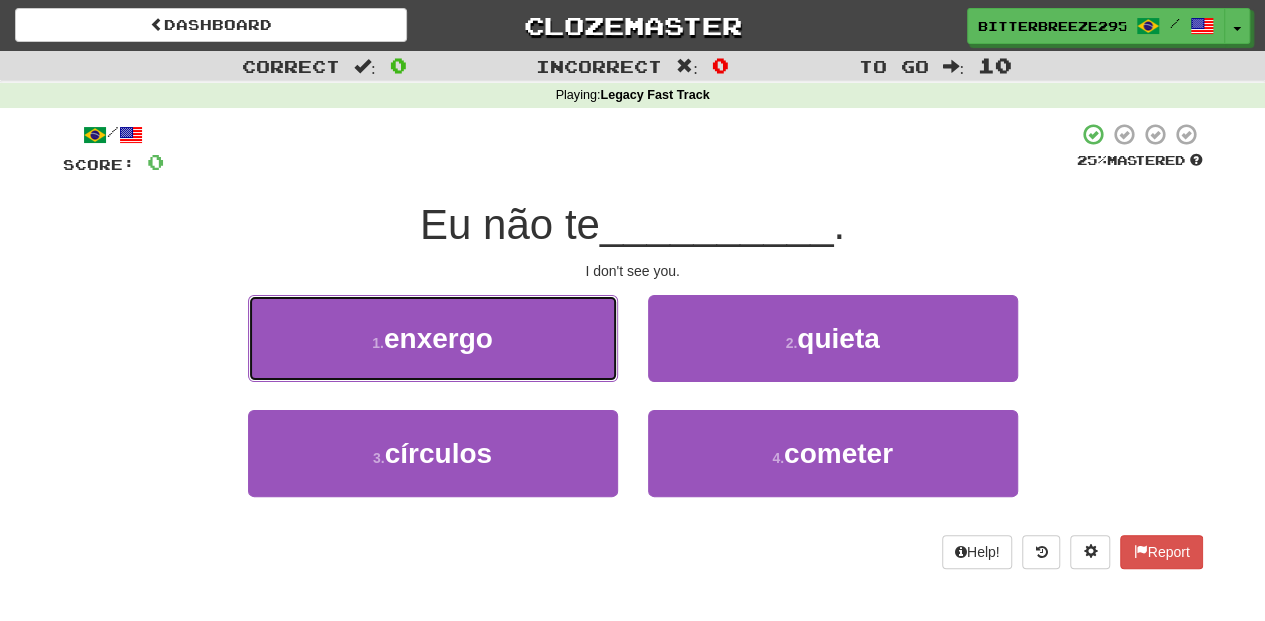 click on "1 .  enxergo" at bounding box center (433, 338) 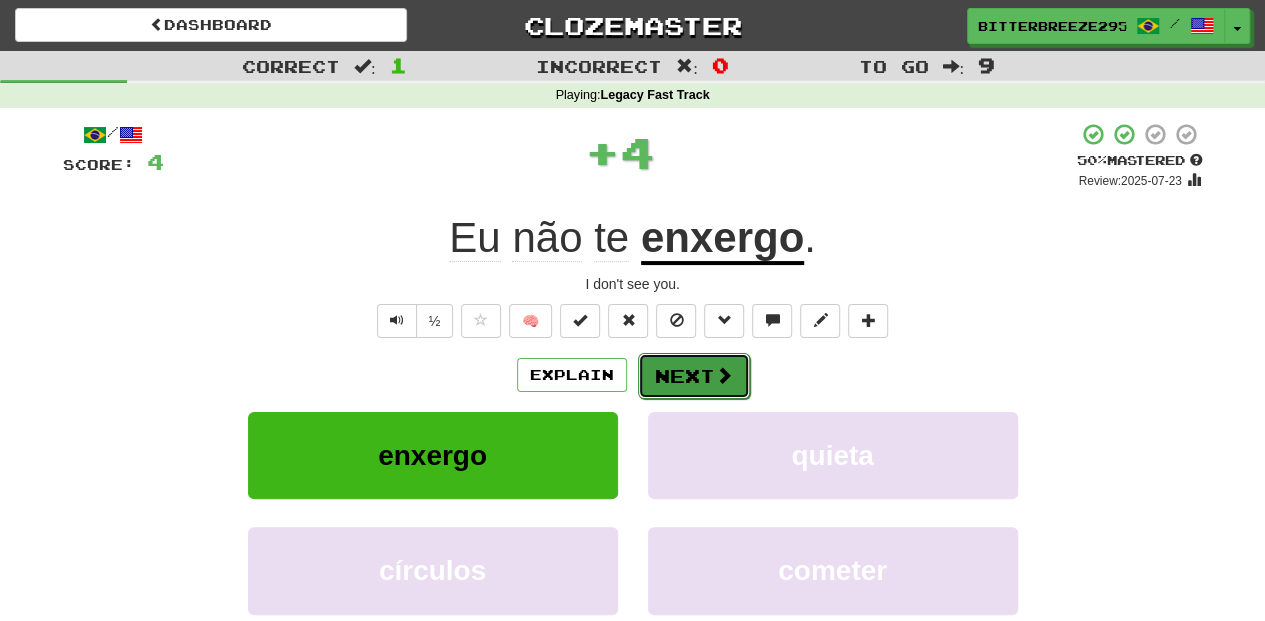 click on "Next" at bounding box center [694, 376] 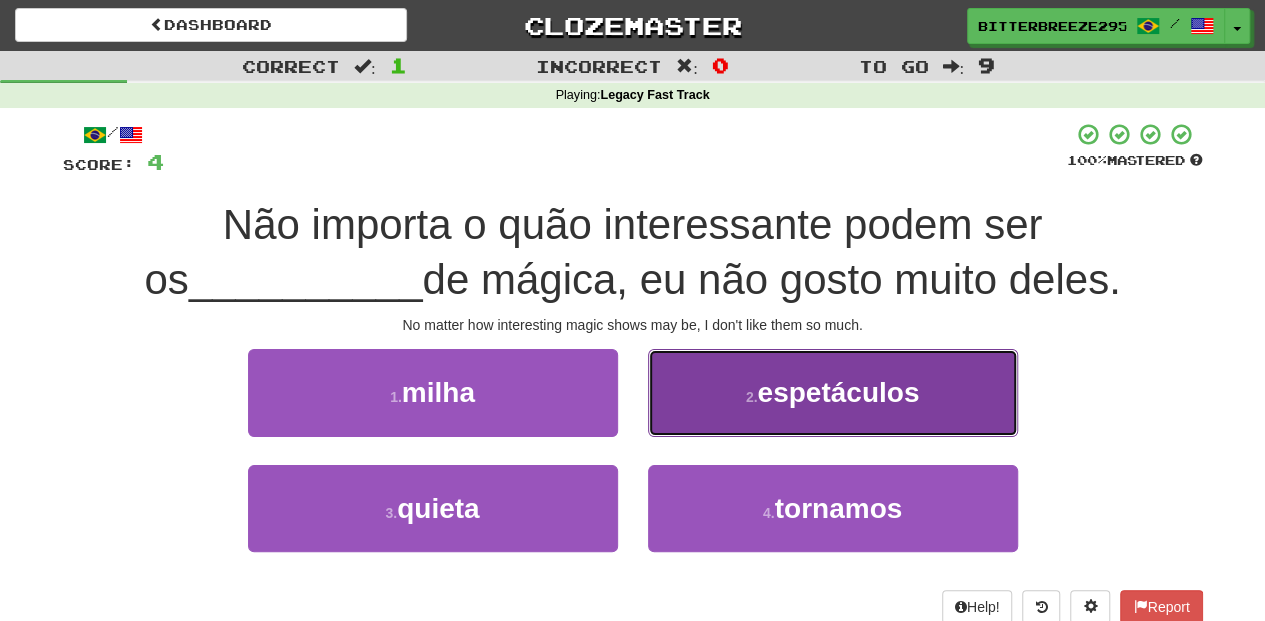click on "2 .  espetáculos" at bounding box center (833, 392) 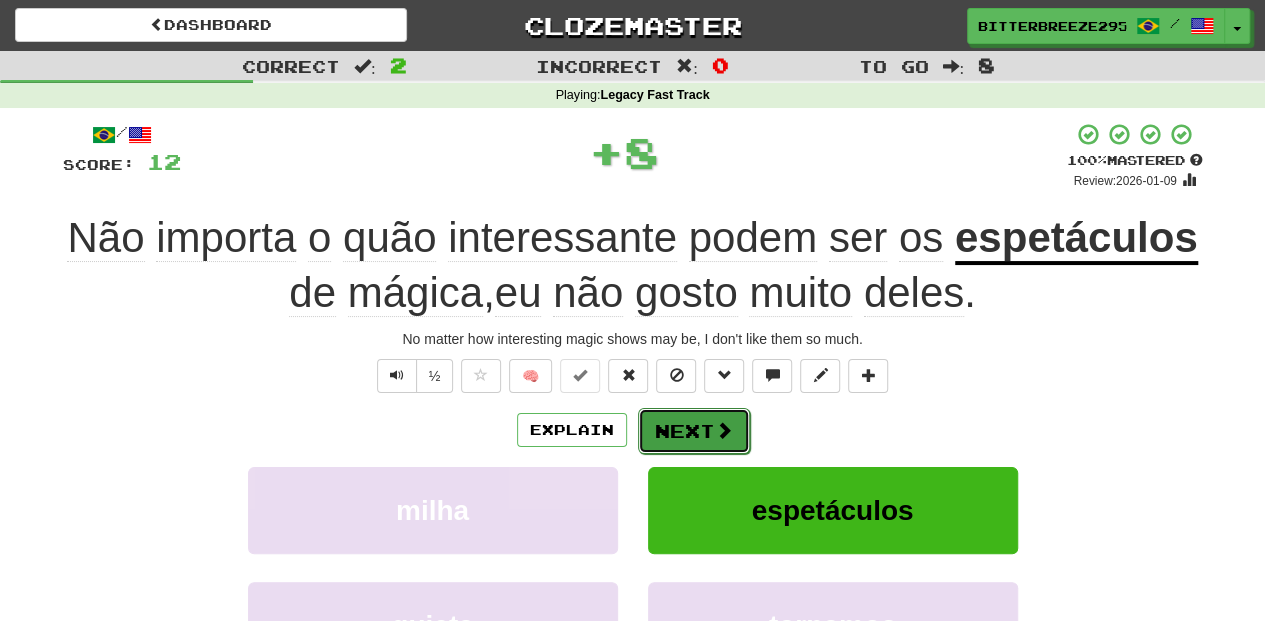 click on "Next" at bounding box center [694, 431] 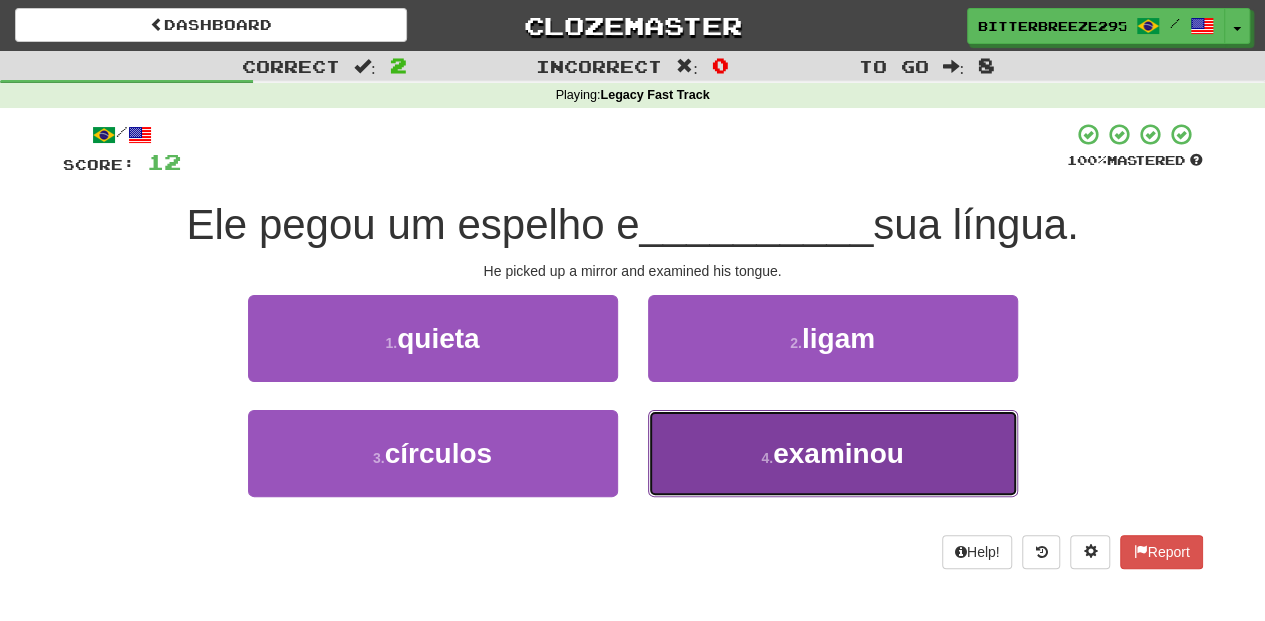 click on "4 .  examinou" at bounding box center [833, 453] 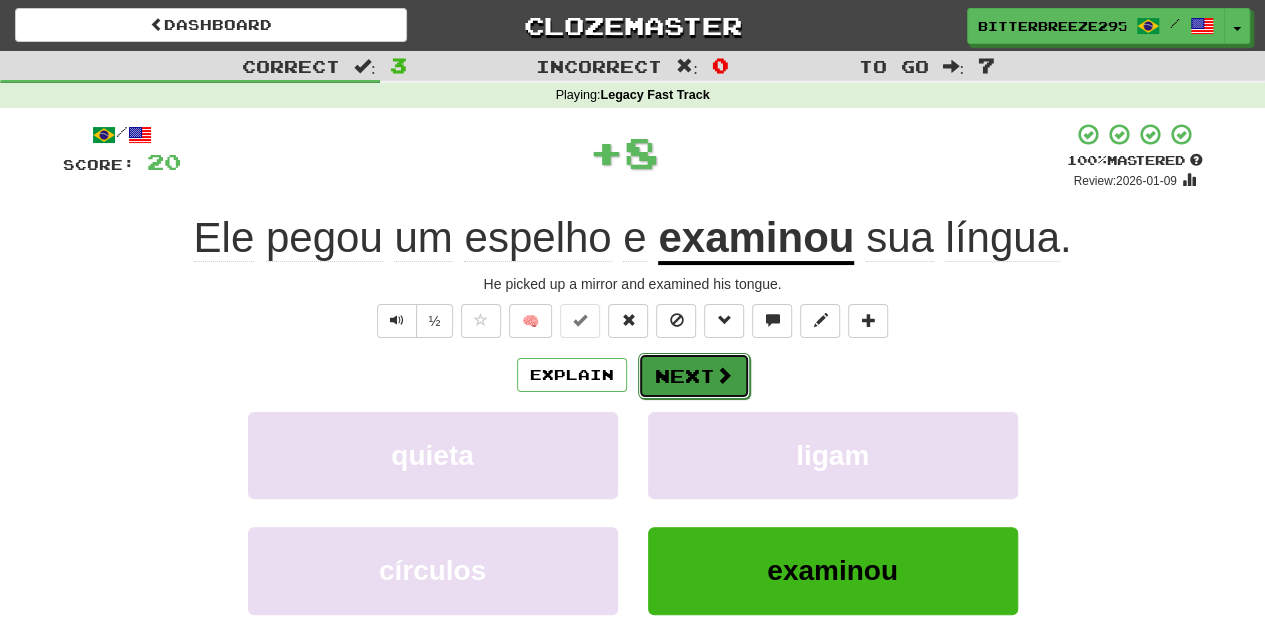 click on "Next" at bounding box center [694, 376] 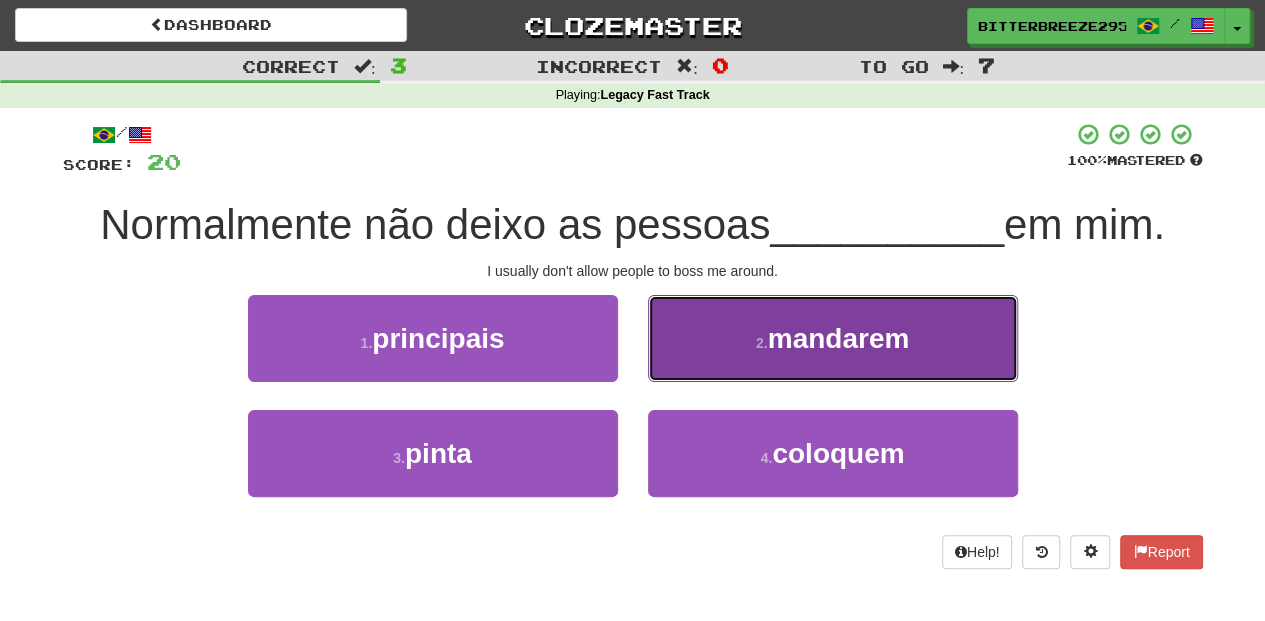 click on "2 .  mandarem" at bounding box center [833, 338] 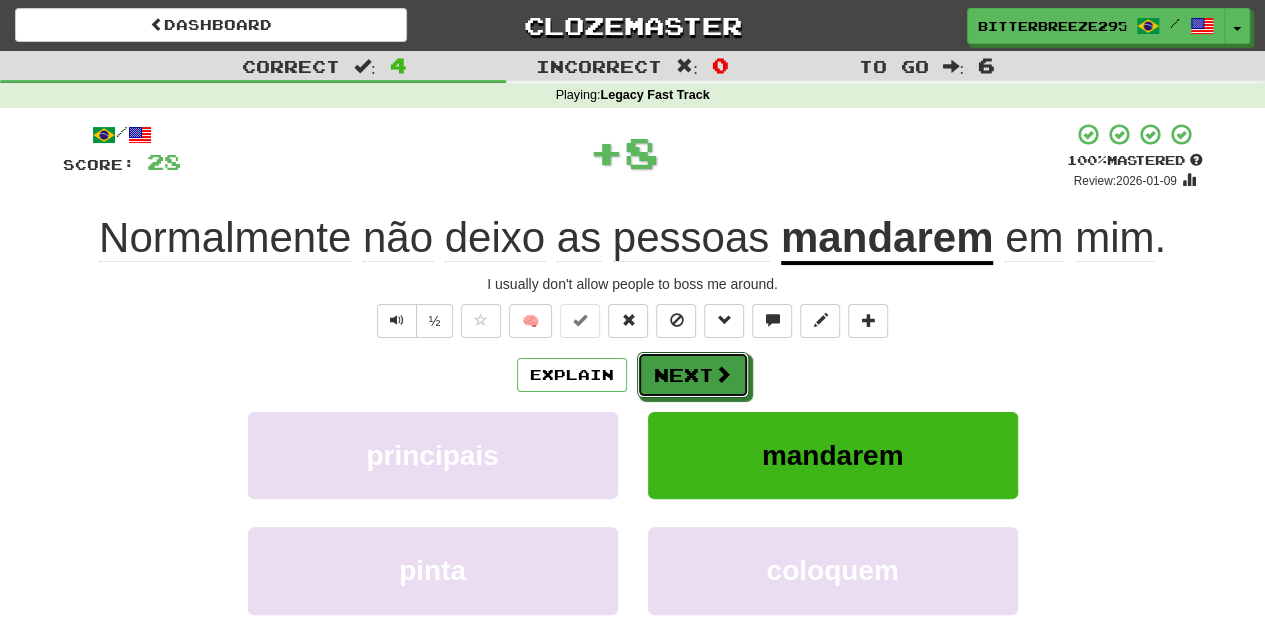 click on "Next" at bounding box center (693, 375) 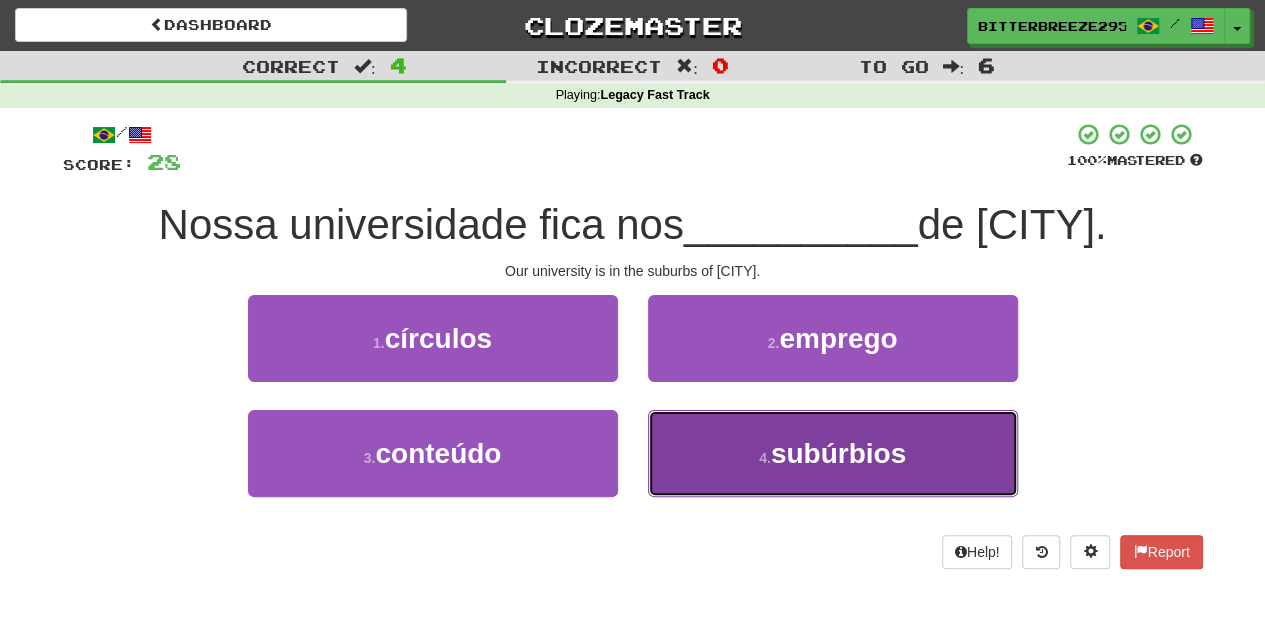 click on "4 .  subúrbios" at bounding box center (833, 453) 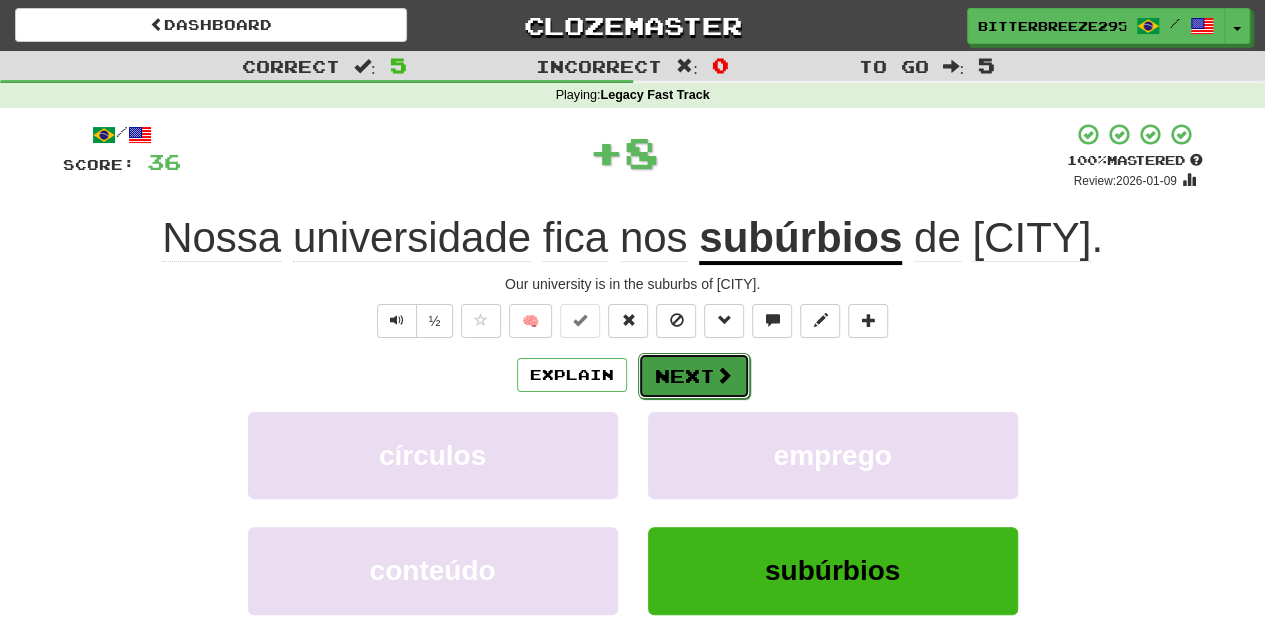 click on "Next" at bounding box center [694, 376] 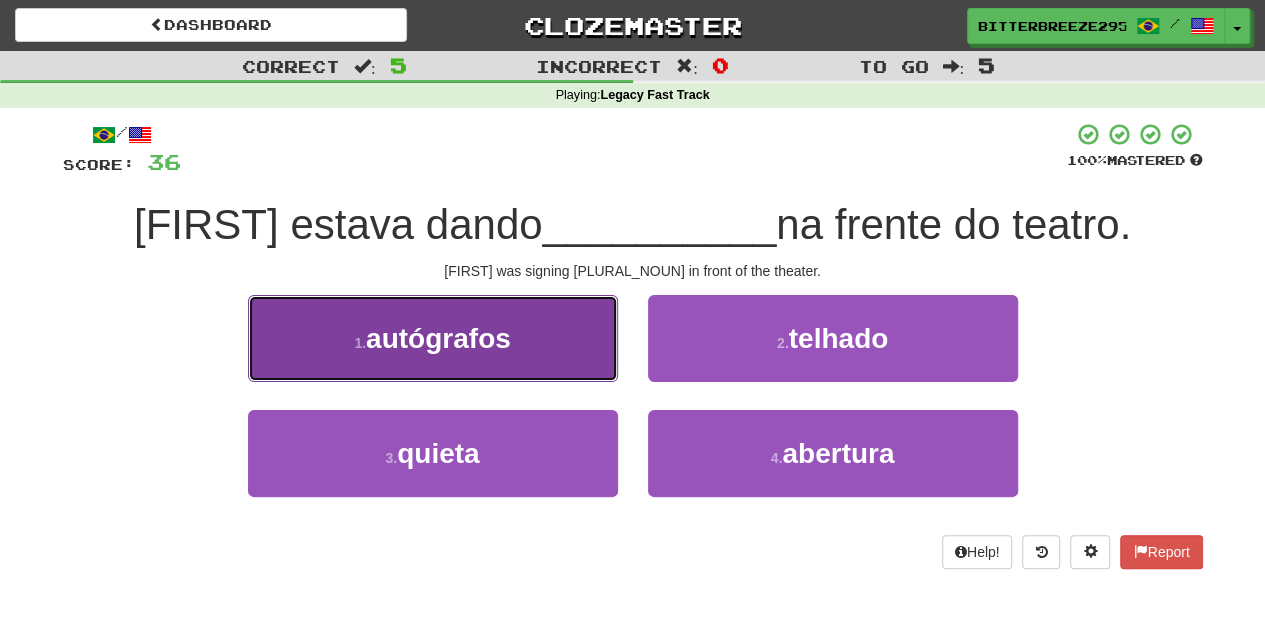 click on "1 .  autógrafos" at bounding box center (433, 338) 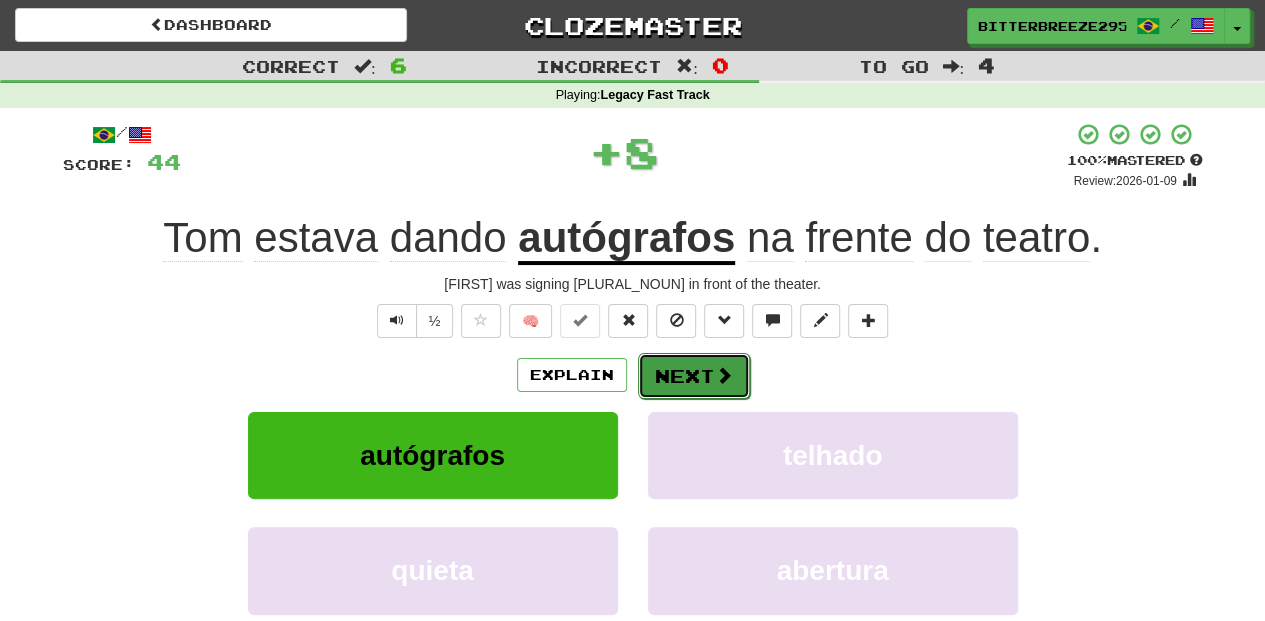 click on "Next" at bounding box center [694, 376] 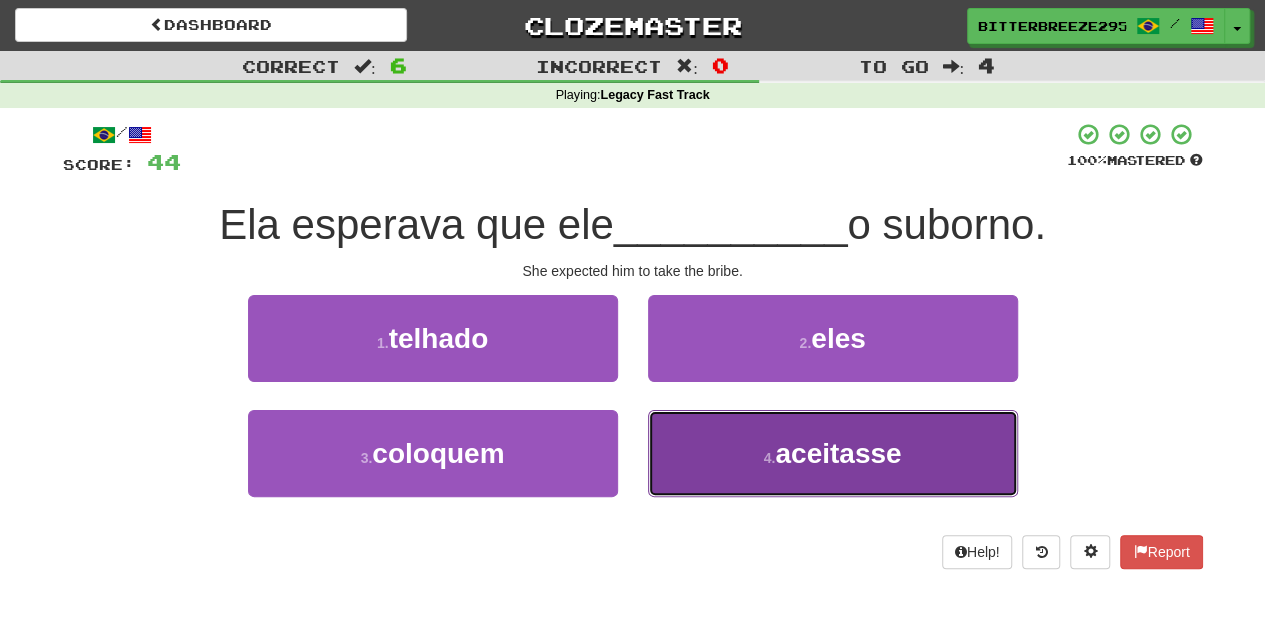 click on "4 .  aceitasse" at bounding box center (833, 453) 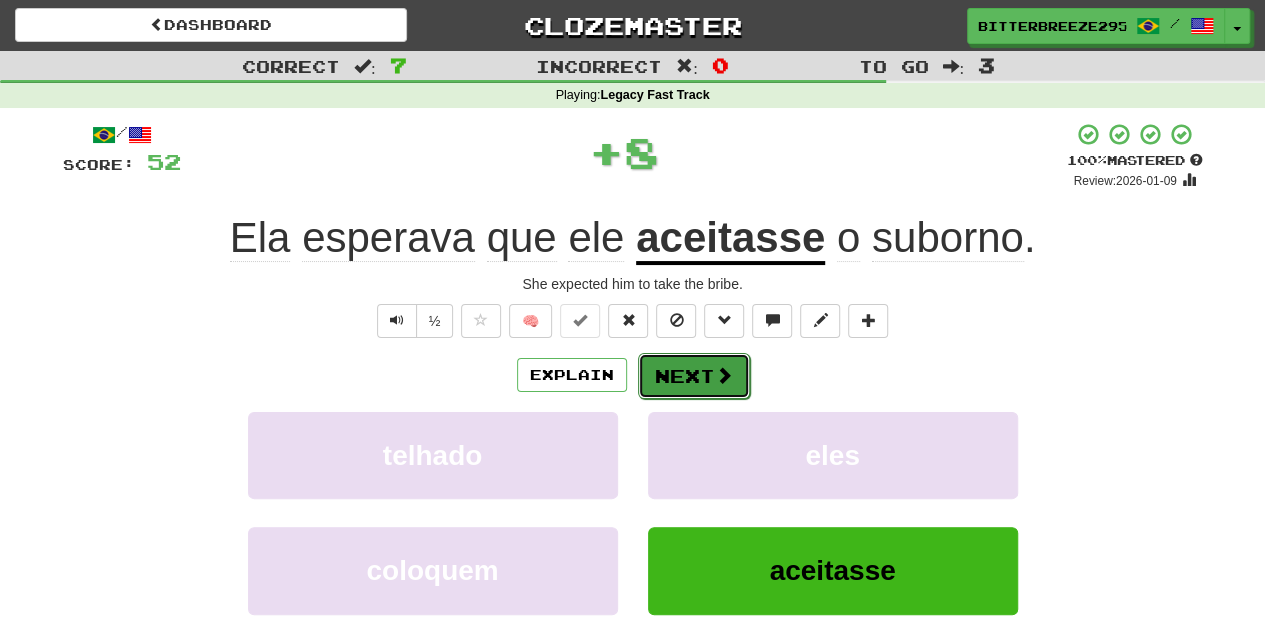 click on "Next" at bounding box center [694, 376] 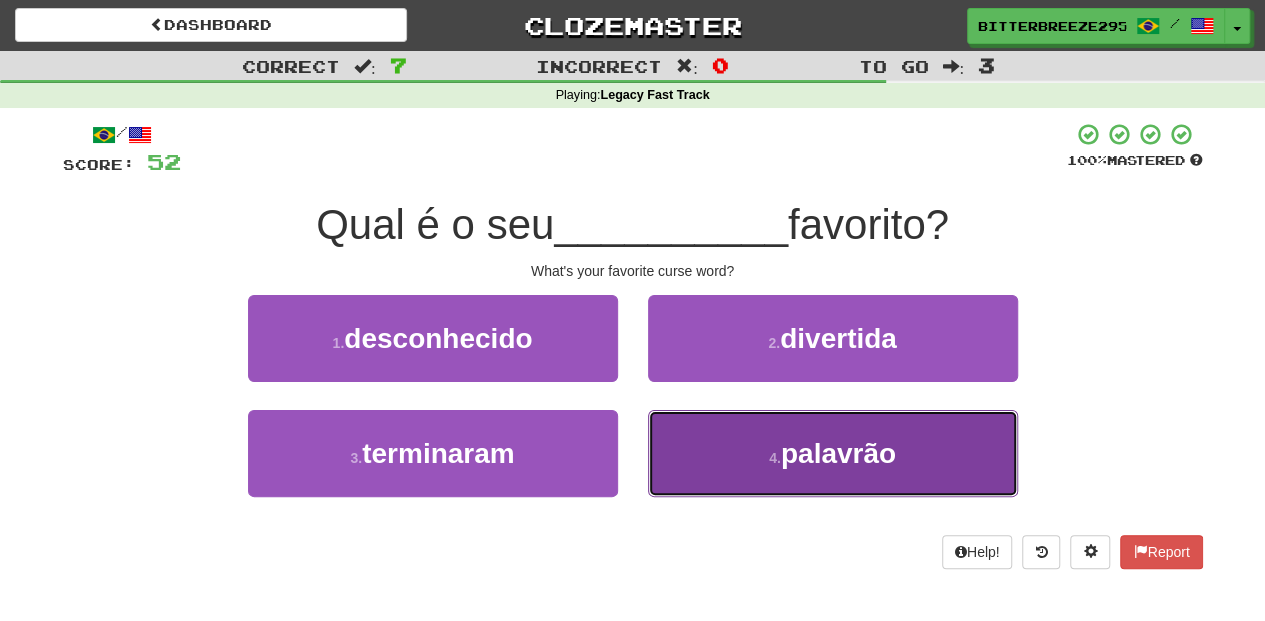 click on "4 .  palavrão" at bounding box center (833, 453) 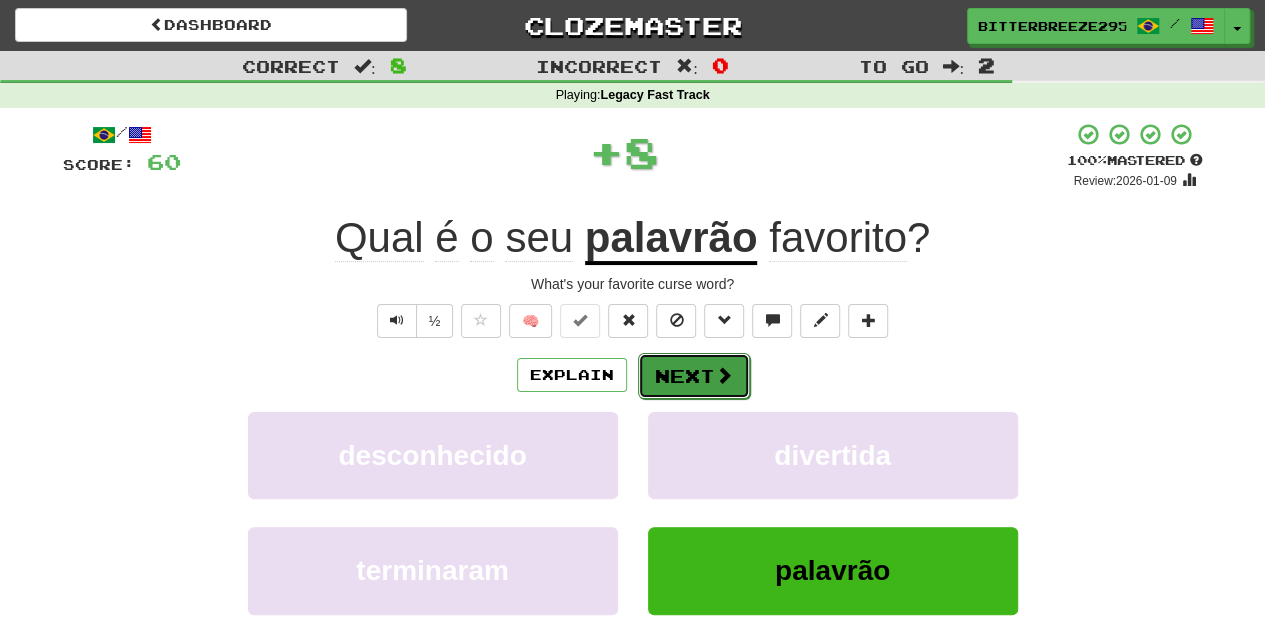 click on "Next" at bounding box center [694, 376] 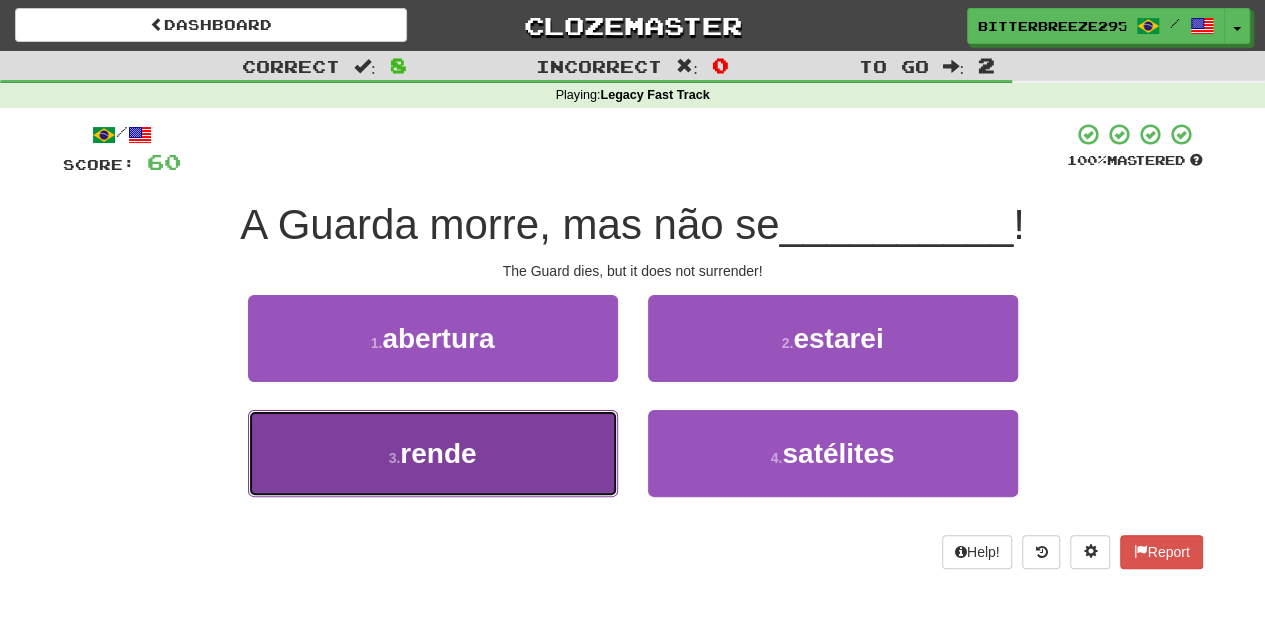 click on "3 .  rende" at bounding box center [433, 453] 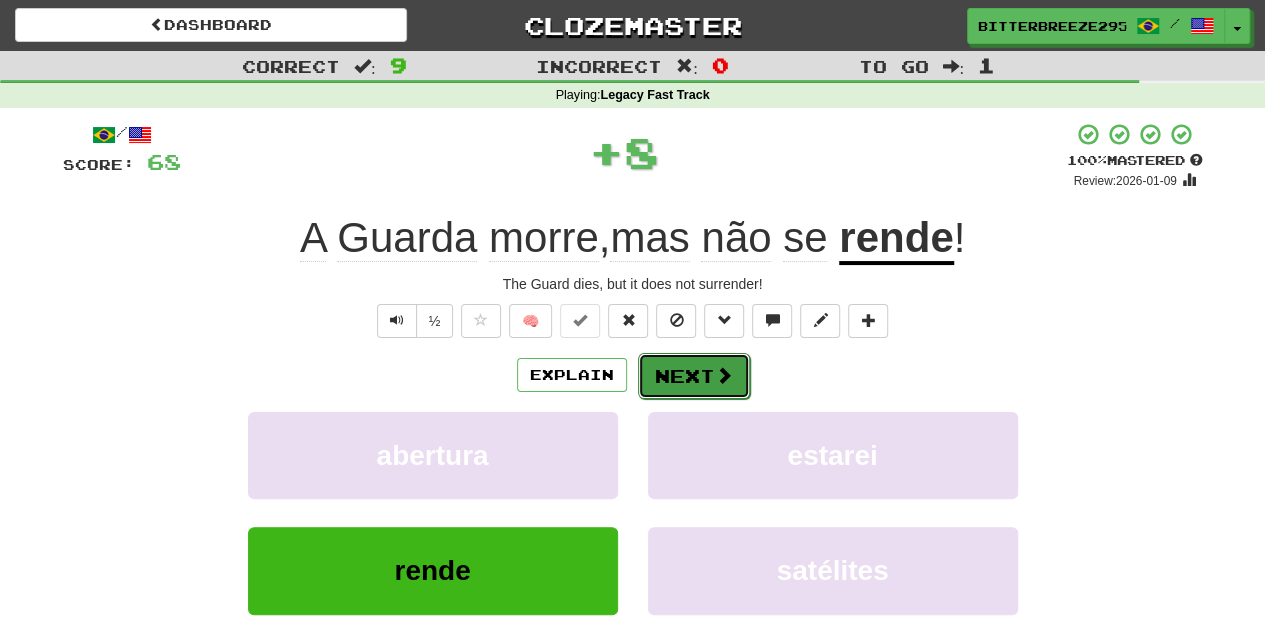 click on "Next" at bounding box center (694, 376) 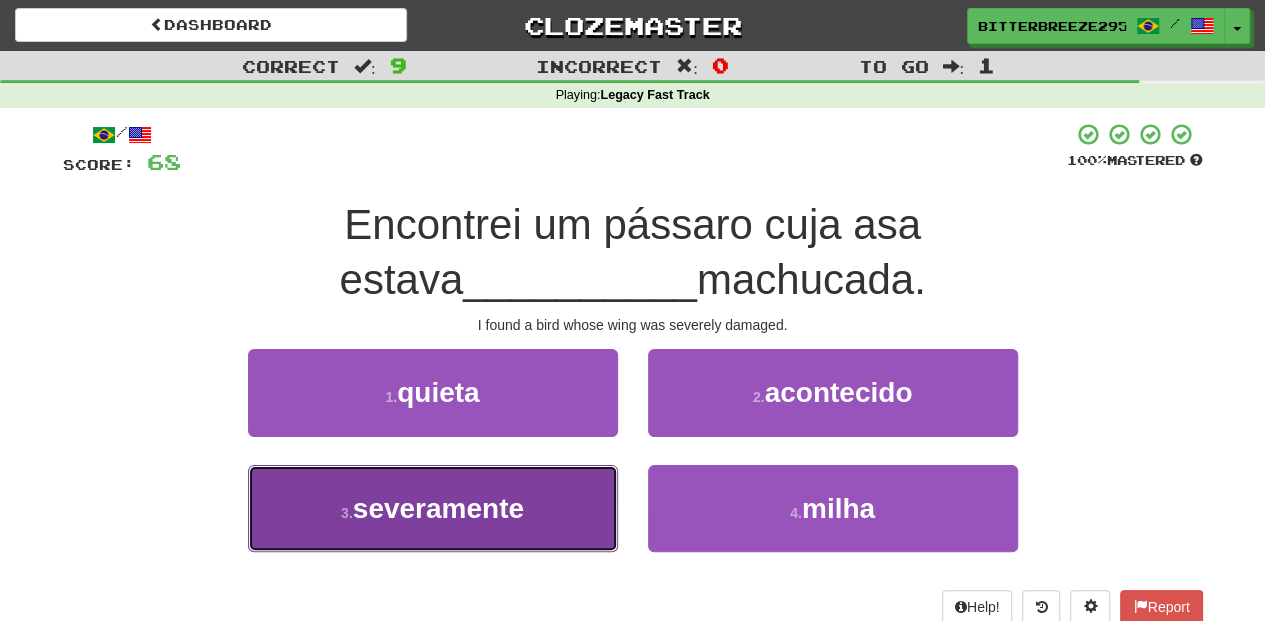 click on "3 .  severamente" at bounding box center [433, 508] 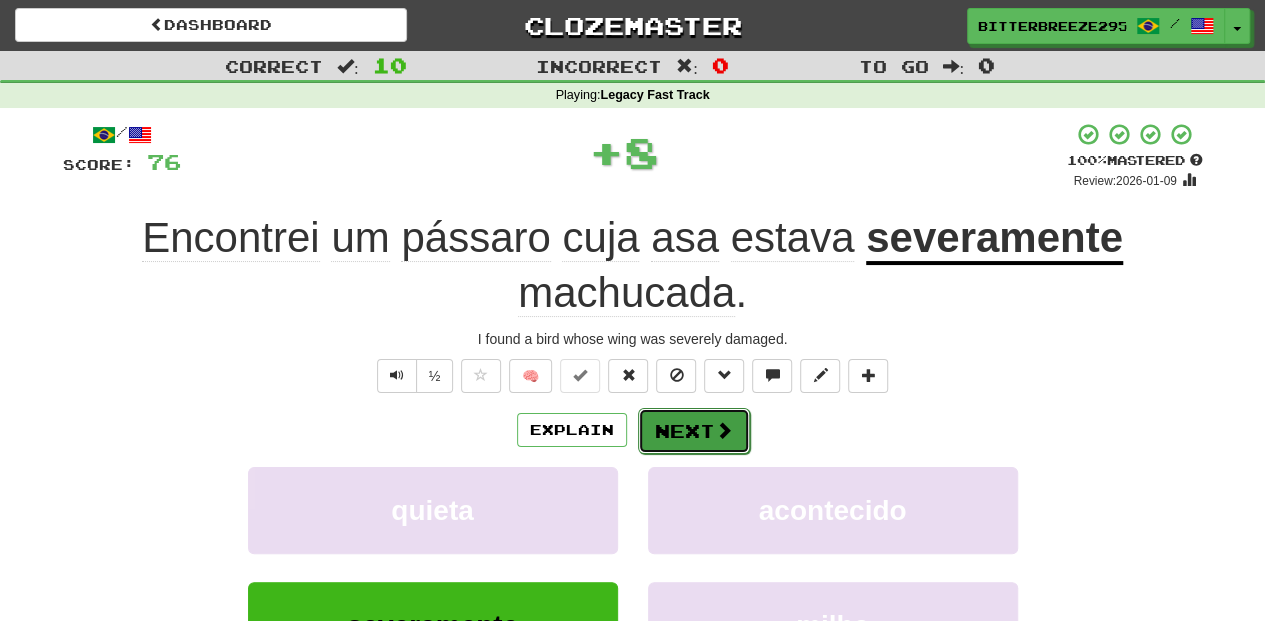 click on "Next" at bounding box center (694, 431) 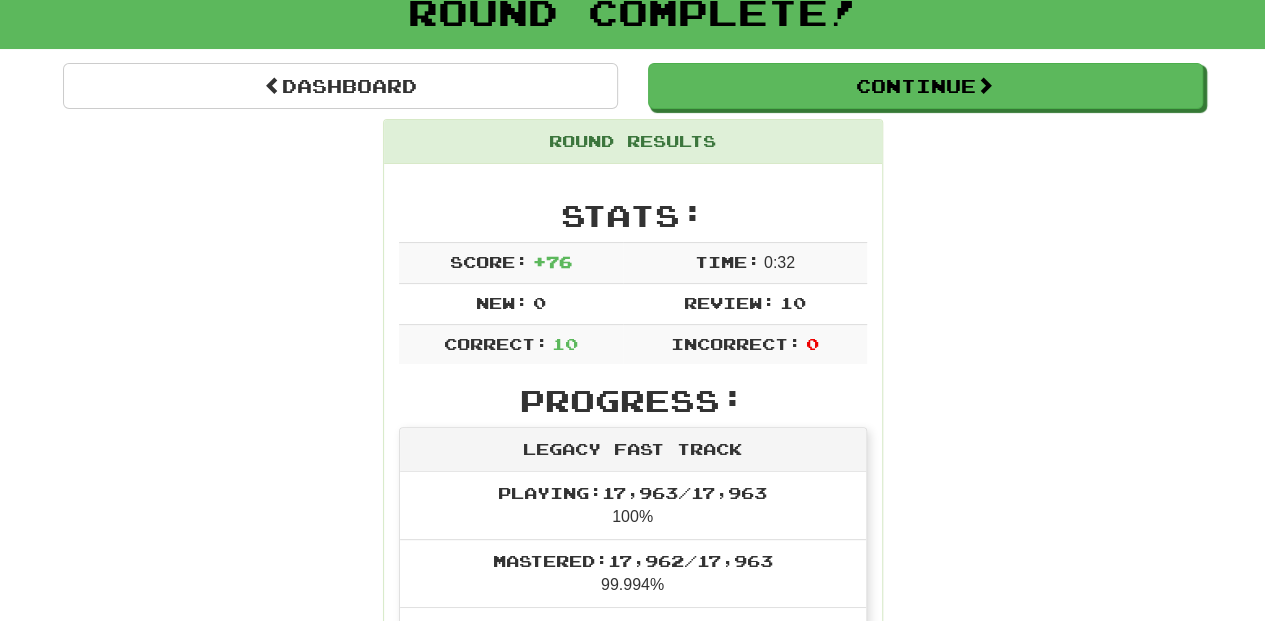 scroll, scrollTop: 0, scrollLeft: 0, axis: both 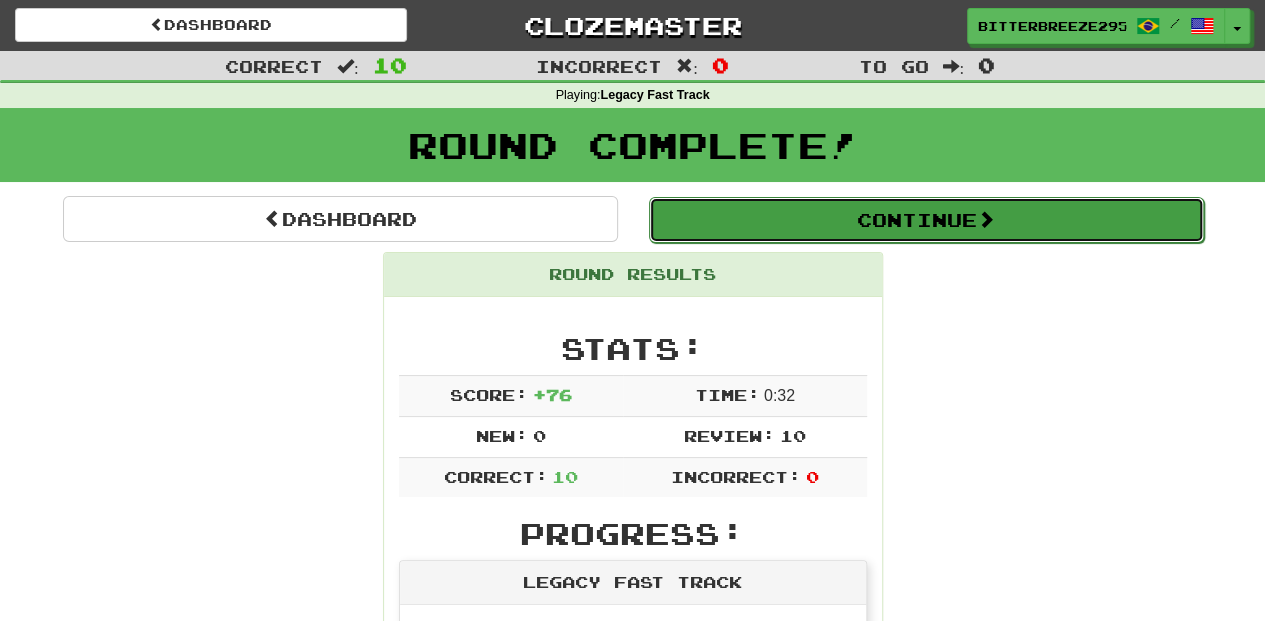 click on "Continue" at bounding box center (926, 220) 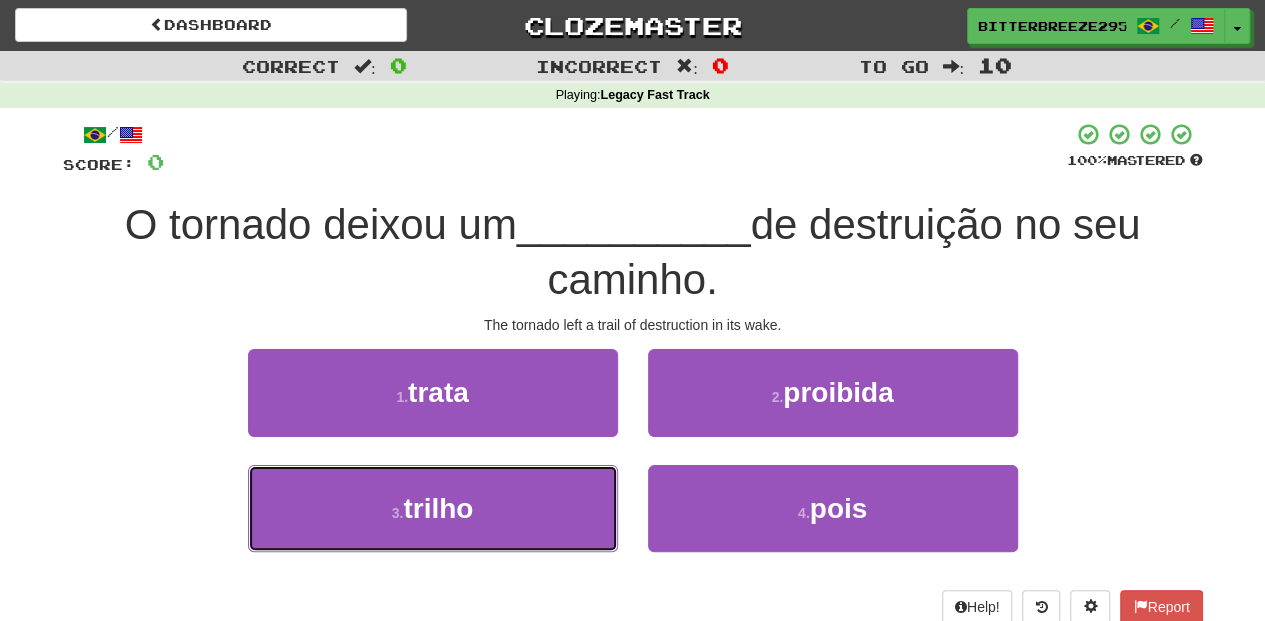click on "3 .  trilho" at bounding box center [433, 508] 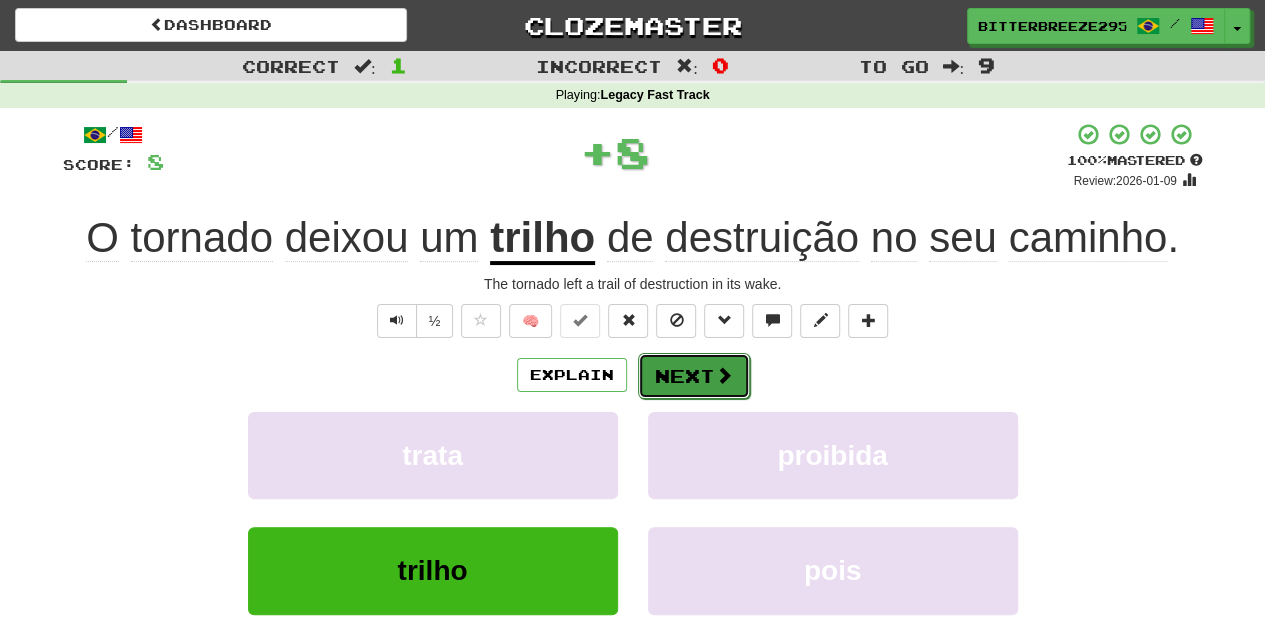 click on "Next" at bounding box center [694, 376] 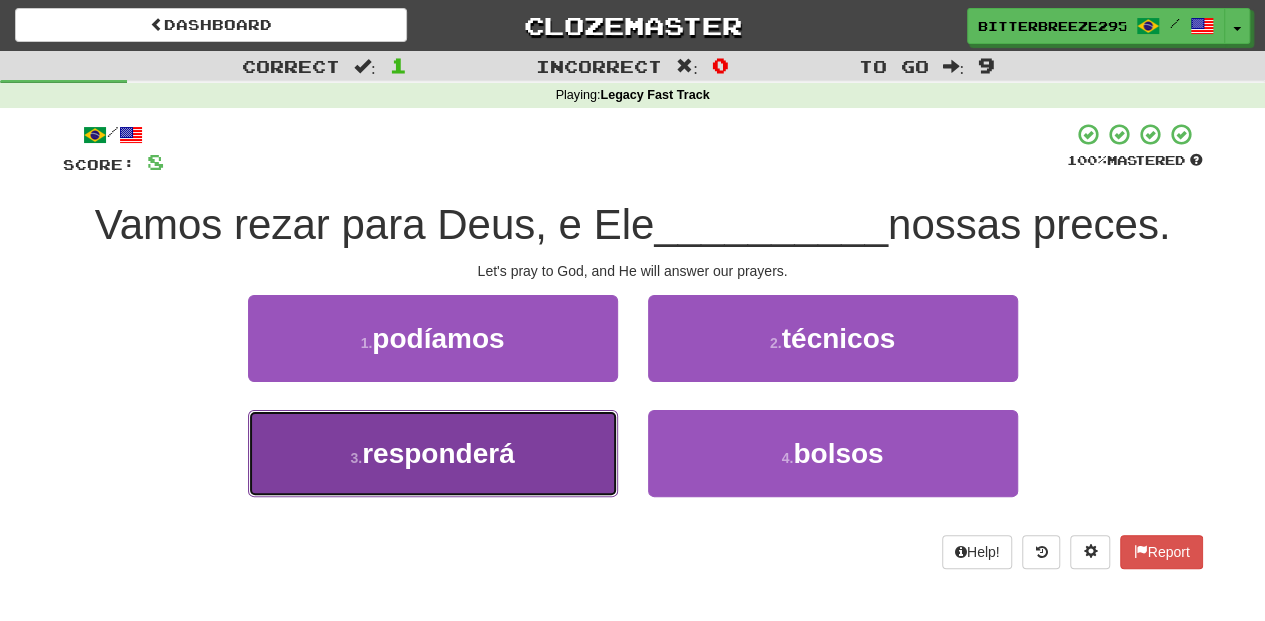 click on "3 .  responderá" at bounding box center [433, 453] 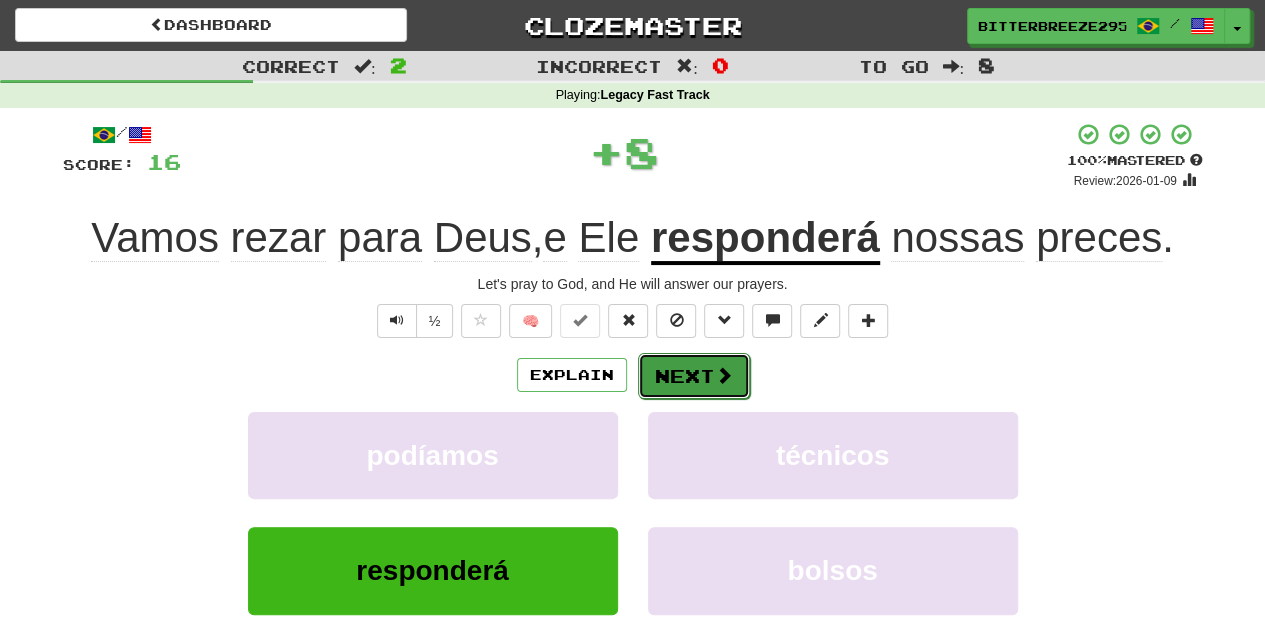 click on "Next" at bounding box center [694, 376] 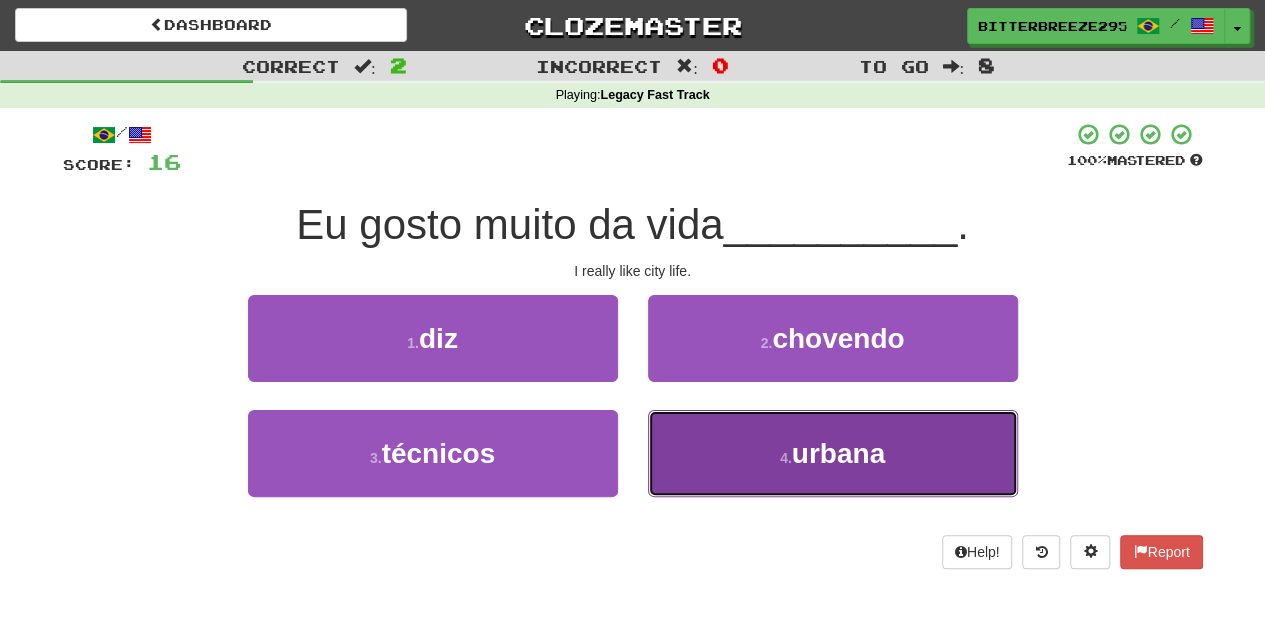 click on "4 .  urbana" at bounding box center (833, 453) 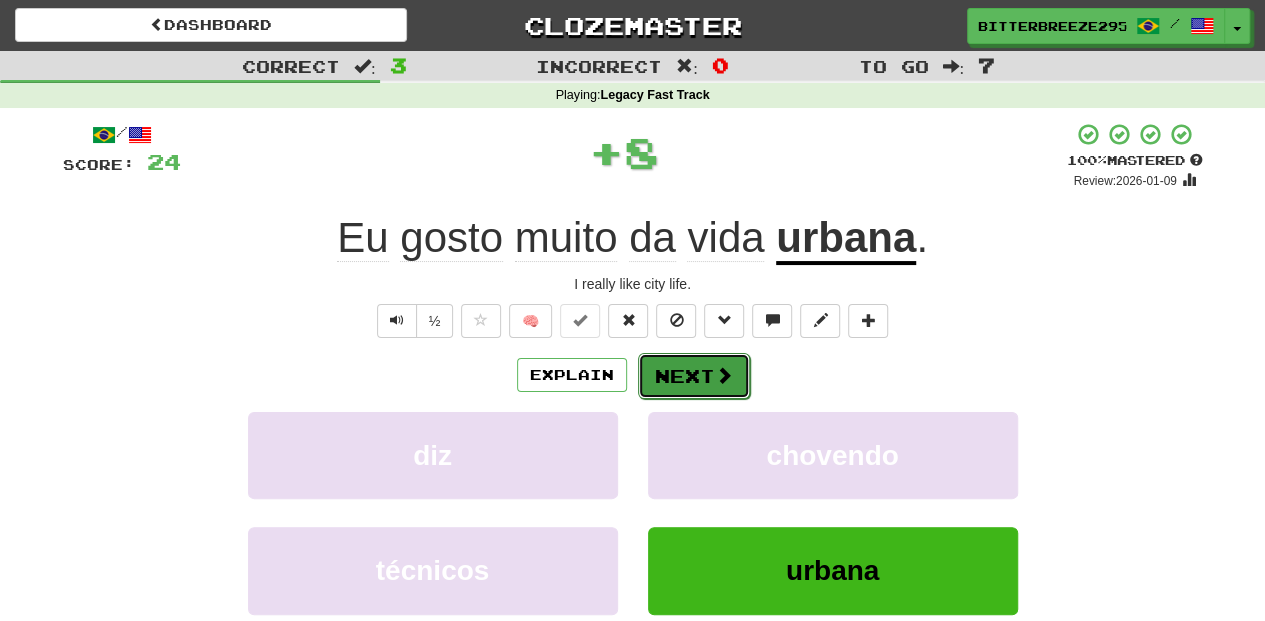 click on "Next" at bounding box center [694, 376] 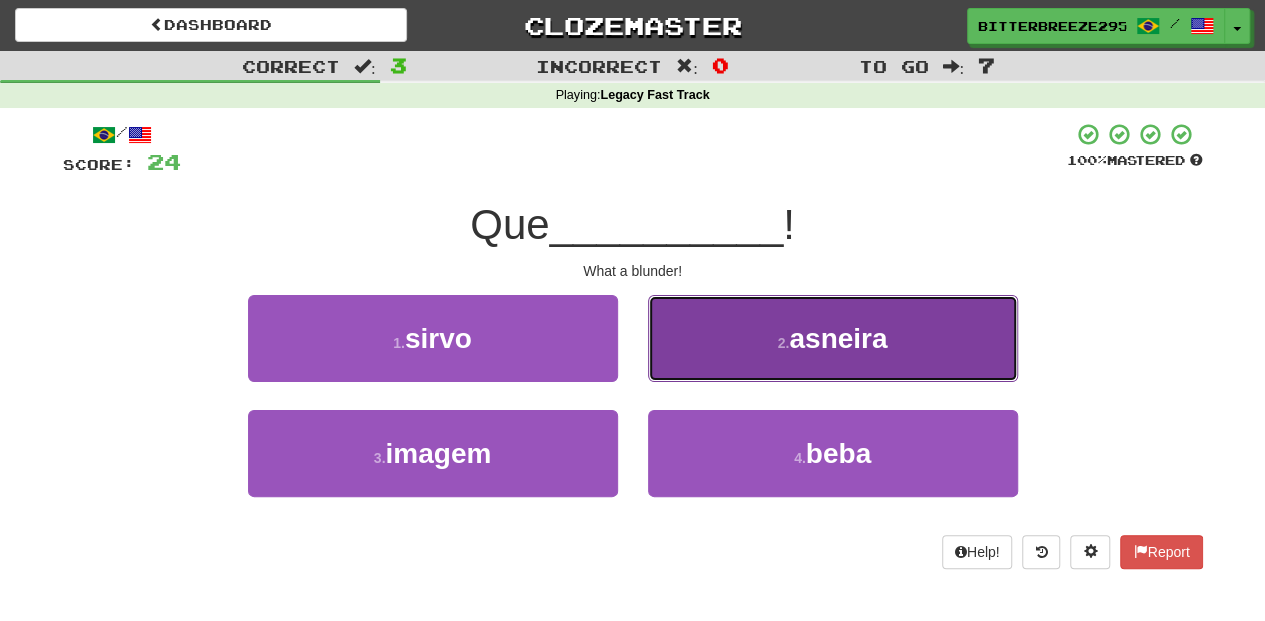 click on "2 .  asneira" at bounding box center (833, 338) 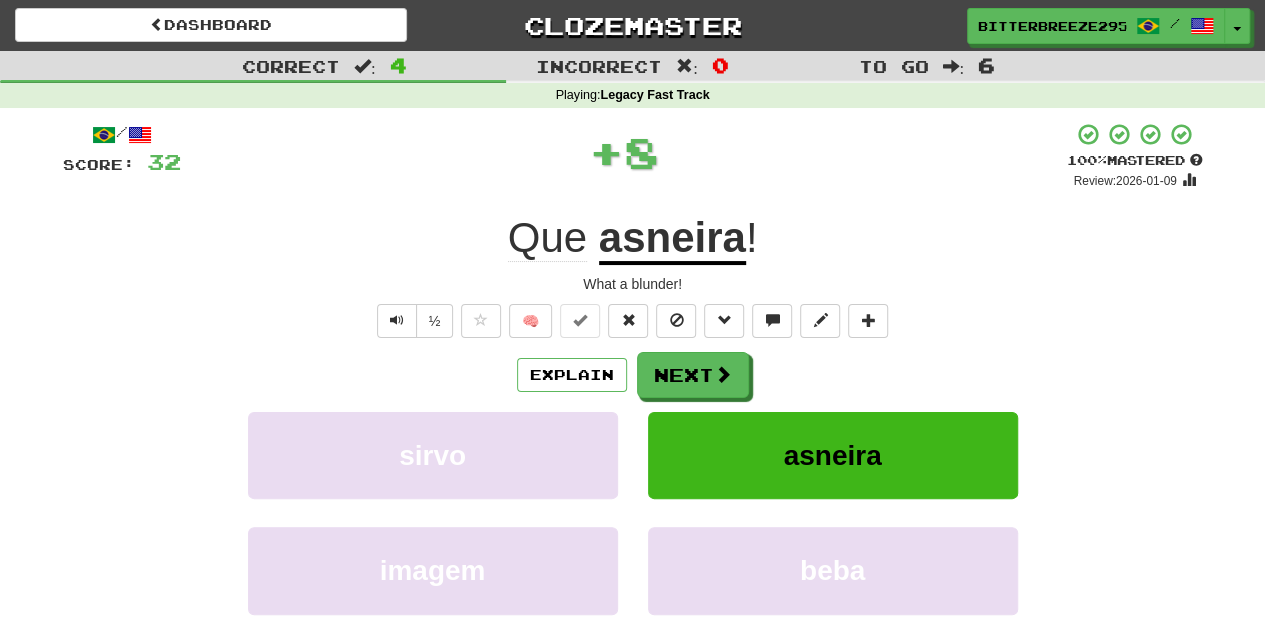 click on "/  Score:   32 + 8 100 %  Mastered Review:  2026-01-09 Que   asneira ! What a blunder! ½ 🧠 Explain Next sirvo asneira imagem beba Learn more: sirvo asneira imagem beba  Help!  Report Sentence Source" at bounding box center (633, 435) 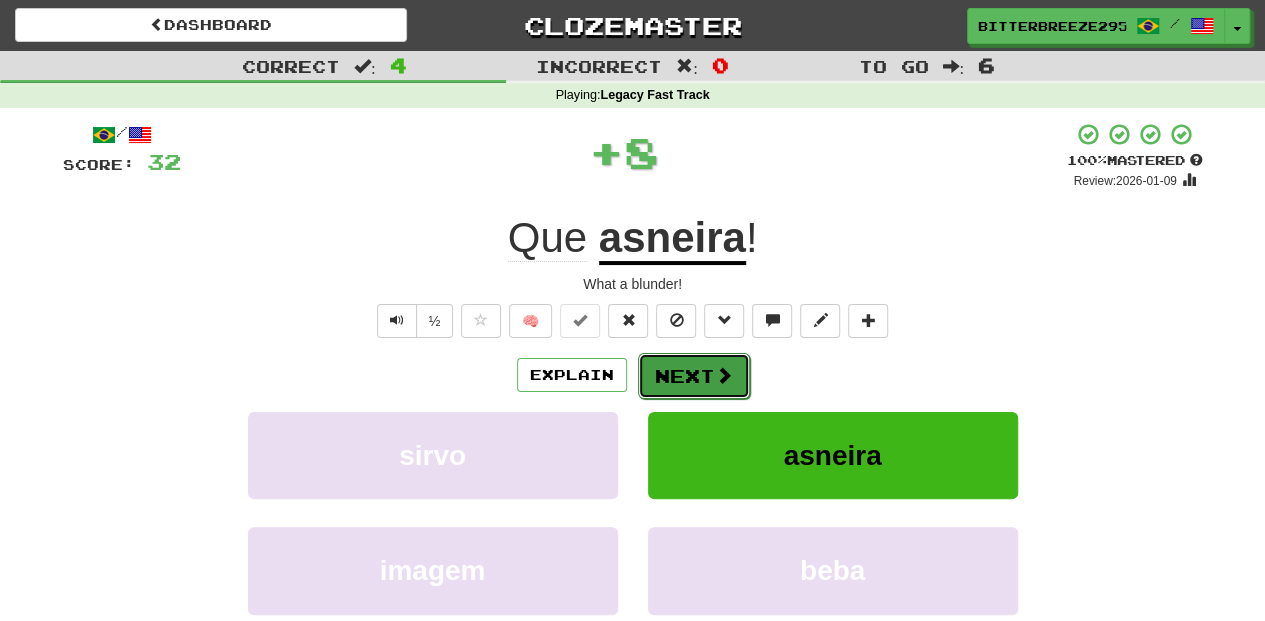 drag, startPoint x: 670, startPoint y: 346, endPoint x: 667, endPoint y: 365, distance: 19.235384 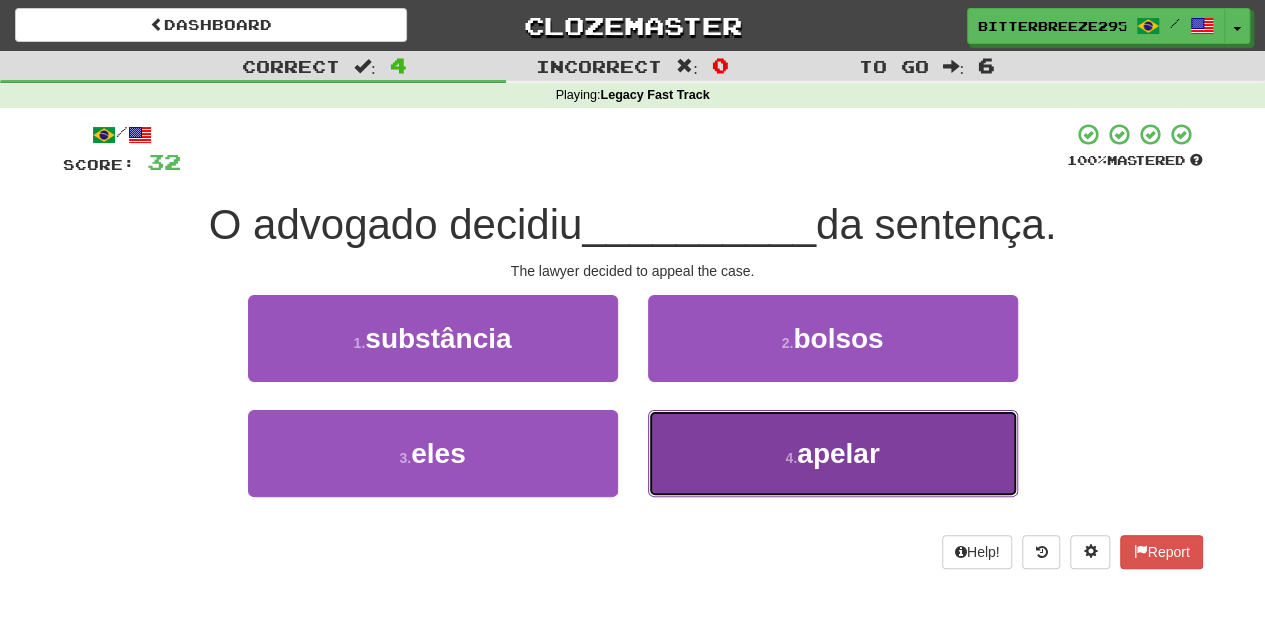 click on "4 .  apelar" at bounding box center [833, 453] 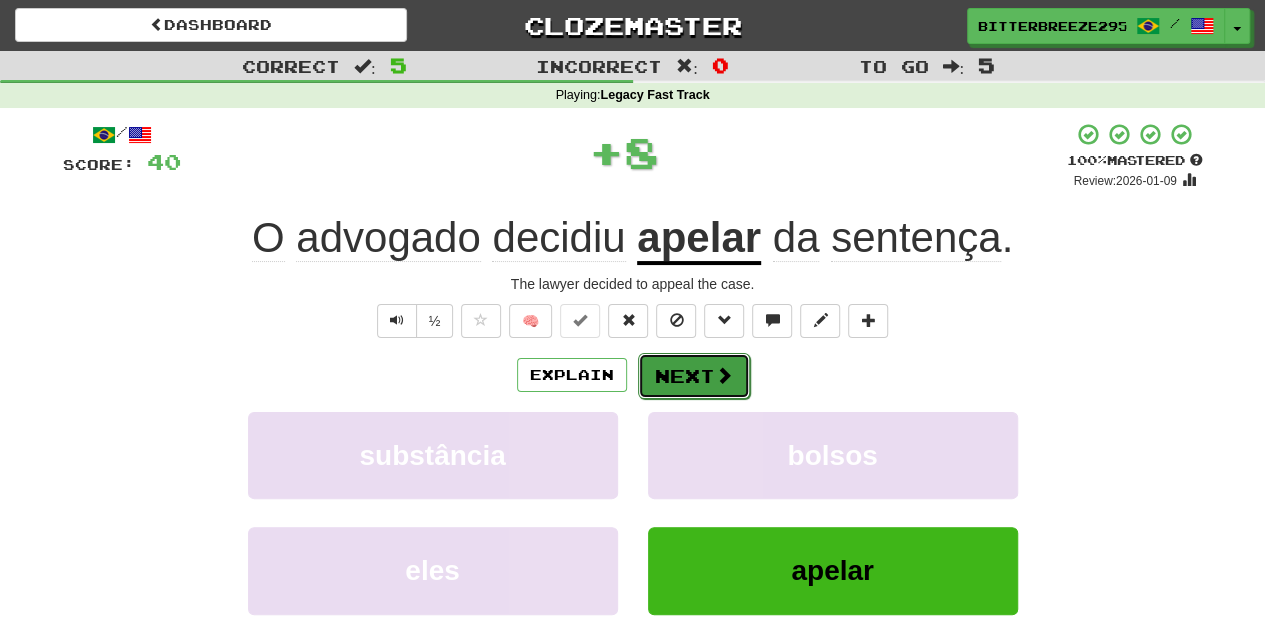 click on "Next" at bounding box center (694, 376) 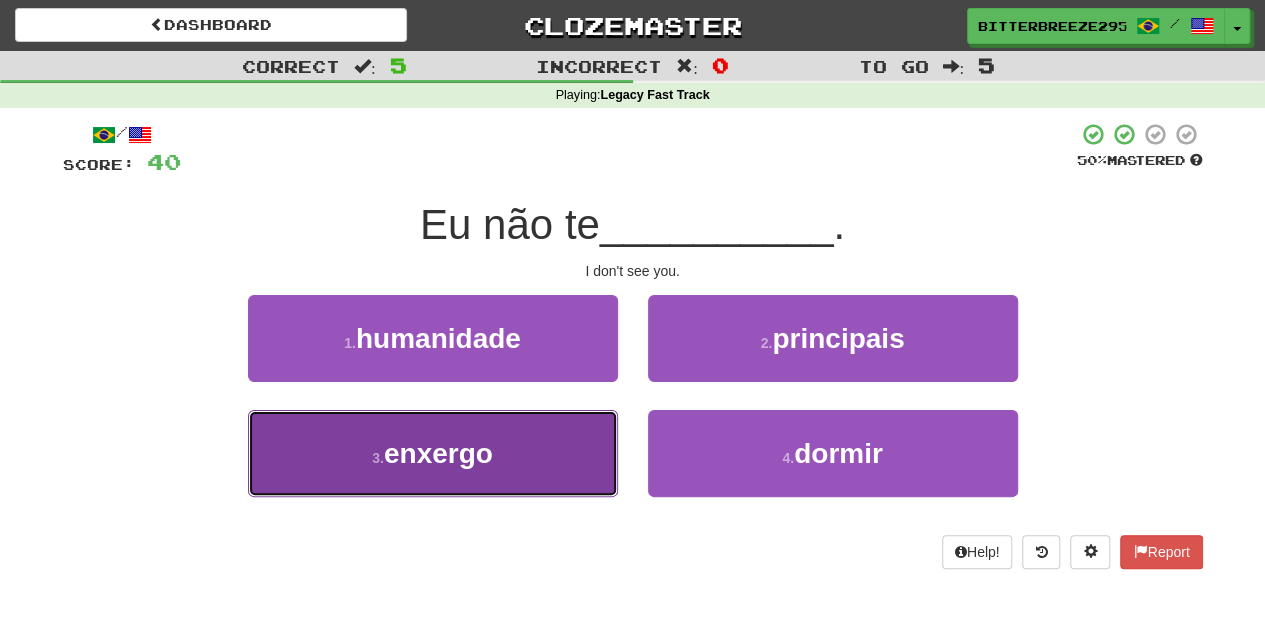 click on "3 .  enxergo" at bounding box center (433, 453) 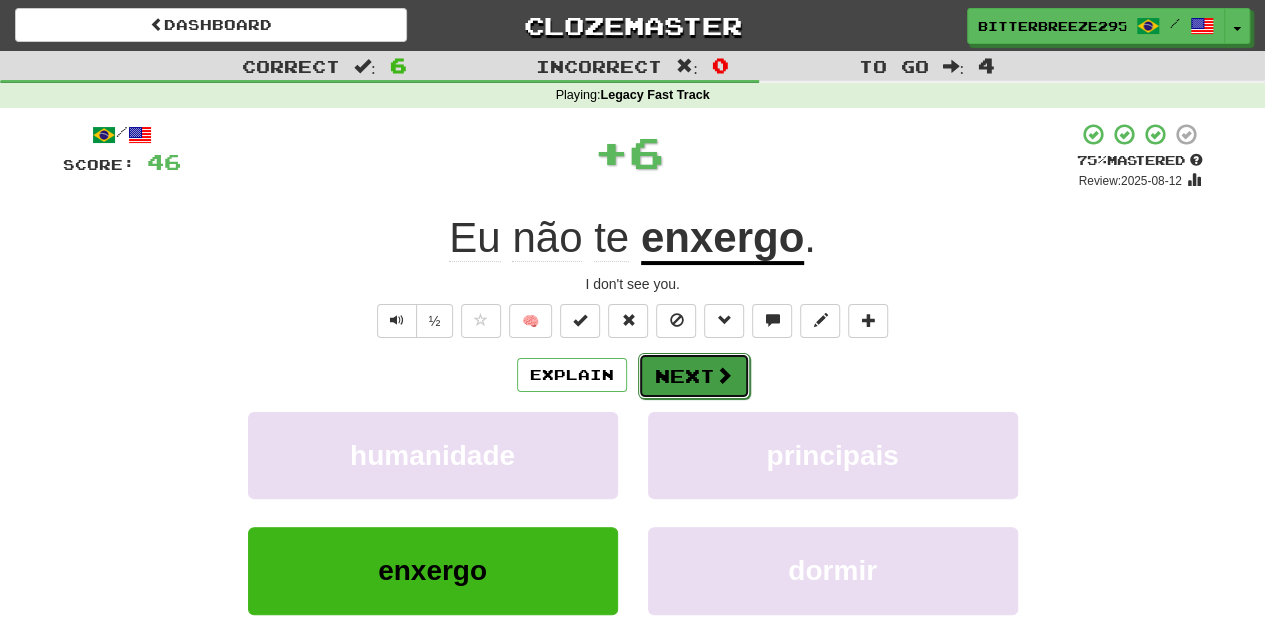click on "Next" at bounding box center [694, 376] 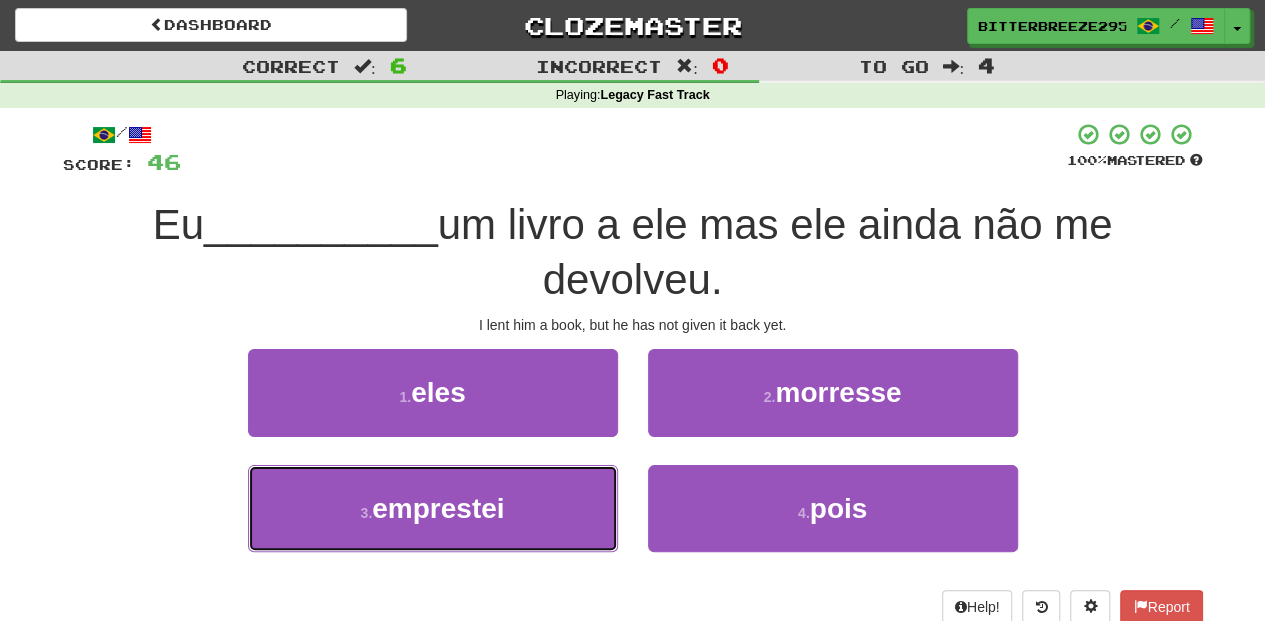 click on "3 .  emprestei" at bounding box center [433, 508] 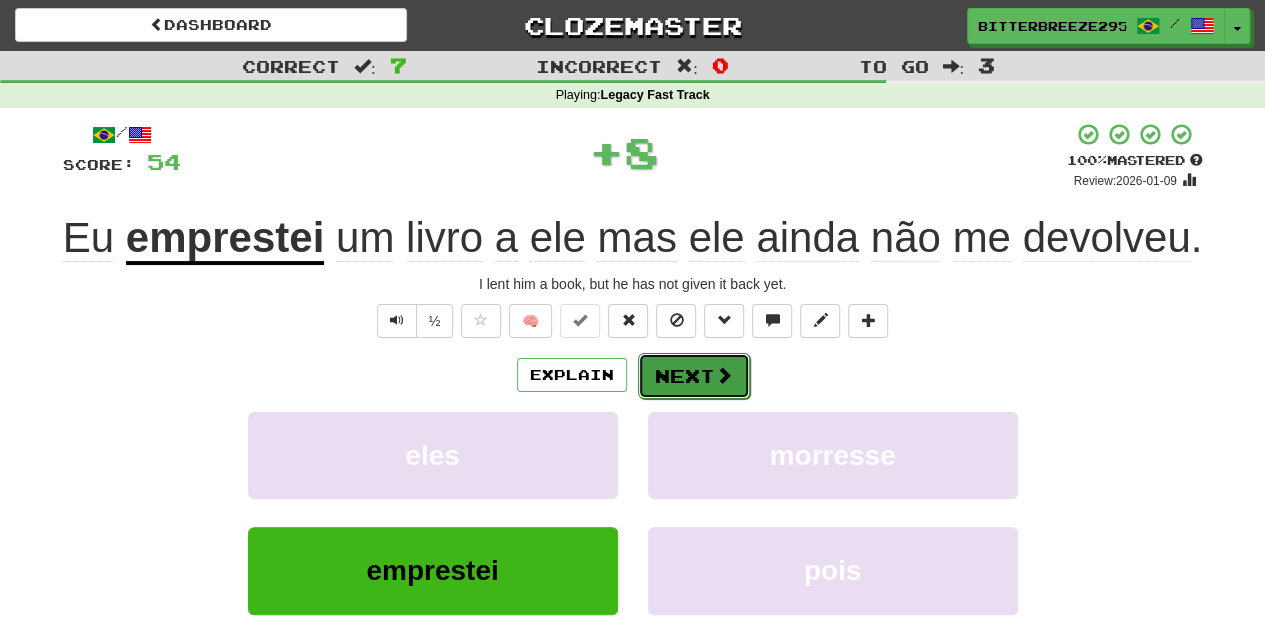 click on "Next" at bounding box center [694, 376] 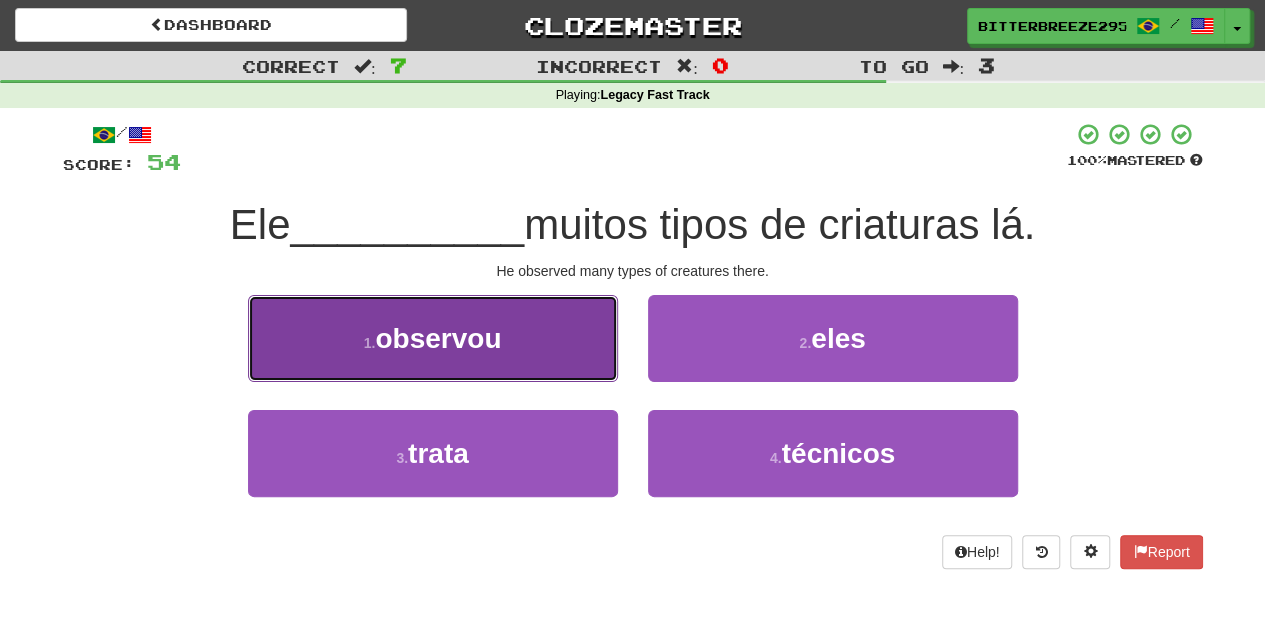 click on "1 .  observou" at bounding box center (433, 338) 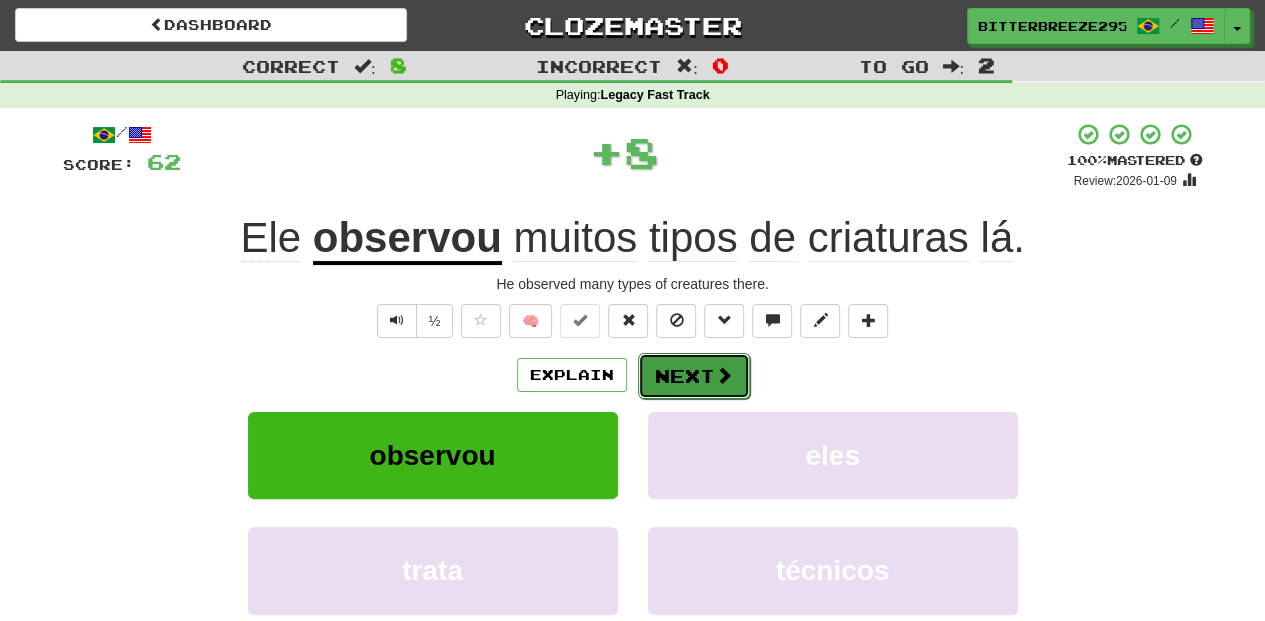 click on "Next" at bounding box center [694, 376] 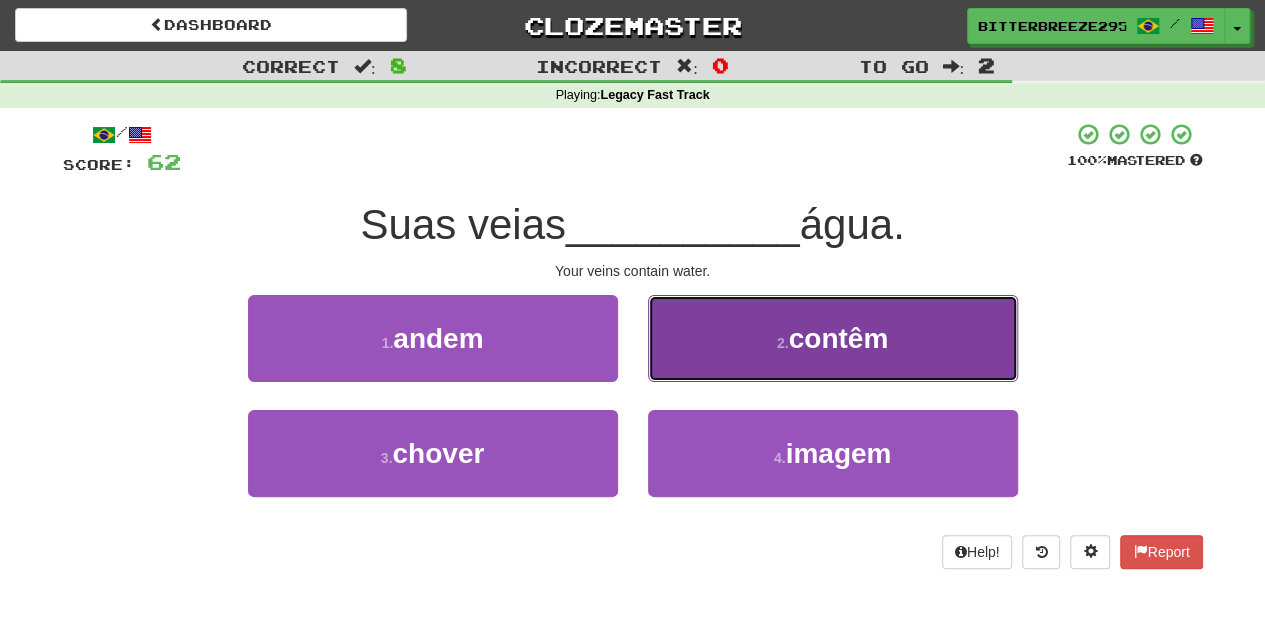 click on "2 .  contêm" at bounding box center (833, 338) 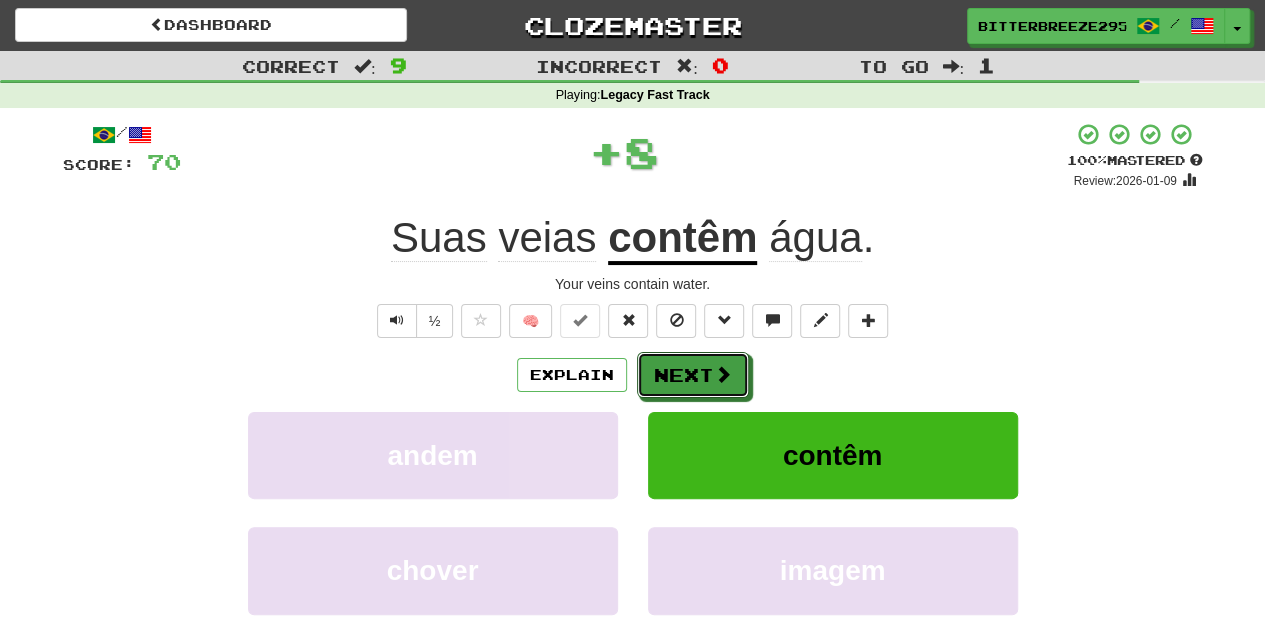 click on "Next" at bounding box center [693, 375] 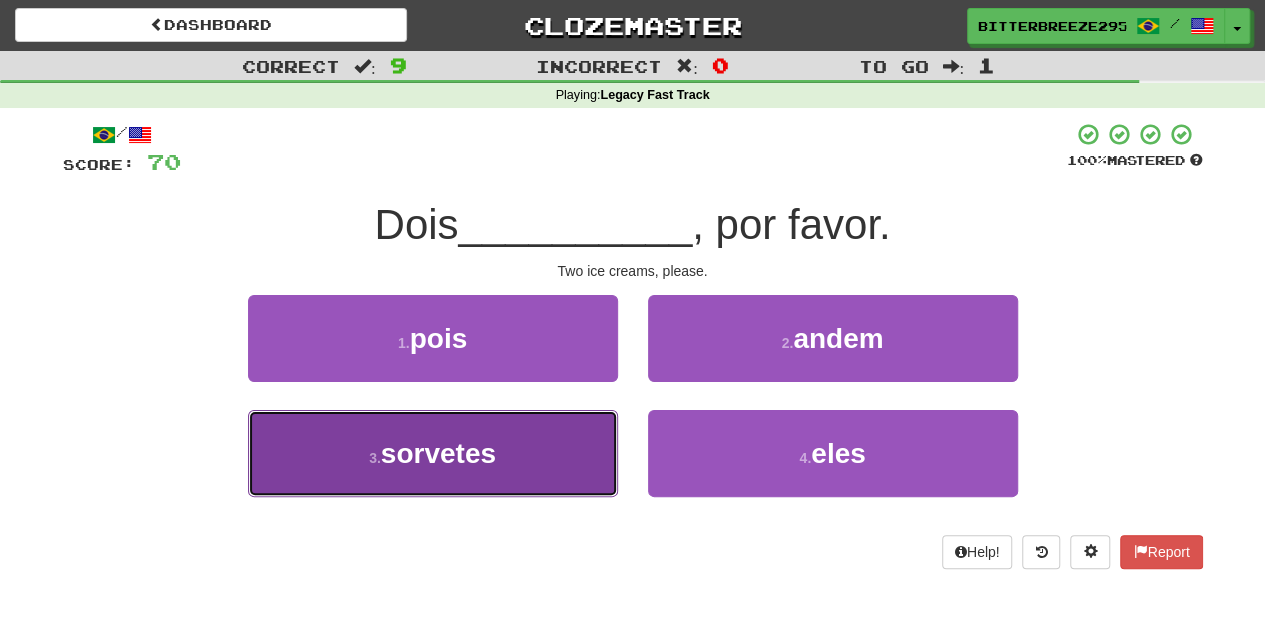 click on "3 .  sorvetes" at bounding box center [433, 453] 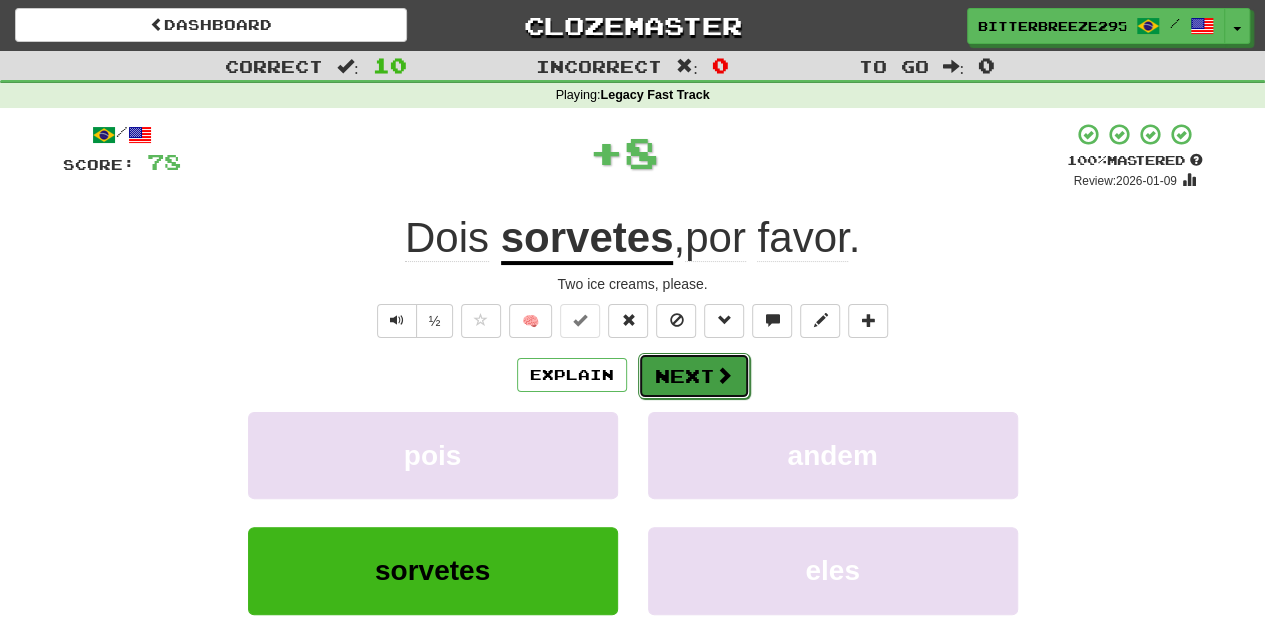 click on "Next" at bounding box center [694, 376] 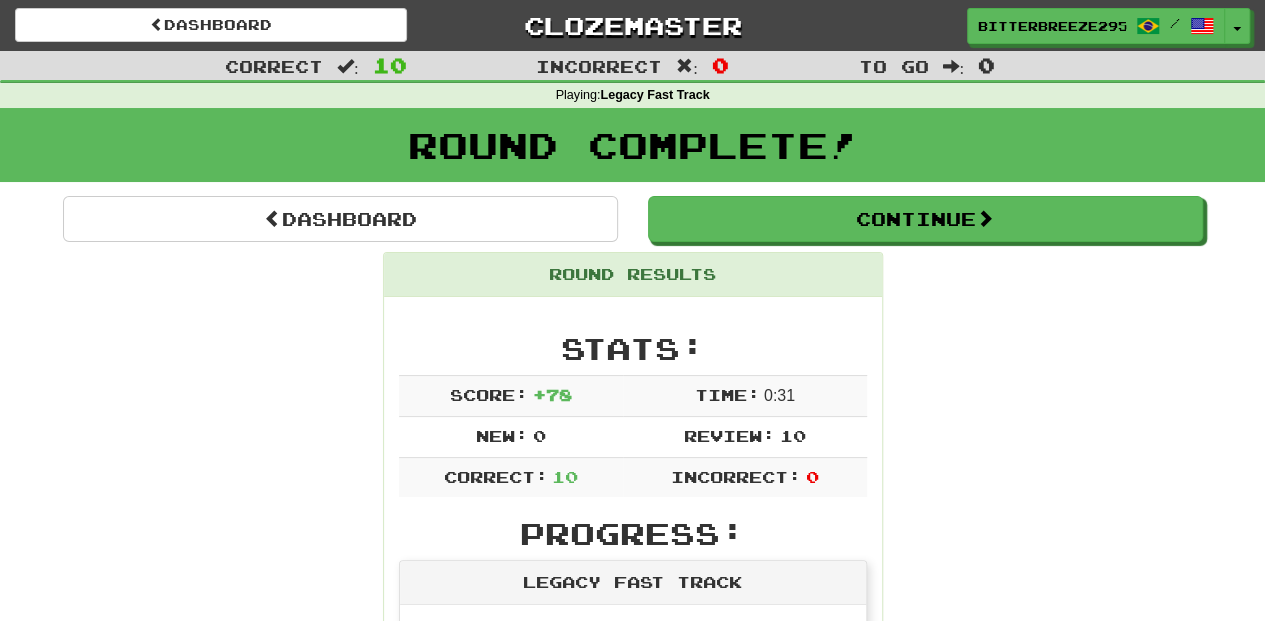 scroll, scrollTop: 0, scrollLeft: 0, axis: both 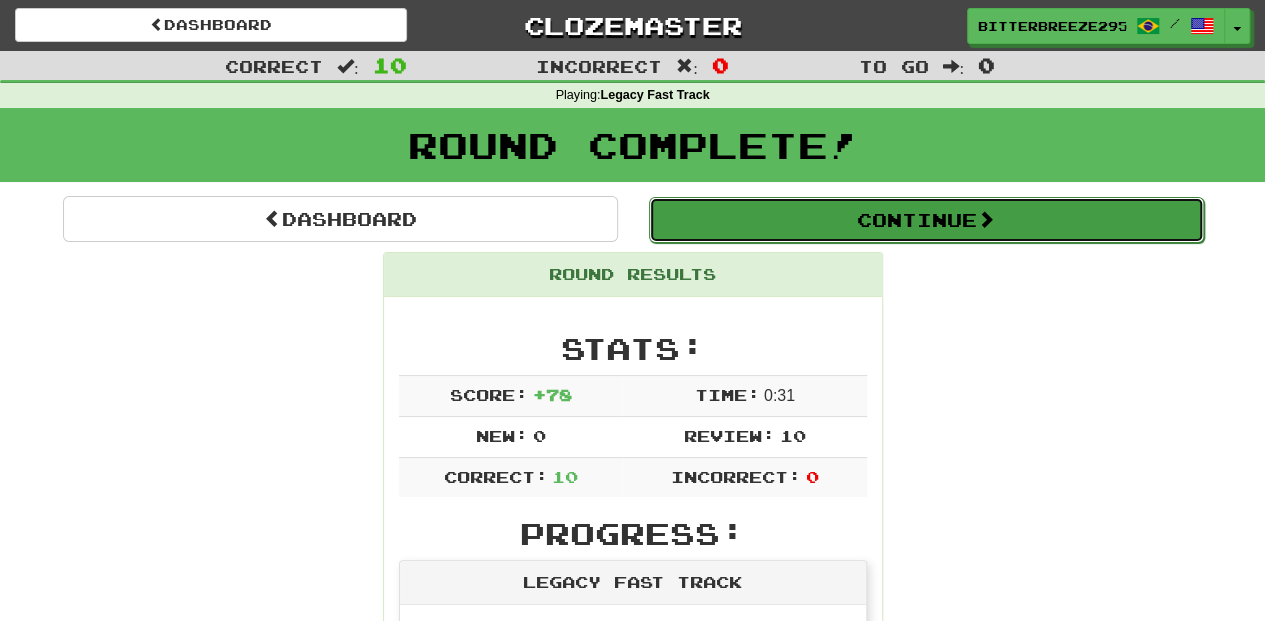 click on "Continue" at bounding box center (926, 220) 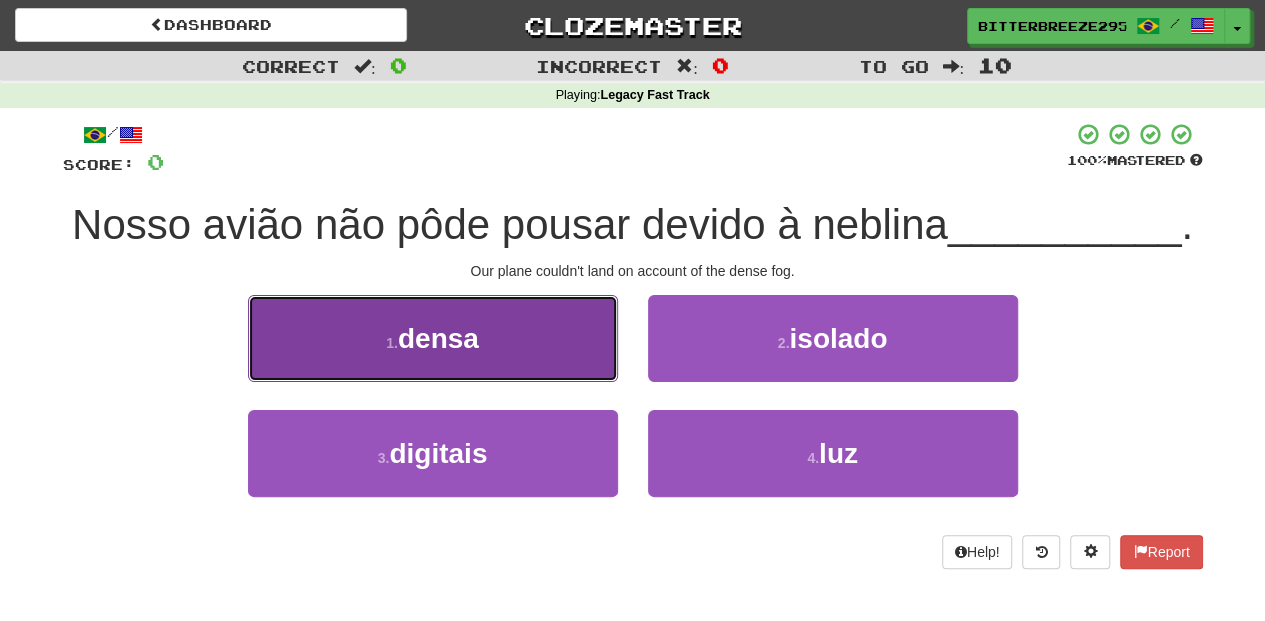 click on "1 .  densa" at bounding box center [433, 338] 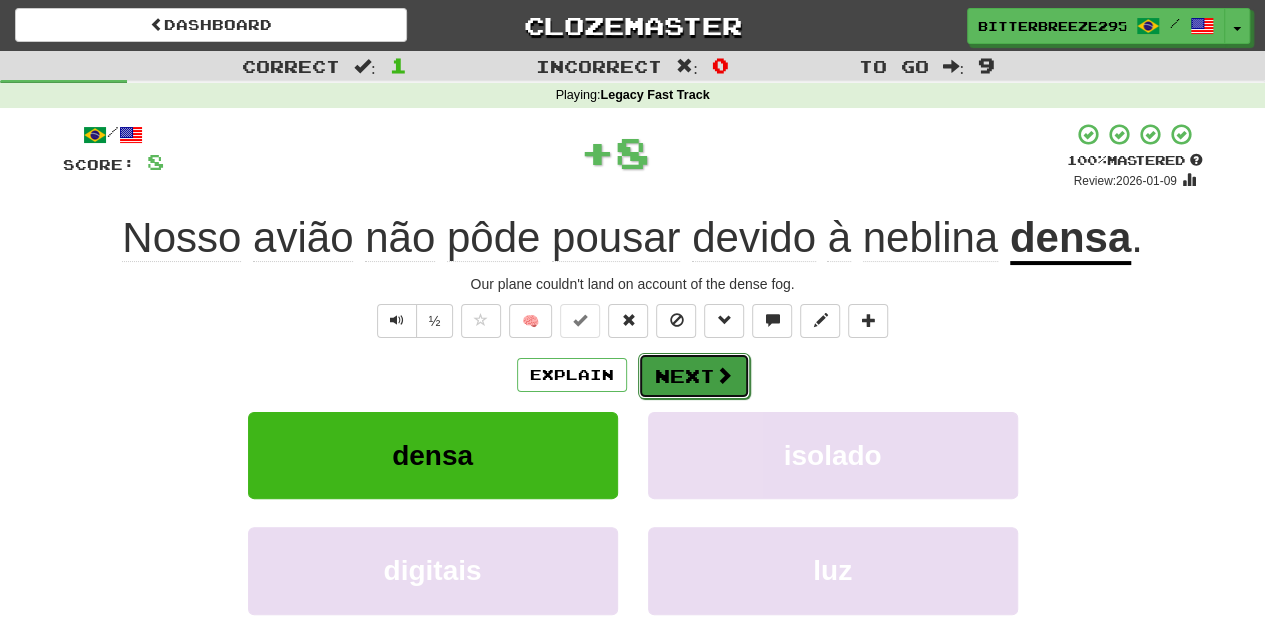 click on "Next" at bounding box center [694, 376] 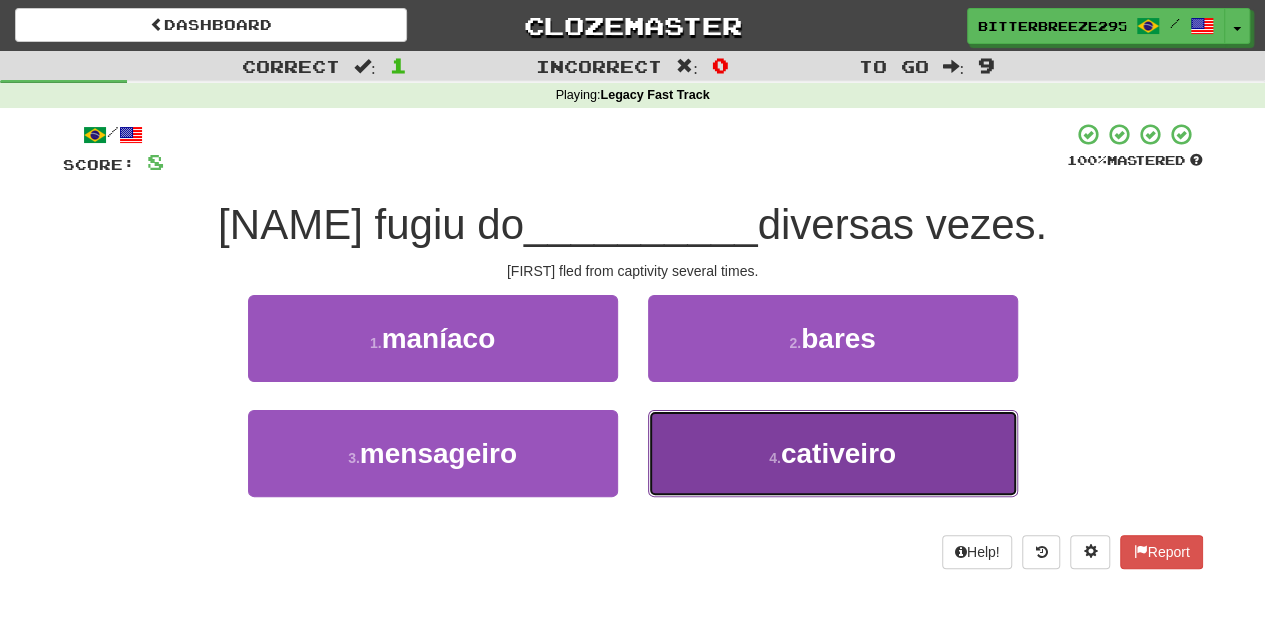 click on "4 .  cativeiro" at bounding box center [833, 453] 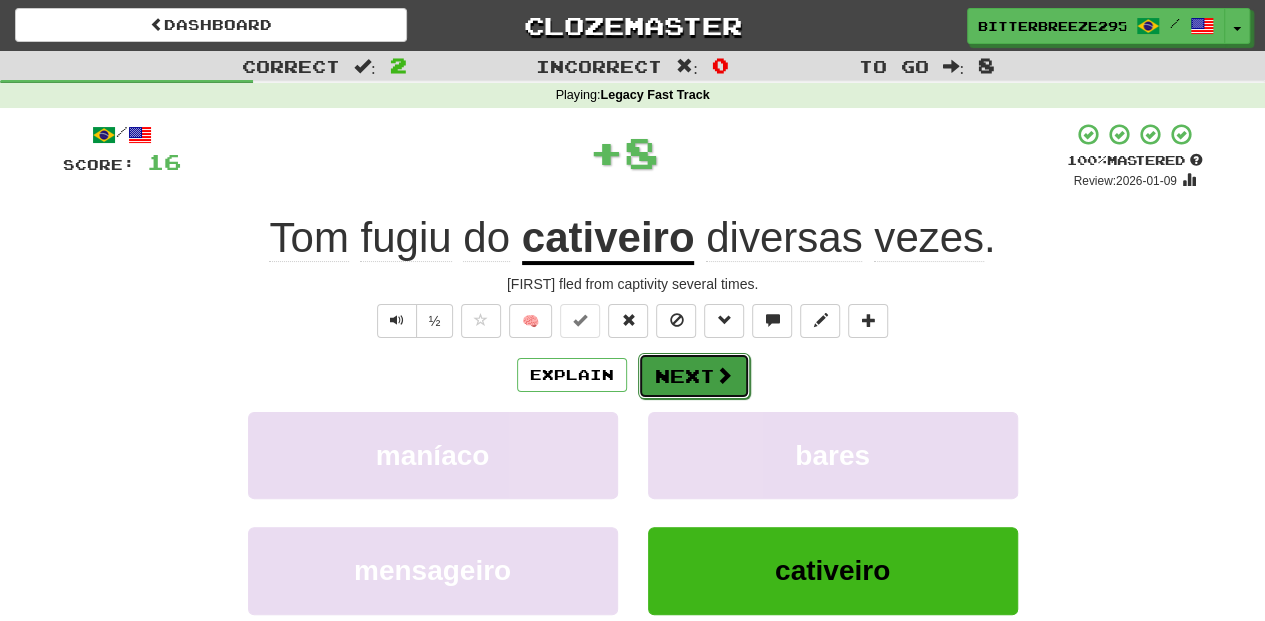 click on "Next" at bounding box center [694, 376] 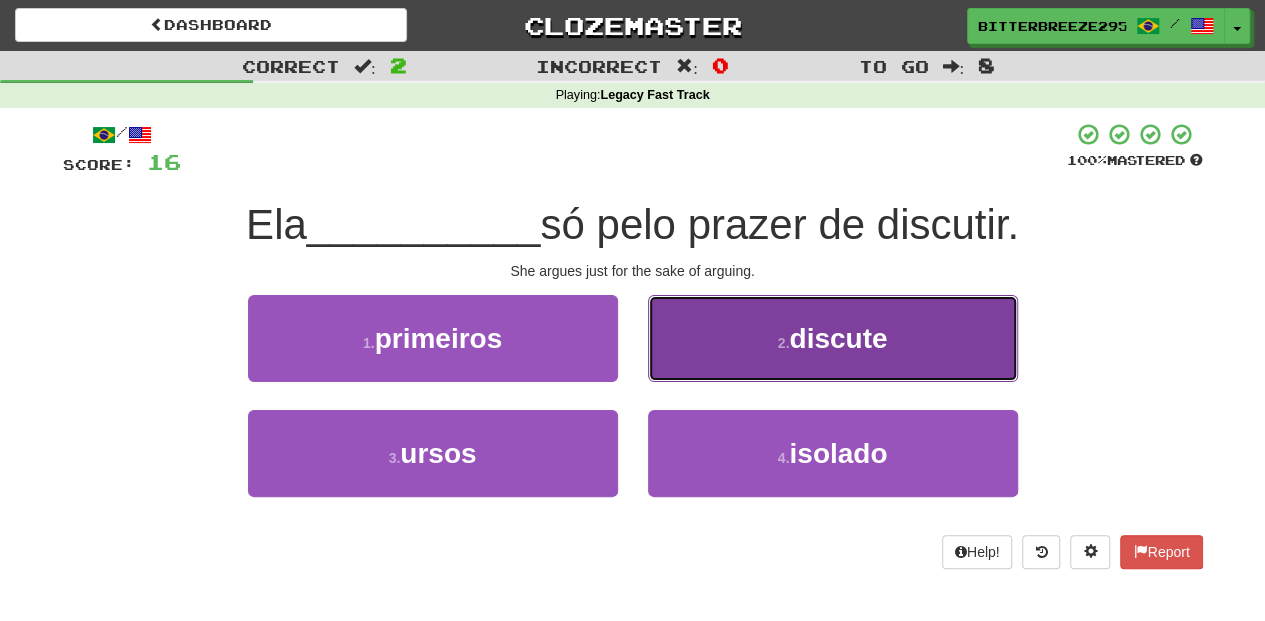 click on "2 .  discute" at bounding box center (833, 338) 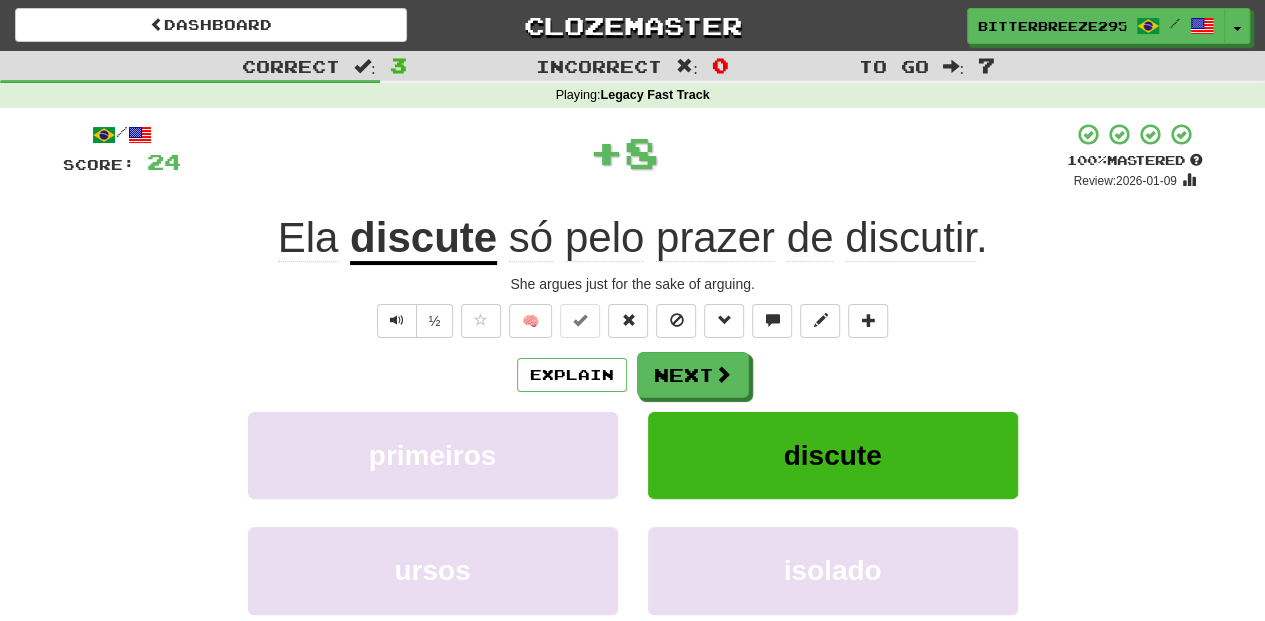 click on "Next" at bounding box center (693, 375) 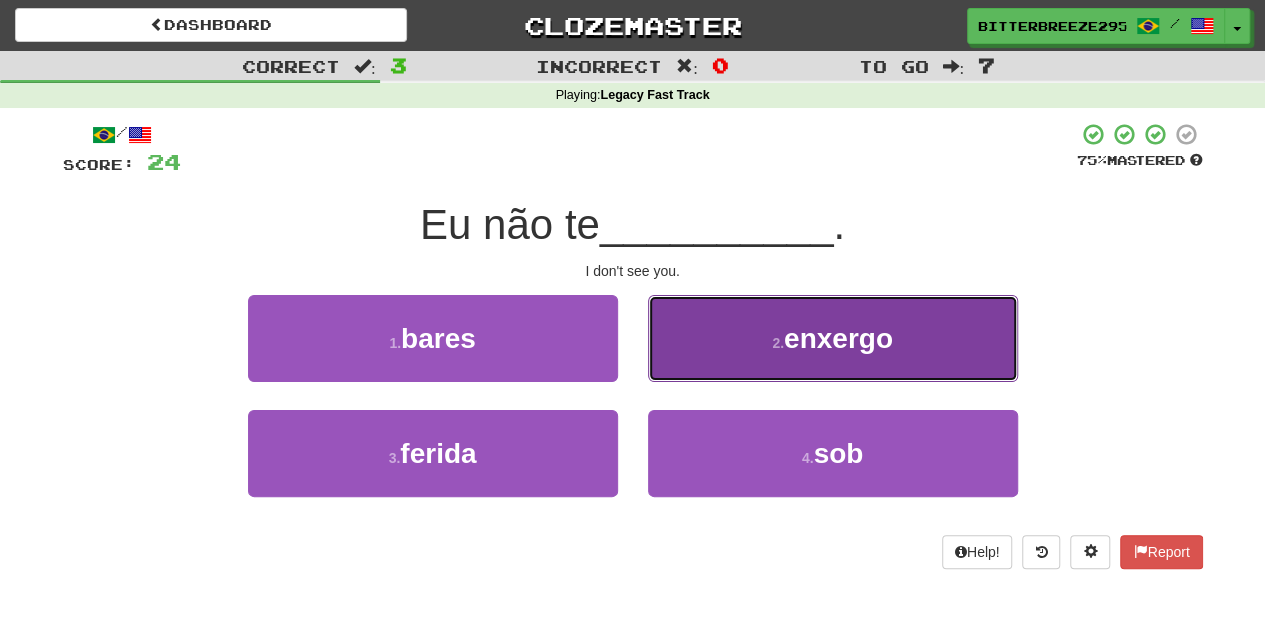 click on "2 .  enxergo" at bounding box center (833, 338) 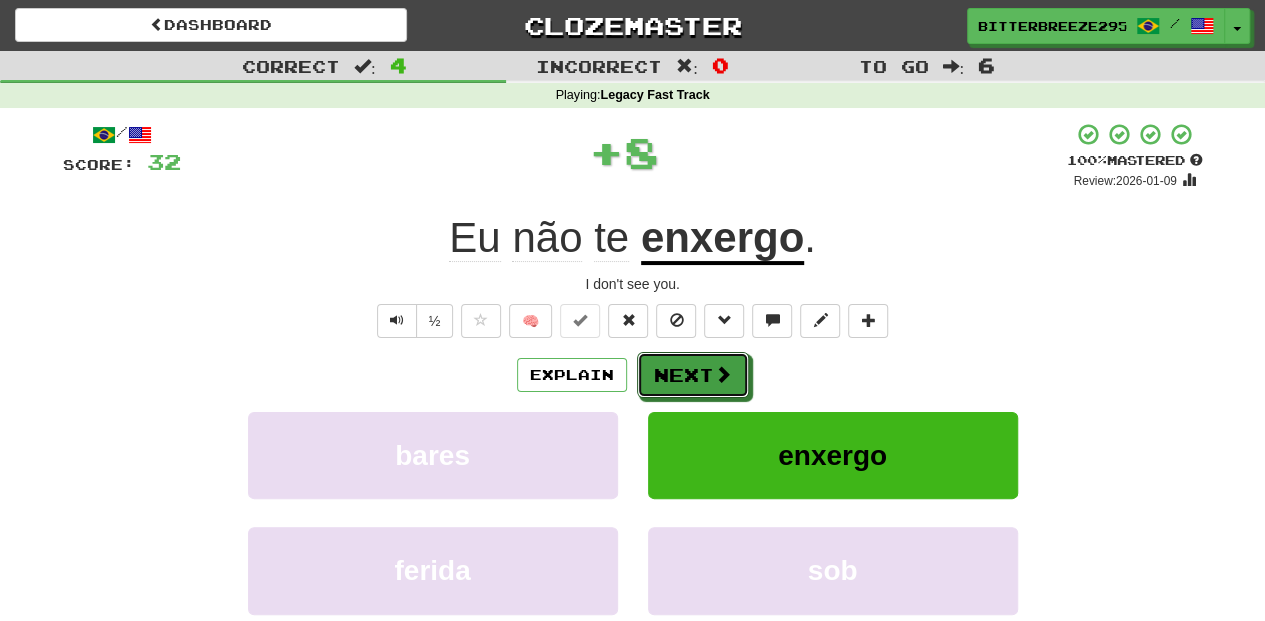 click on "Next" at bounding box center (693, 375) 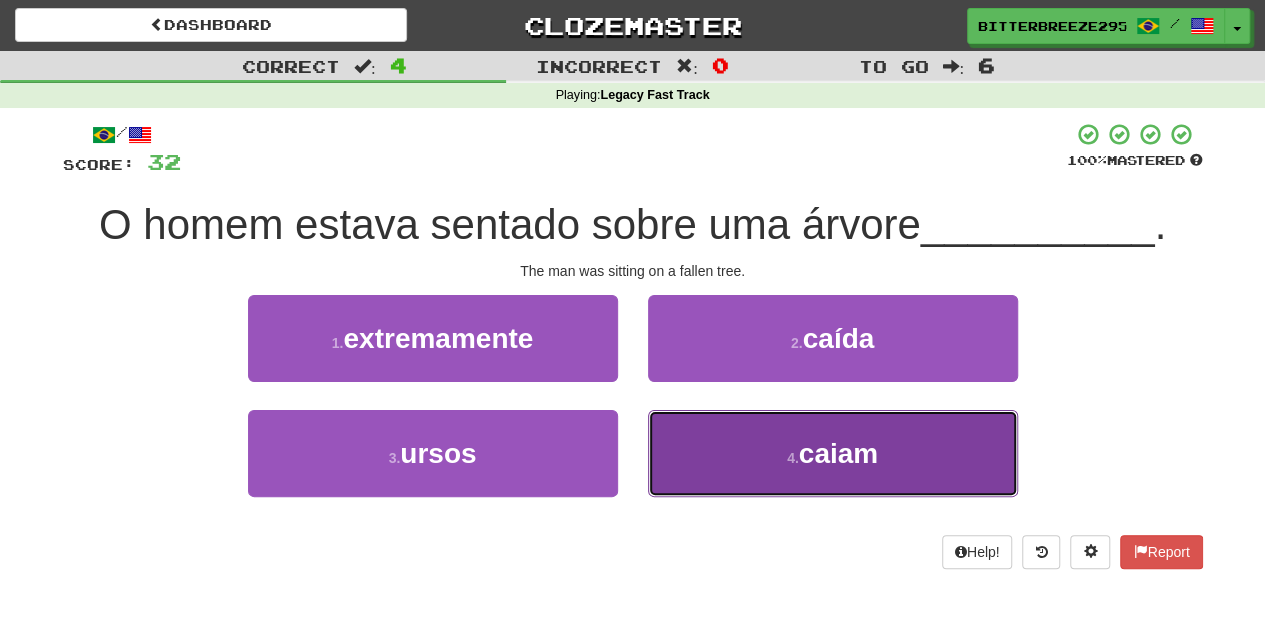 click on "4 .  caiam" at bounding box center (833, 453) 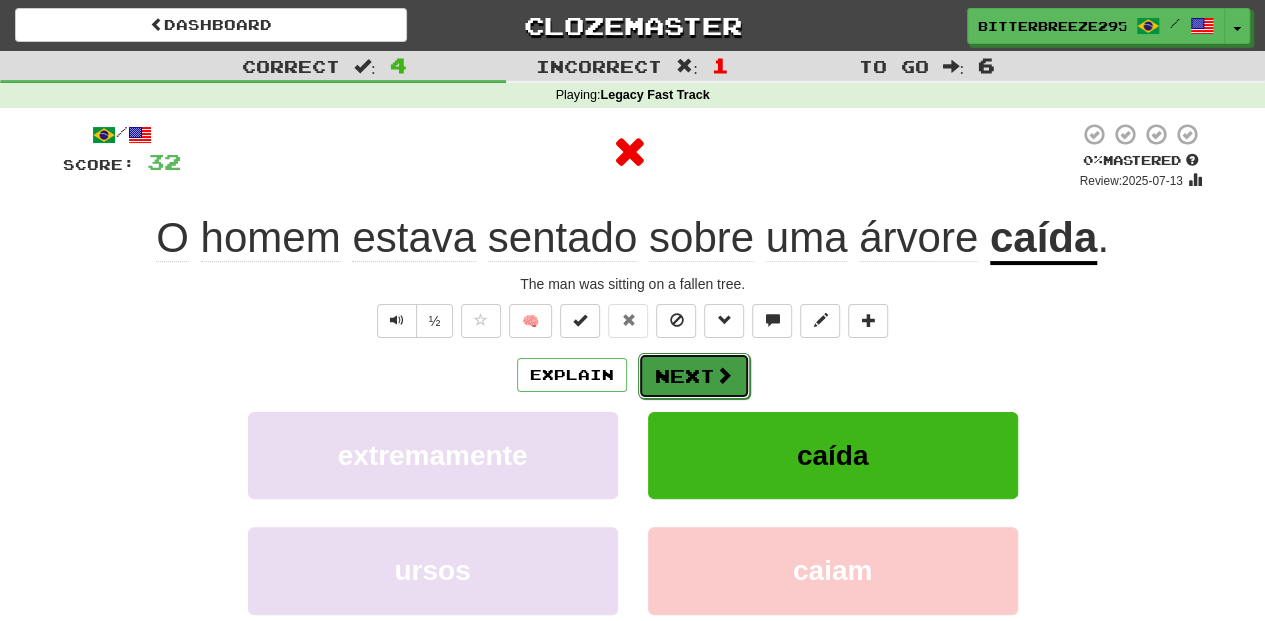 click on "Next" at bounding box center [694, 376] 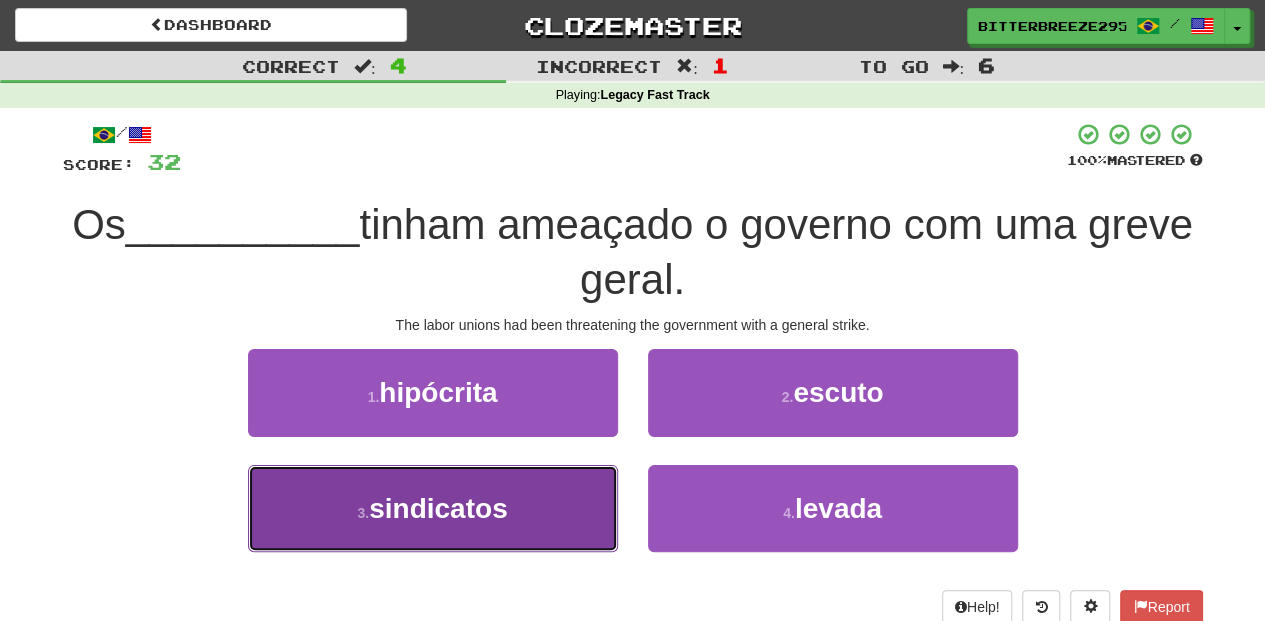 click on "3 .  sindicatos" at bounding box center [433, 508] 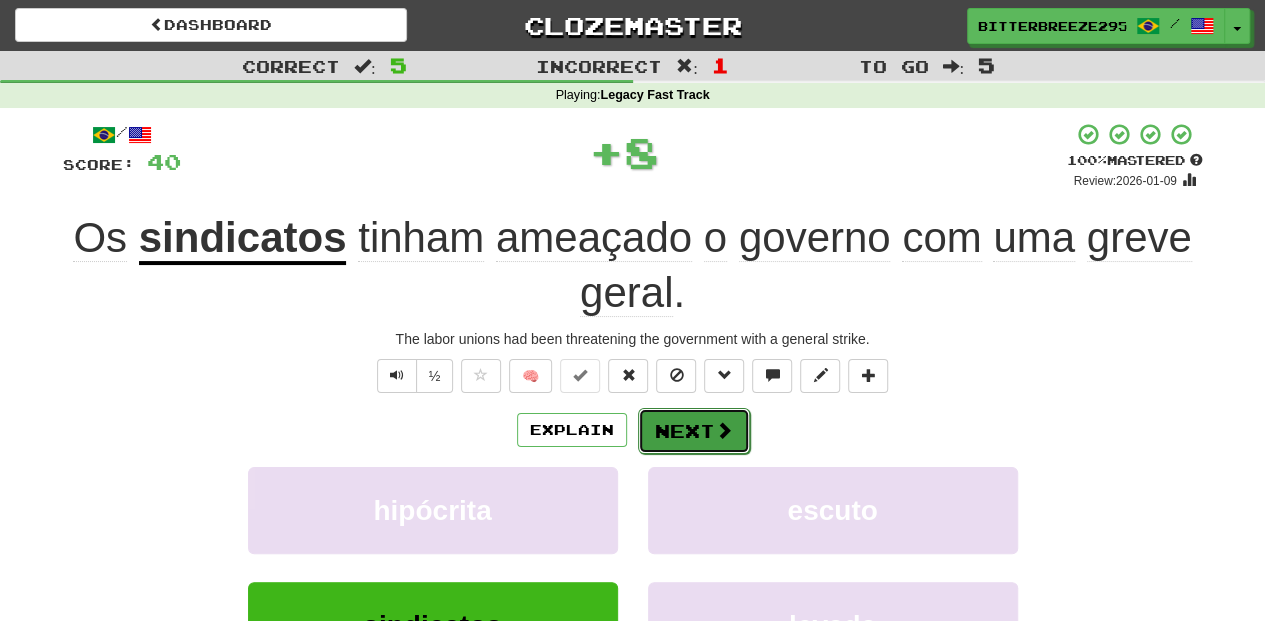 click on "Next" at bounding box center (694, 431) 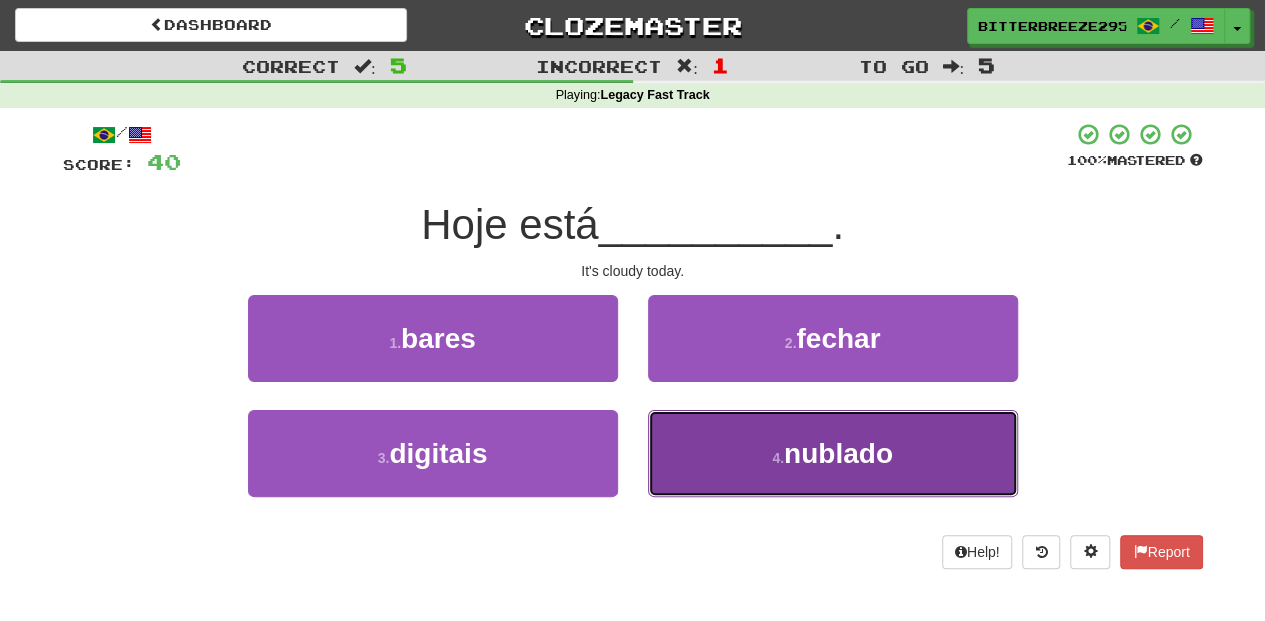 click on "4 .  nublado" at bounding box center (833, 453) 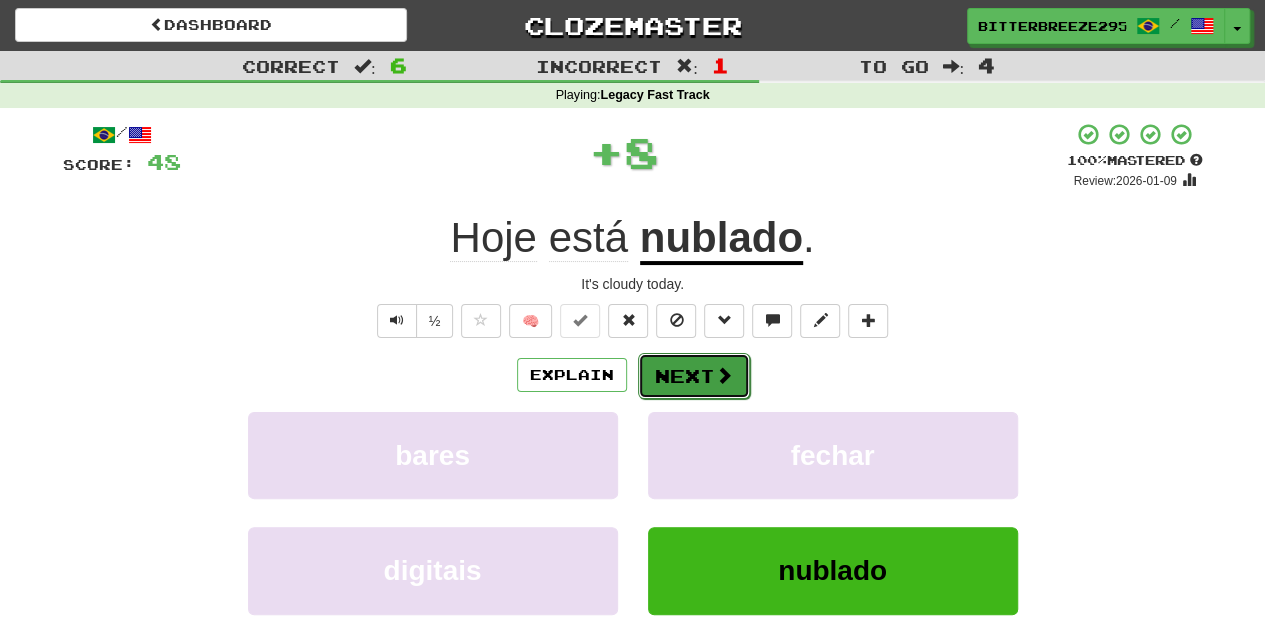 click on "Next" at bounding box center [694, 376] 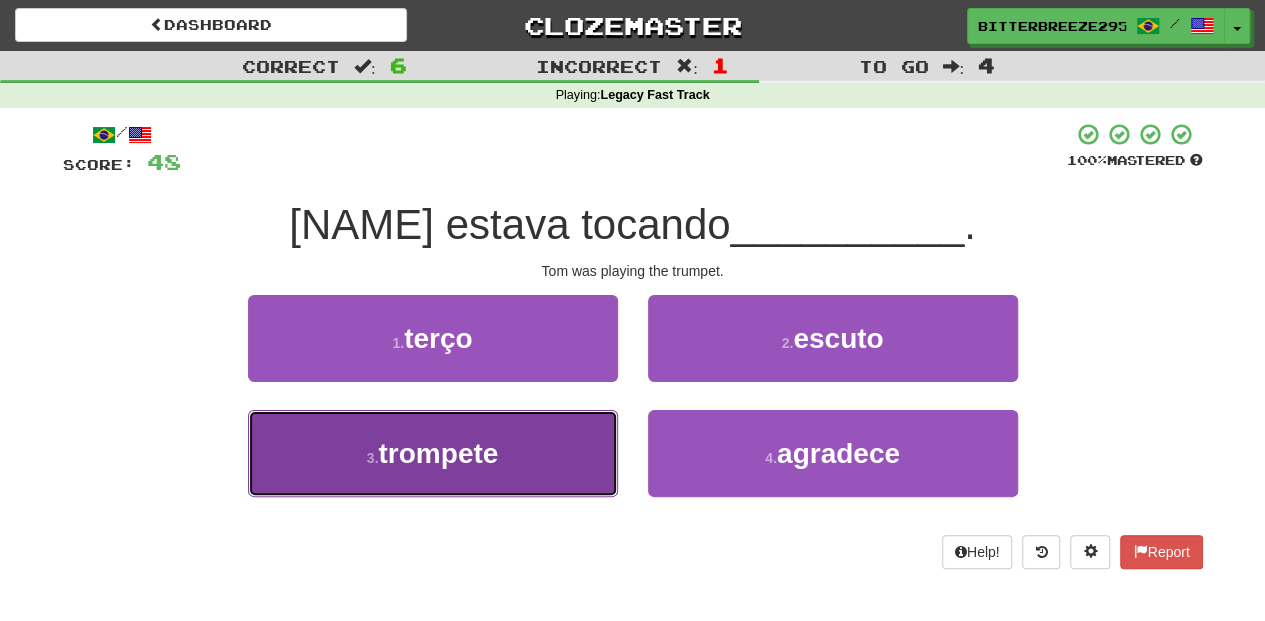 click on "3 .  trompete" at bounding box center (433, 453) 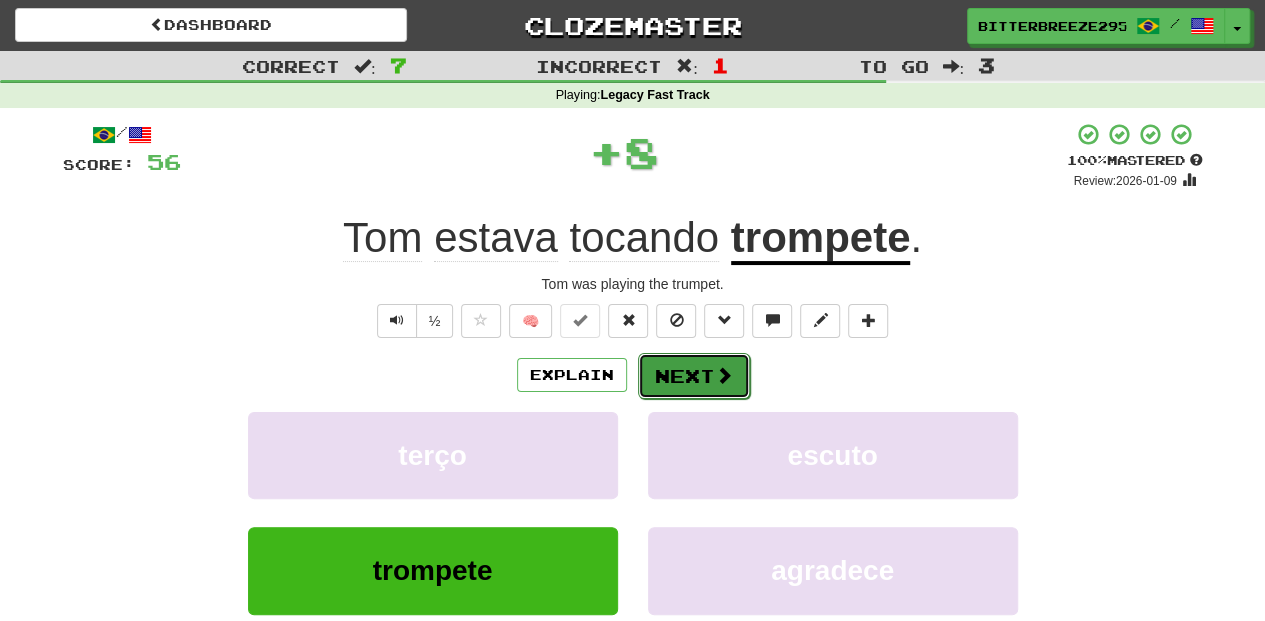 click on "Next" at bounding box center [694, 376] 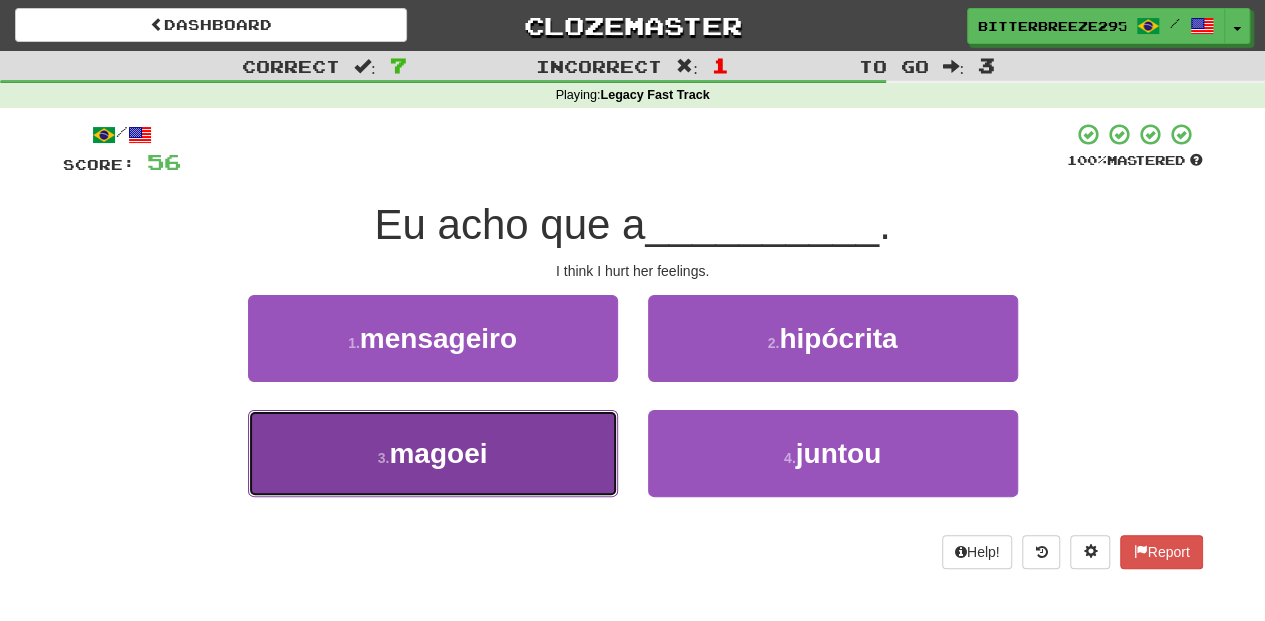 click on "3 .  magoei" at bounding box center [433, 453] 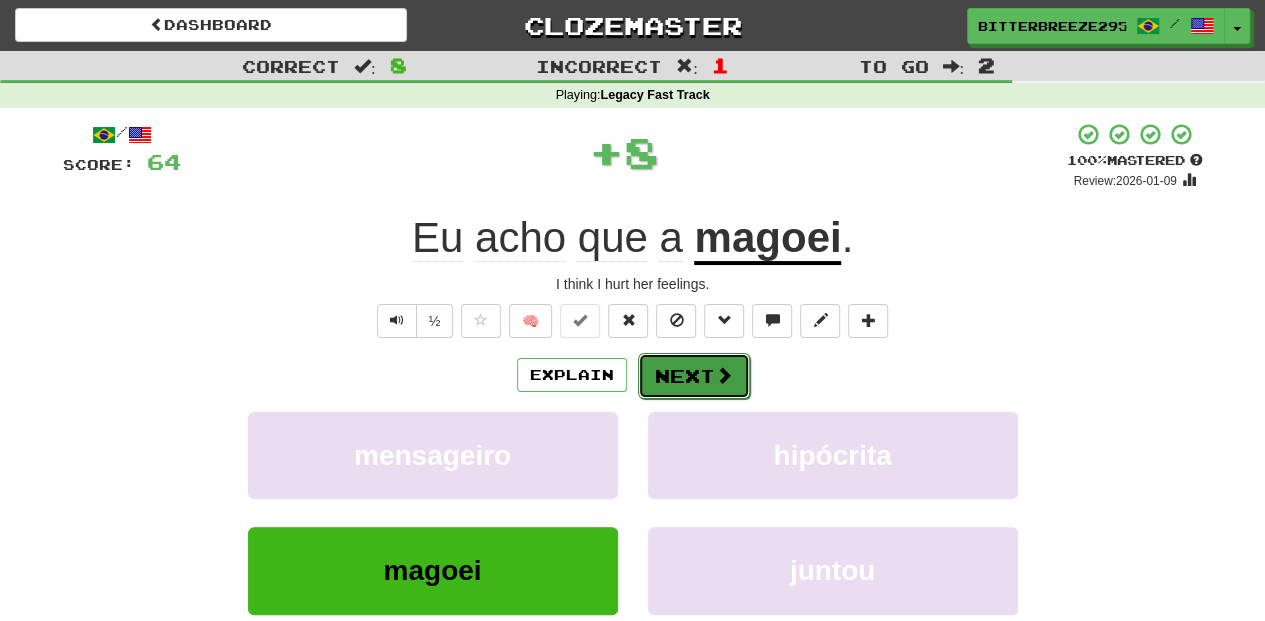 click on "Next" at bounding box center (694, 376) 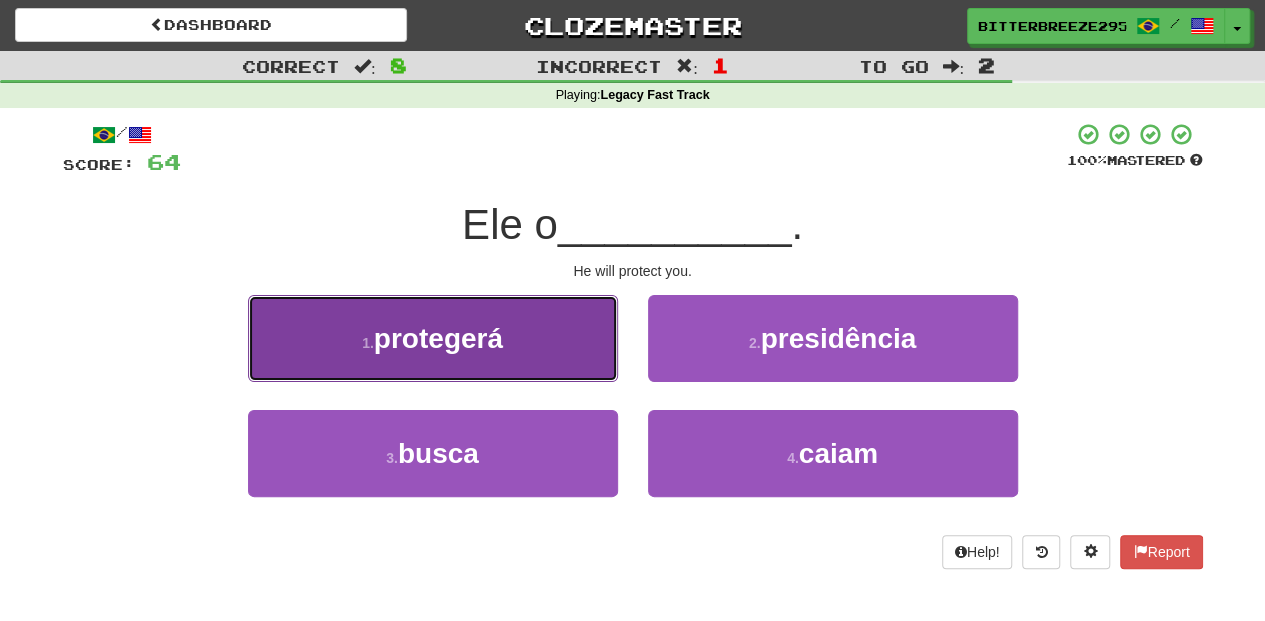 click on "1 .  protegerá" at bounding box center [433, 338] 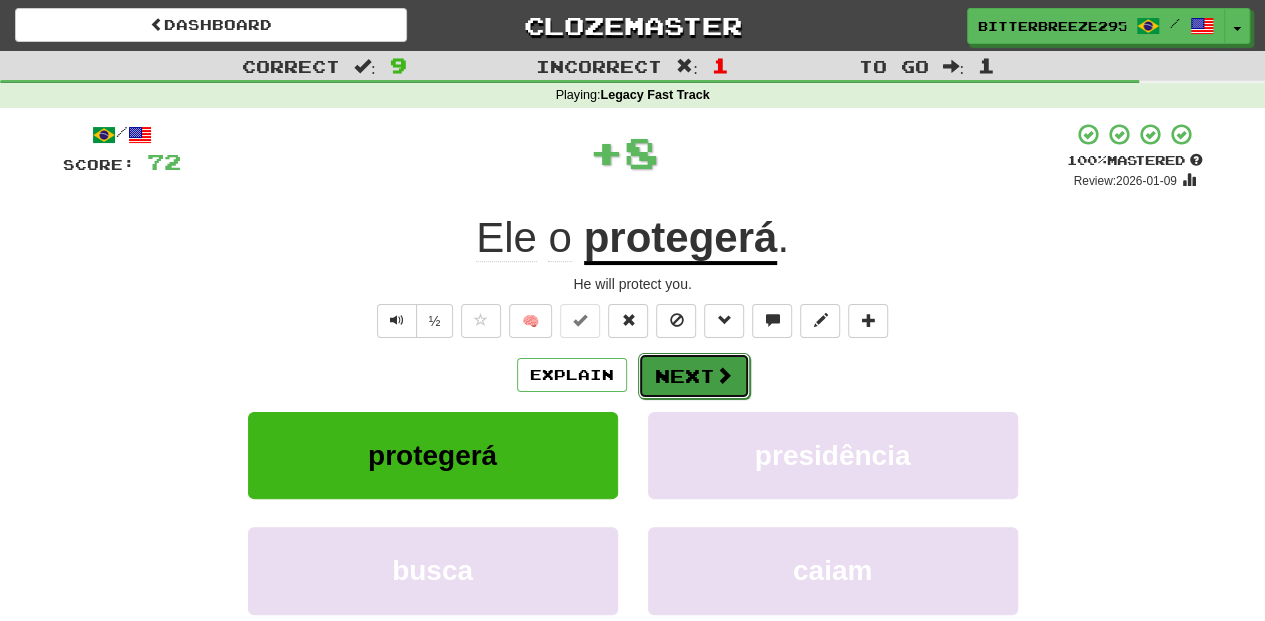 click on "Next" at bounding box center [694, 376] 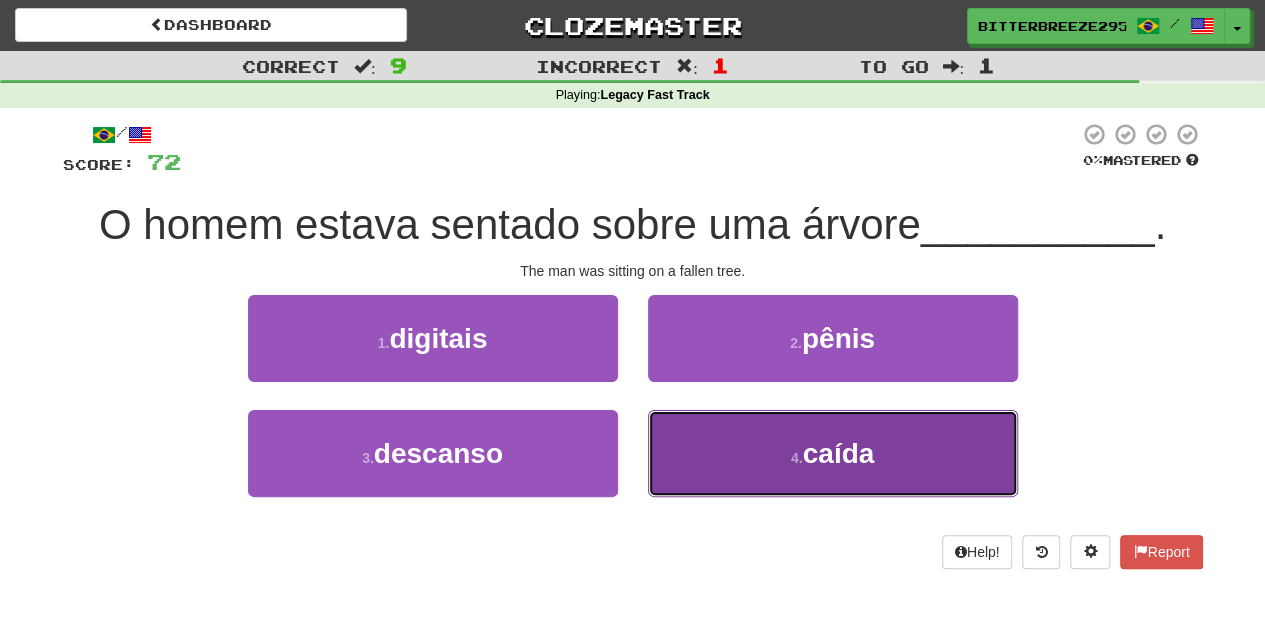 click on "4 .  caída" at bounding box center (833, 453) 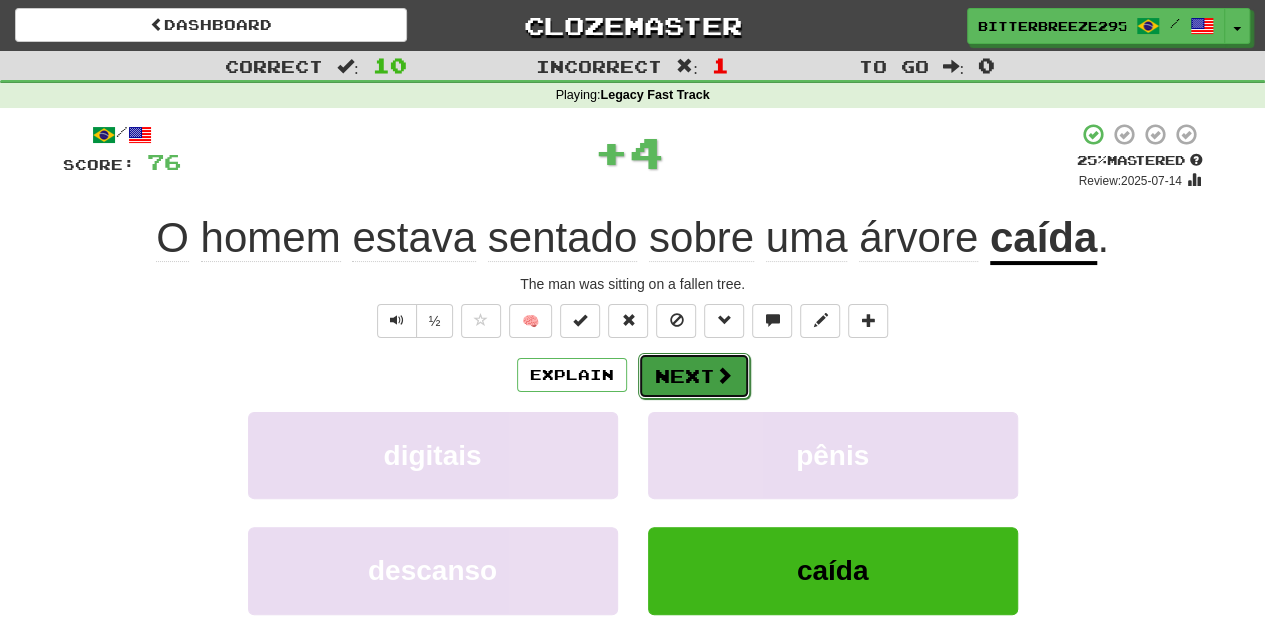 click on "Next" at bounding box center [694, 376] 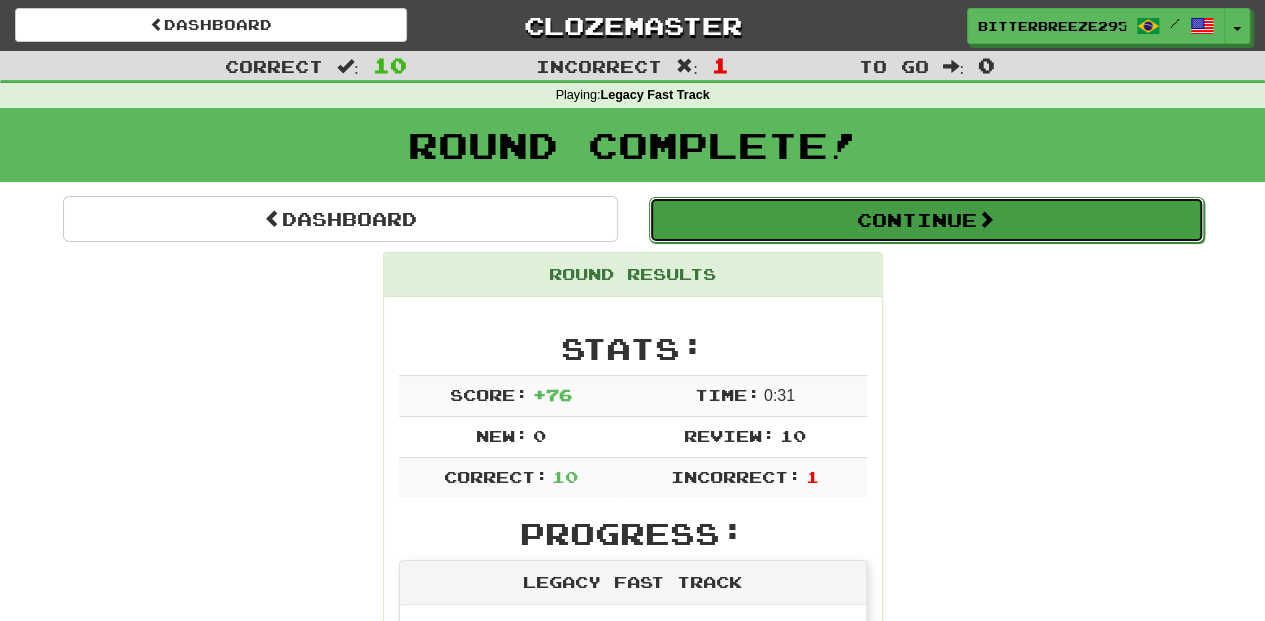 click on "Continue" at bounding box center (926, 220) 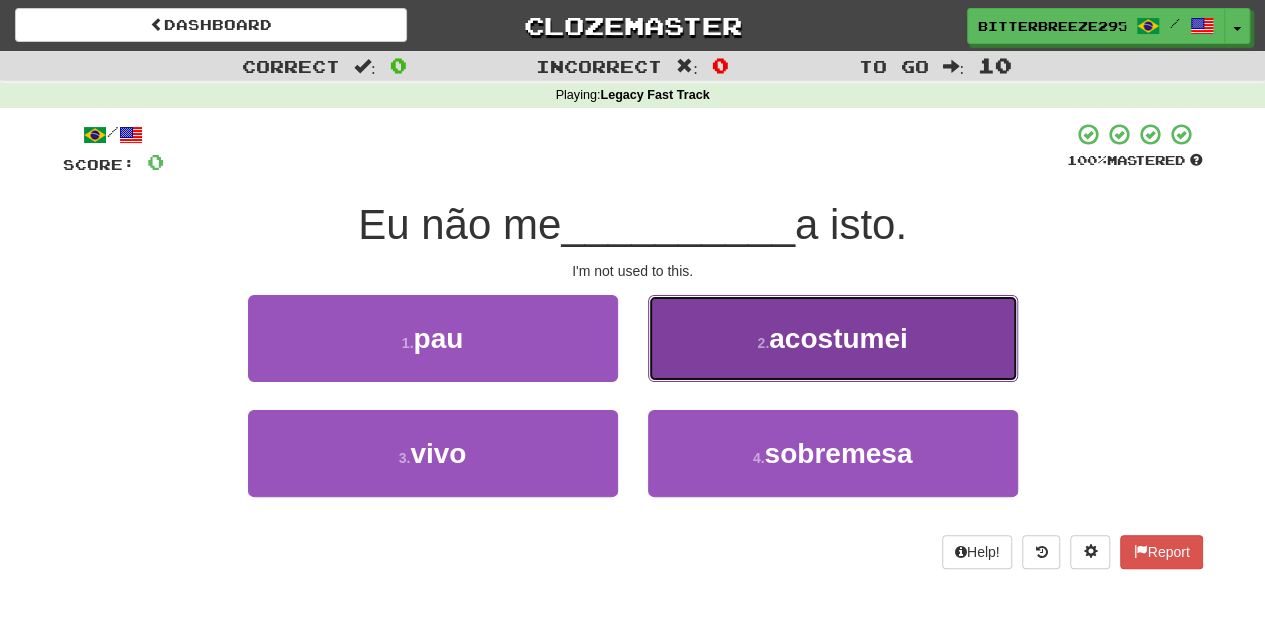 click on "2 .  acostumei" at bounding box center (833, 338) 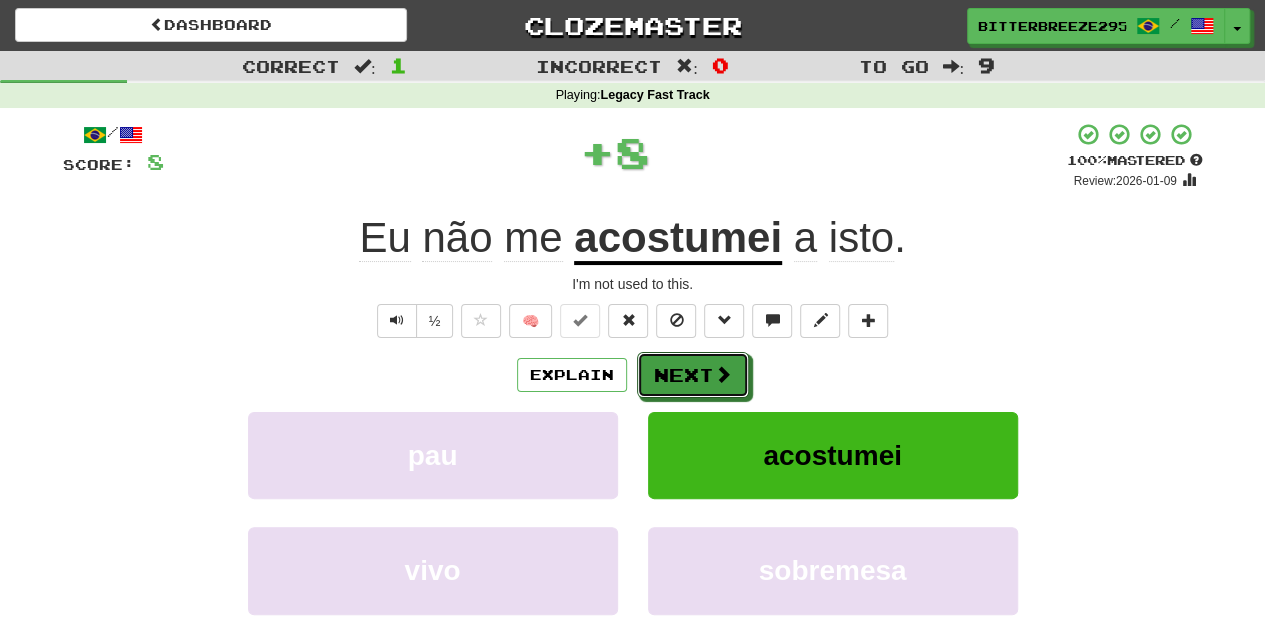 click on "Next" at bounding box center [693, 375] 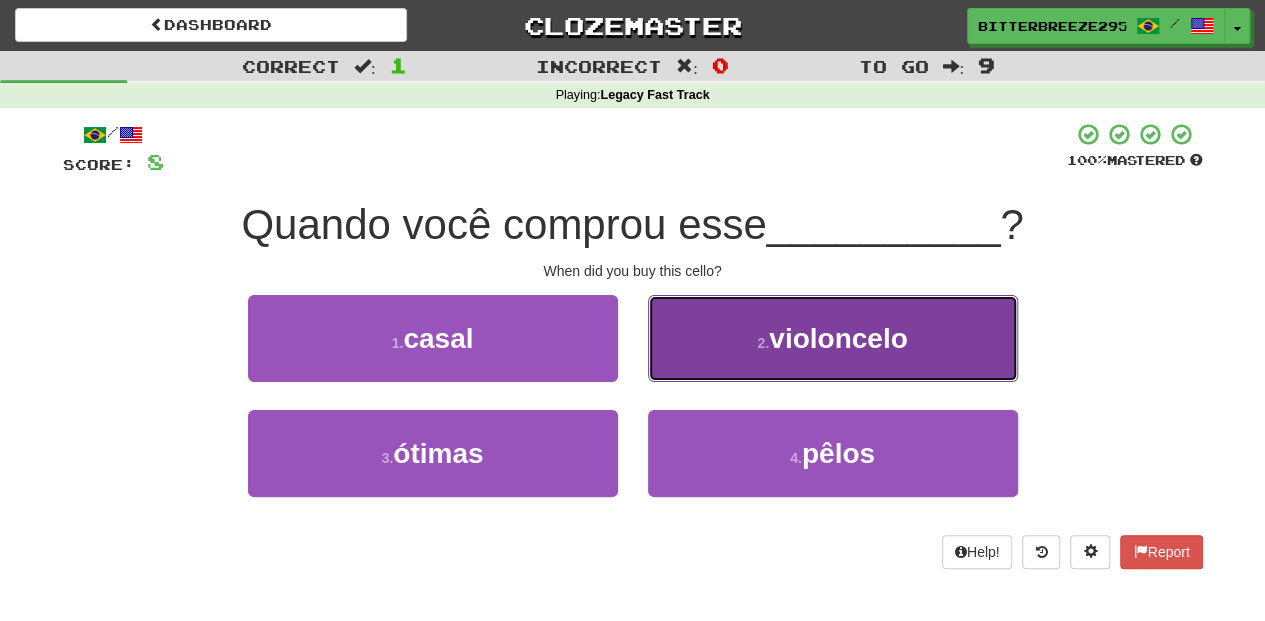 click on "2 .  violoncelo" at bounding box center (833, 338) 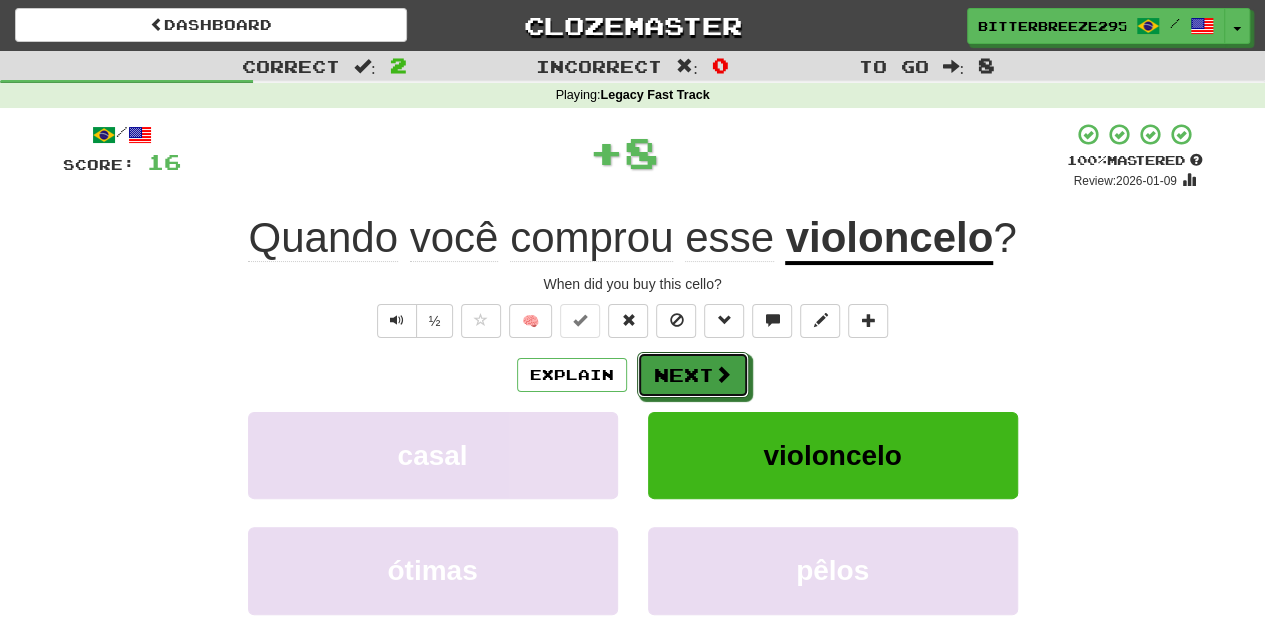 click on "Next" at bounding box center (693, 375) 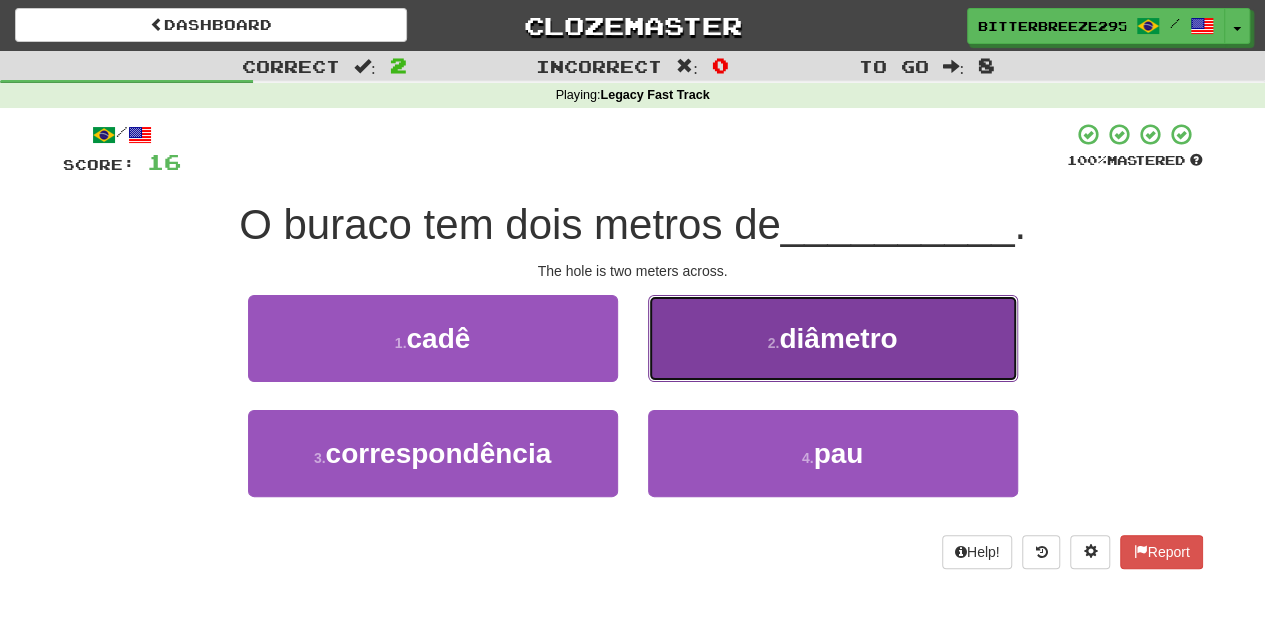 click on "2 .  diâmetro" at bounding box center (833, 338) 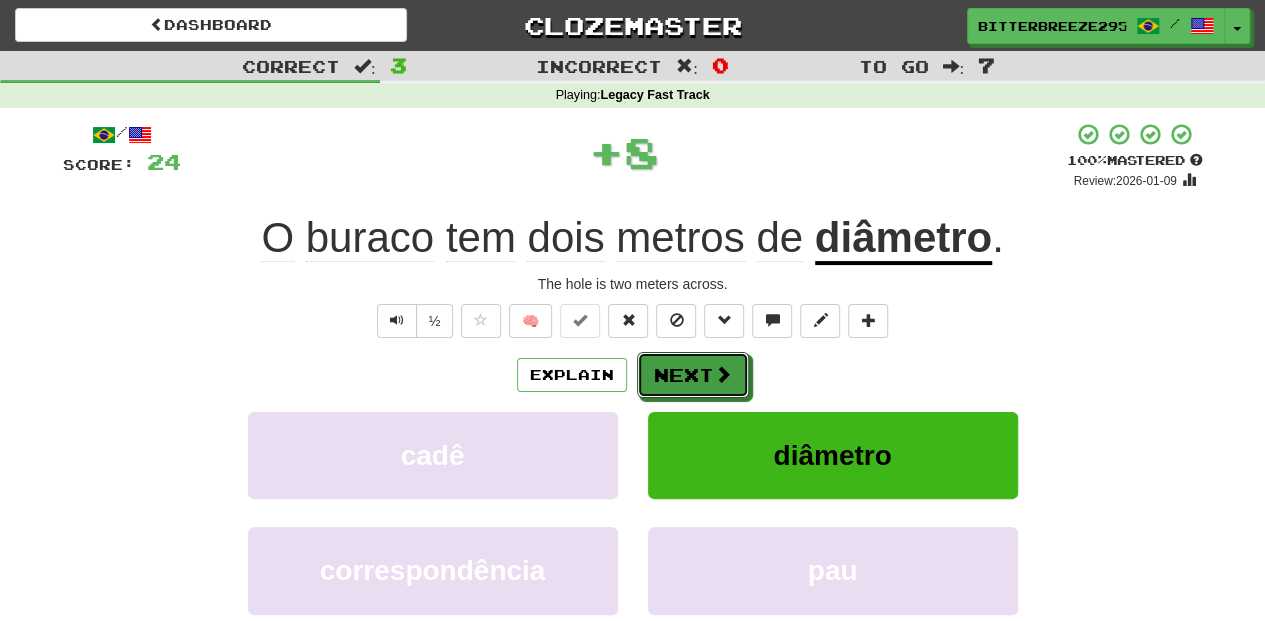 click on "Next" at bounding box center [693, 375] 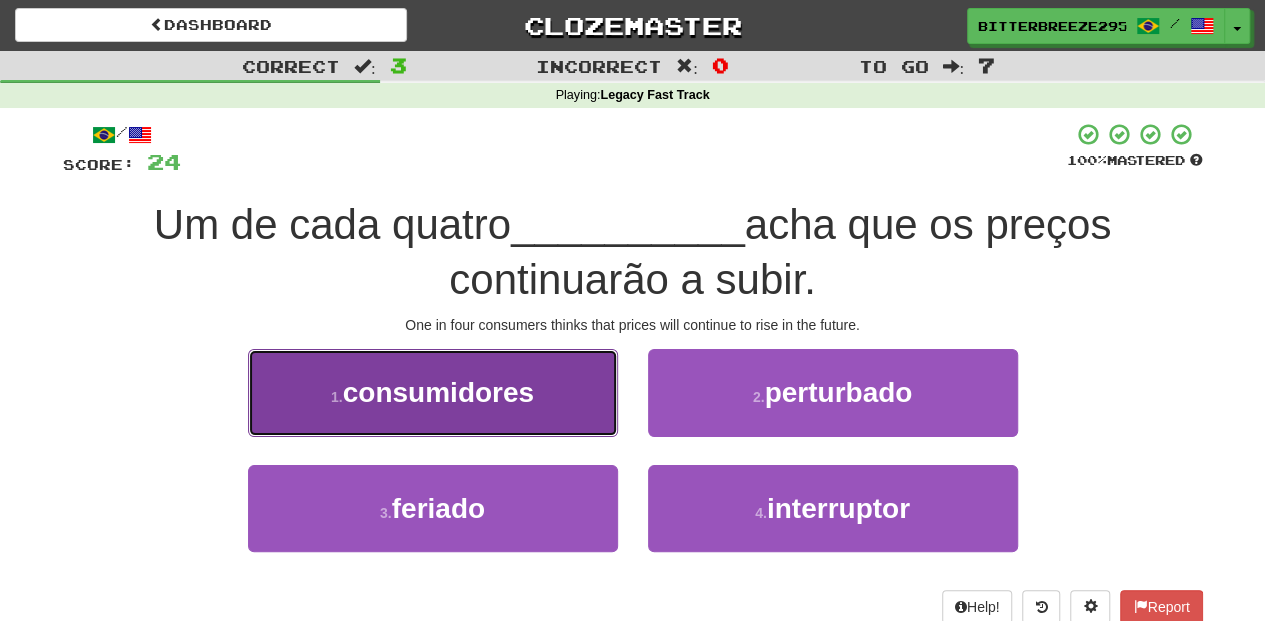 click on "1 .  consumidores" at bounding box center [433, 392] 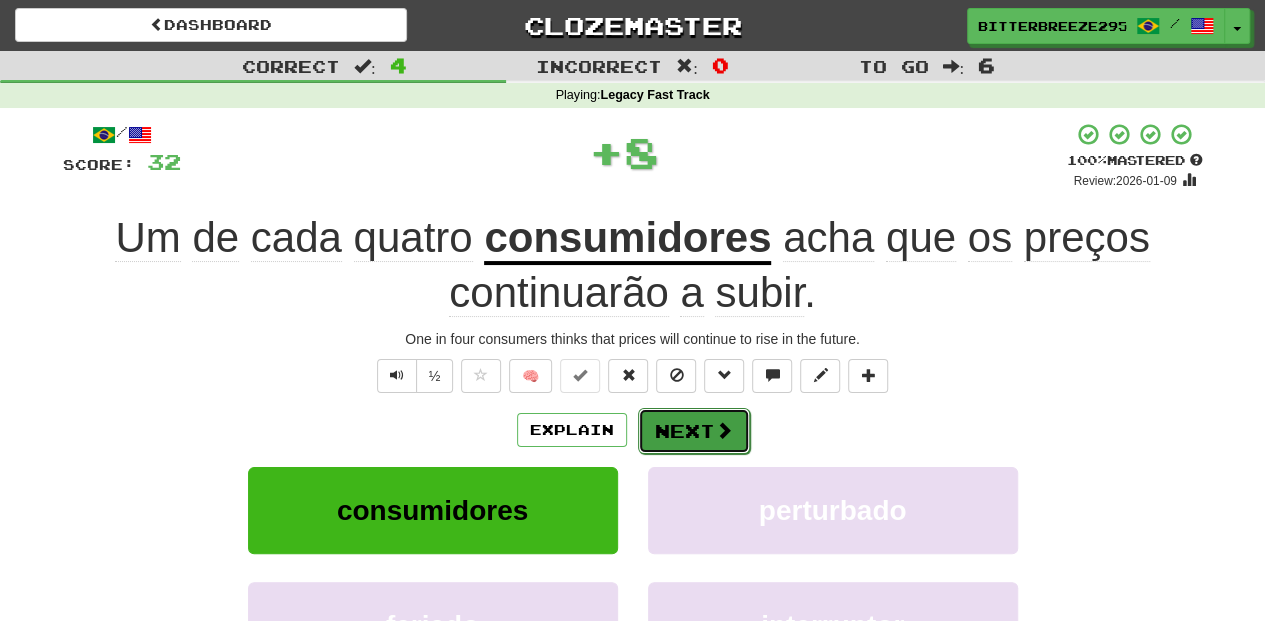 click on "Next" at bounding box center (694, 431) 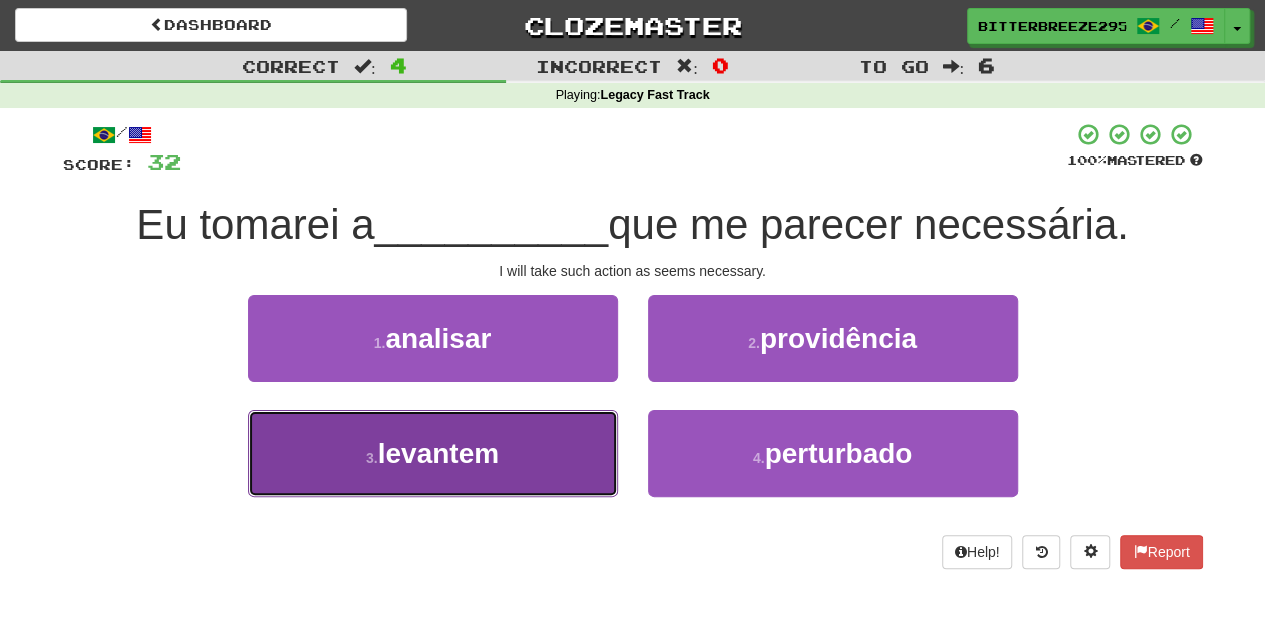 click on "3 .  levantem" at bounding box center (433, 453) 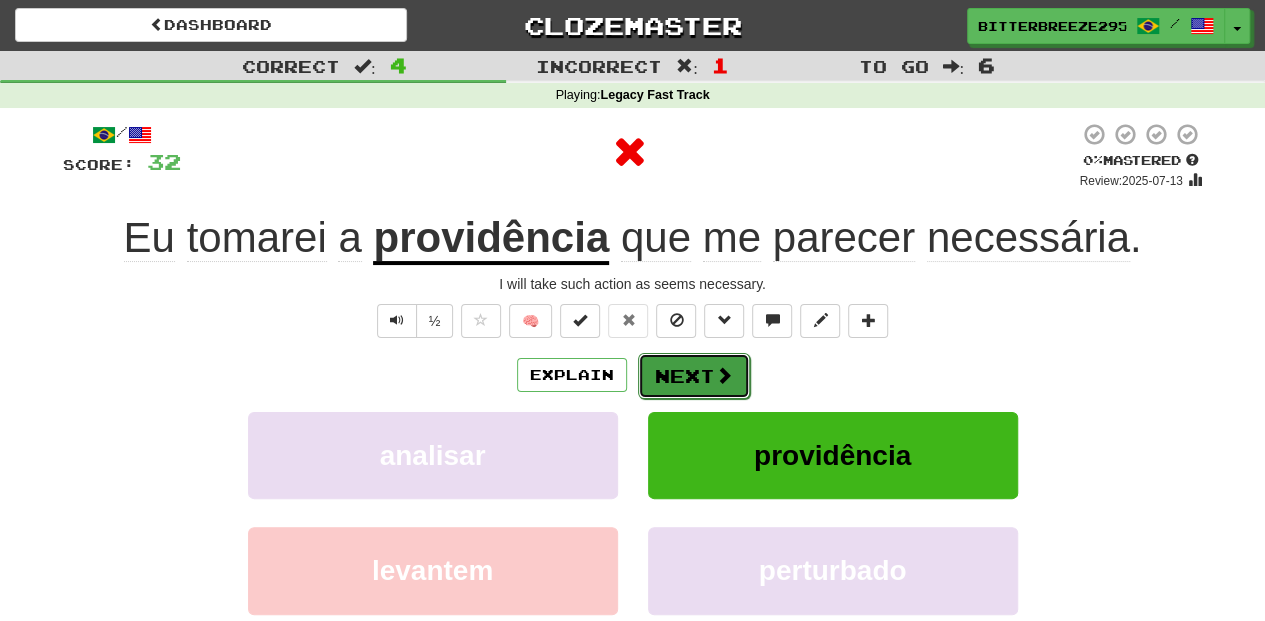 click on "Next" at bounding box center (694, 376) 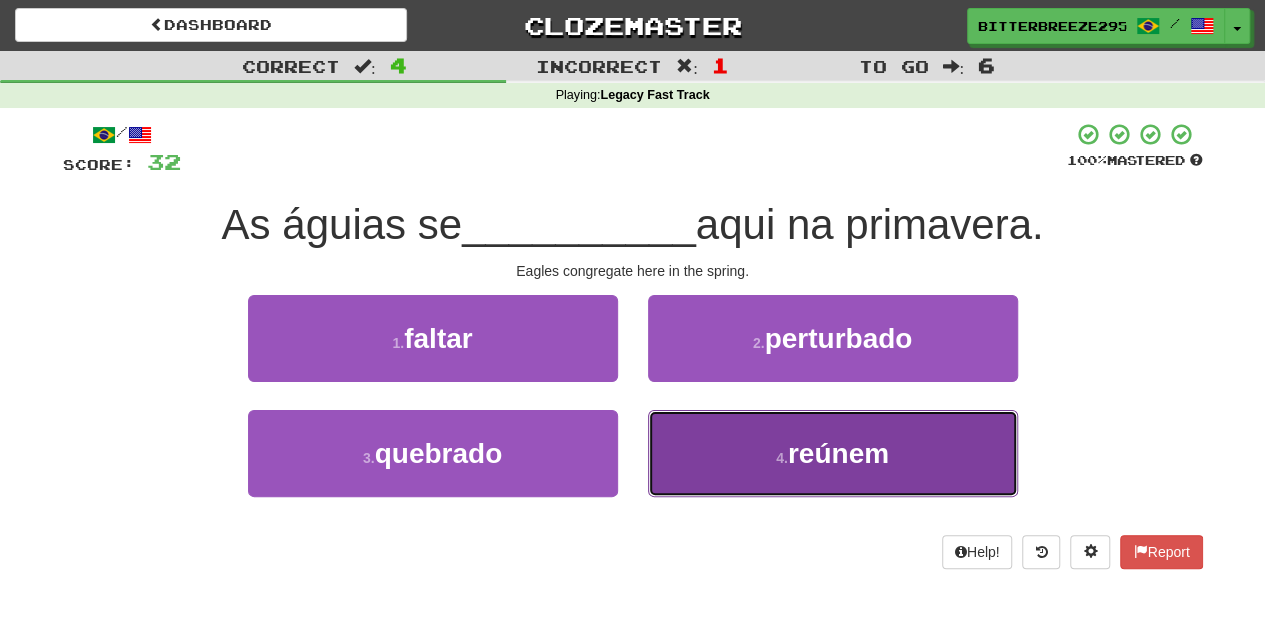 click on "4 .  reúnem" at bounding box center (833, 453) 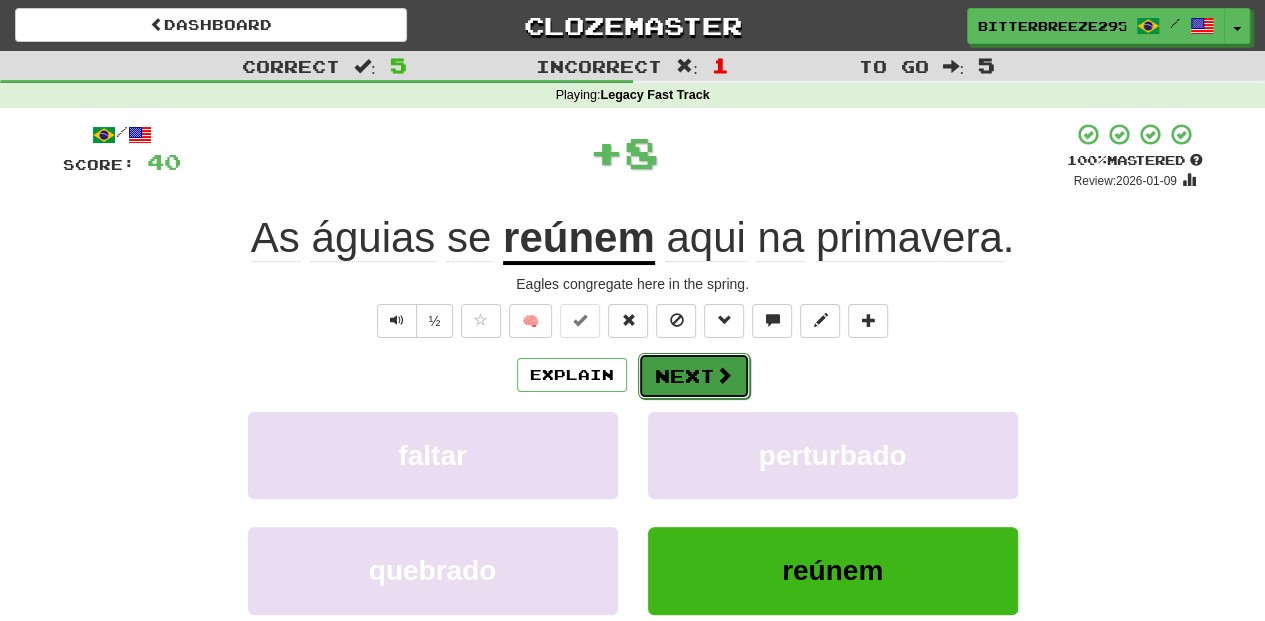 click on "Next" at bounding box center [694, 376] 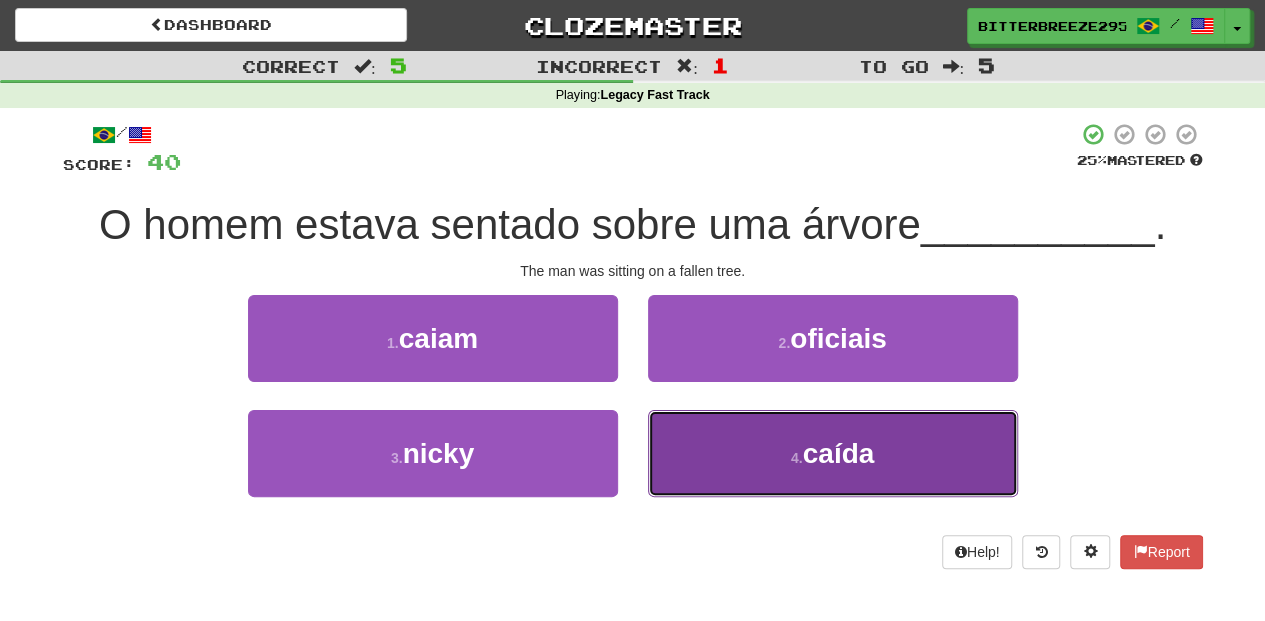 click on "4 .  caída" at bounding box center (833, 453) 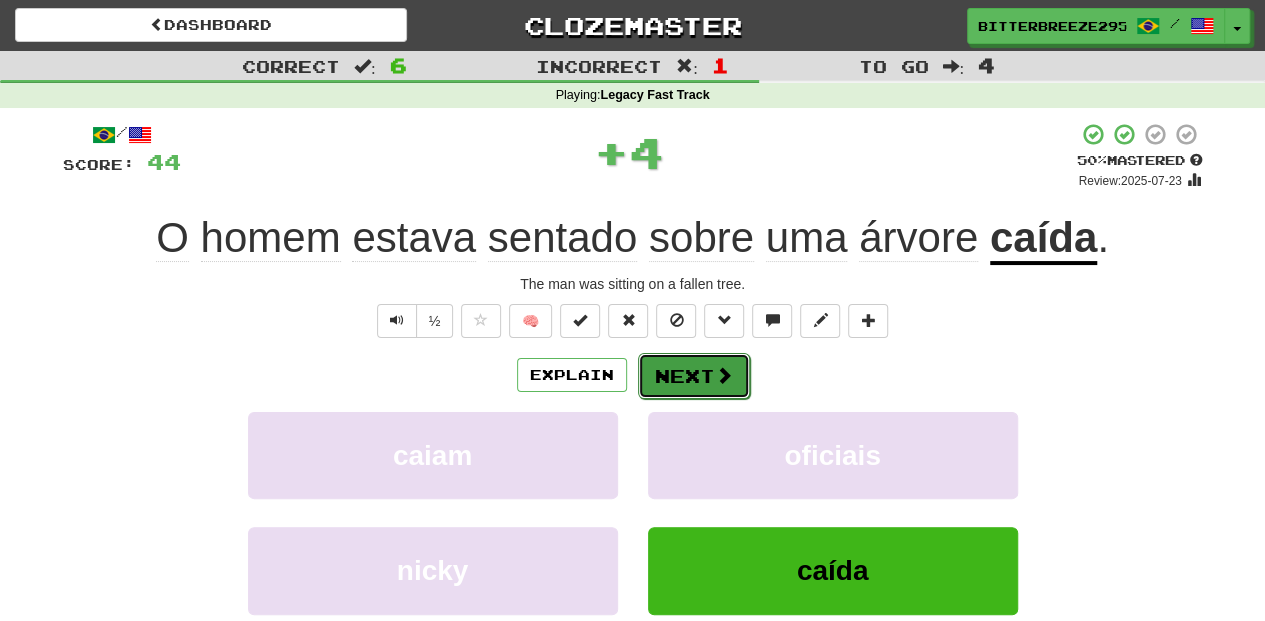 click on "Next" at bounding box center (694, 376) 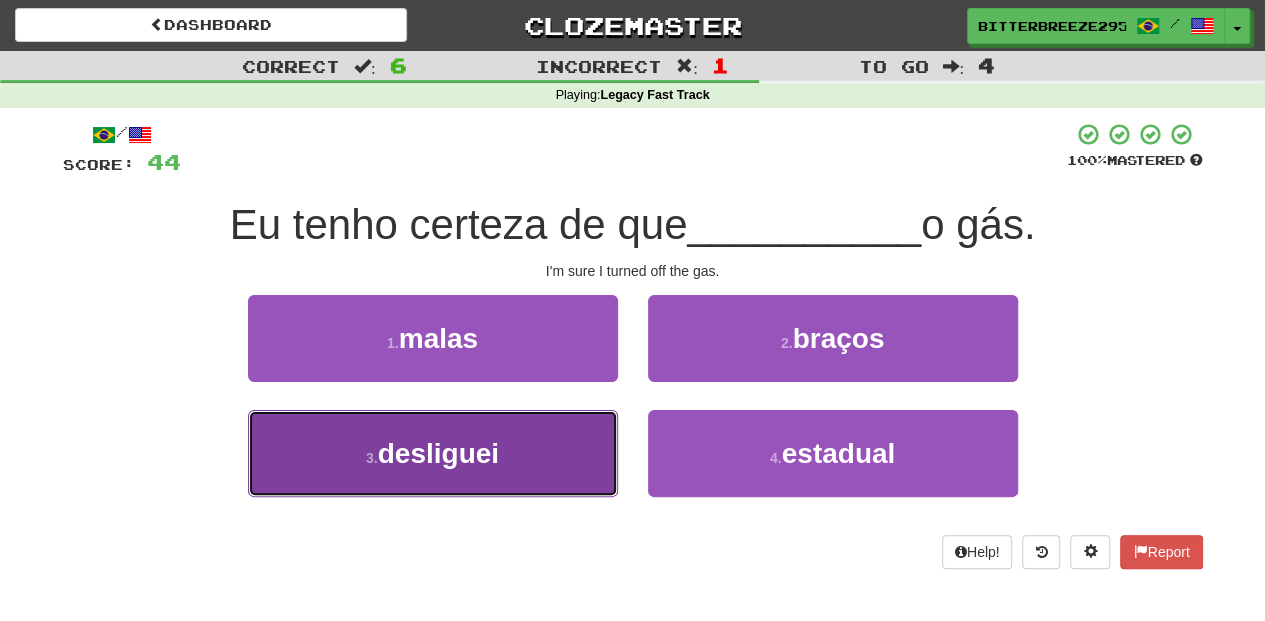 click on "3 .  desliguei" at bounding box center [433, 453] 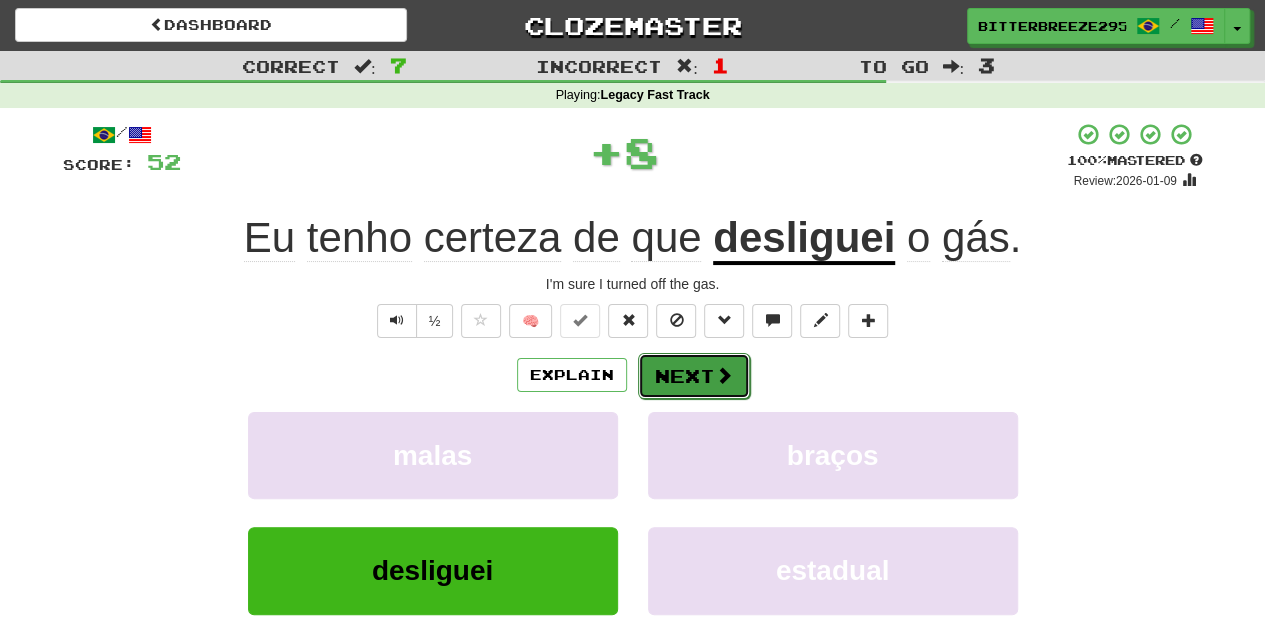 click on "Next" at bounding box center (694, 376) 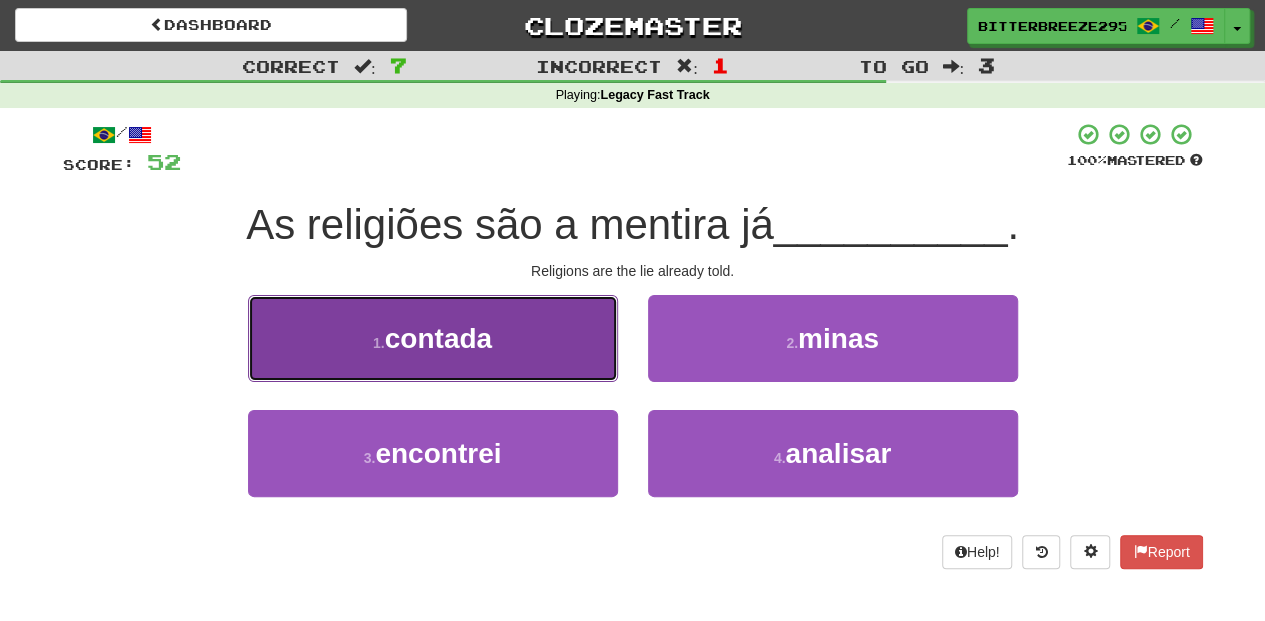 click on "1 .  contada" at bounding box center [433, 338] 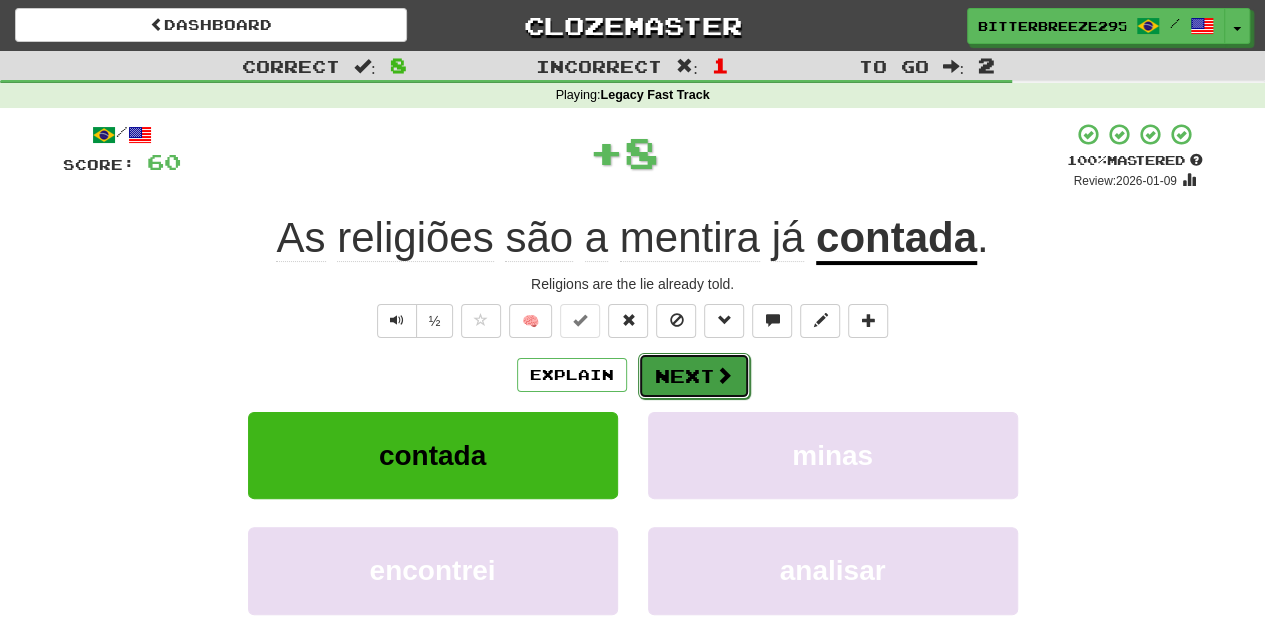 click on "Next" at bounding box center (694, 376) 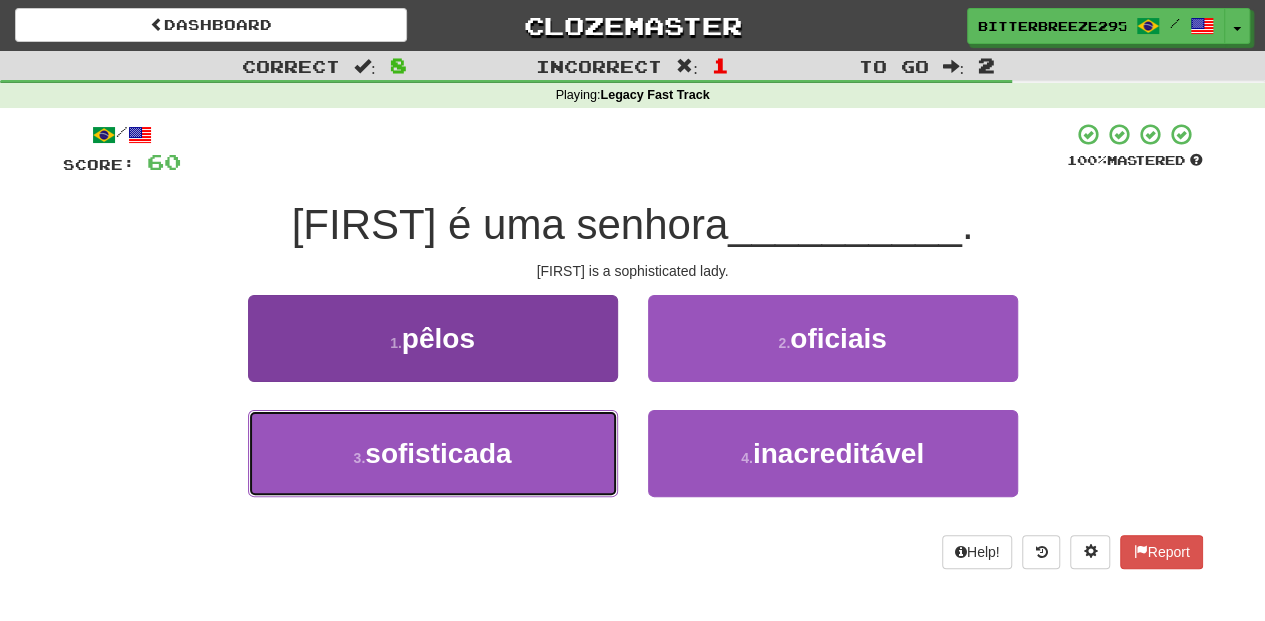 click on "3 .  sofisticada" at bounding box center [433, 453] 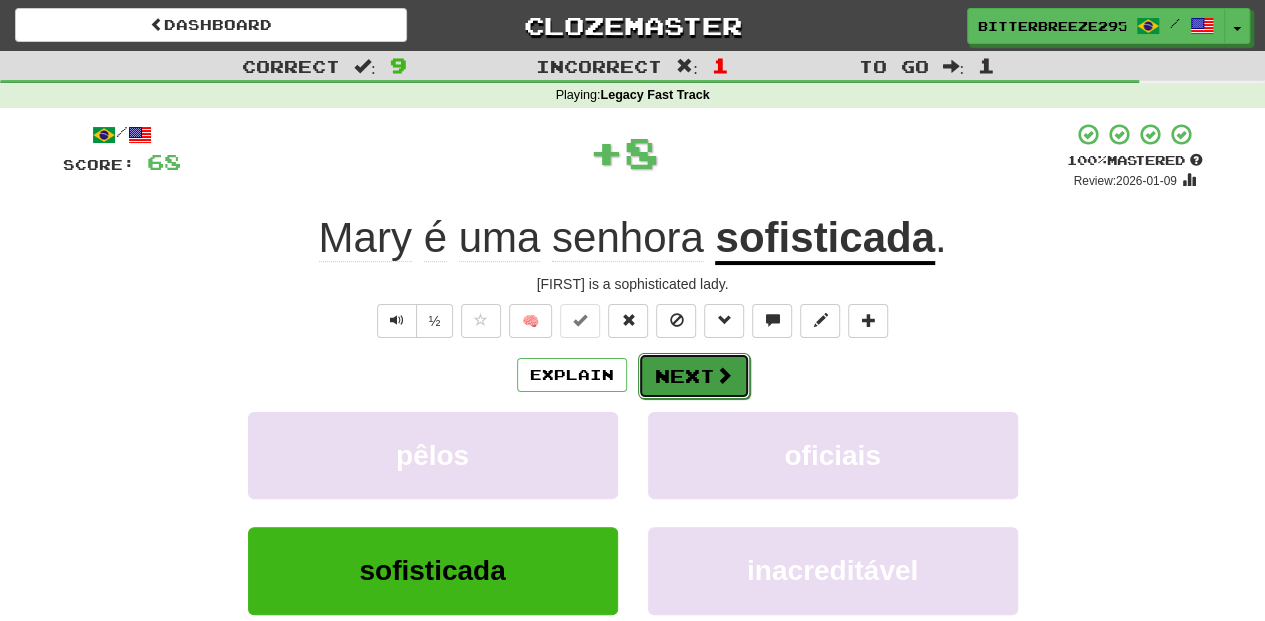 click on "Next" at bounding box center [694, 376] 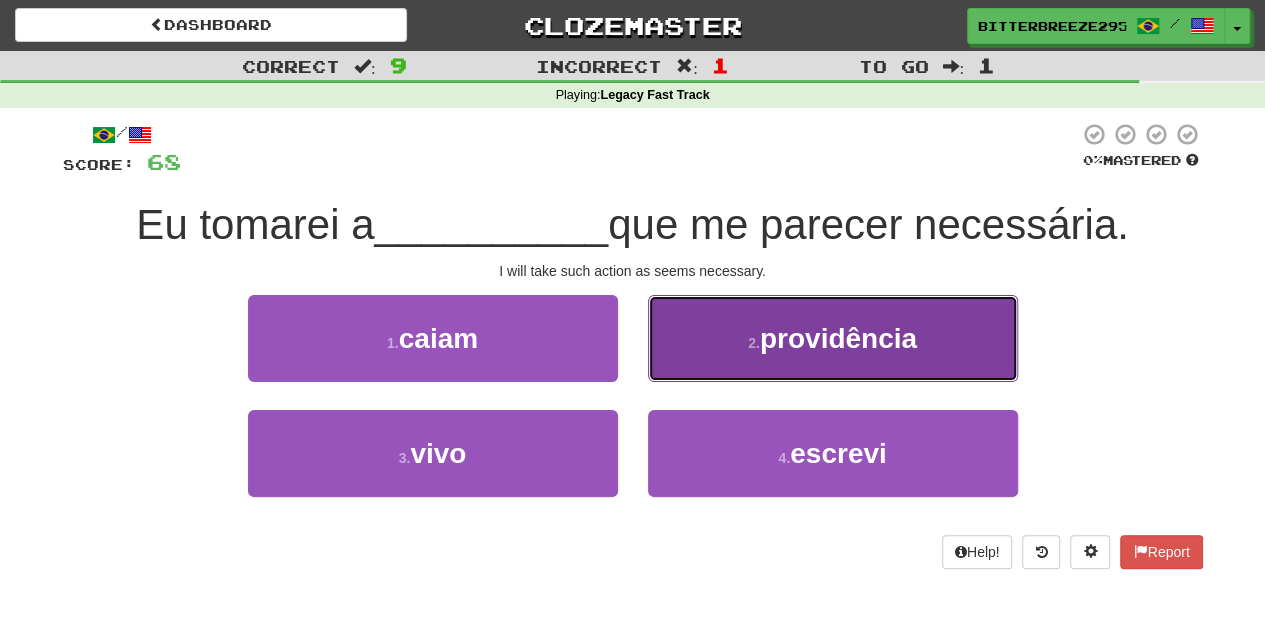 click on "2 .  providência" at bounding box center [833, 338] 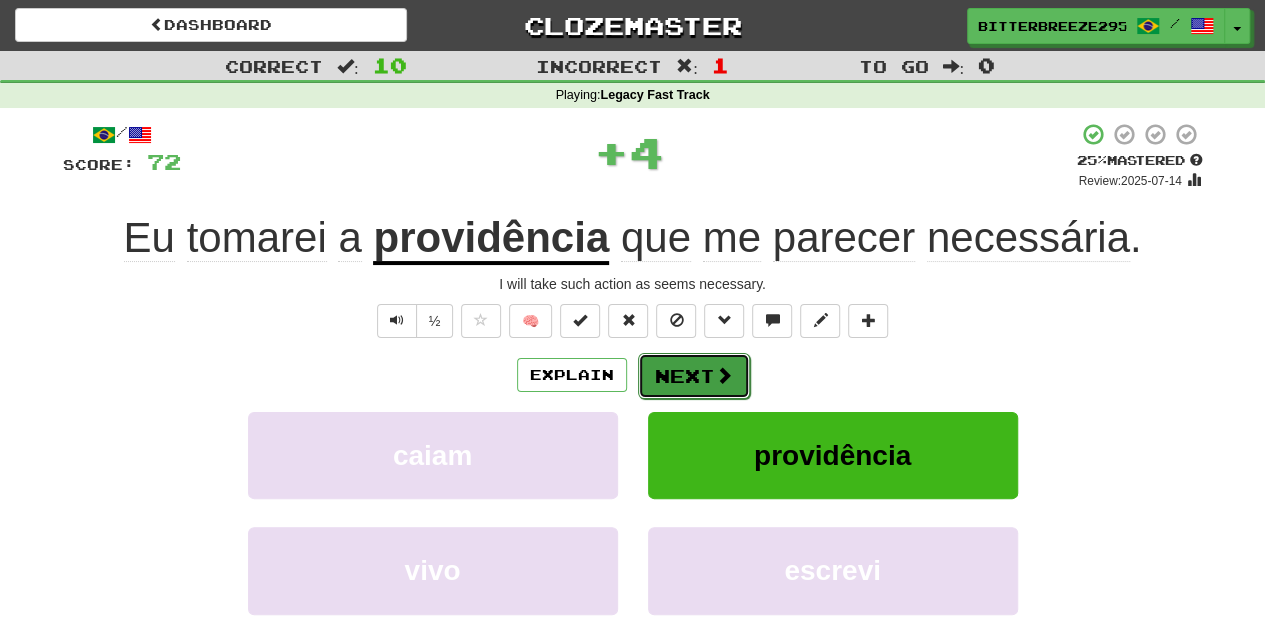 click on "Next" at bounding box center (694, 376) 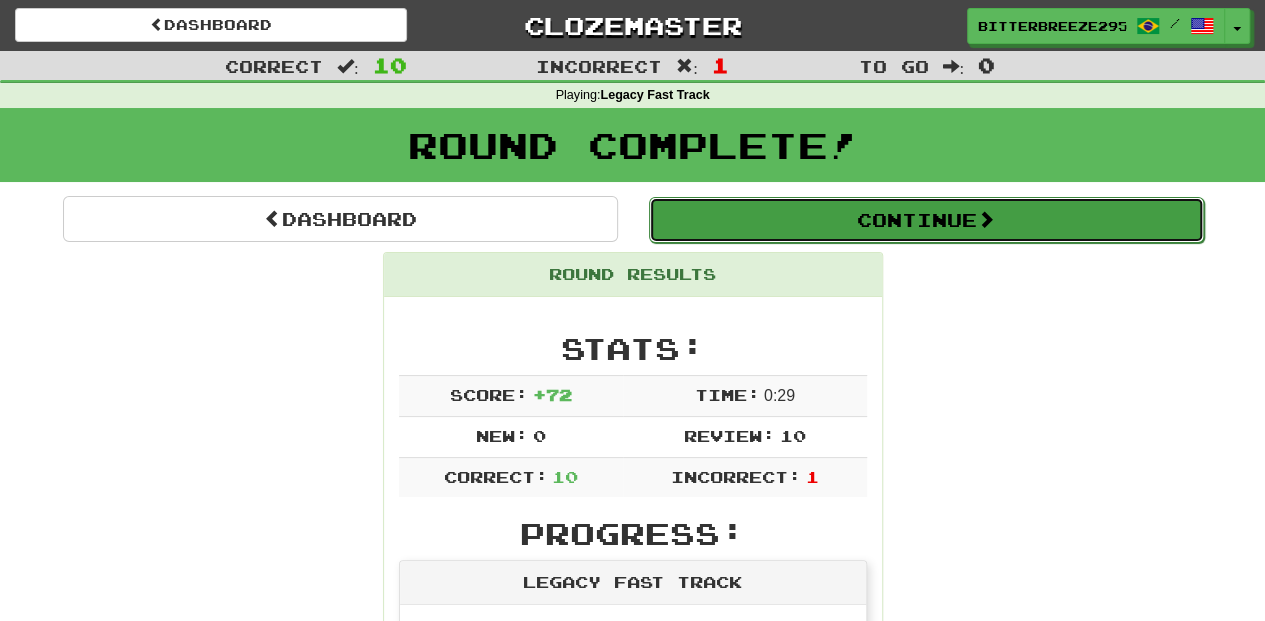 click on "Continue" at bounding box center [926, 220] 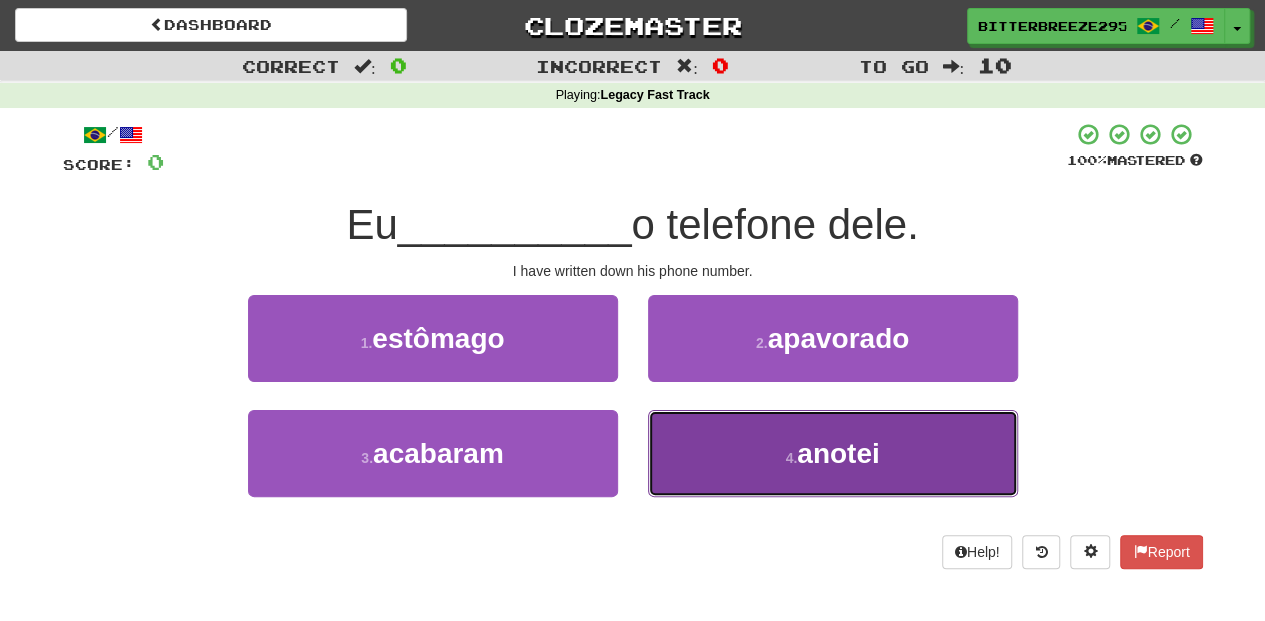 click on "4 .  anotei" at bounding box center [833, 453] 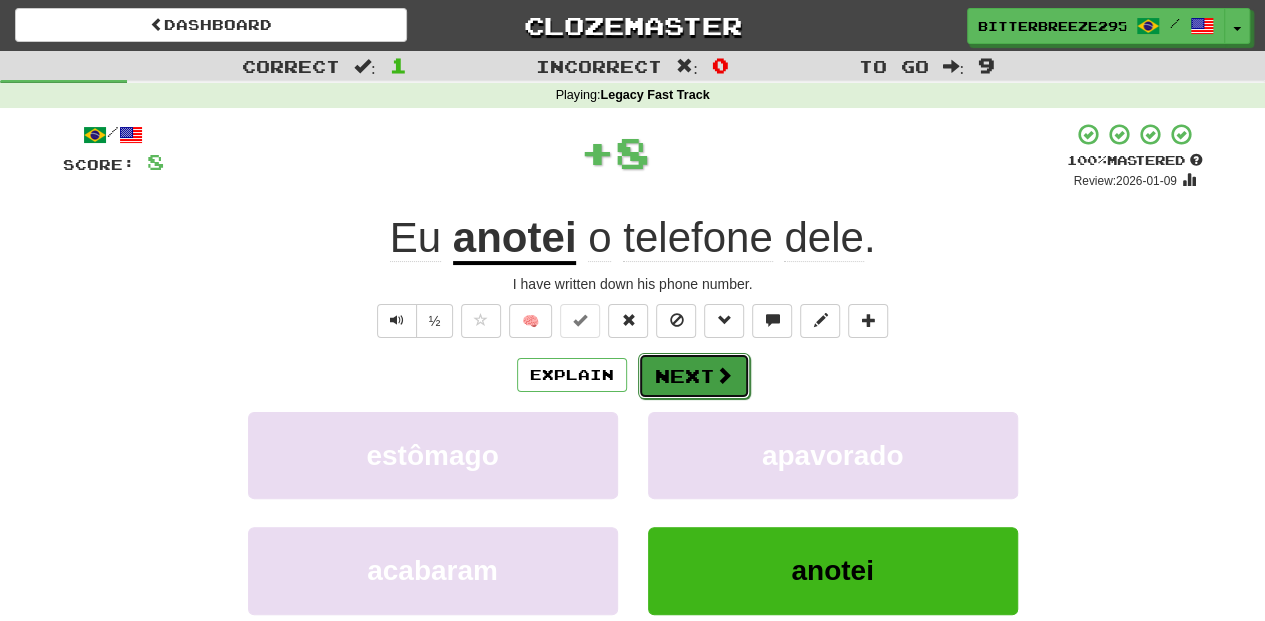 click on "Next" at bounding box center [694, 376] 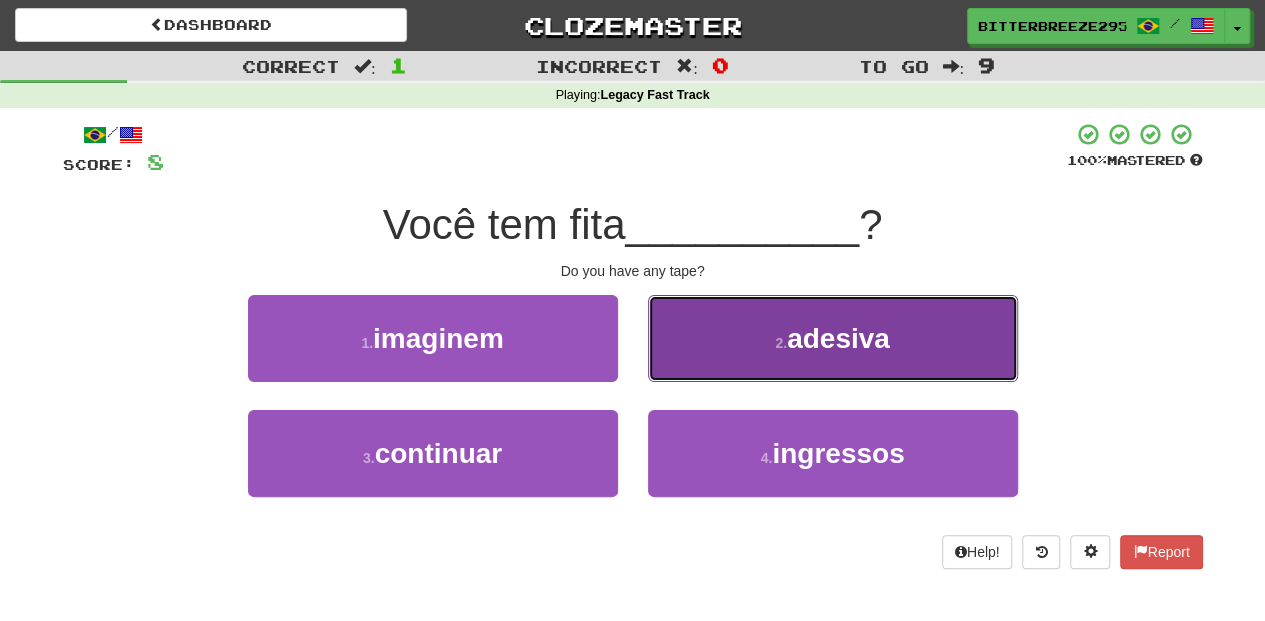 click on "2 .  adesiva" at bounding box center [833, 338] 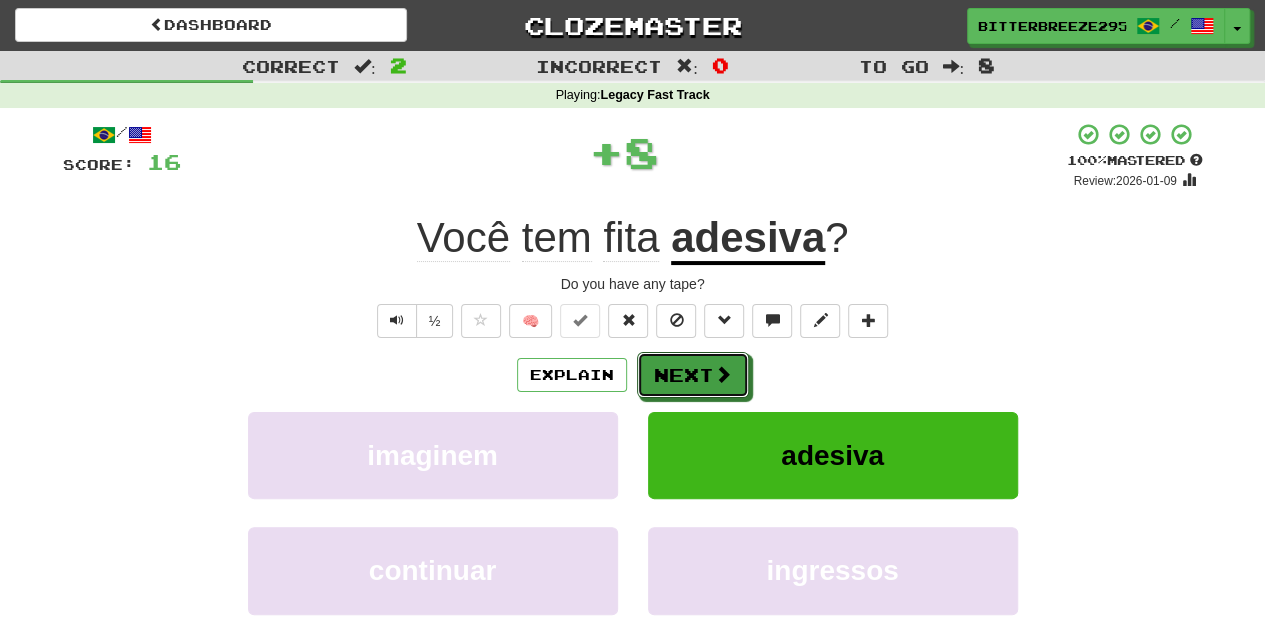 click on "Next" at bounding box center [693, 375] 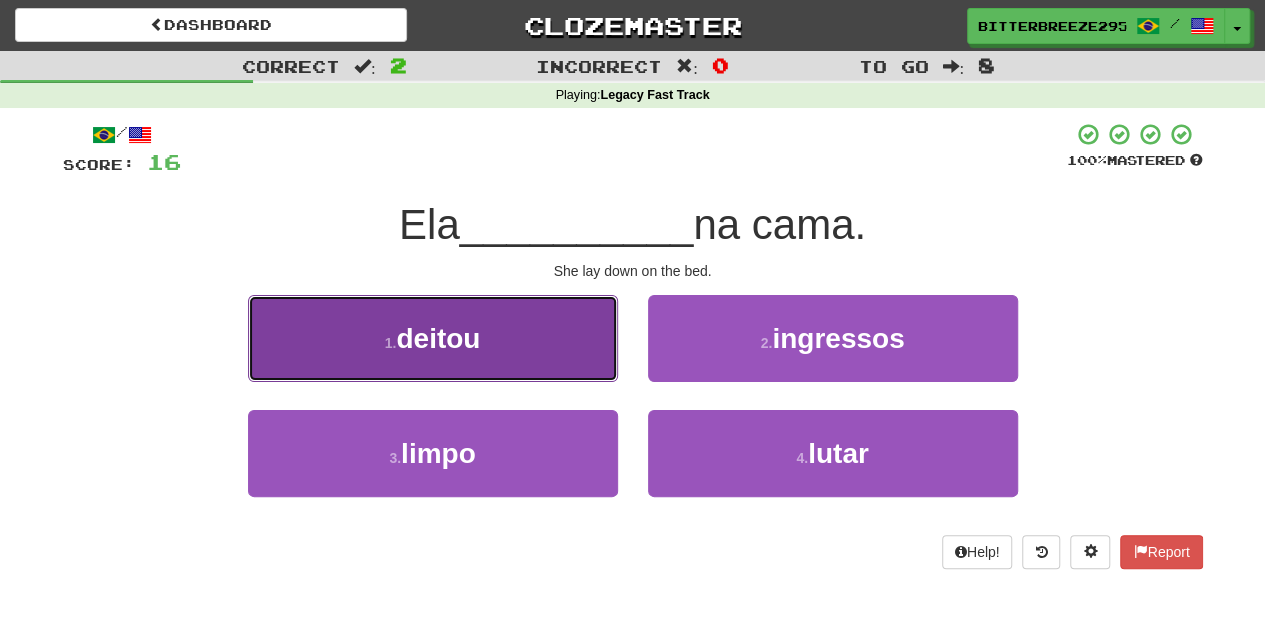 click on "1 .  deitou" at bounding box center (433, 338) 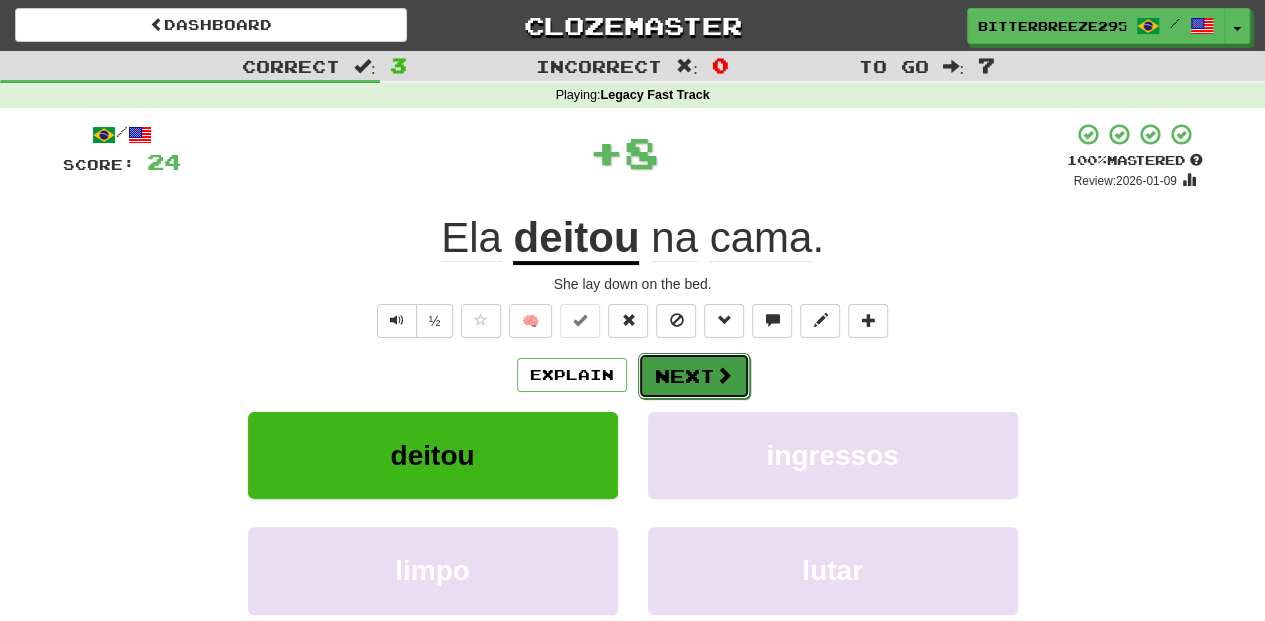 click on "Next" at bounding box center [694, 376] 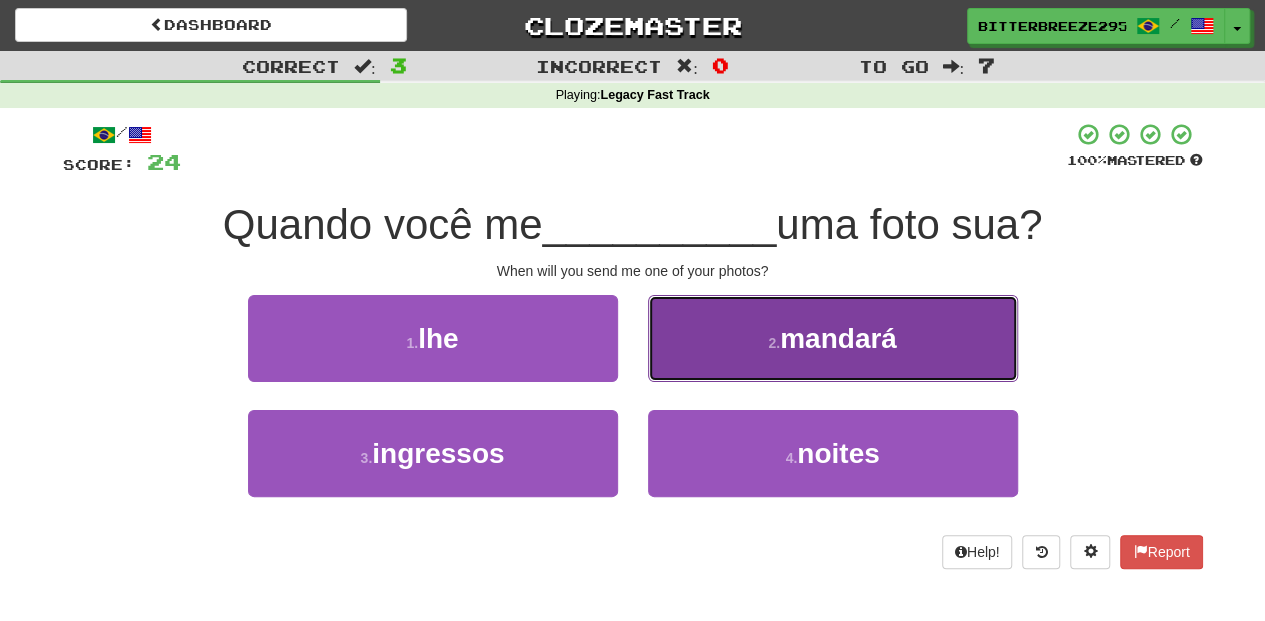 click on "2 .  mandará" at bounding box center [833, 338] 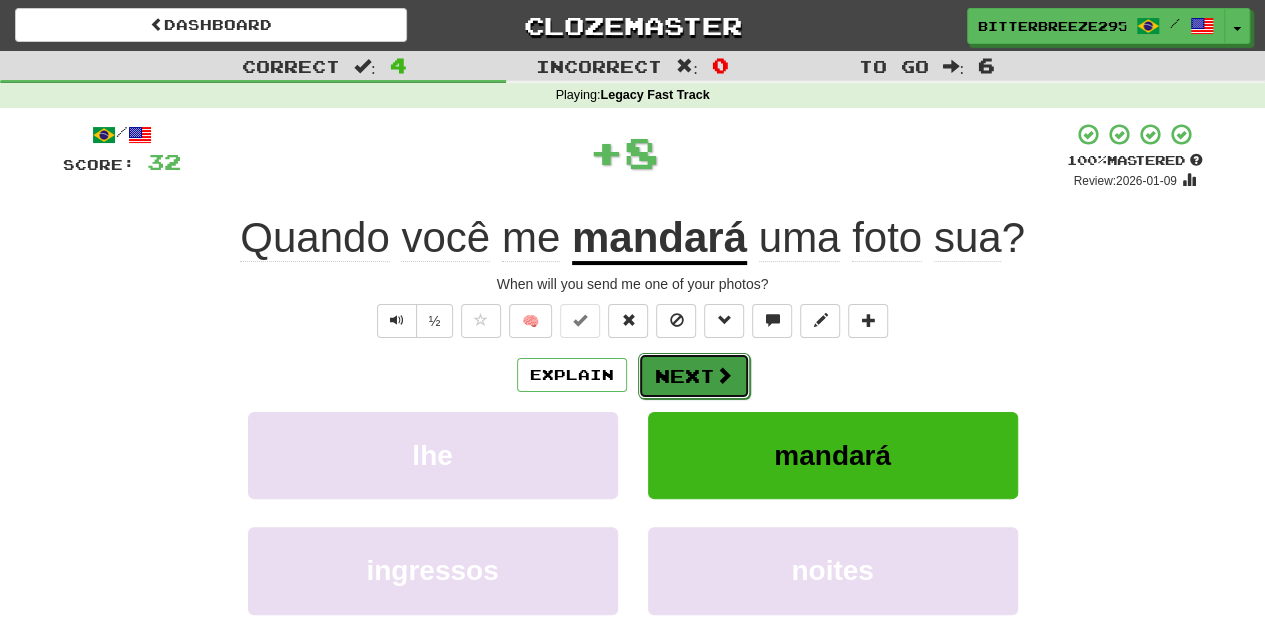 click on "Next" at bounding box center (694, 376) 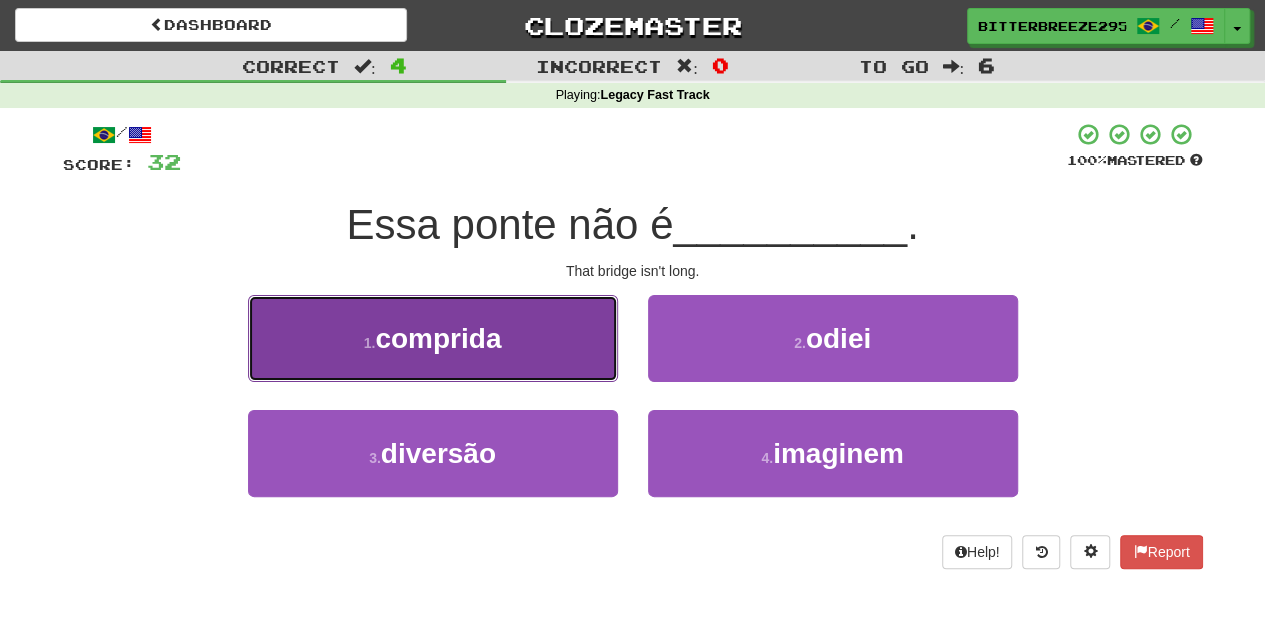 click on "1 .  comprida" at bounding box center [433, 338] 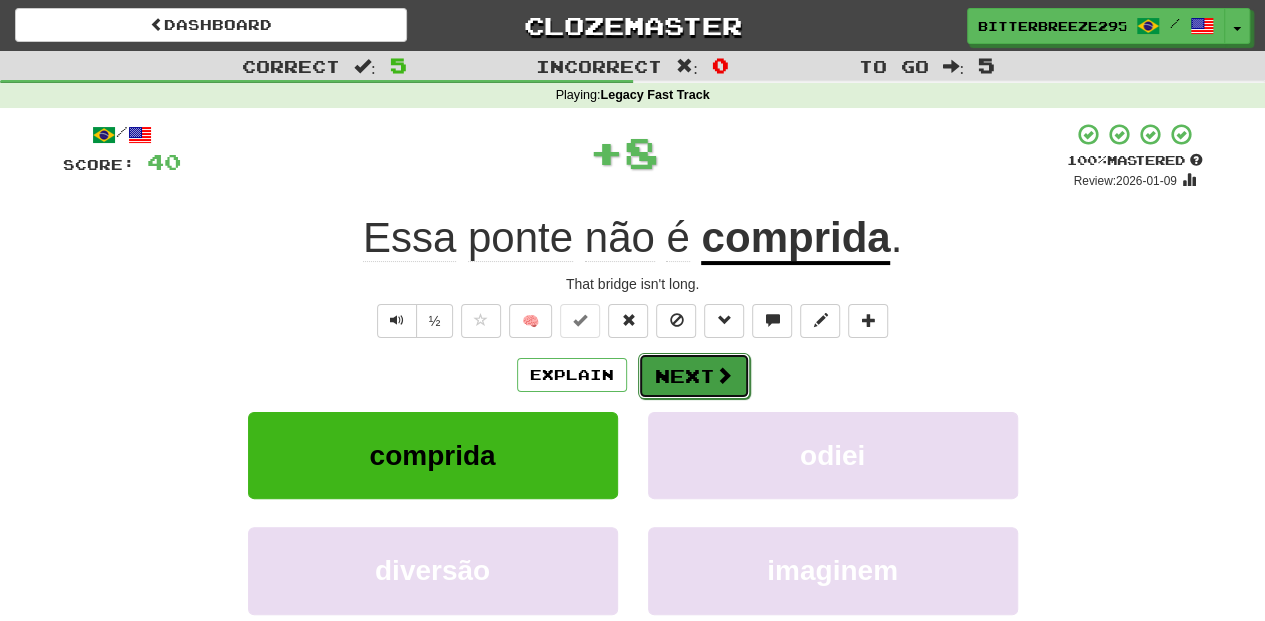 click on "Next" at bounding box center [694, 376] 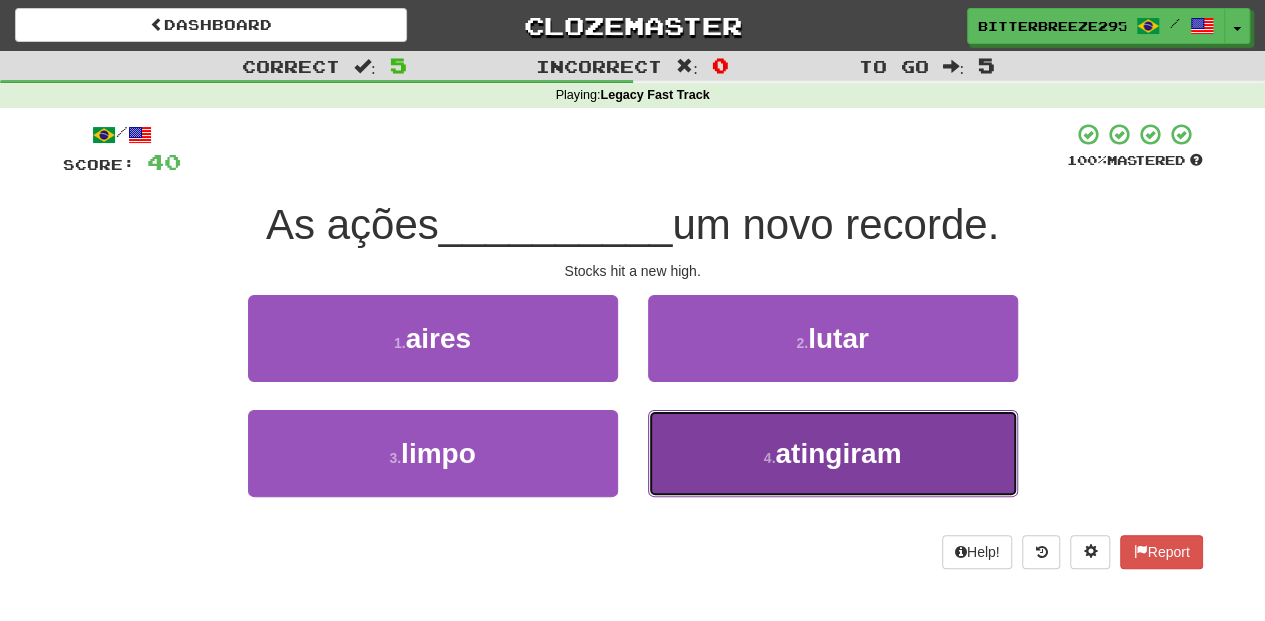 click on "4 .  atingiram" at bounding box center [833, 453] 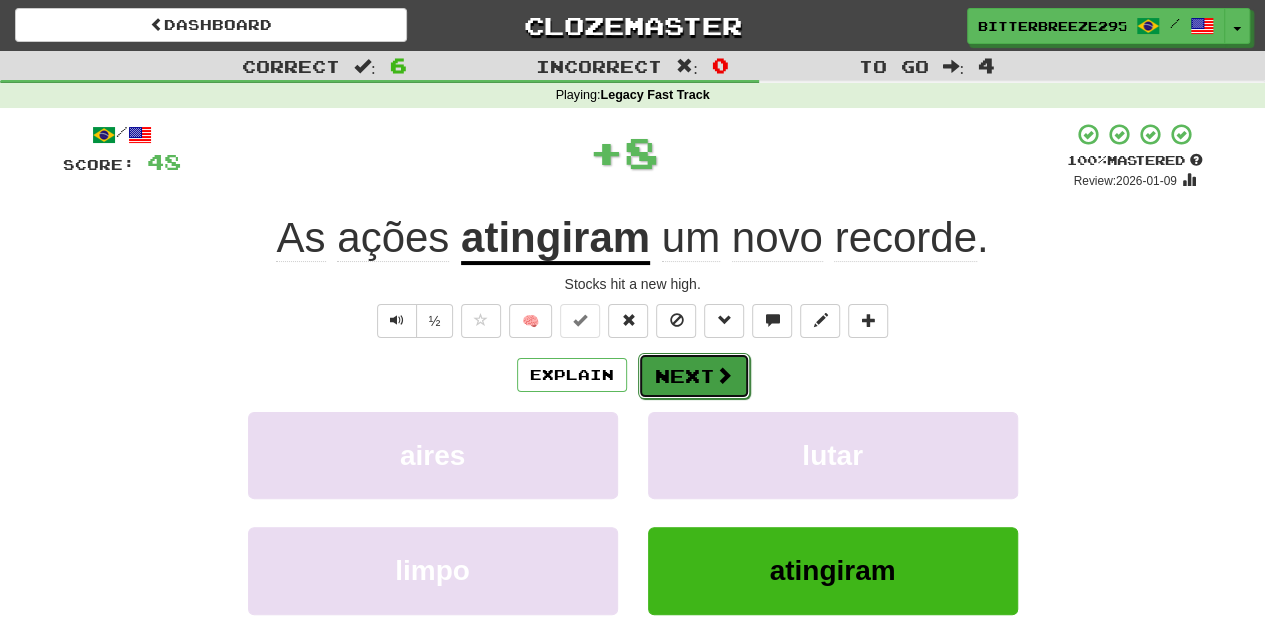 click on "Next" at bounding box center (694, 376) 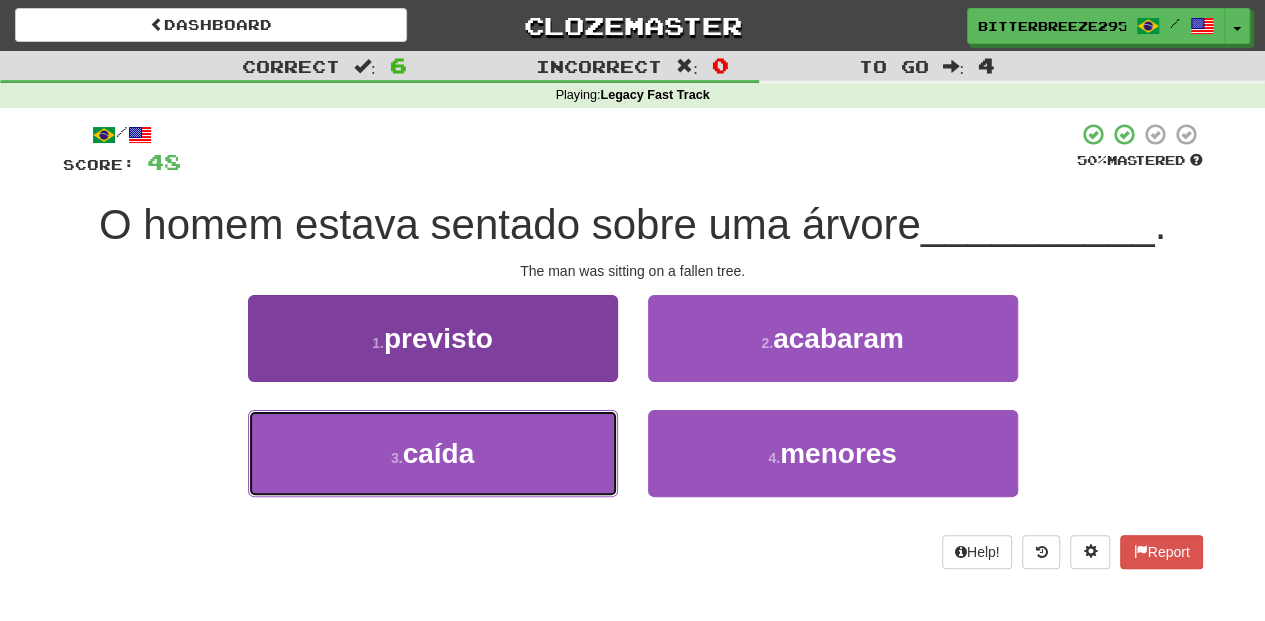 click on "3 .  caída" at bounding box center [433, 453] 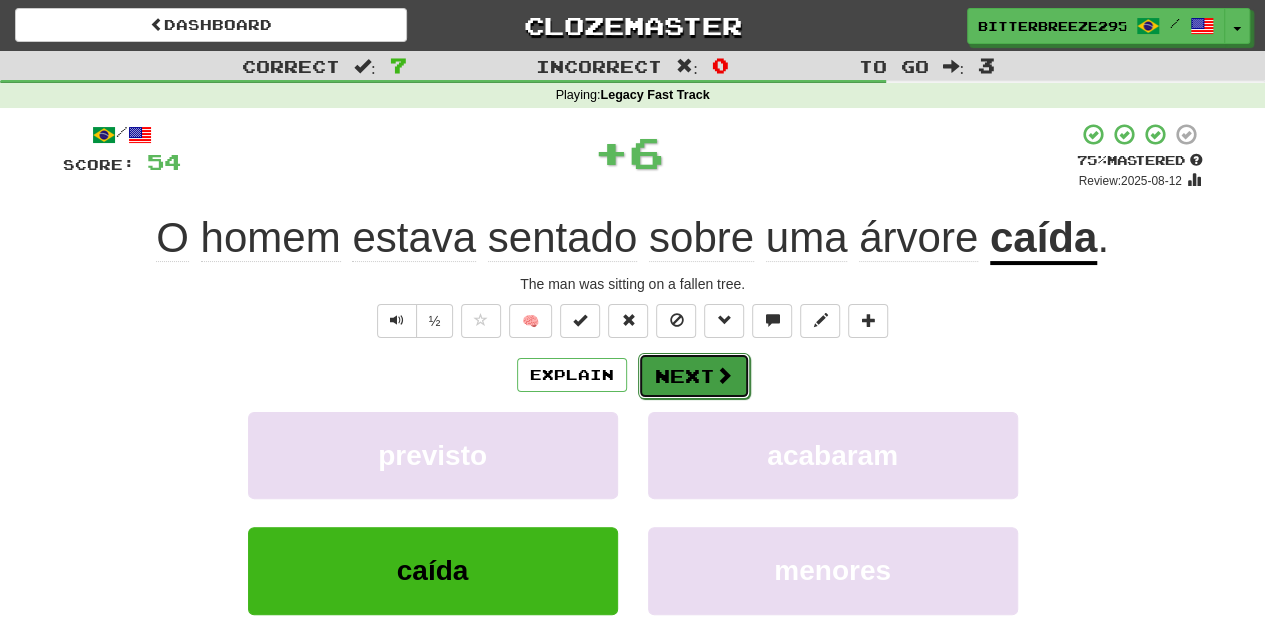 click on "Next" at bounding box center (694, 376) 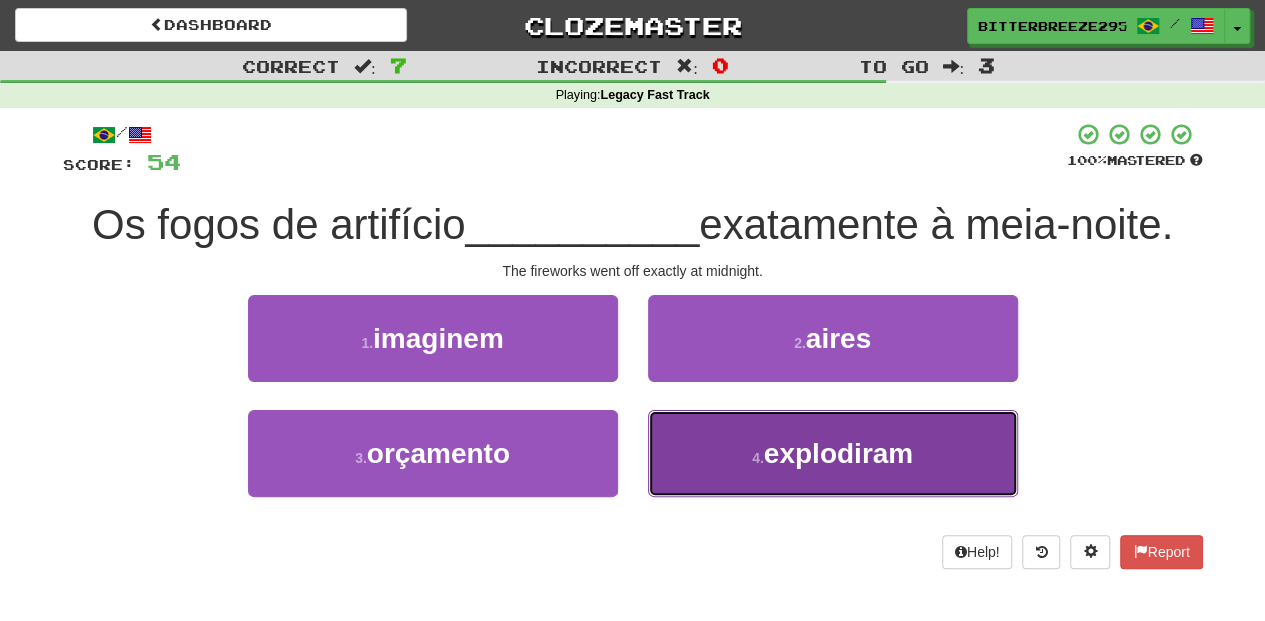 click on "4 .  explodiram" at bounding box center (833, 453) 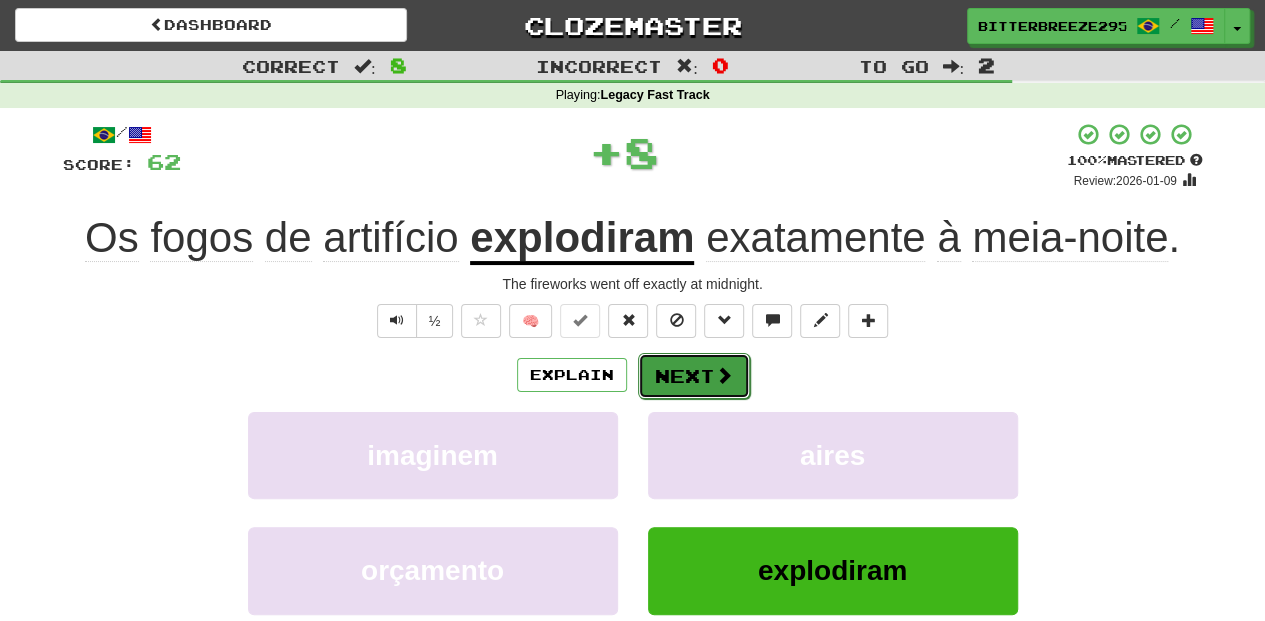 click on "Next" at bounding box center (694, 376) 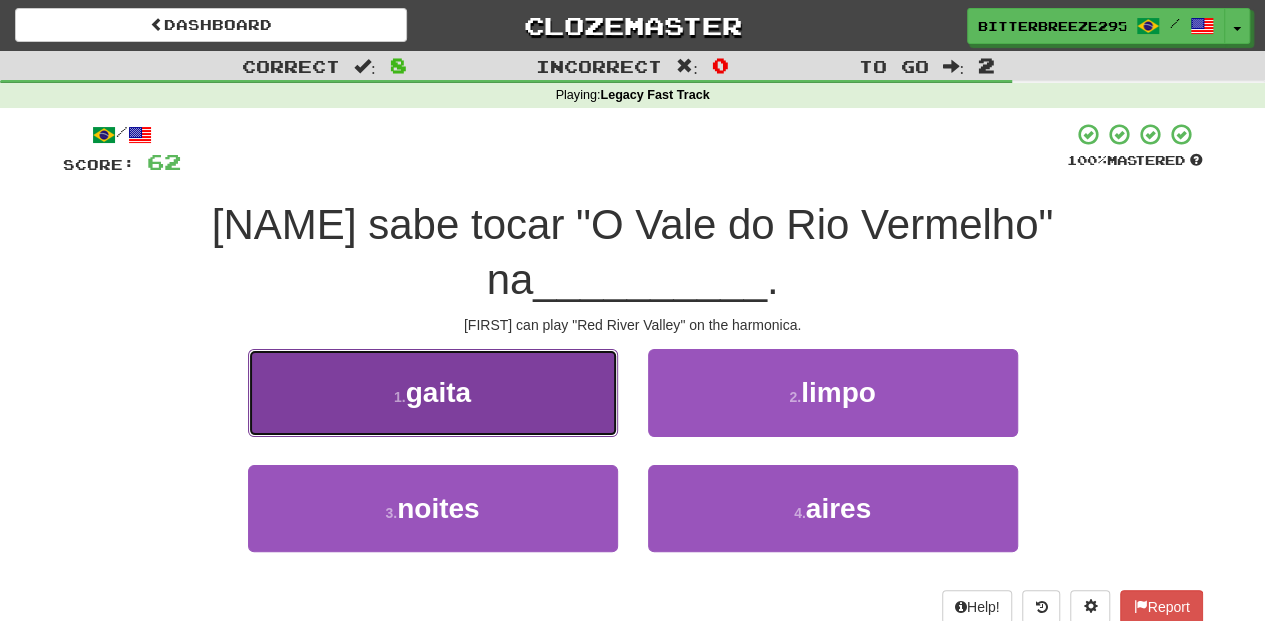 click on "1 .  gaita" at bounding box center (433, 392) 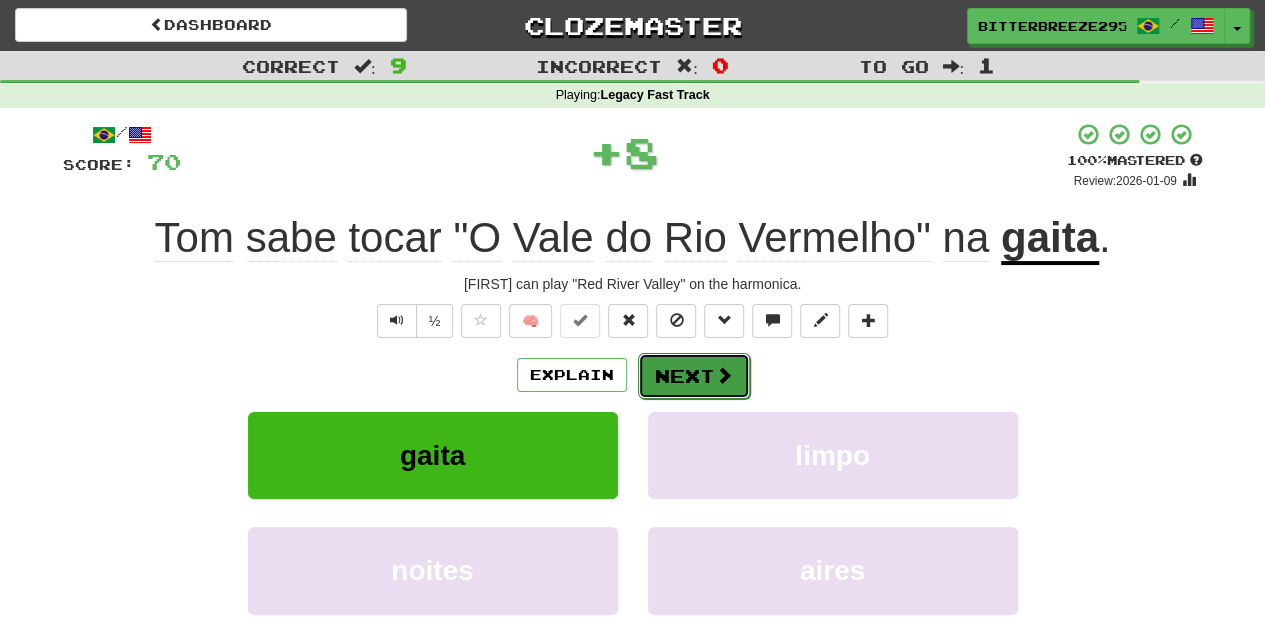 click on "Next" at bounding box center [694, 376] 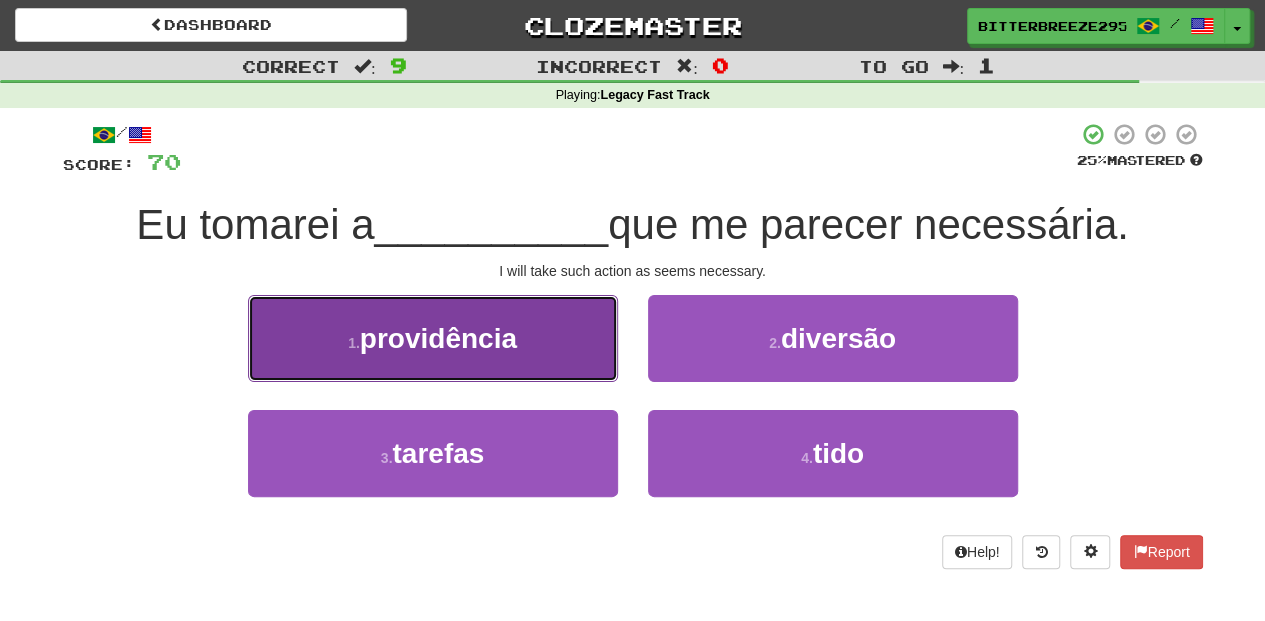 click on "1 .  providência" at bounding box center (433, 338) 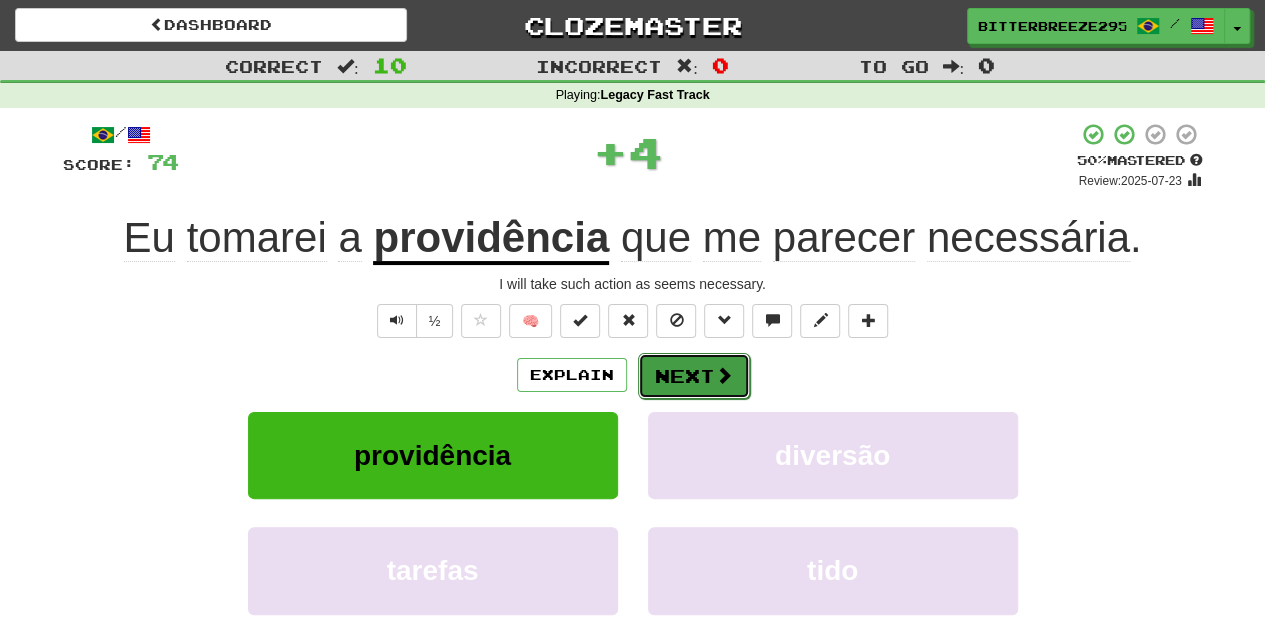 click on "Next" at bounding box center (694, 376) 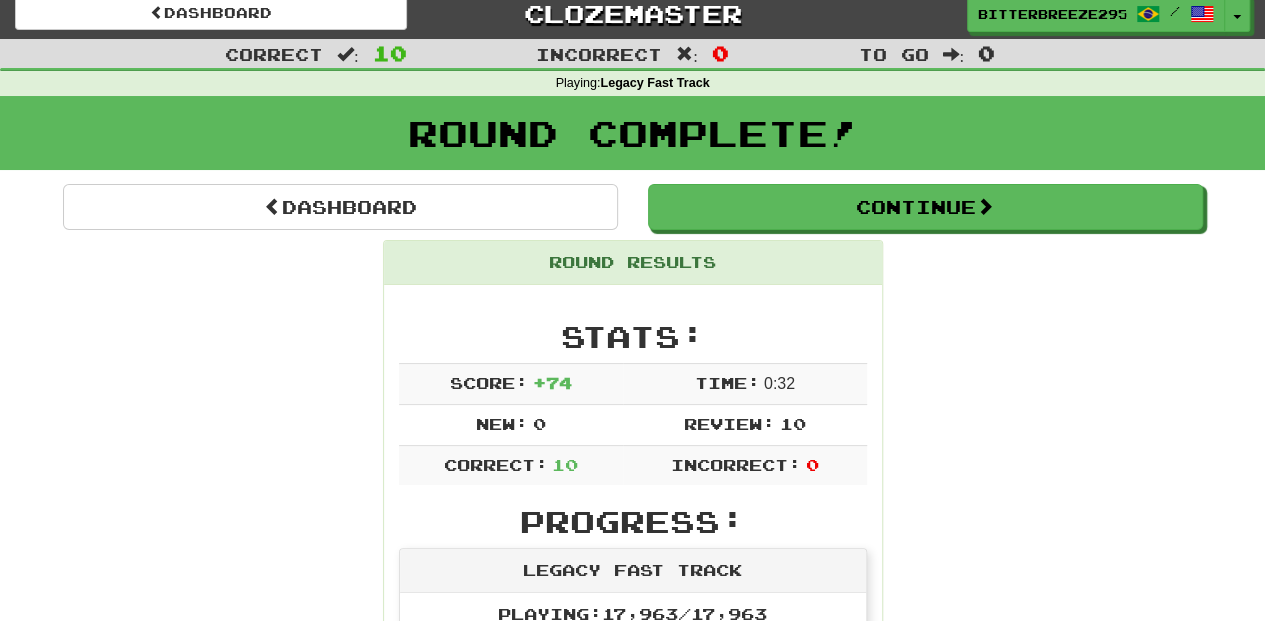 scroll, scrollTop: 0, scrollLeft: 0, axis: both 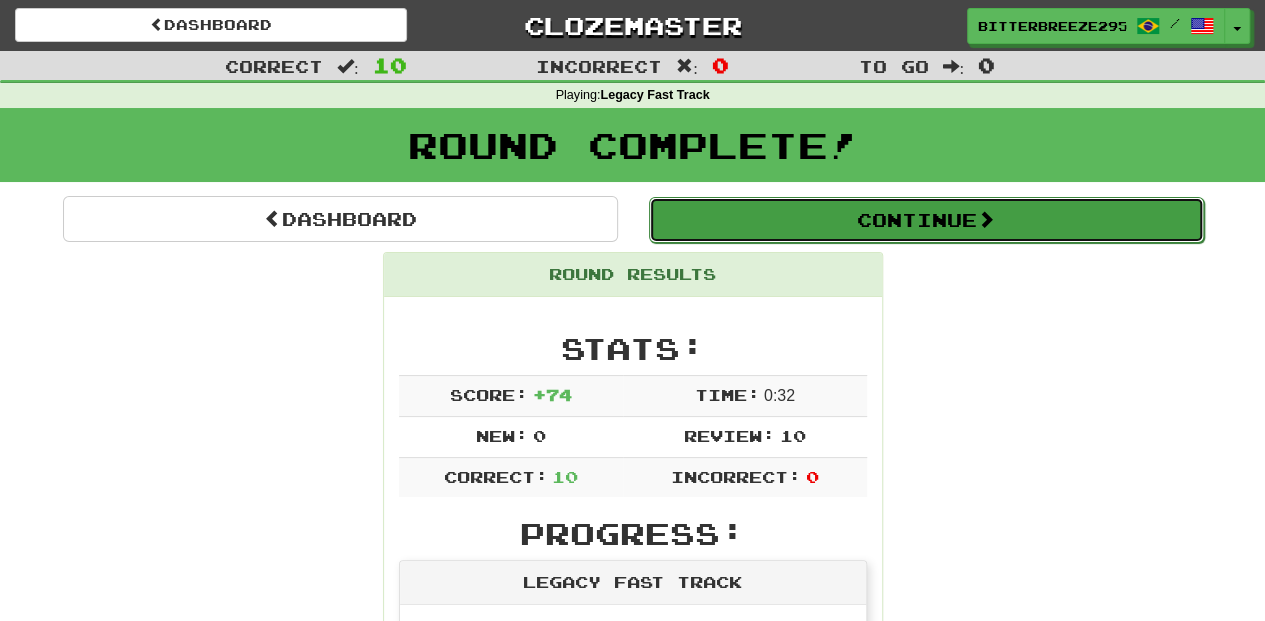 click on "Continue" at bounding box center [926, 220] 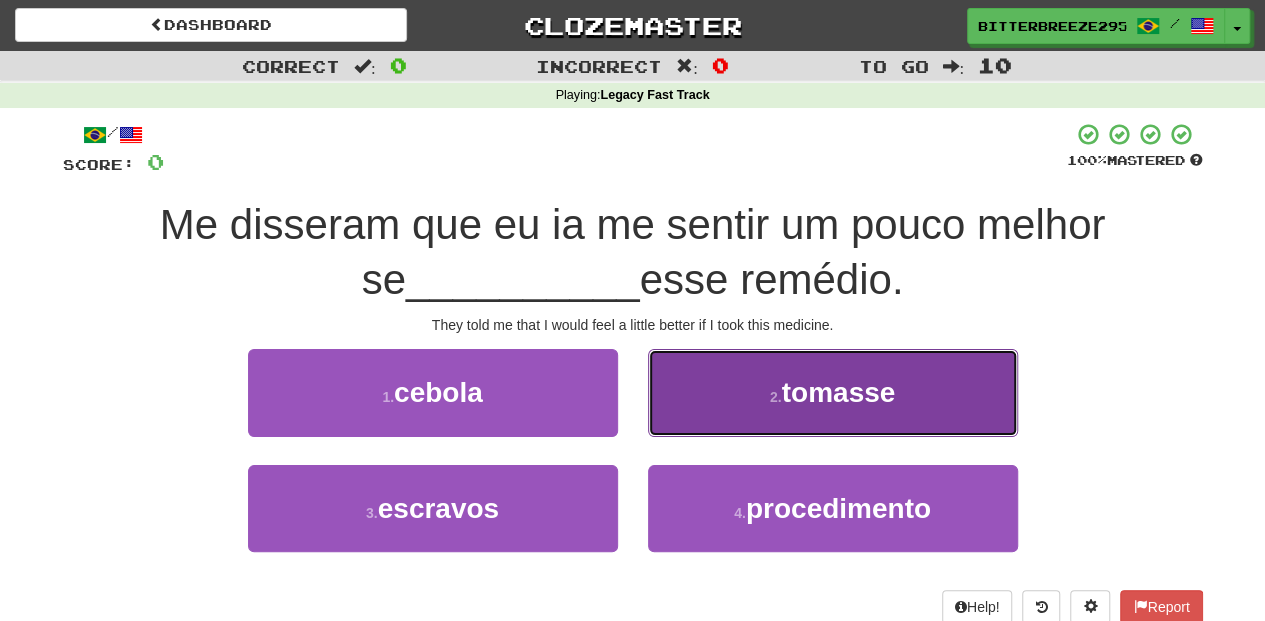 click on "2 .  tomasse" at bounding box center [833, 392] 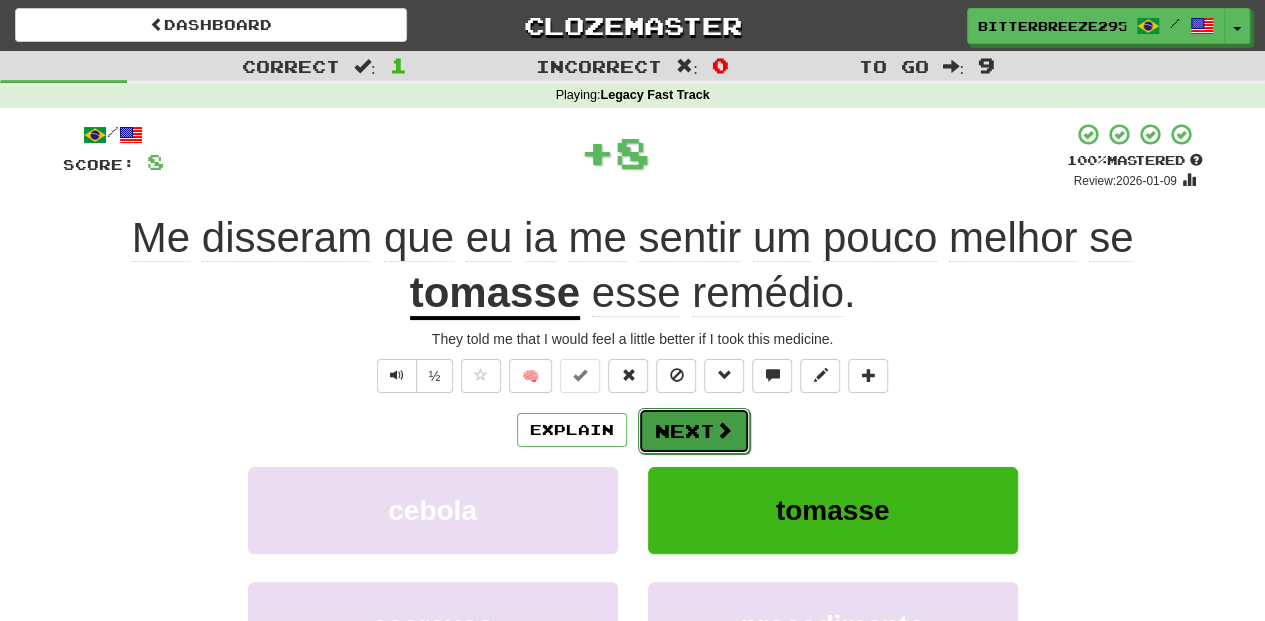 click on "Next" at bounding box center (694, 431) 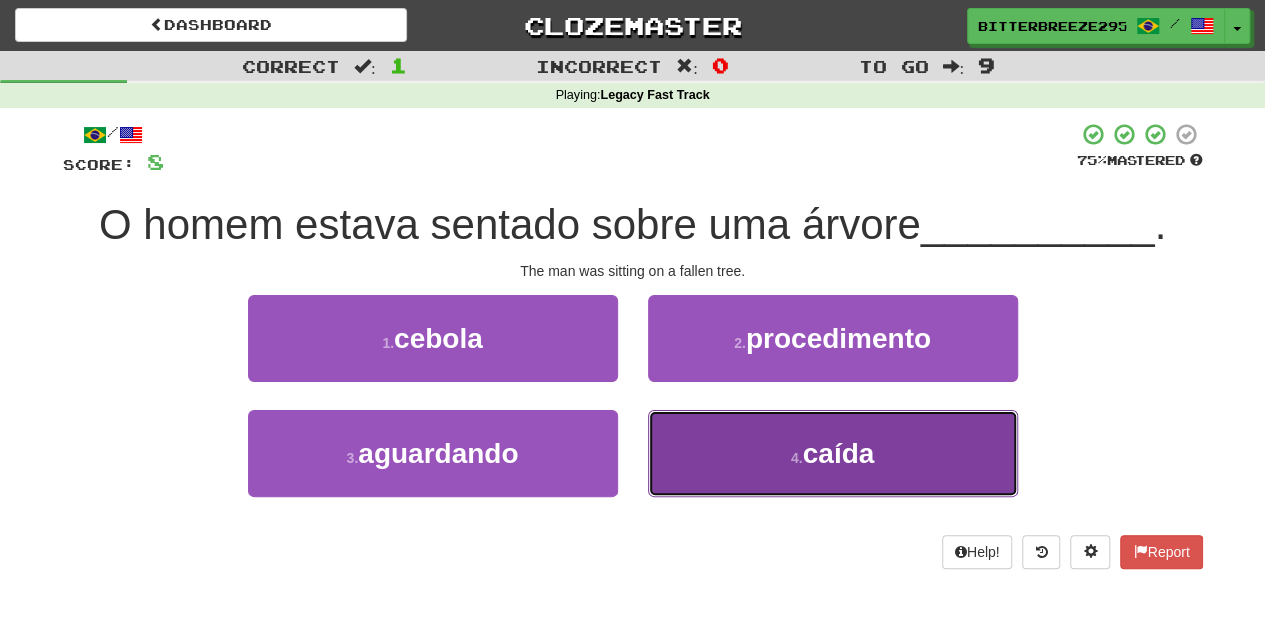 click on "4 .  caída" at bounding box center (833, 453) 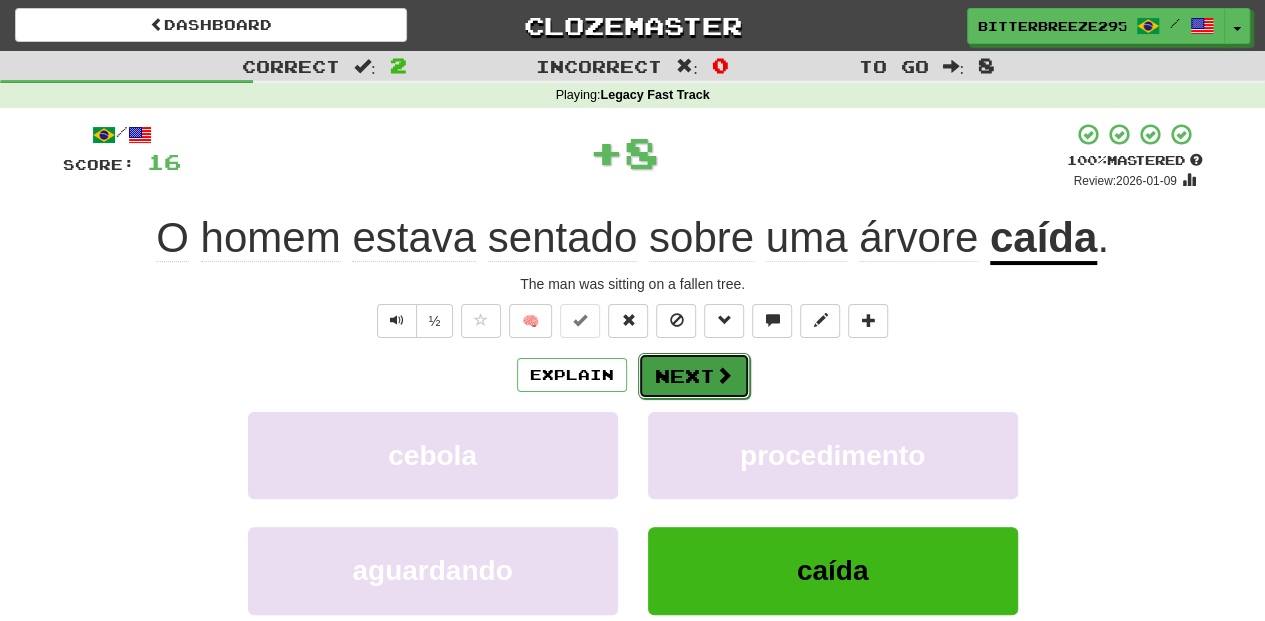 click on "Next" at bounding box center (694, 376) 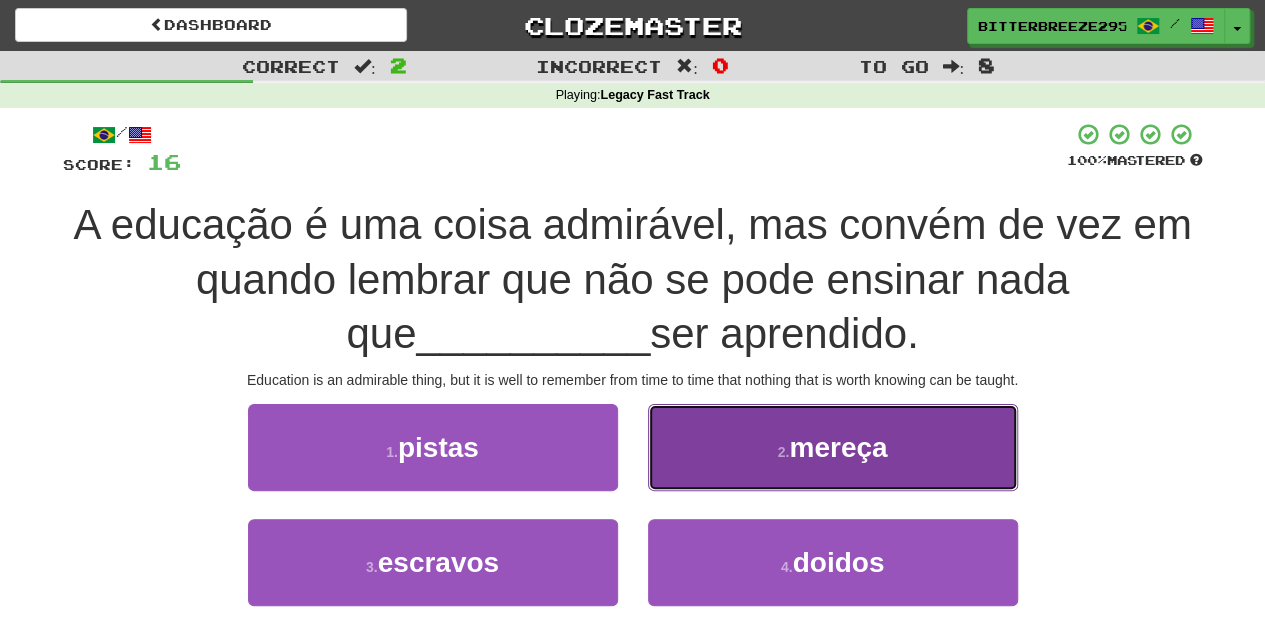click on "2 .  mereça" at bounding box center [833, 447] 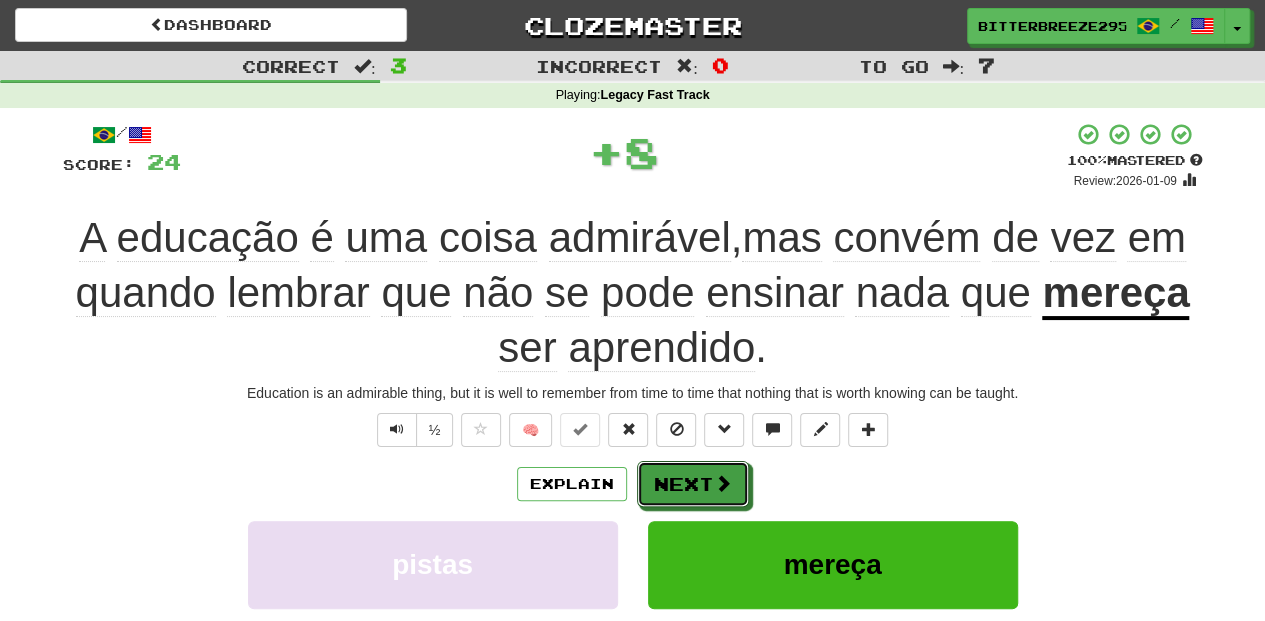 click on "Next" at bounding box center [693, 484] 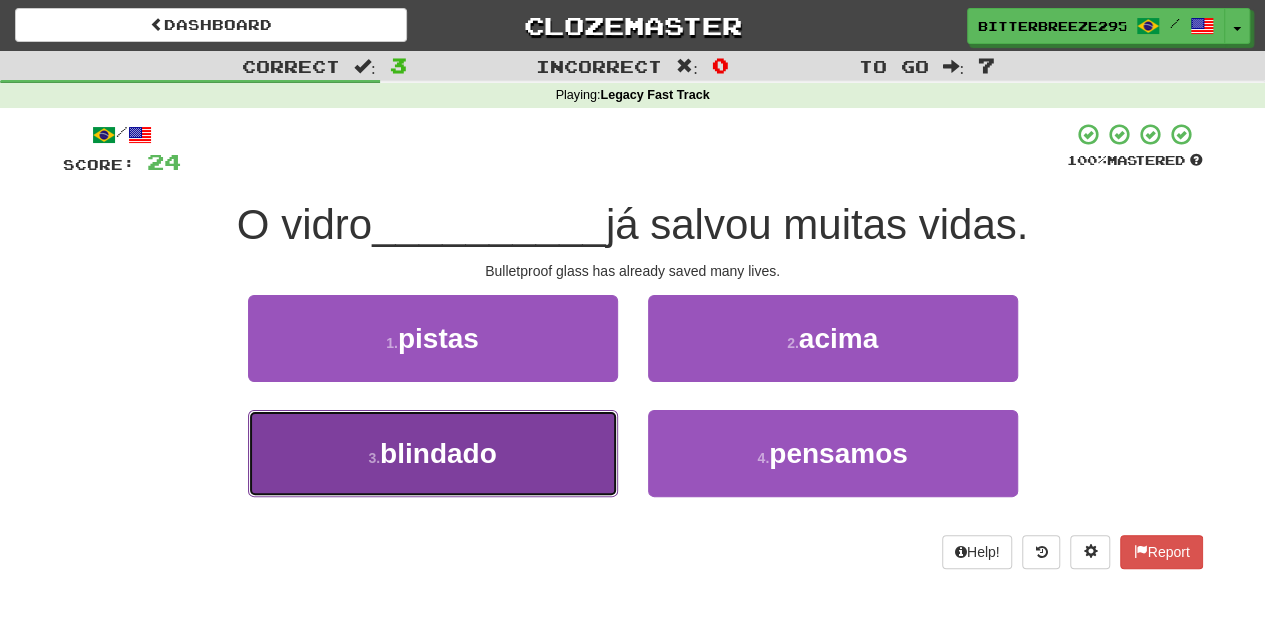 click on "3 .  blindado" at bounding box center [433, 453] 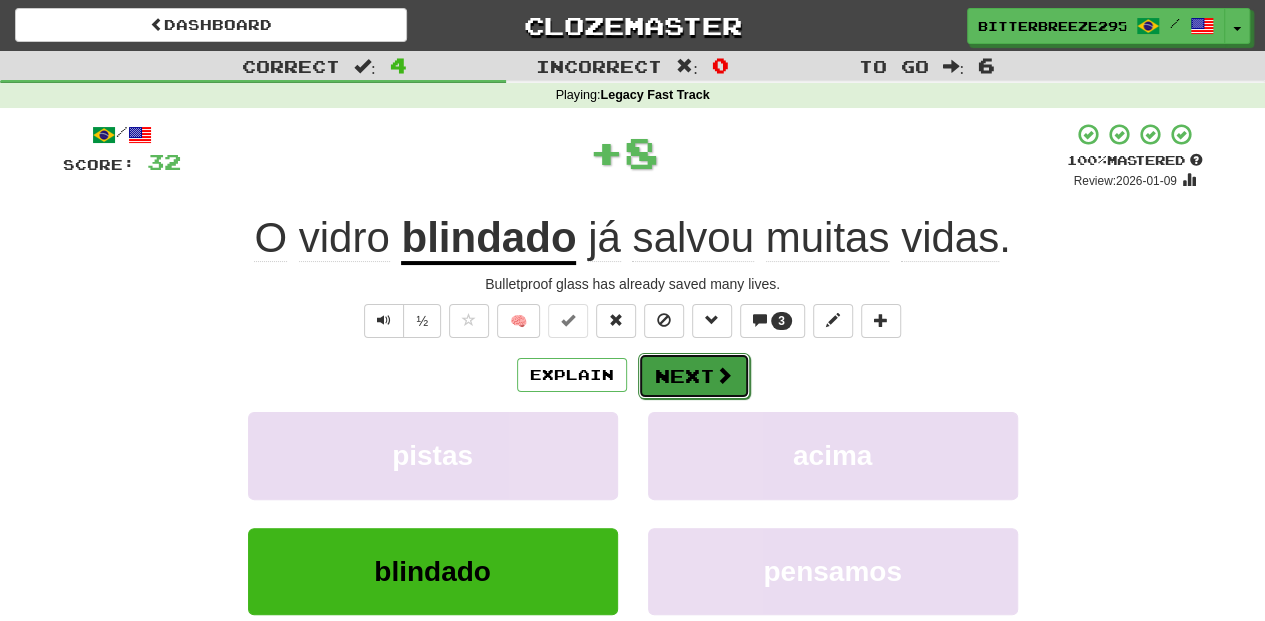 click on "Next" at bounding box center [694, 376] 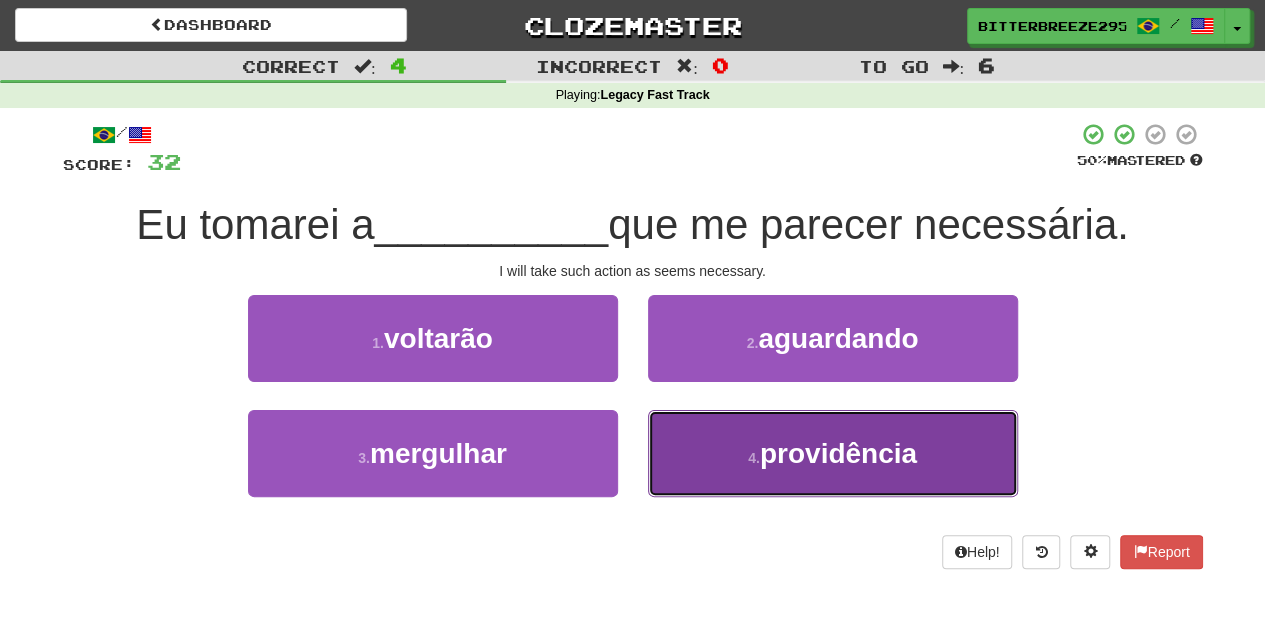 click on "4 .  providência" at bounding box center [833, 453] 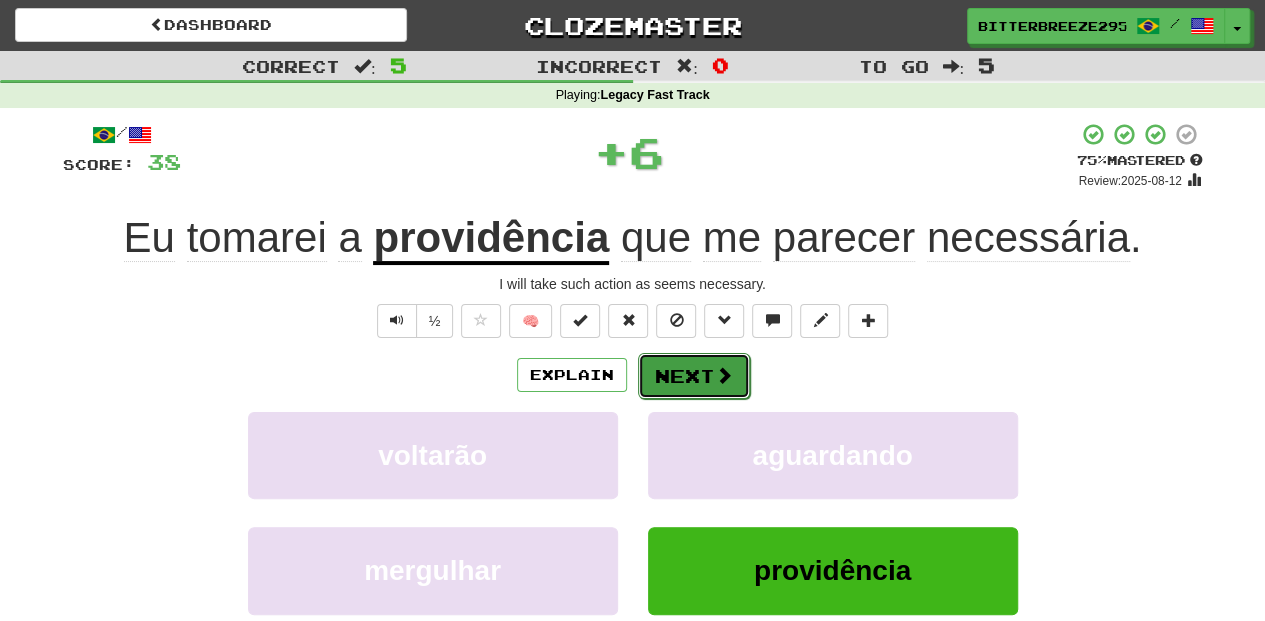 click on "Next" at bounding box center [694, 376] 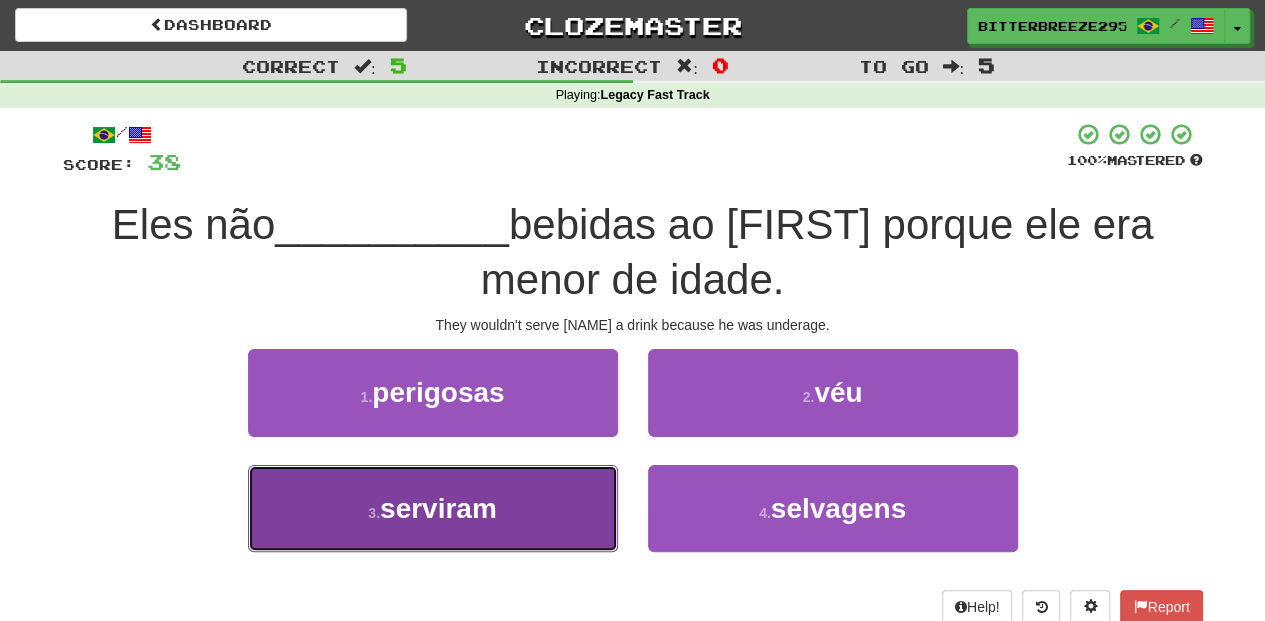 click on "3 .  serviram" at bounding box center (433, 508) 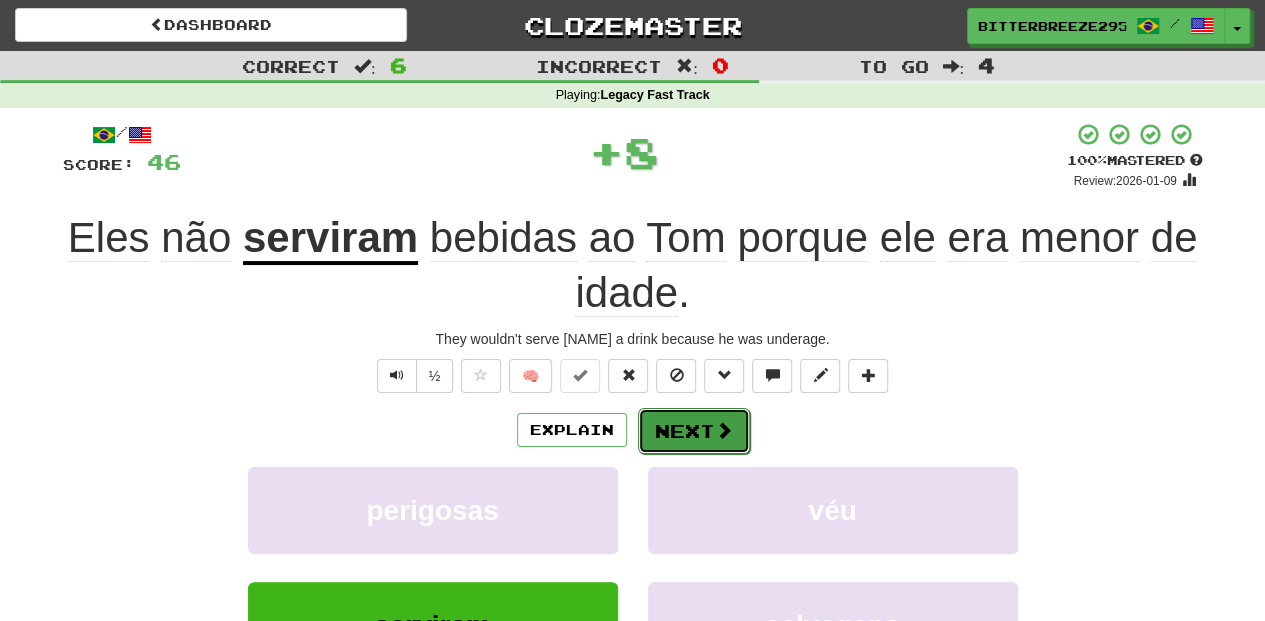 click on "Next" at bounding box center (694, 431) 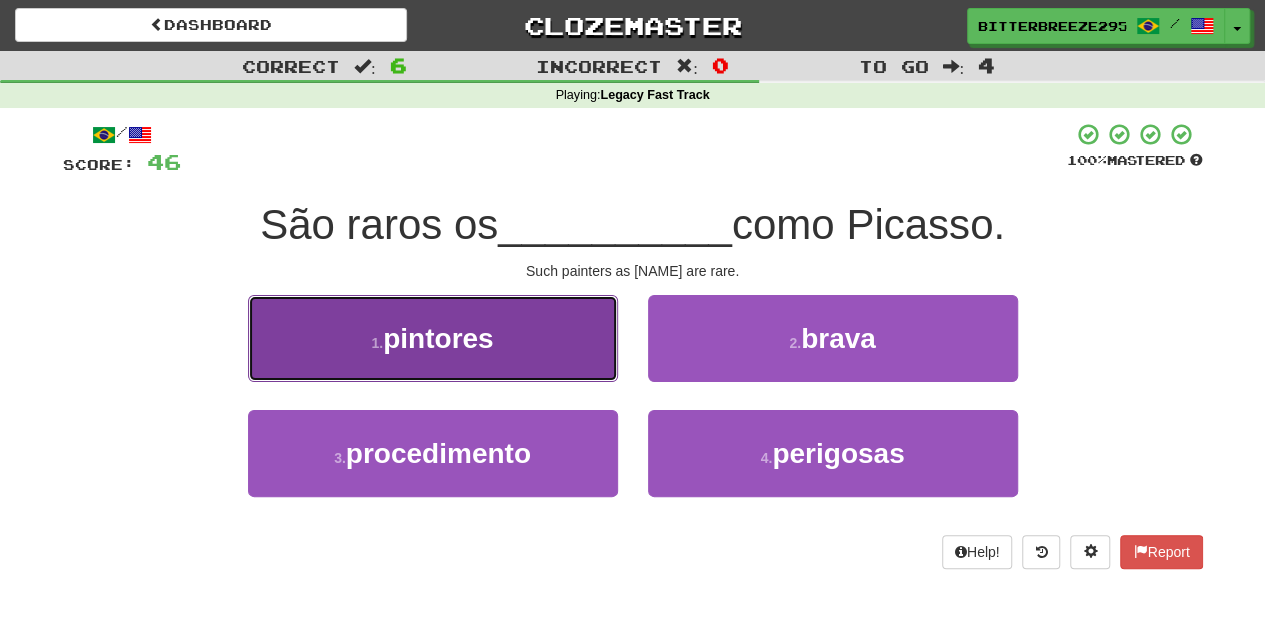 click on "1 .  pintores" at bounding box center [433, 338] 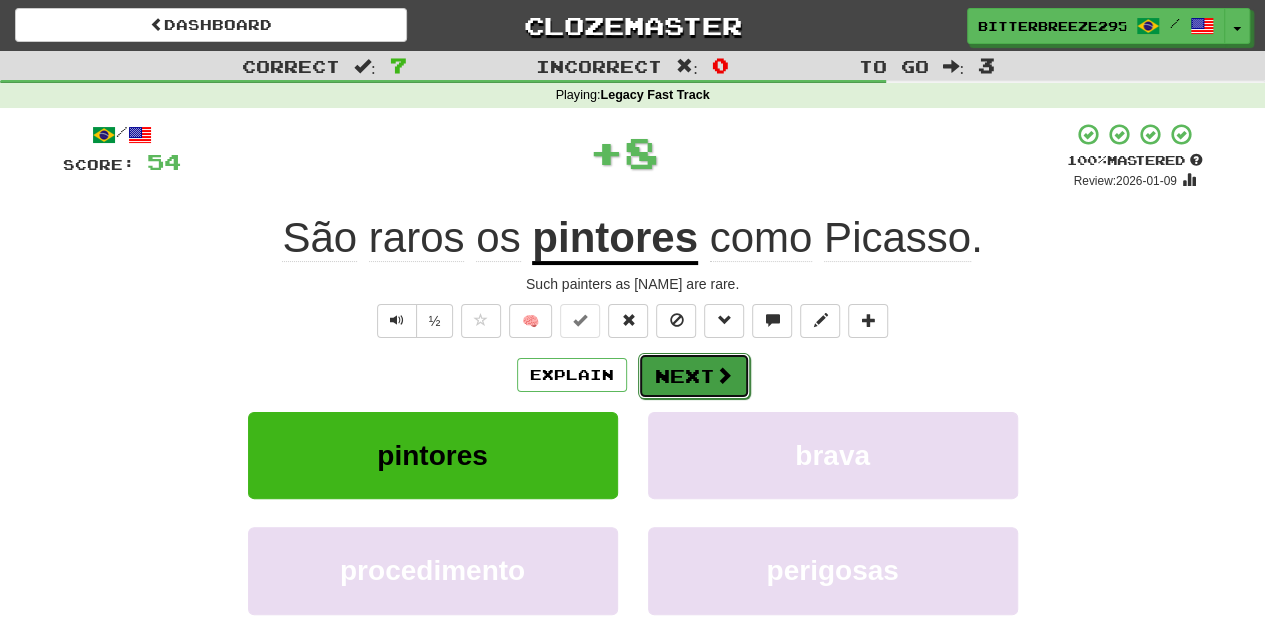 click on "Next" at bounding box center (694, 376) 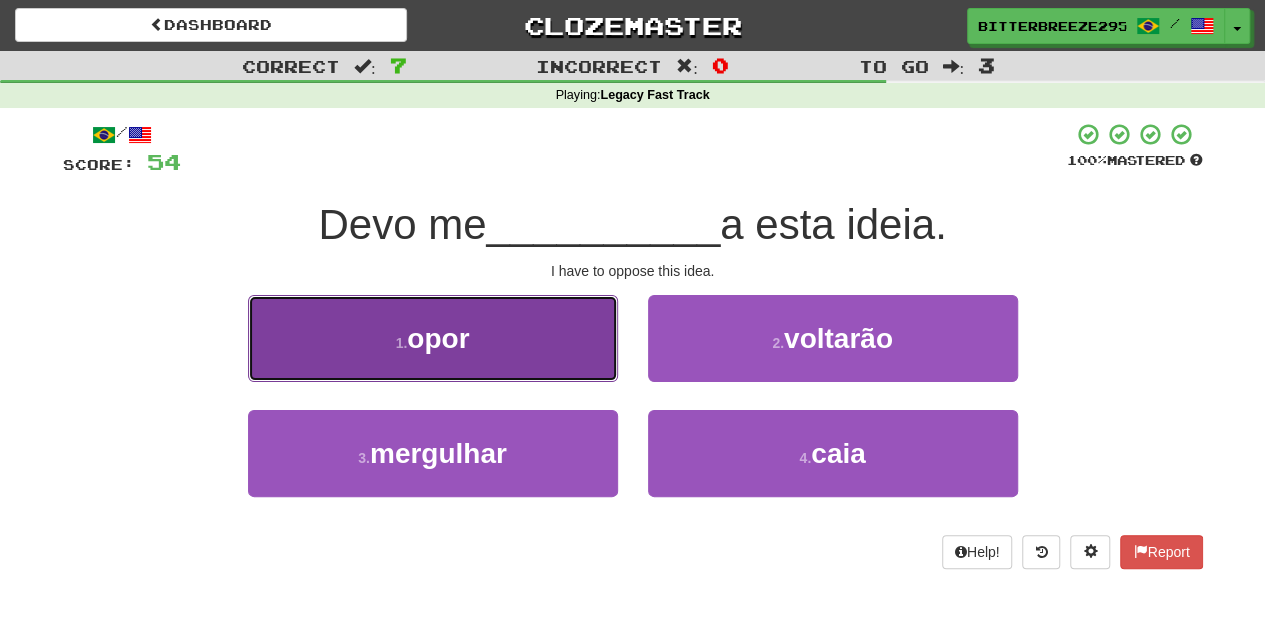 click on "1 .  opor" at bounding box center (433, 338) 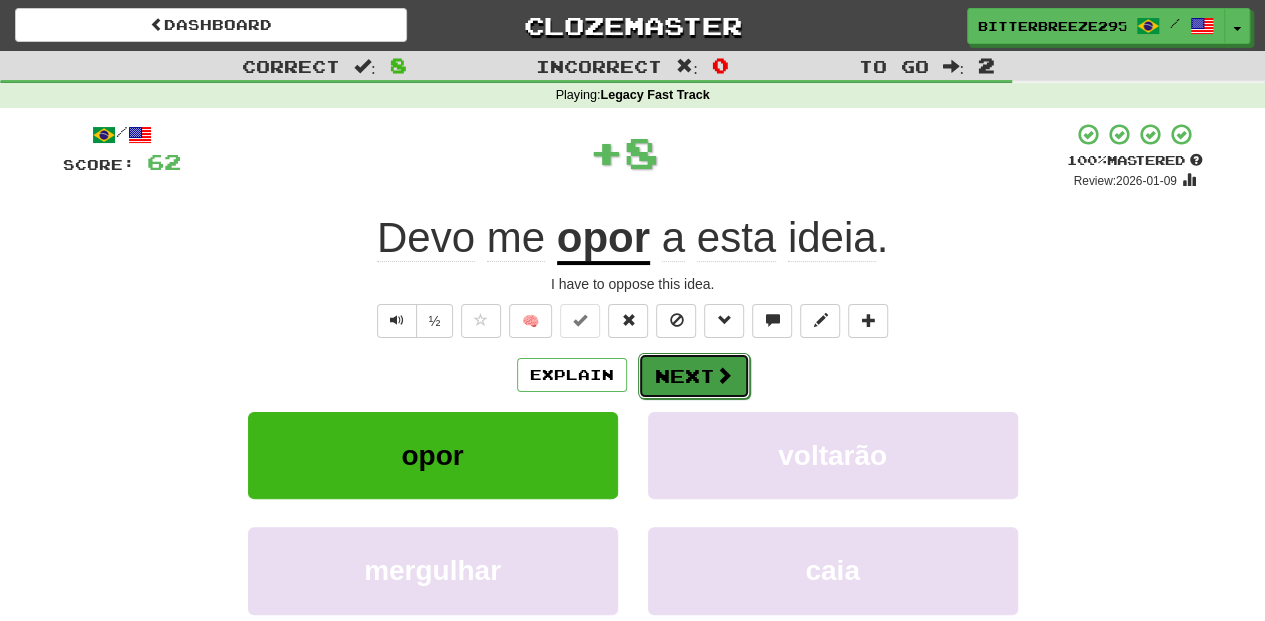 click on "Next" at bounding box center [694, 376] 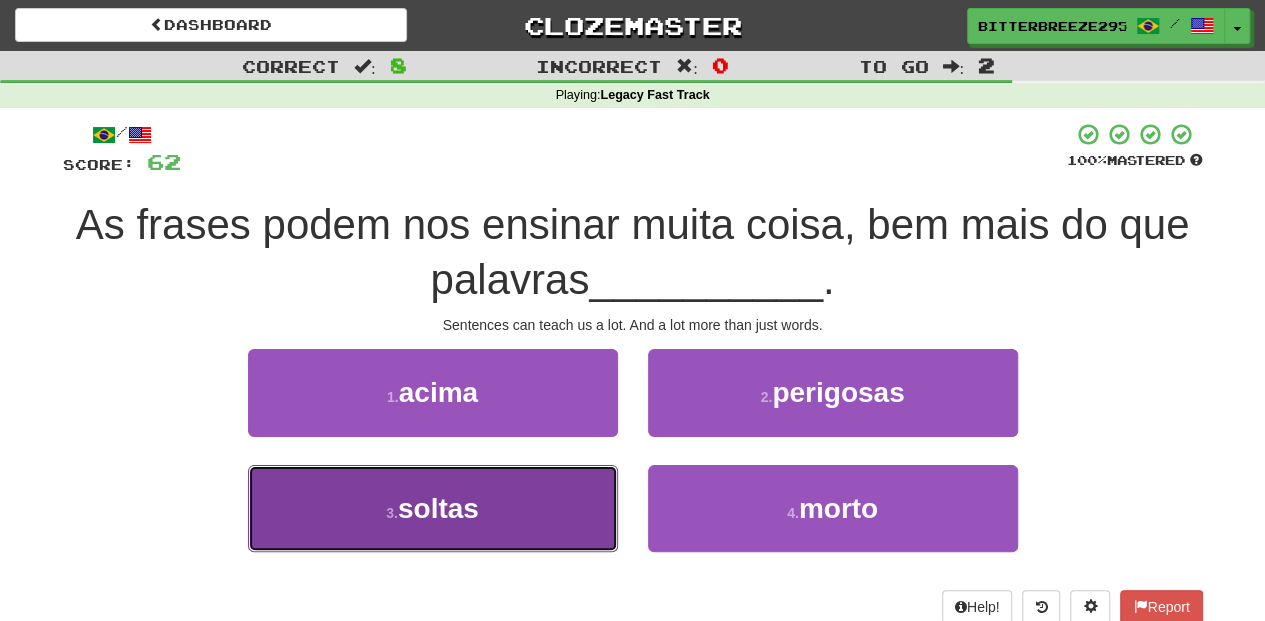 click on "3 .  soltas" at bounding box center [433, 508] 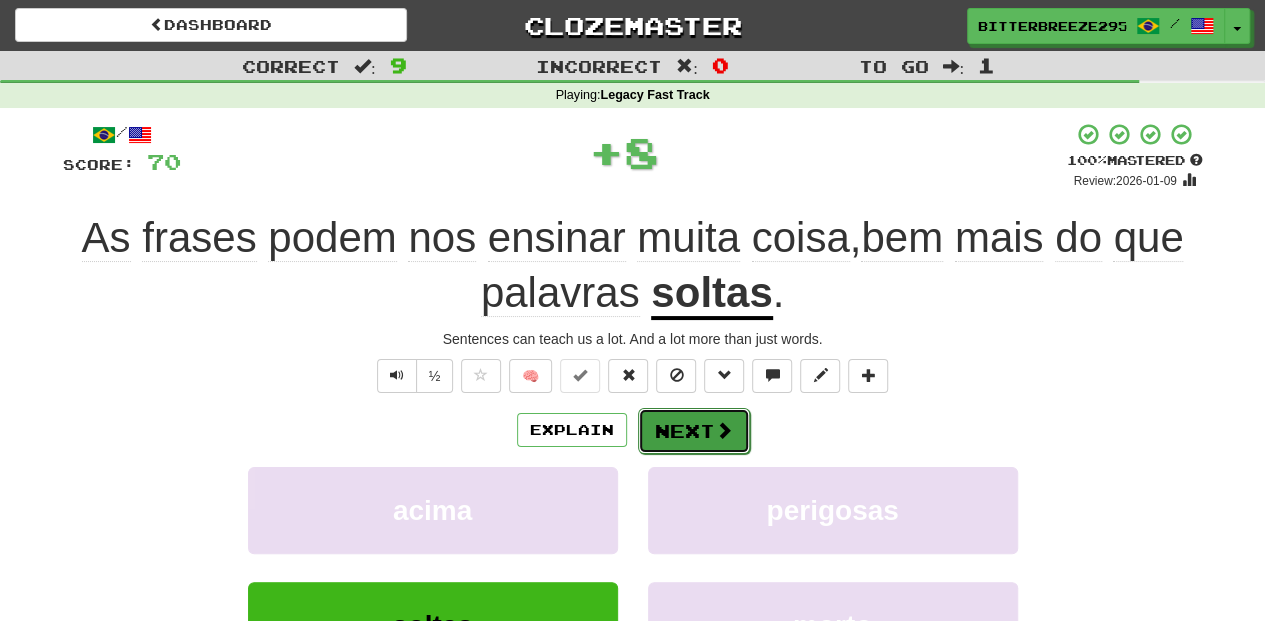 click on "Next" at bounding box center (694, 431) 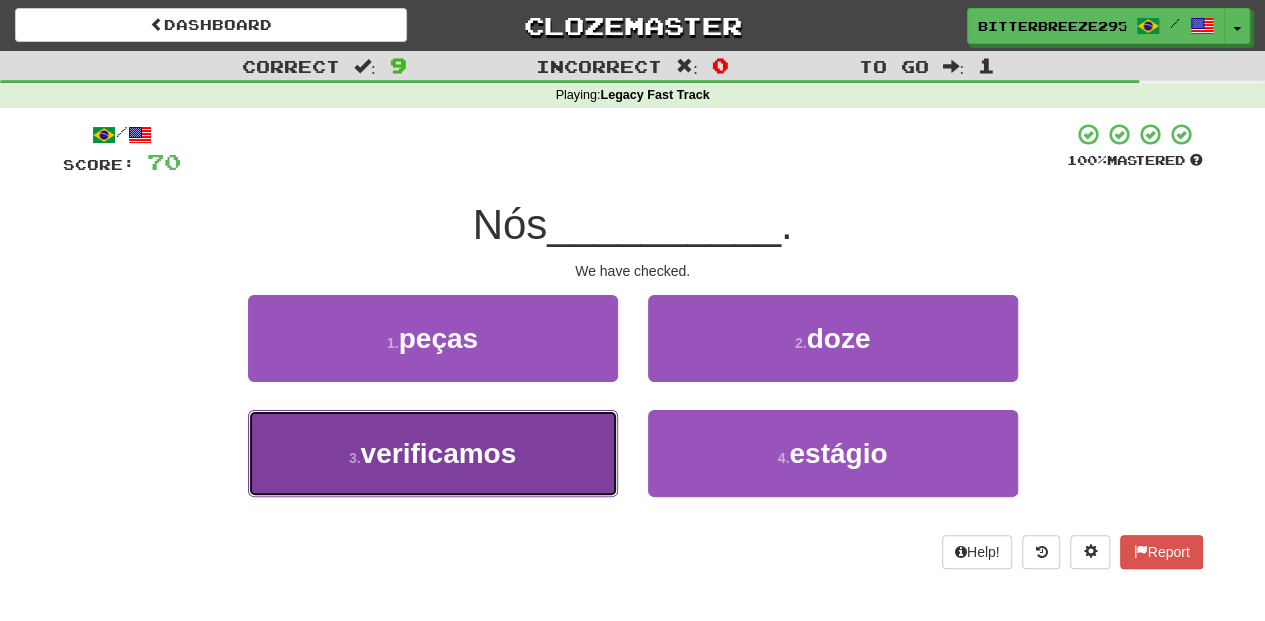click on "3 .  verificamos" at bounding box center (433, 453) 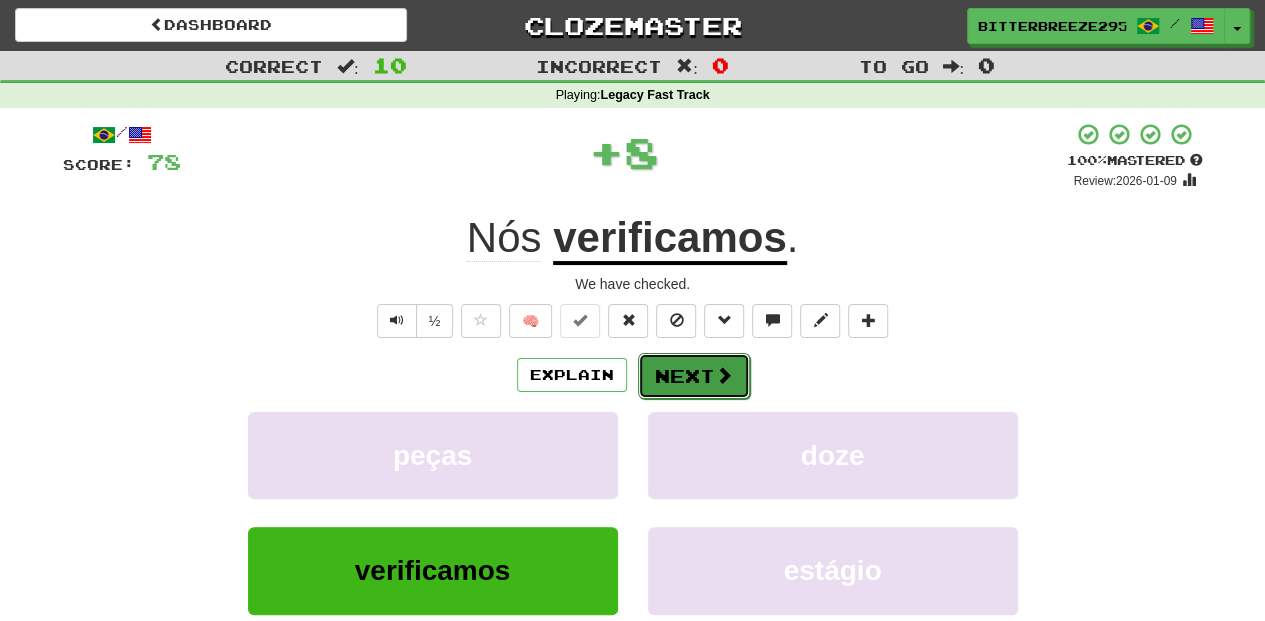 click on "Next" at bounding box center (694, 376) 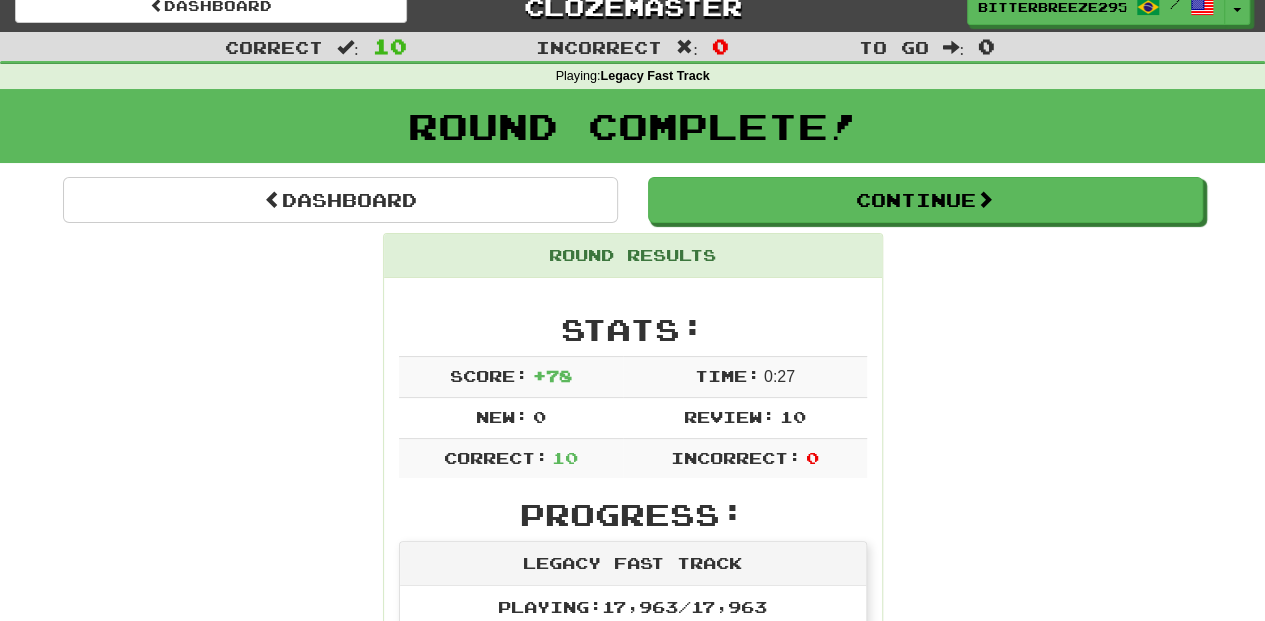 scroll, scrollTop: 0, scrollLeft: 0, axis: both 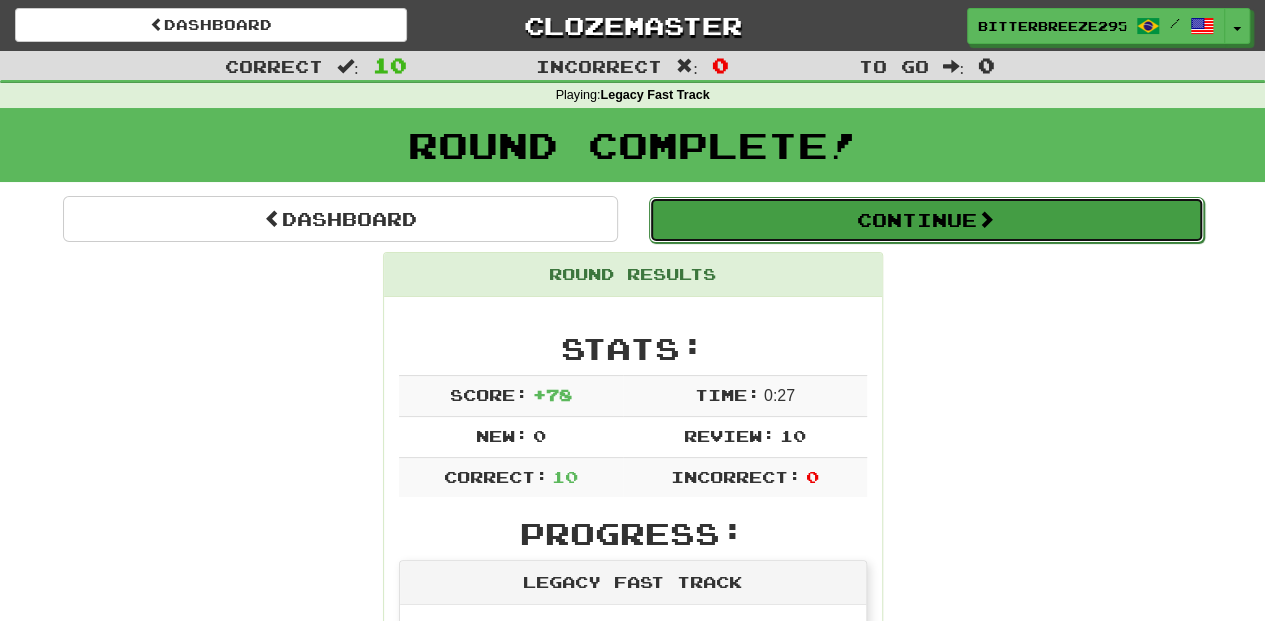 click on "Continue" at bounding box center [926, 220] 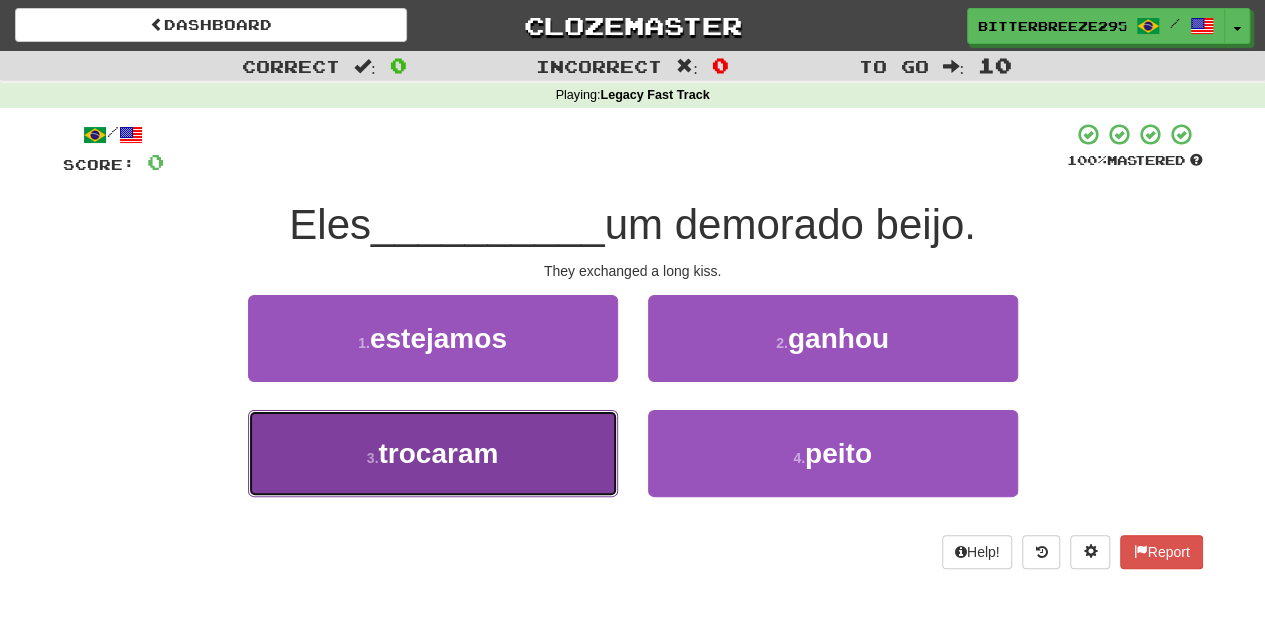 click on "3 .  trocaram" at bounding box center [433, 453] 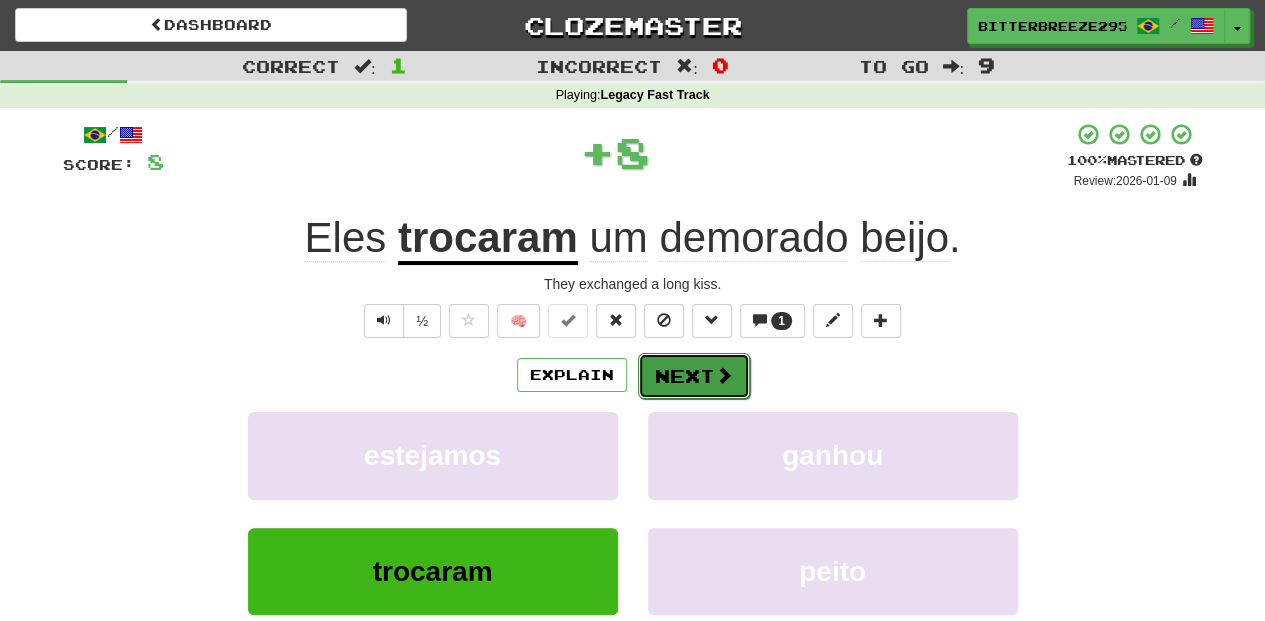 click on "Next" at bounding box center [694, 376] 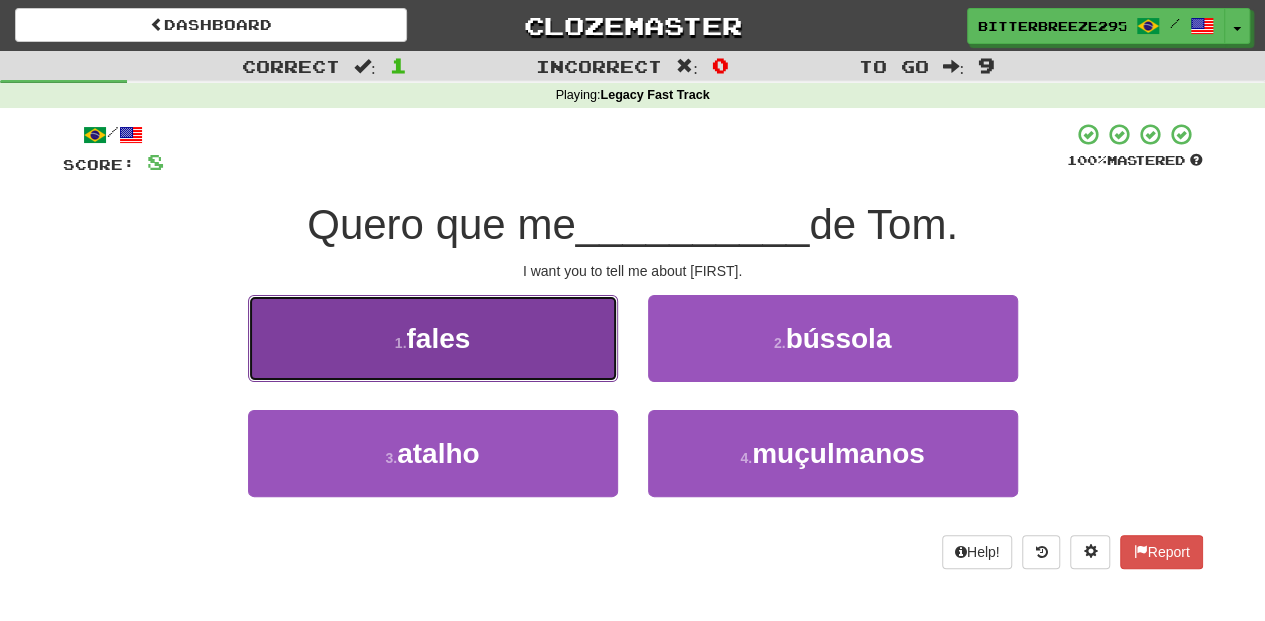 click on "1 .  fales" at bounding box center [433, 338] 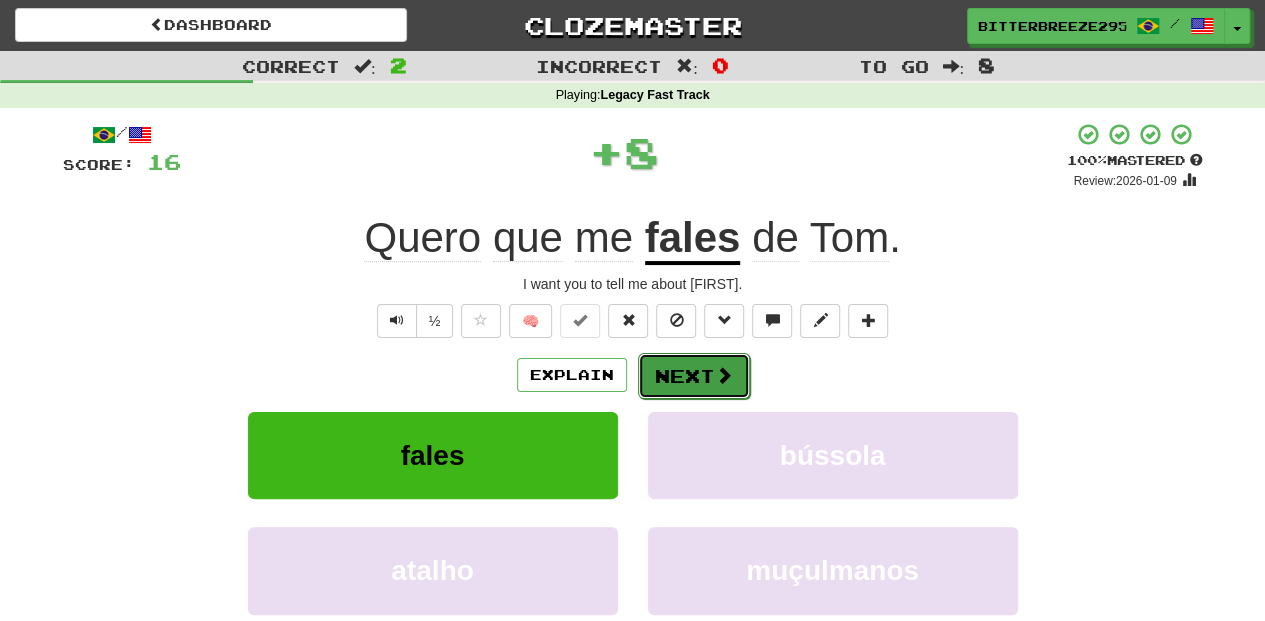 click on "Next" at bounding box center [694, 376] 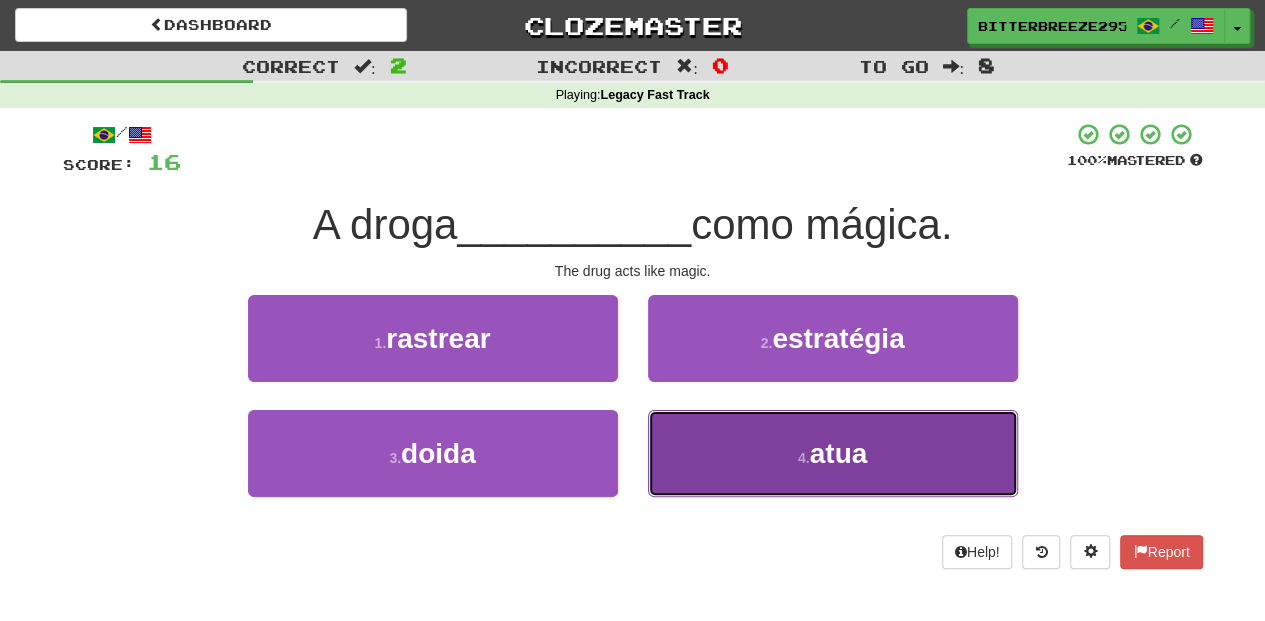 click on "4 .  atua" at bounding box center (833, 453) 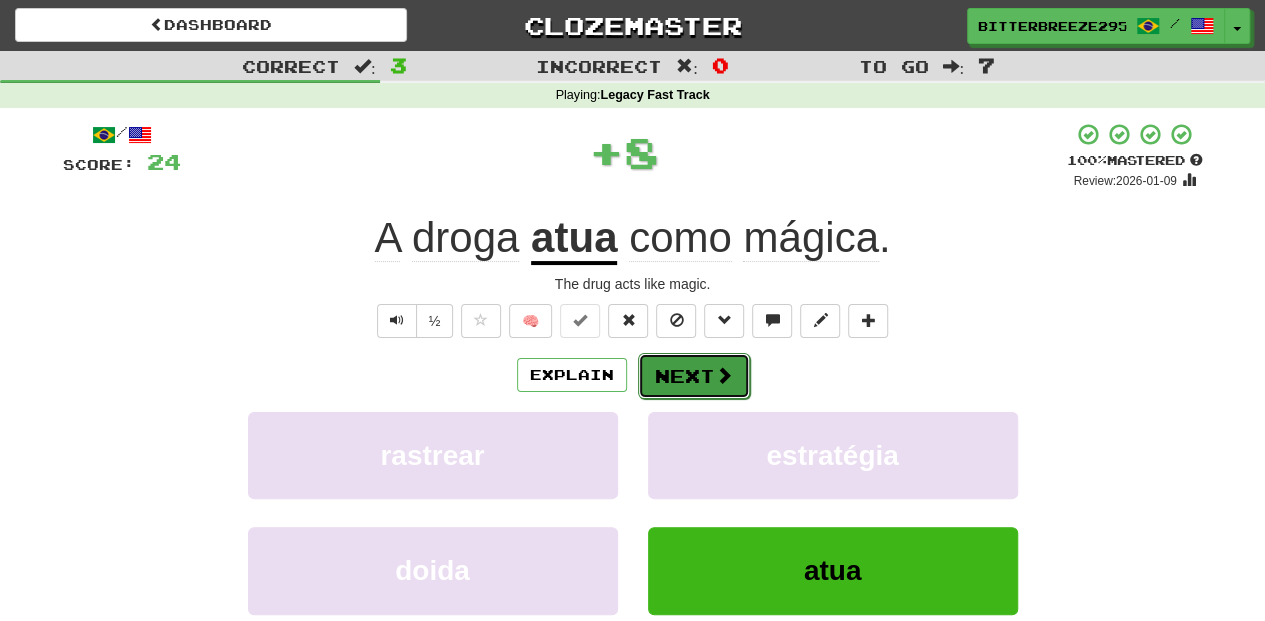 click on "Next" at bounding box center (694, 376) 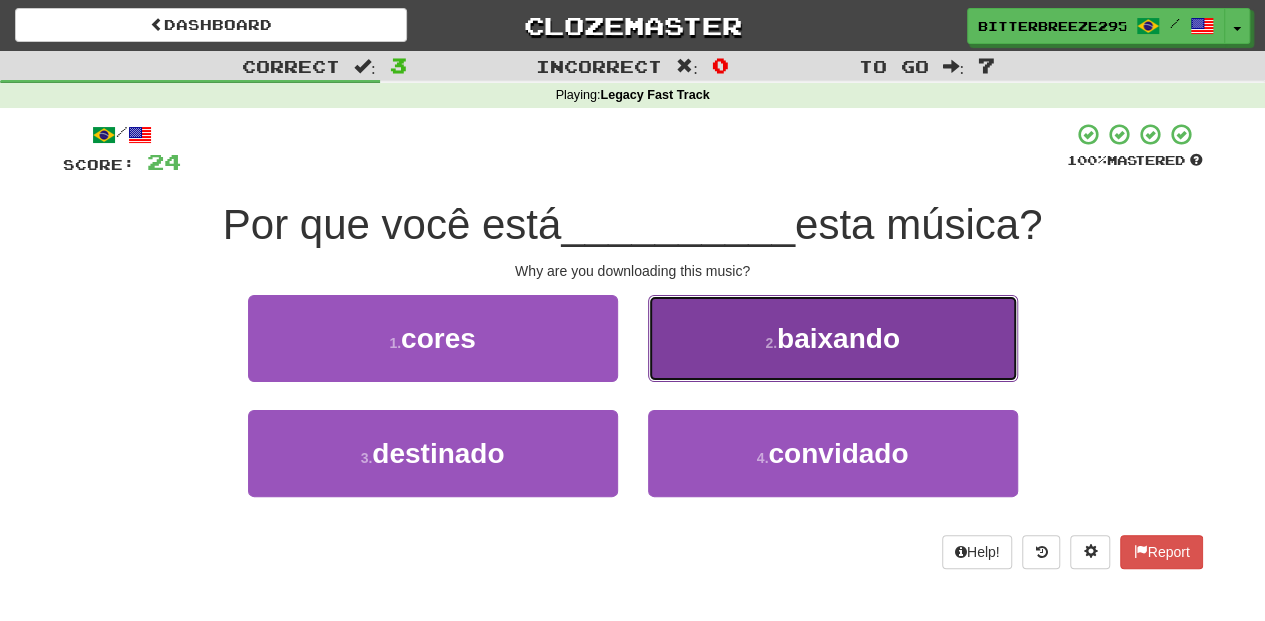 click on "2 .  baixando" at bounding box center [833, 338] 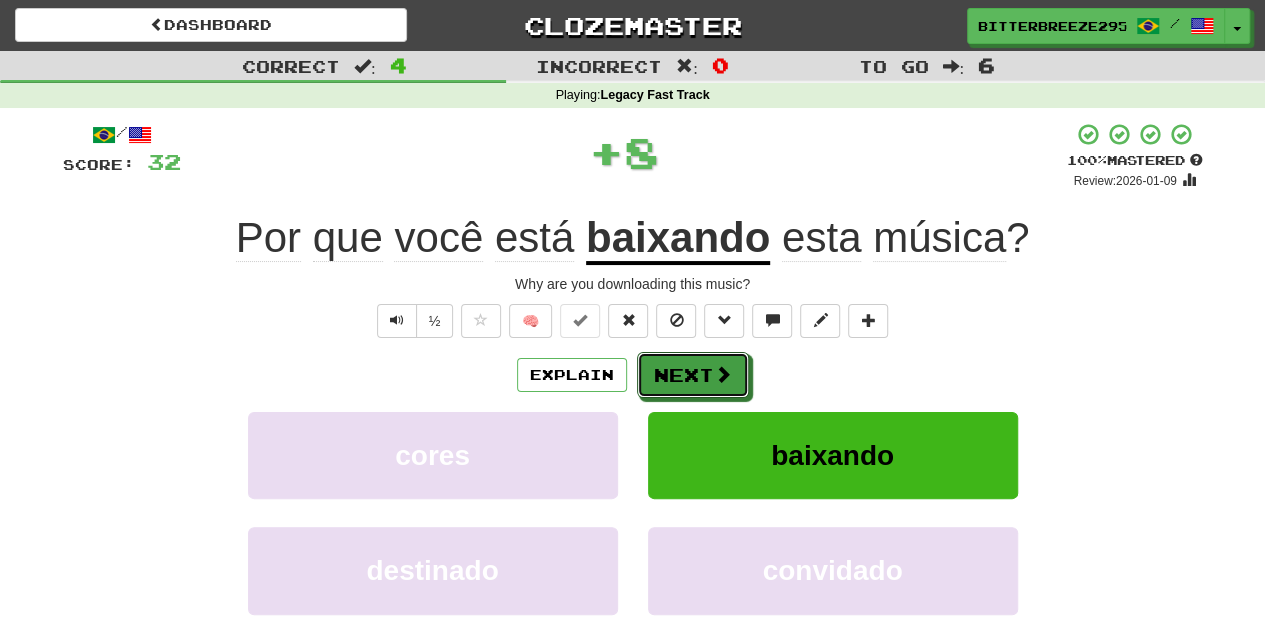 click on "Next" at bounding box center (693, 375) 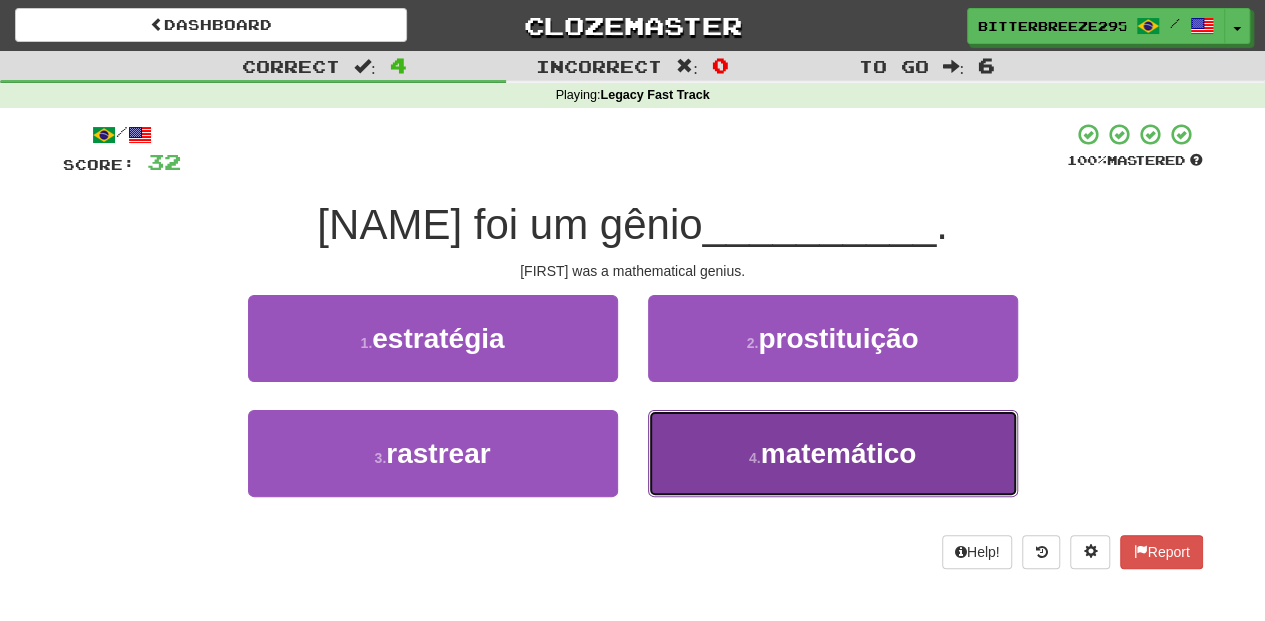 click on "4 .  matemático" at bounding box center [833, 453] 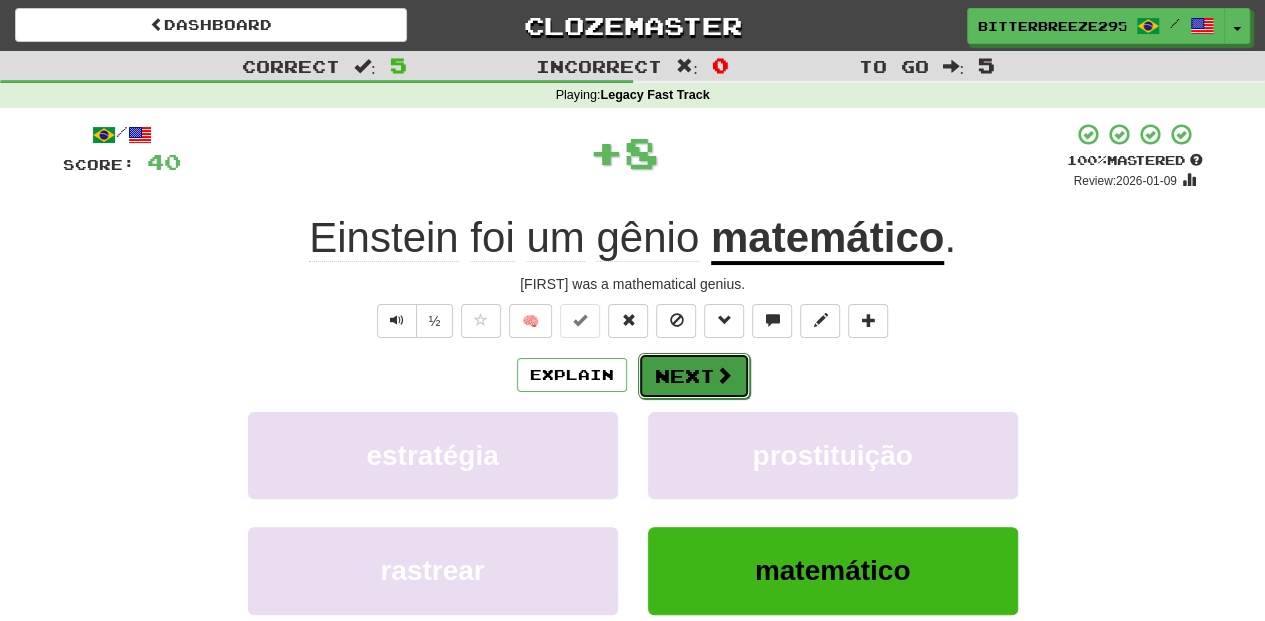 click on "Next" at bounding box center (694, 376) 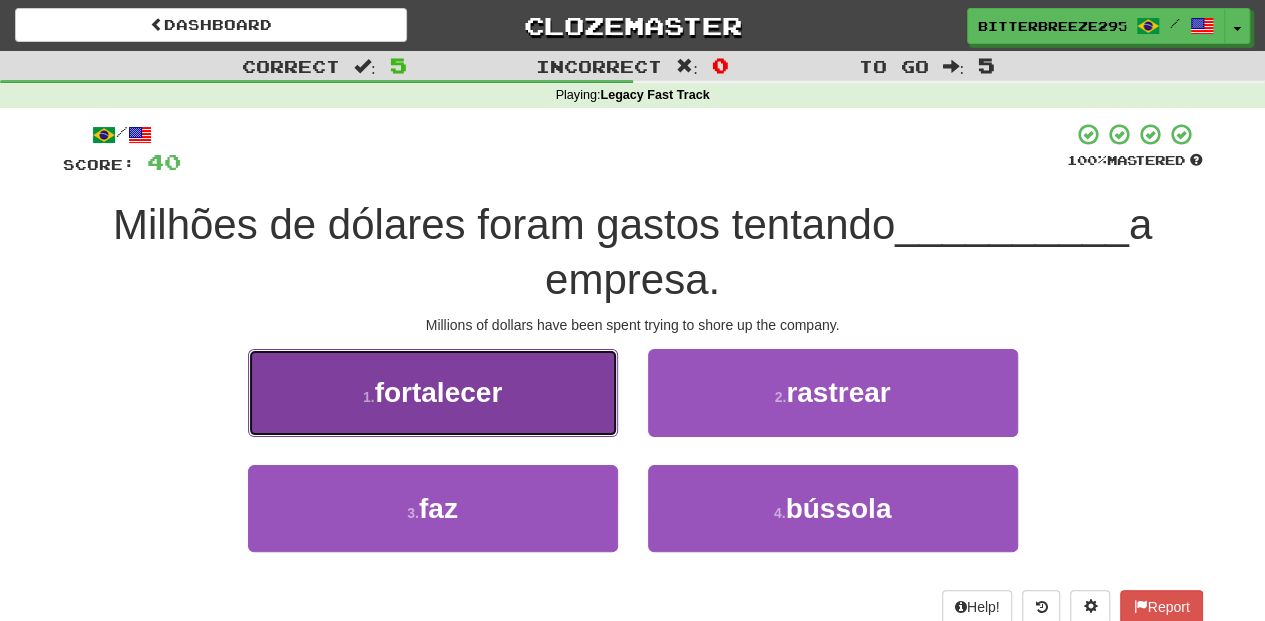 click on "1 .  fortalecer" at bounding box center (433, 392) 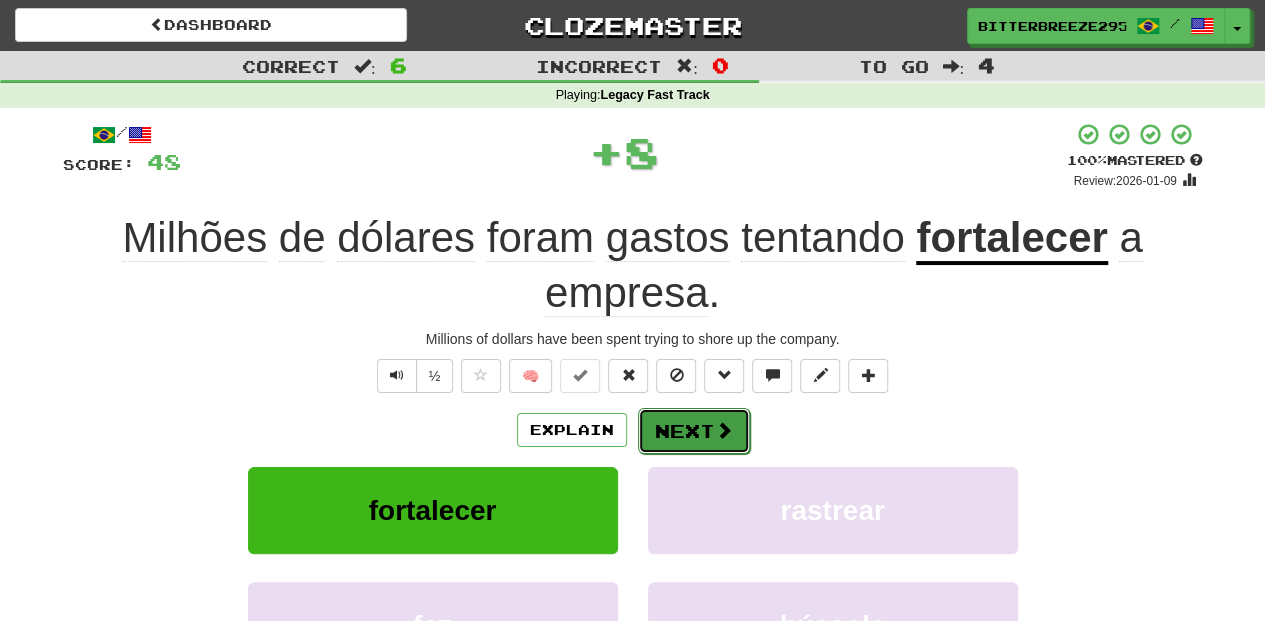 click on "Next" at bounding box center (694, 431) 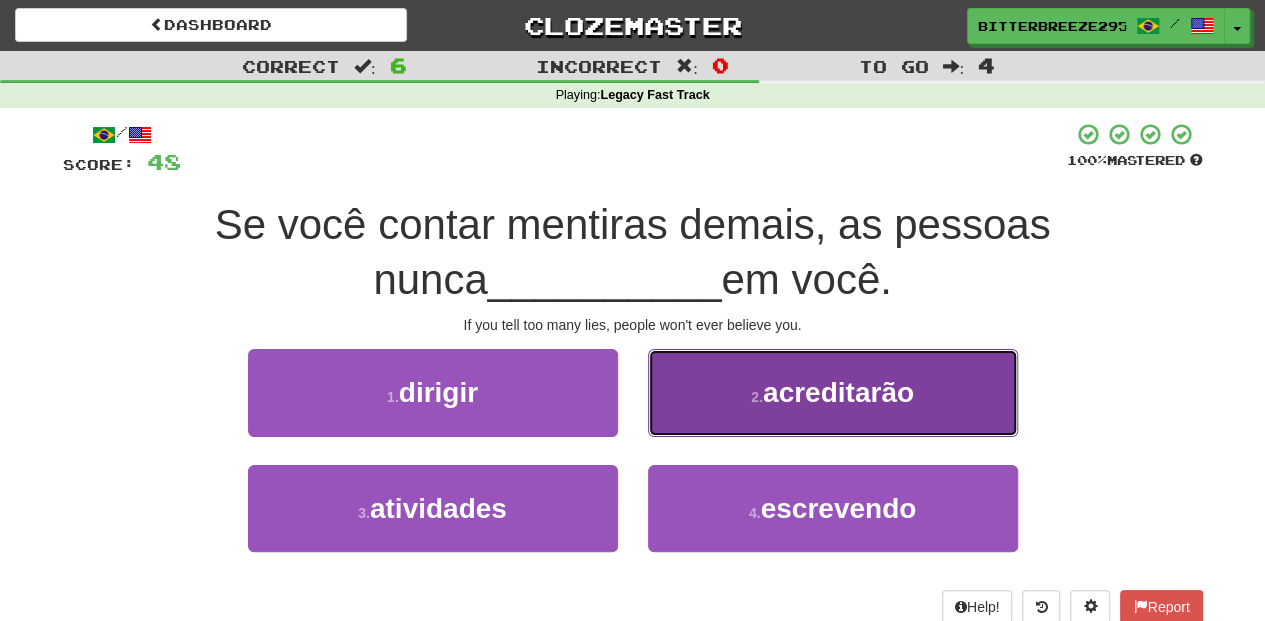 click on "2 .  acreditarão" at bounding box center [833, 392] 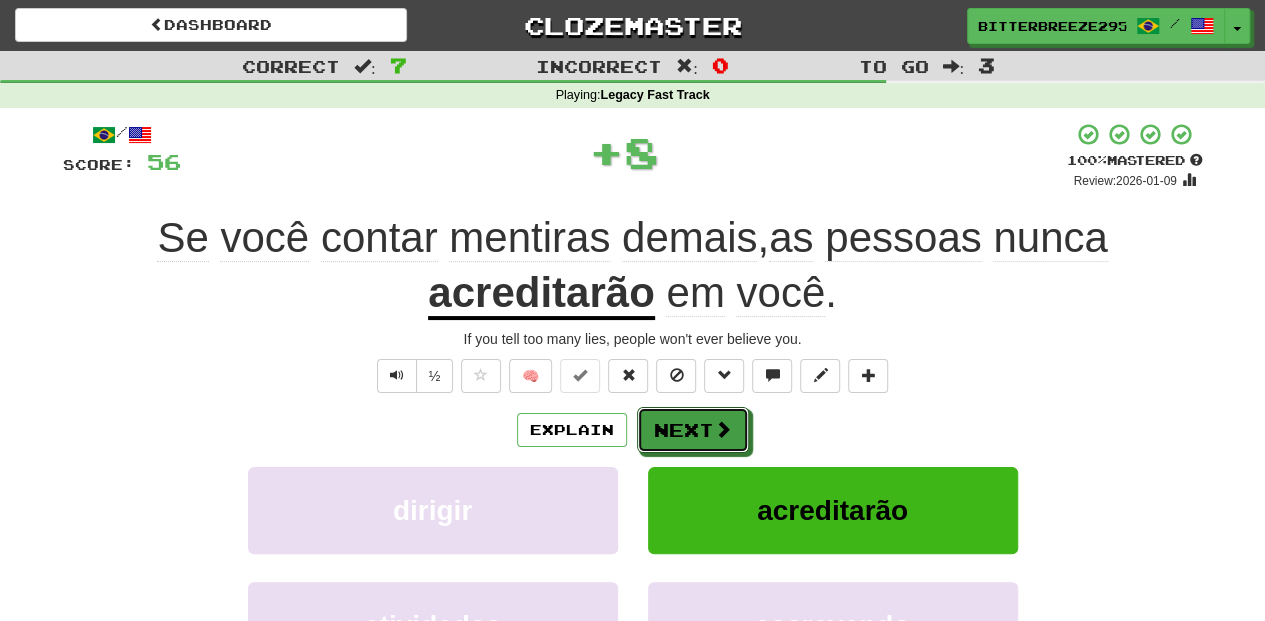 click on "Next" at bounding box center (693, 430) 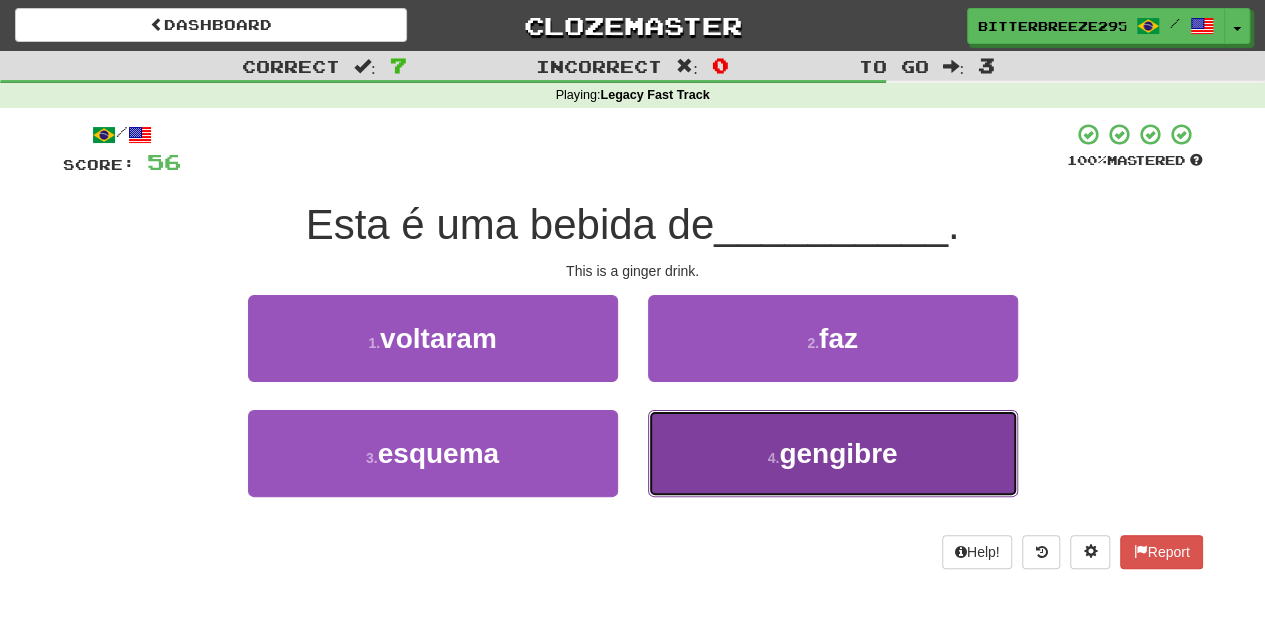 click on "4 .  gengibre" at bounding box center (833, 453) 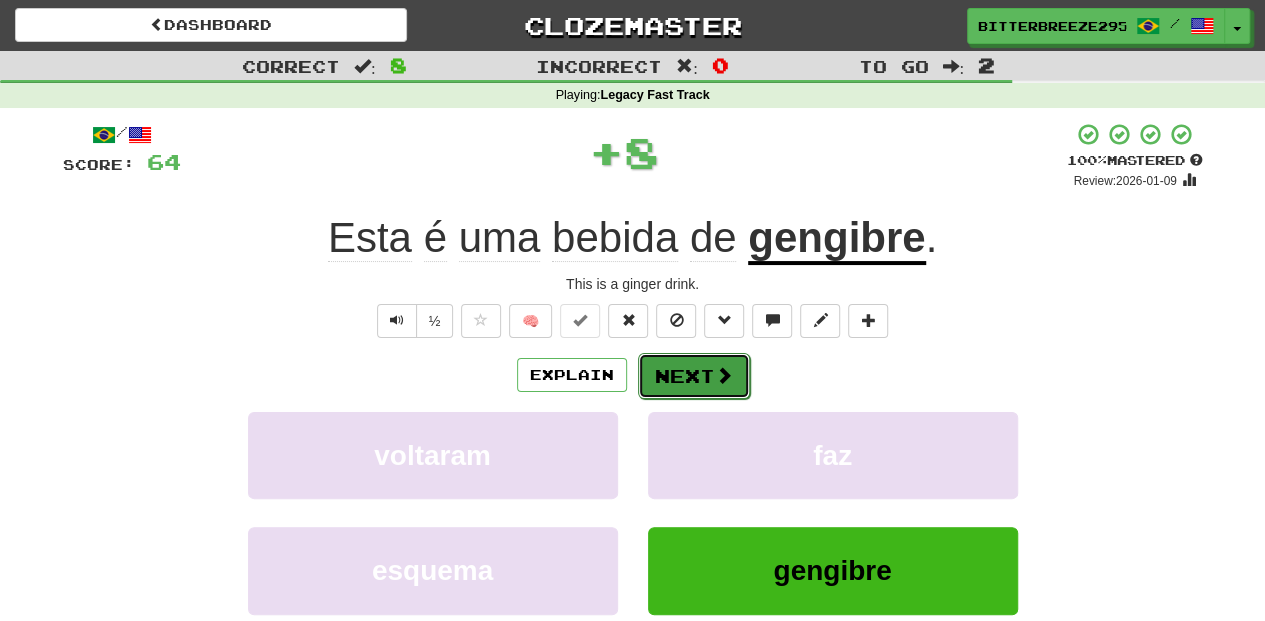 click on "Next" at bounding box center (694, 376) 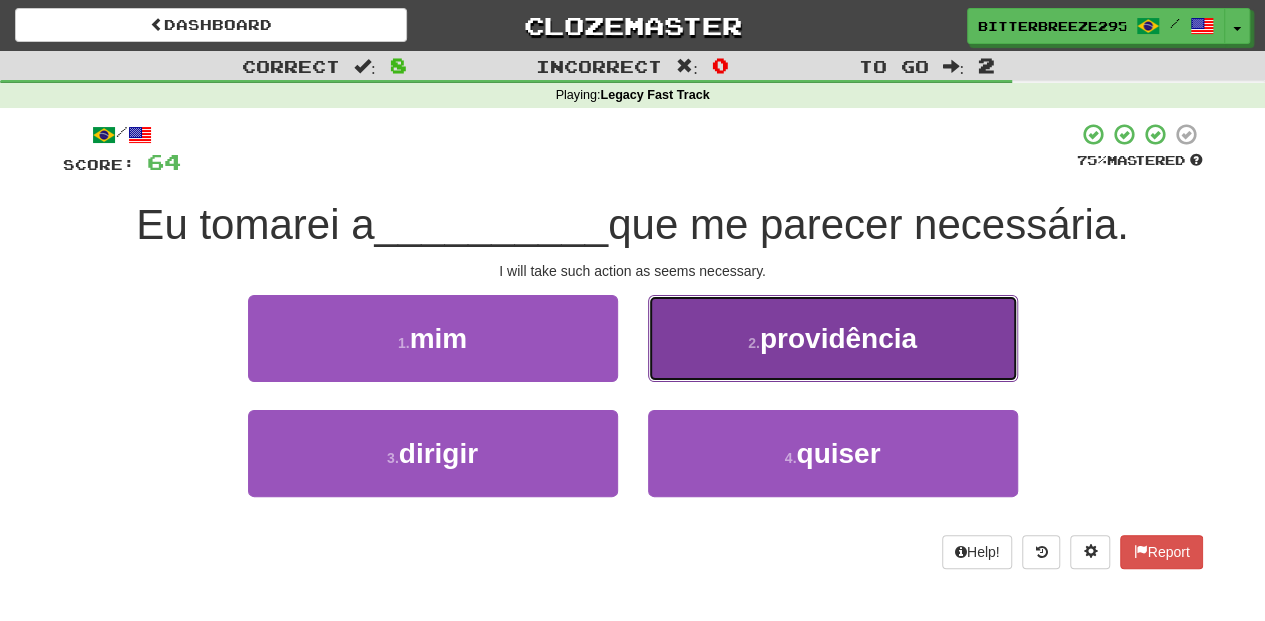 click on "2 .  providência" at bounding box center [833, 338] 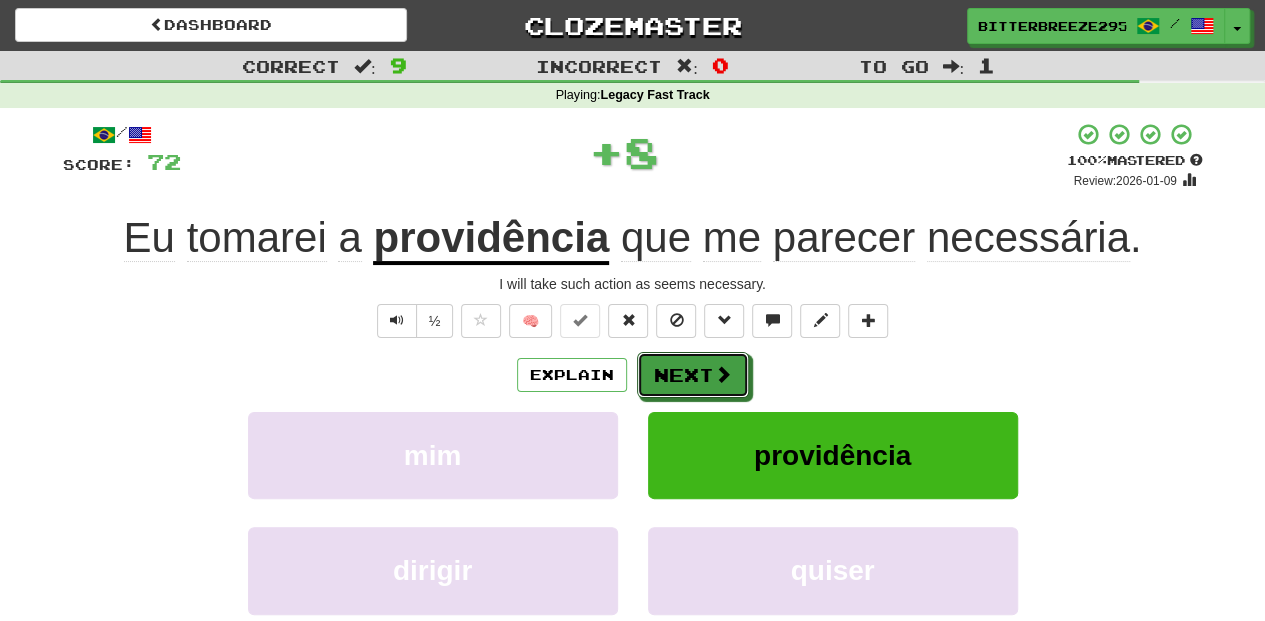 click on "Next" at bounding box center (693, 375) 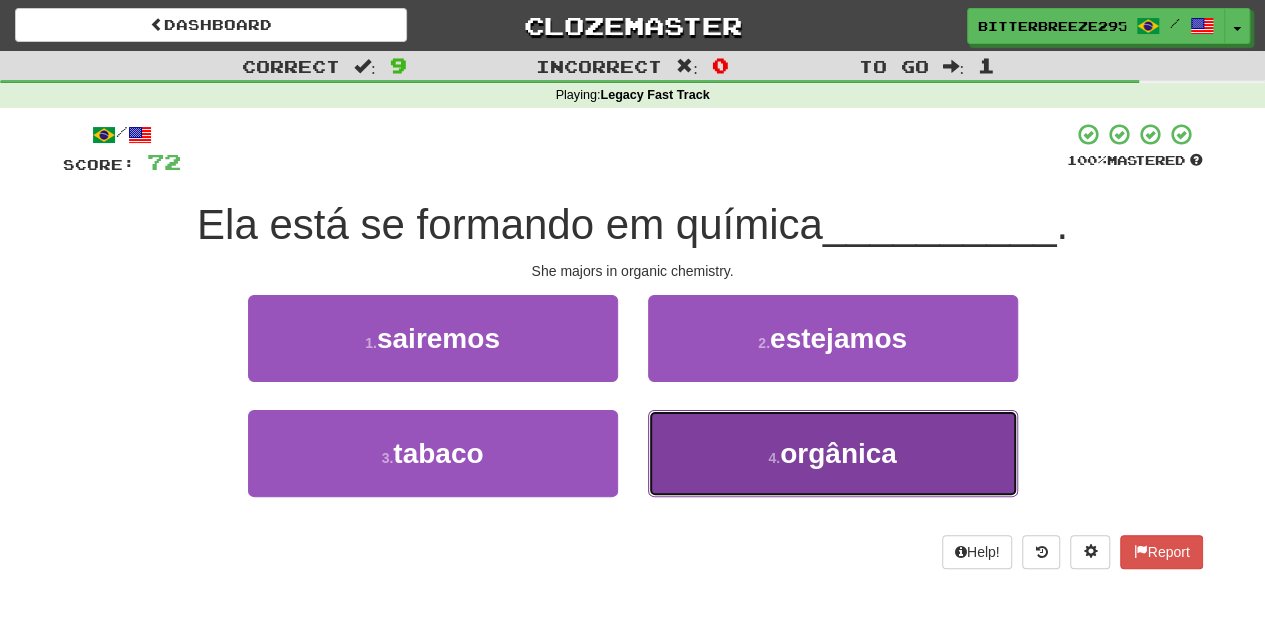 click on "4 .  orgânica" at bounding box center [833, 453] 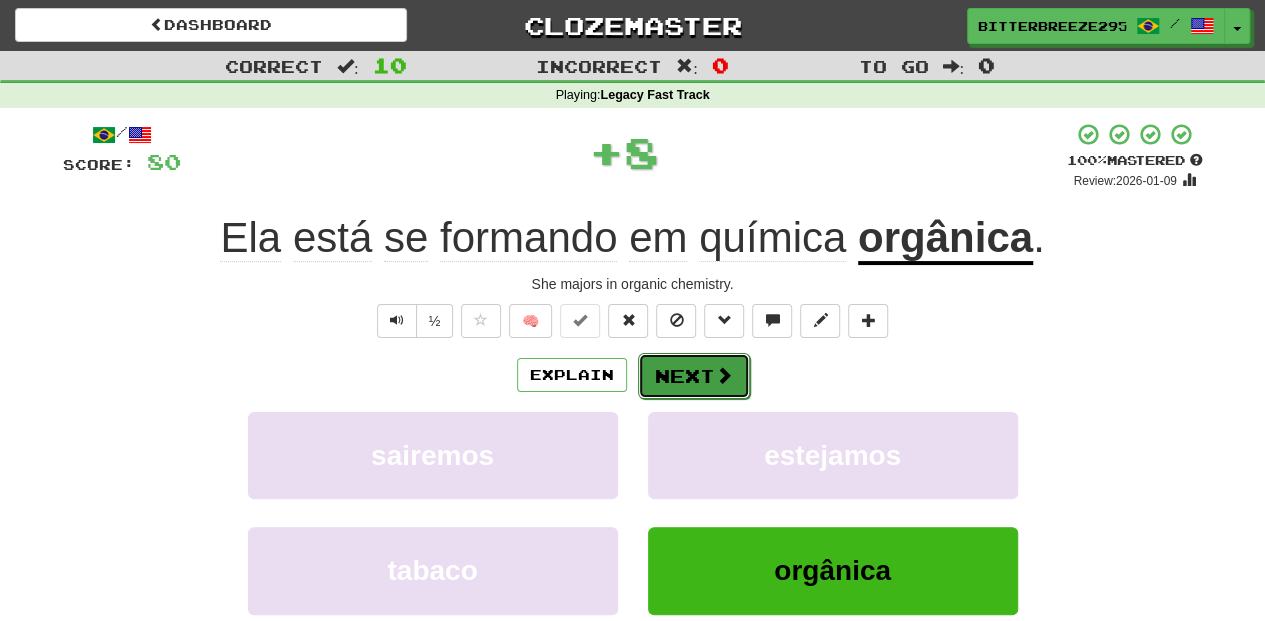 click on "Next" at bounding box center [694, 376] 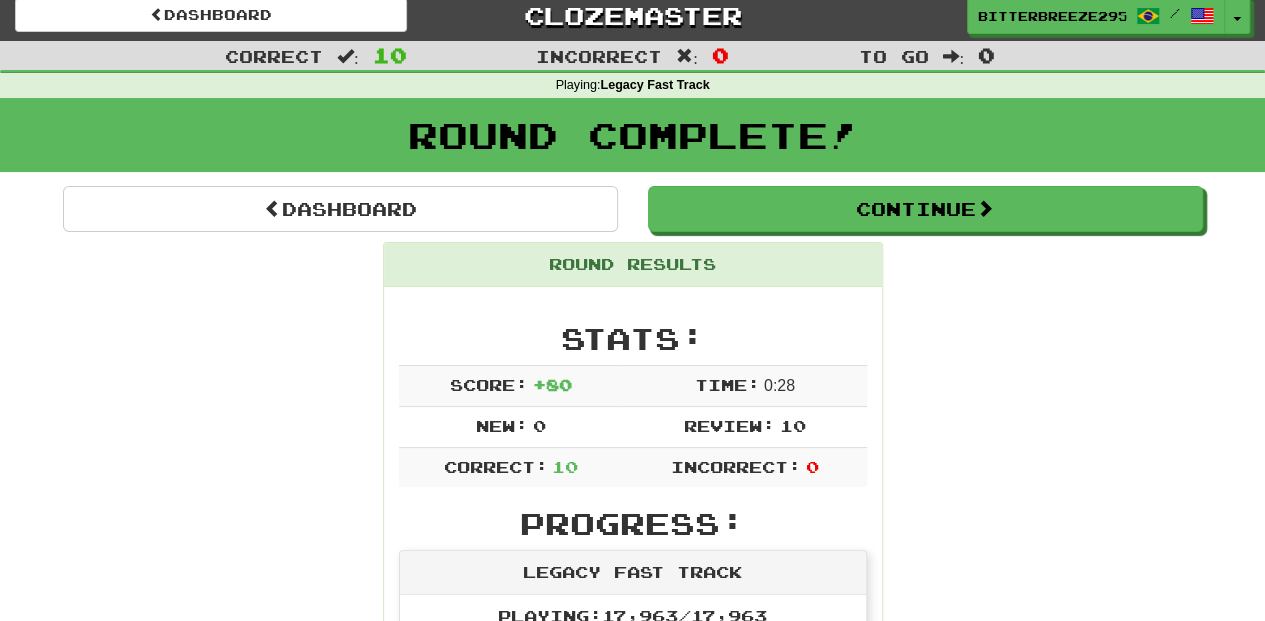 scroll, scrollTop: 0, scrollLeft: 0, axis: both 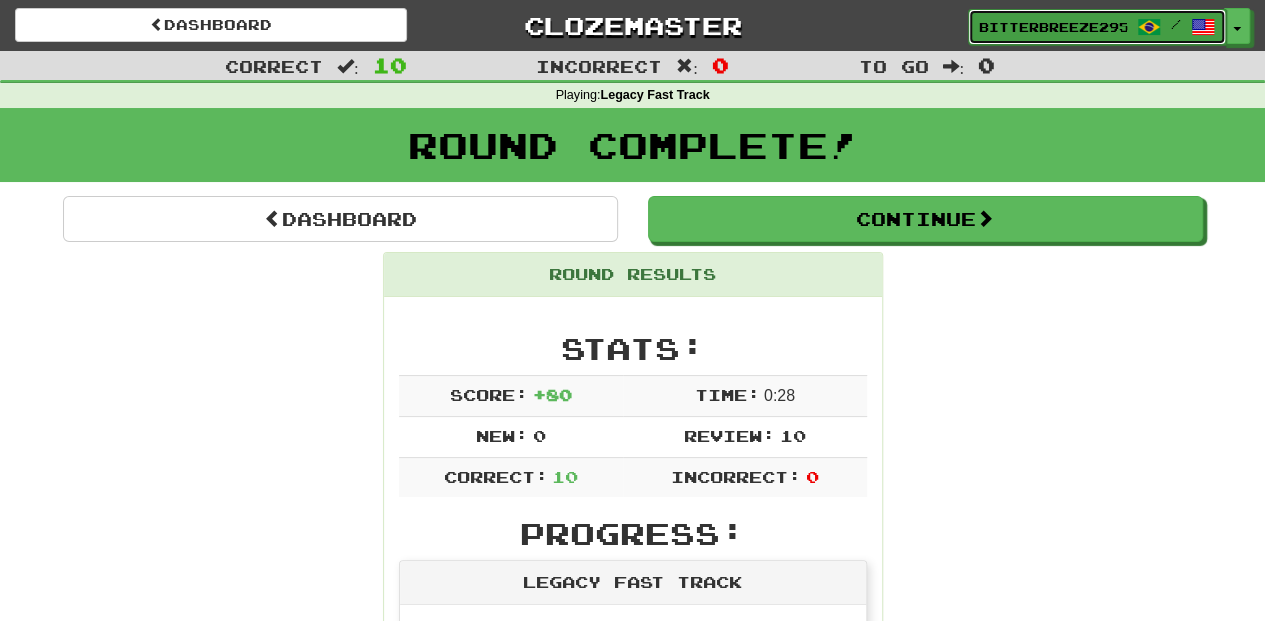 click on "BitterBreeze2956" at bounding box center (1053, 27) 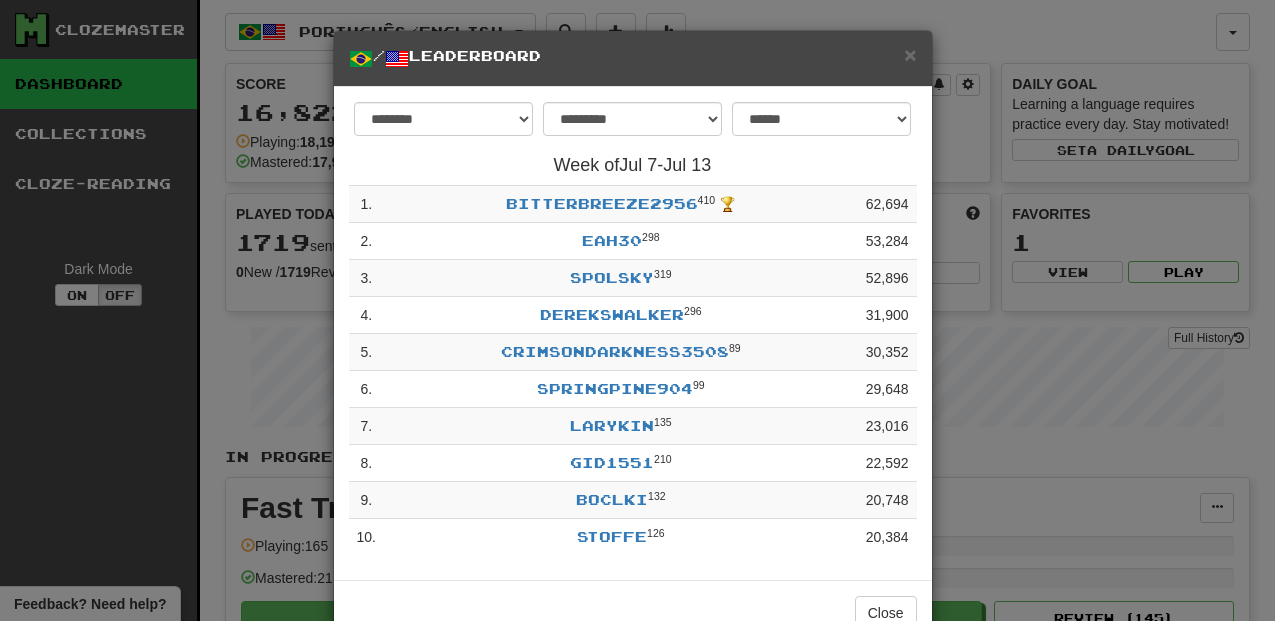 select on "**********" 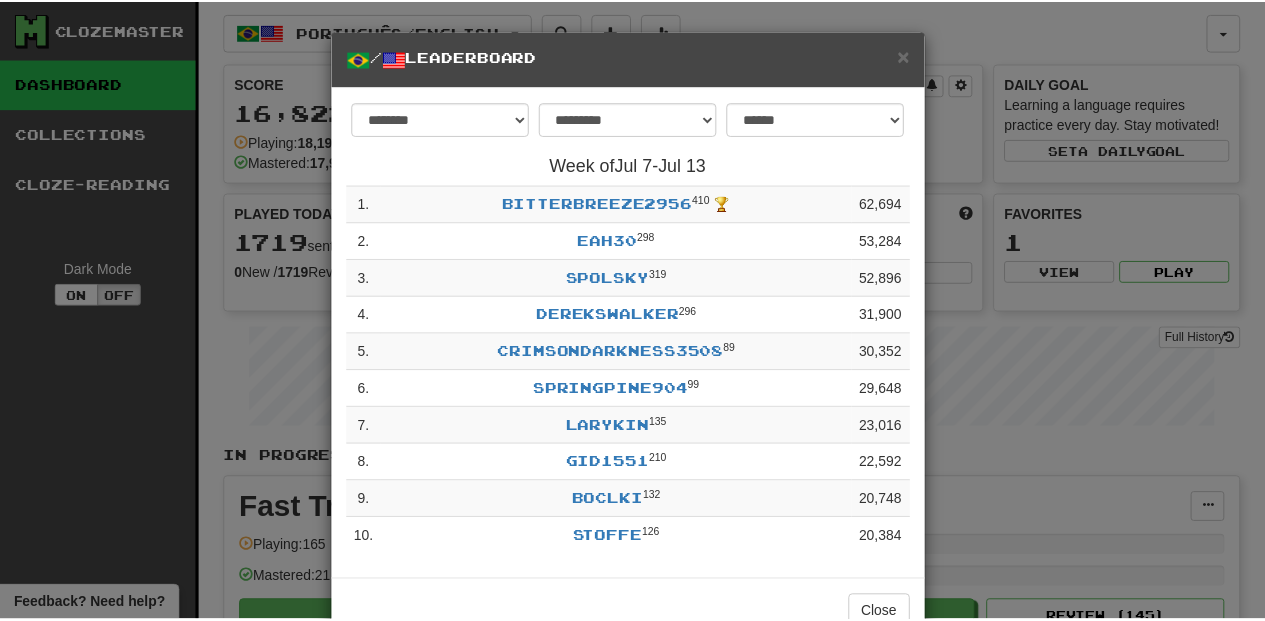 scroll, scrollTop: 0, scrollLeft: 0, axis: both 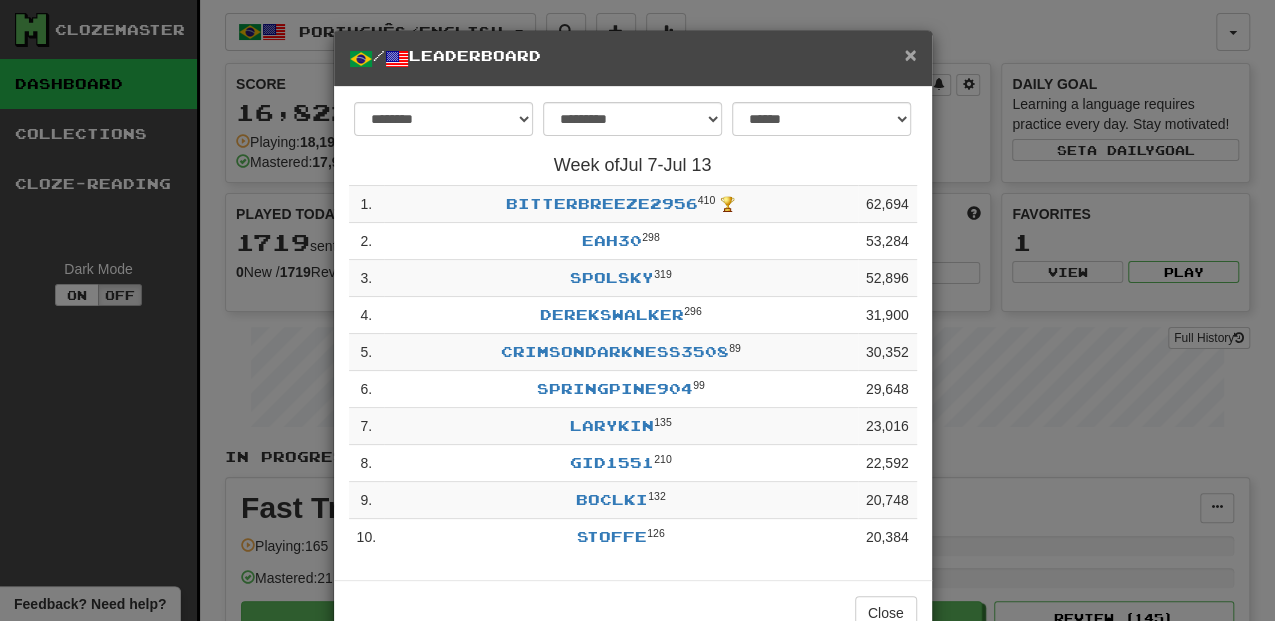 click on "×" at bounding box center [910, 54] 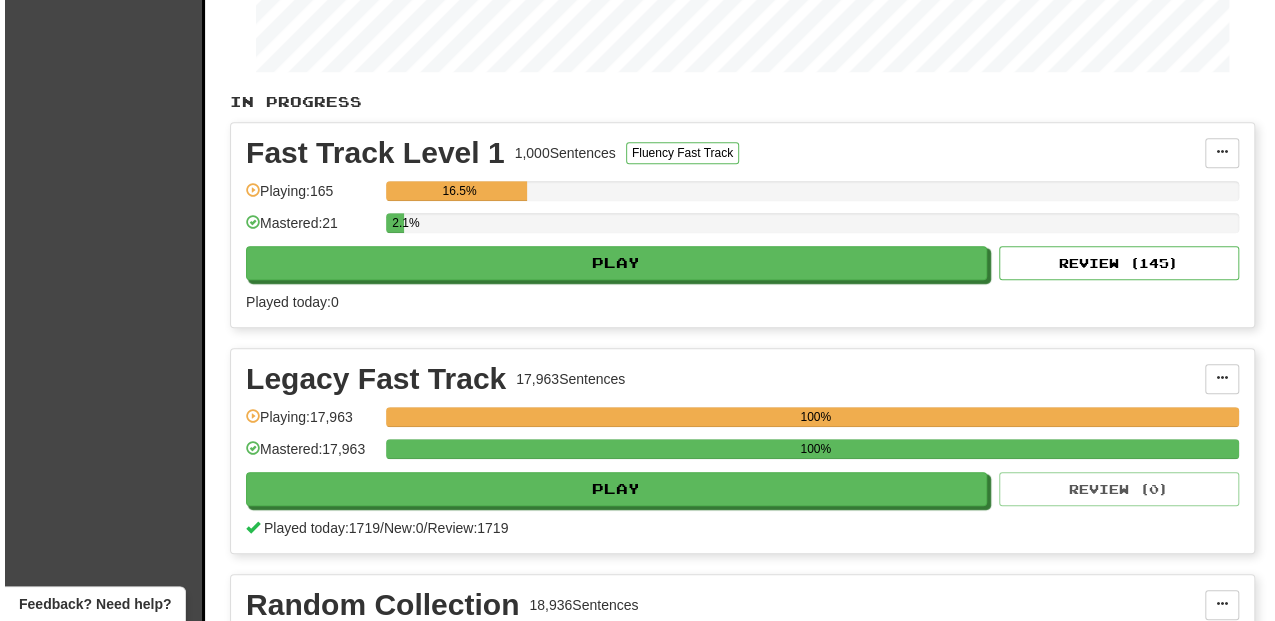 scroll, scrollTop: 400, scrollLeft: 0, axis: vertical 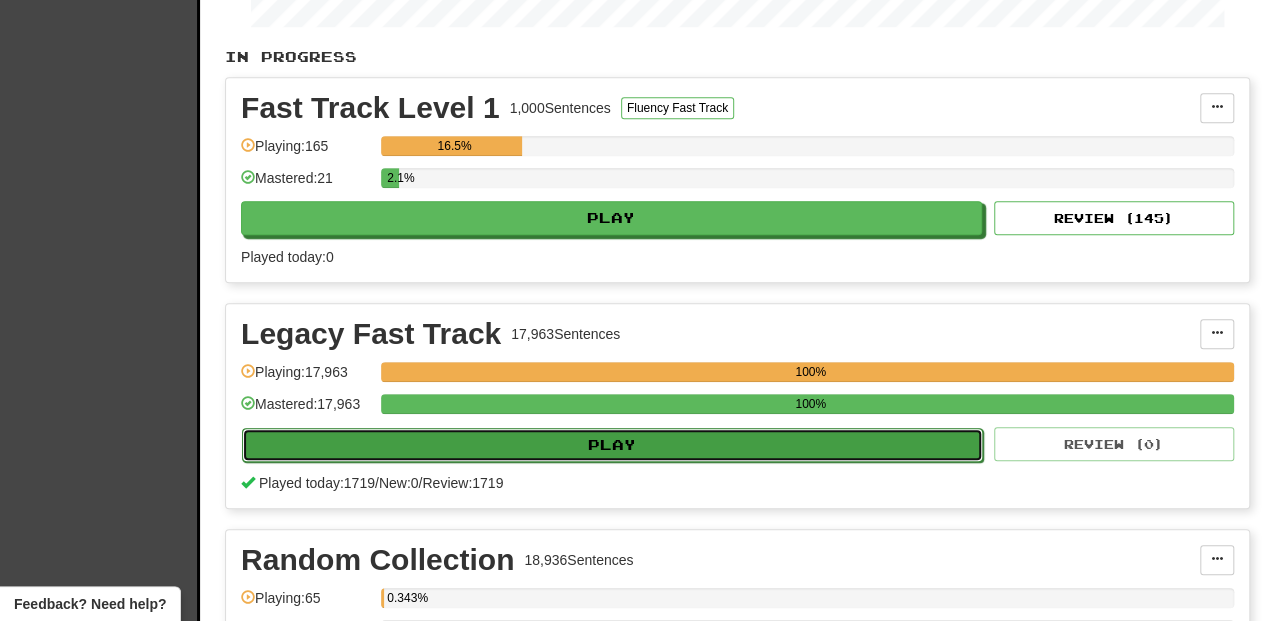 click on "Play" at bounding box center (612, 445) 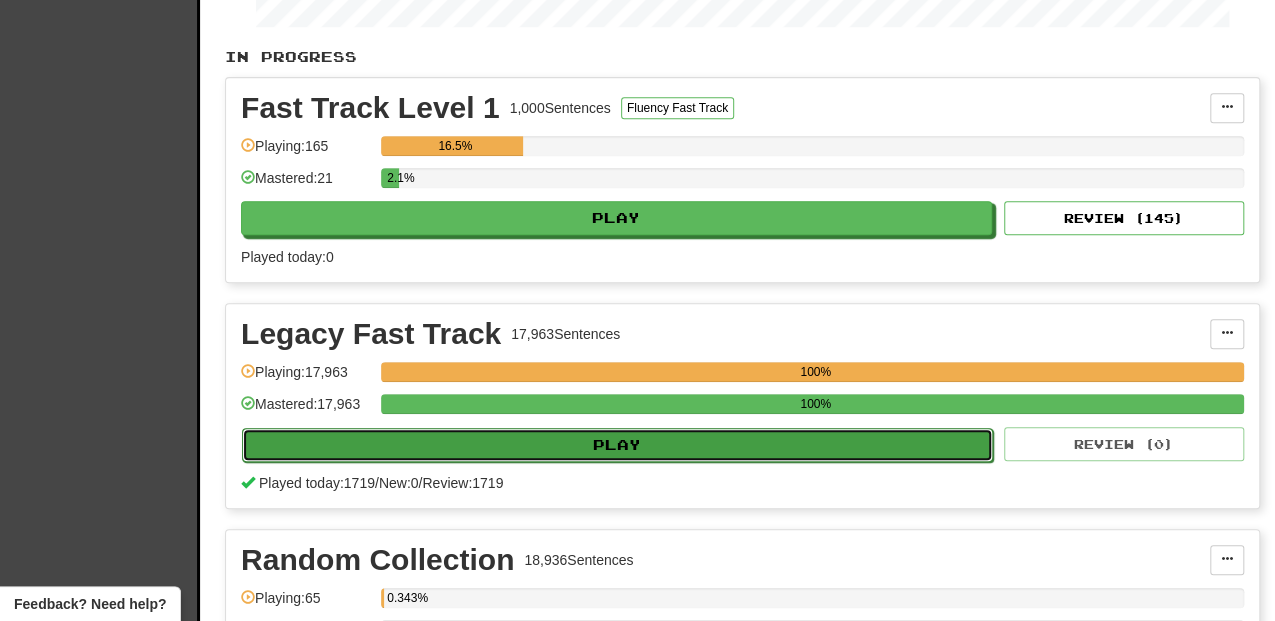 select on "**" 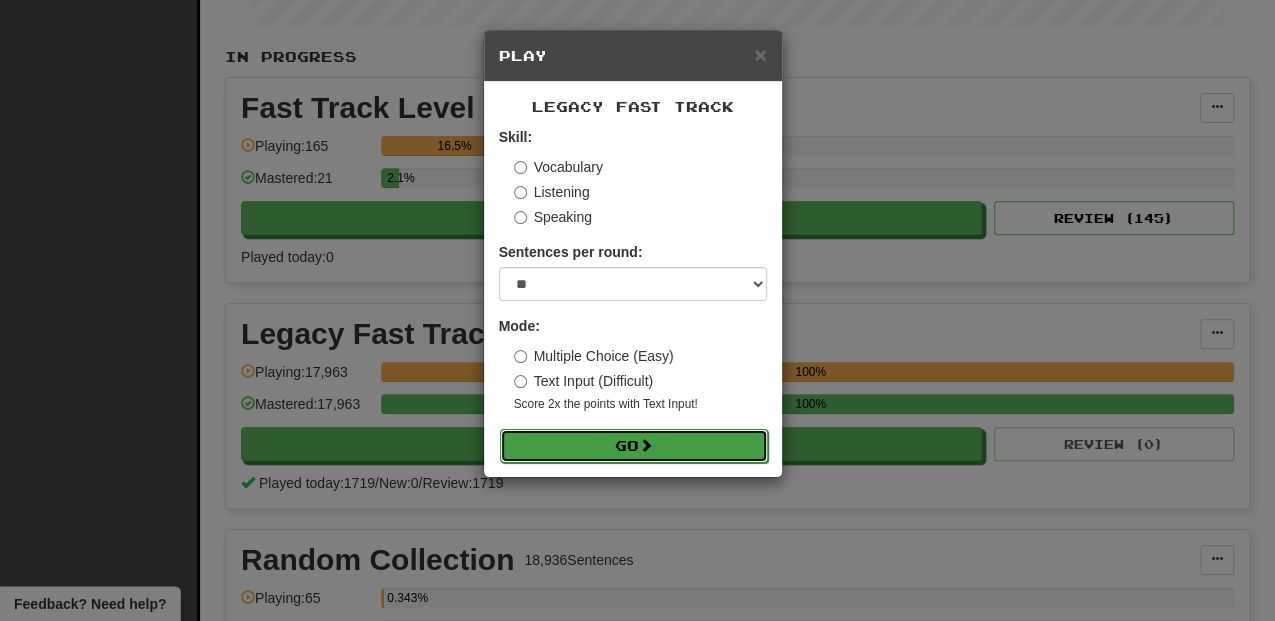 click on "Go" at bounding box center (634, 446) 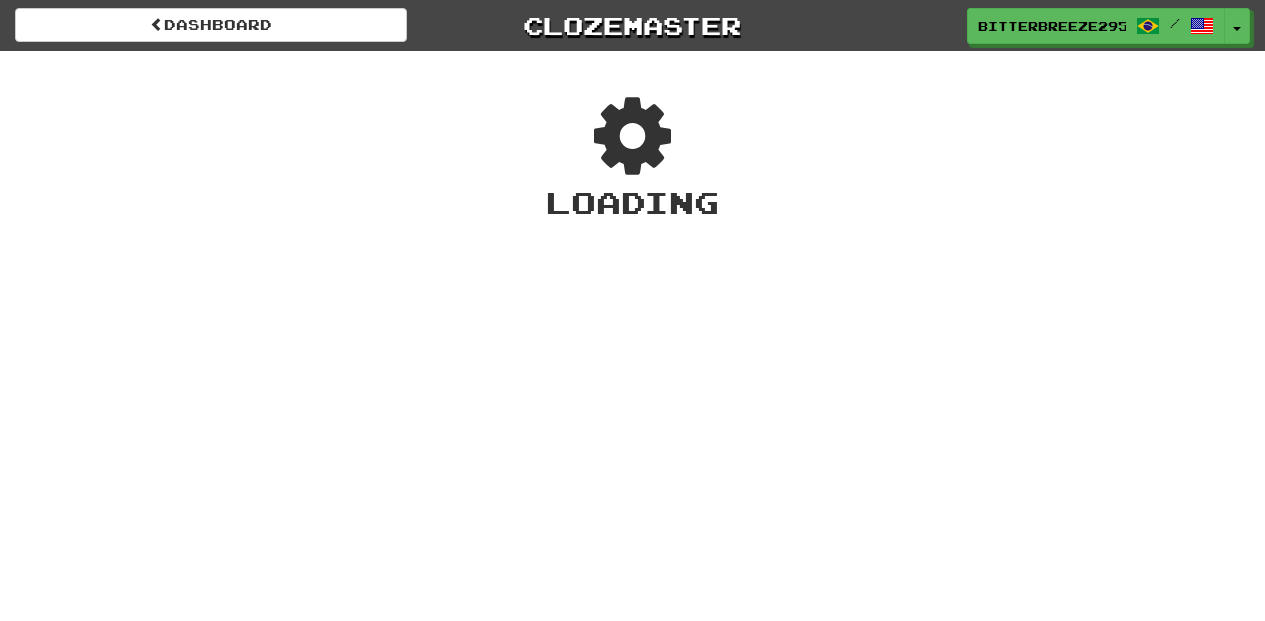scroll, scrollTop: 0, scrollLeft: 0, axis: both 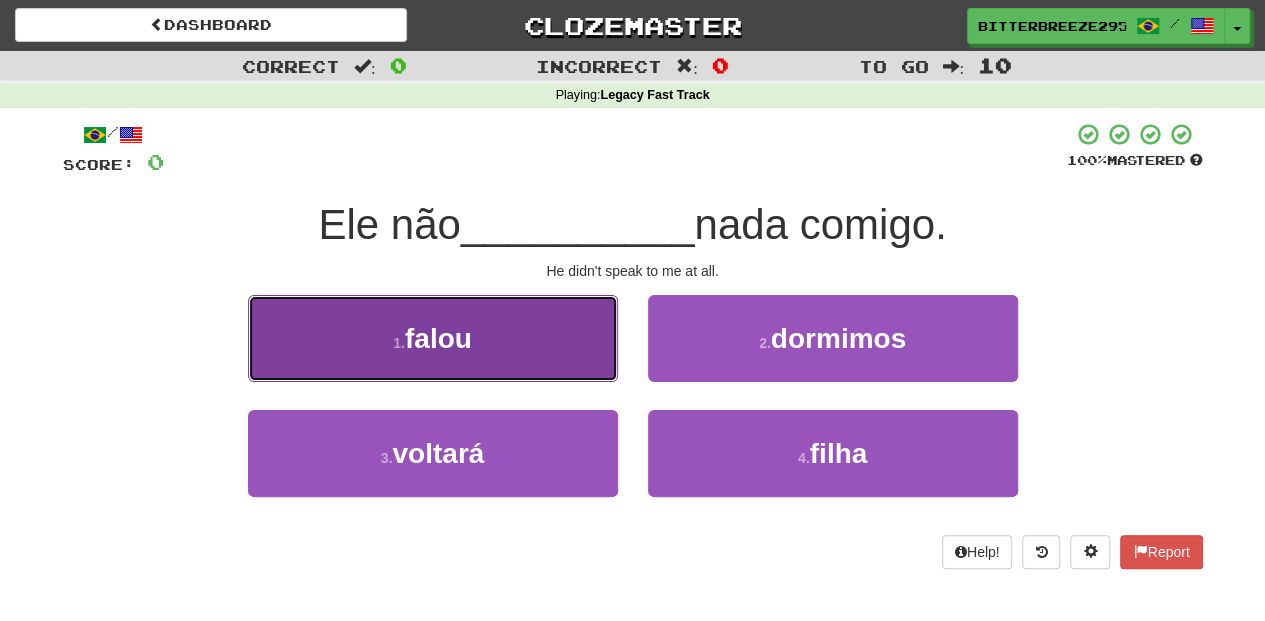 click on "1 .  falou" at bounding box center (433, 338) 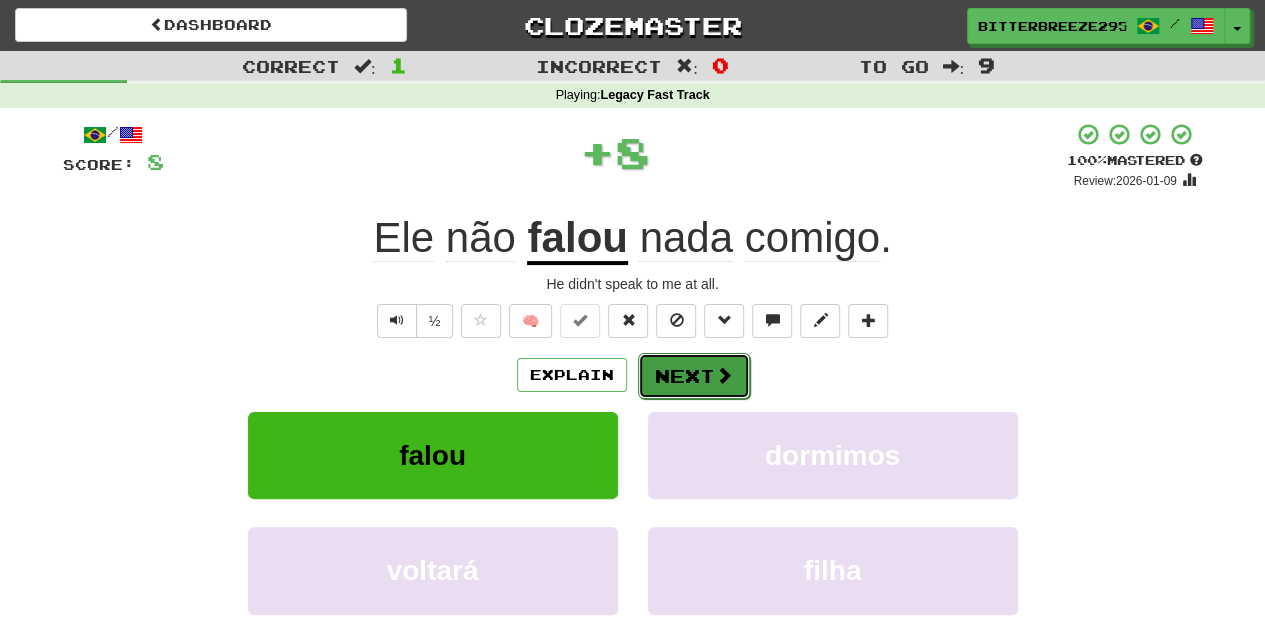 click on "Next" at bounding box center (694, 376) 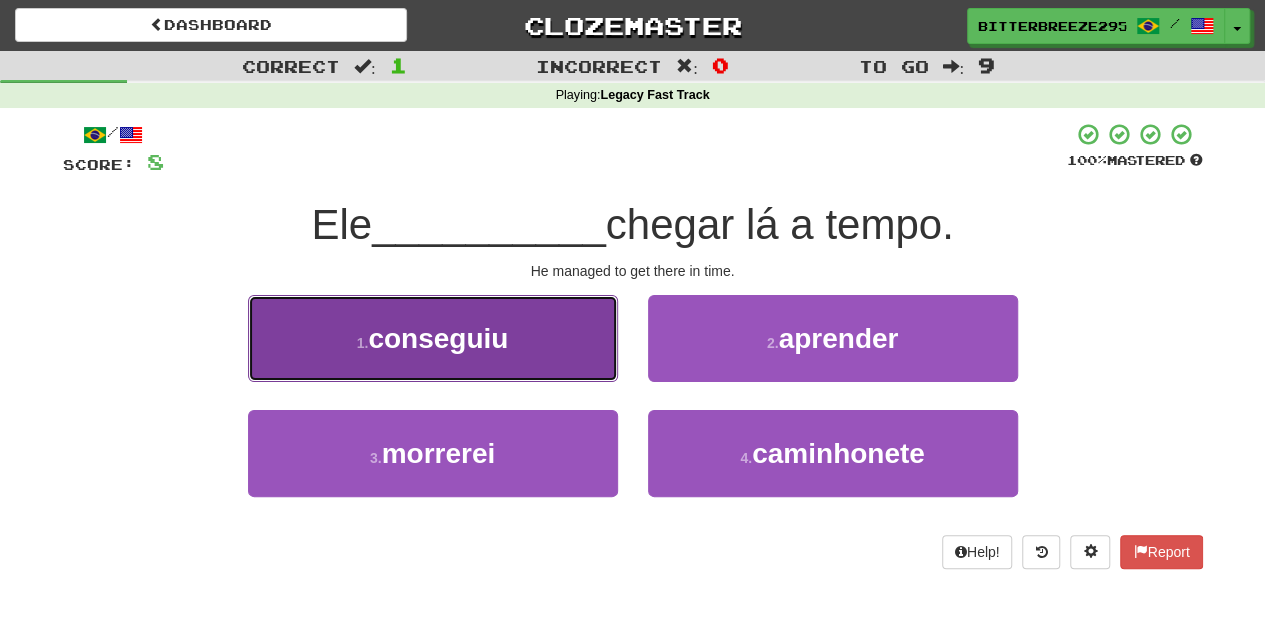 click on "1 .  conseguiu" at bounding box center (433, 338) 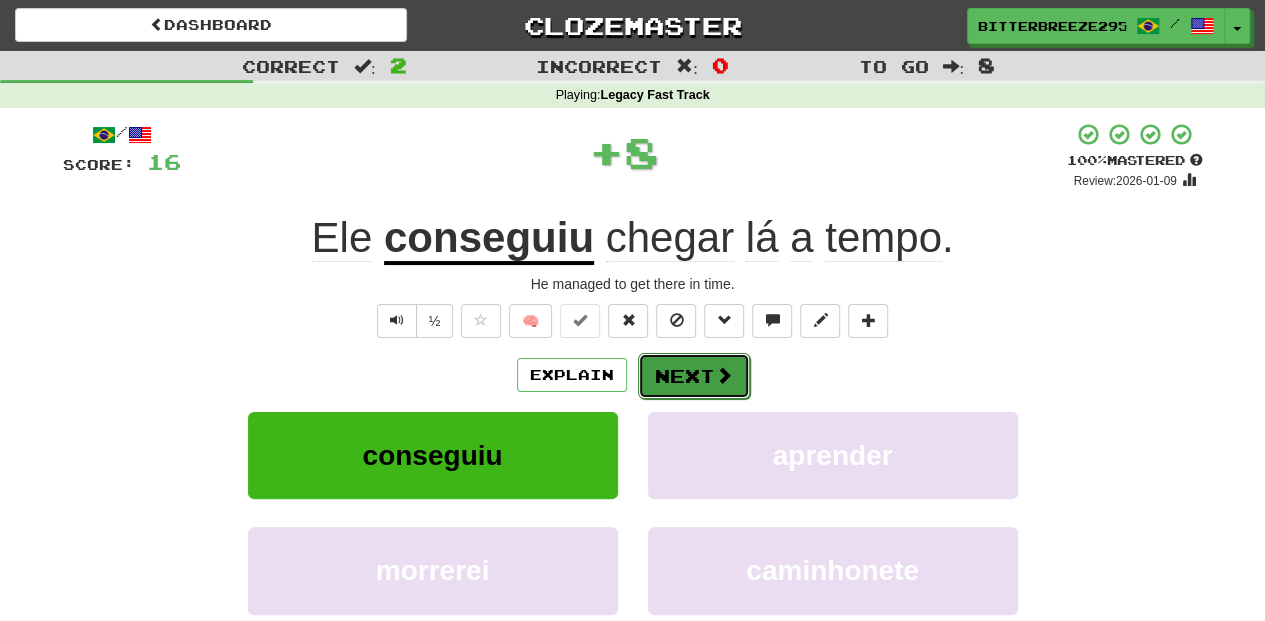 click on "Next" at bounding box center [694, 376] 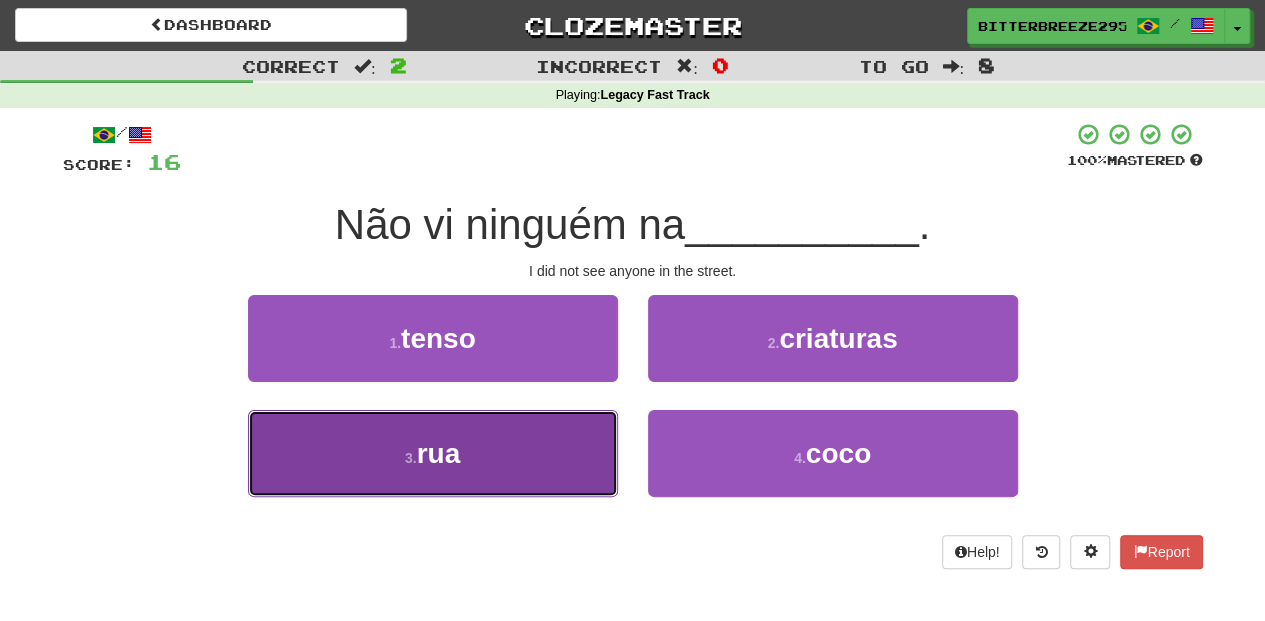 click on "3 .  rua" at bounding box center (433, 453) 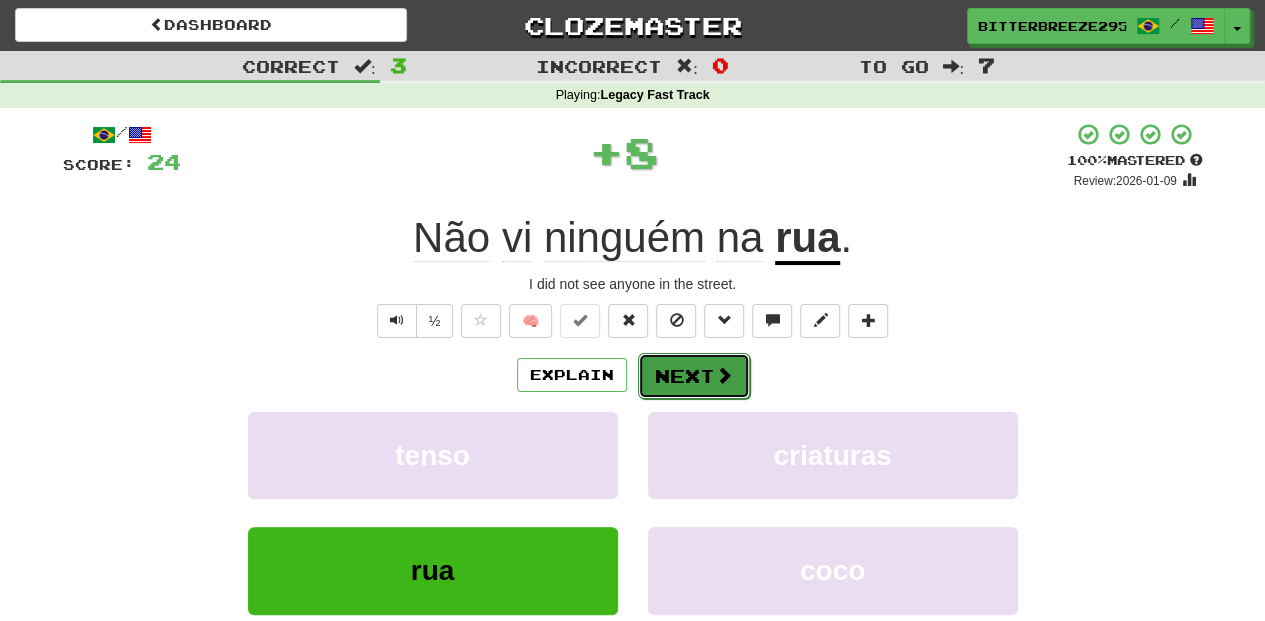 click on "Next" at bounding box center [694, 376] 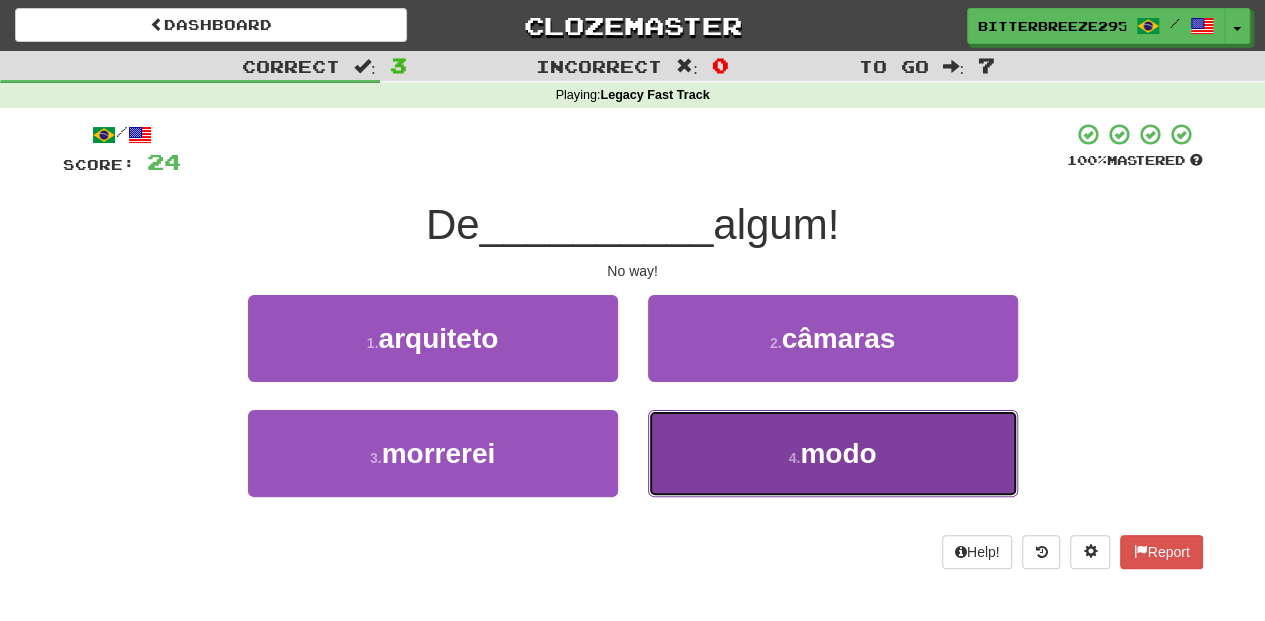 click on "4 .  modo" at bounding box center (833, 453) 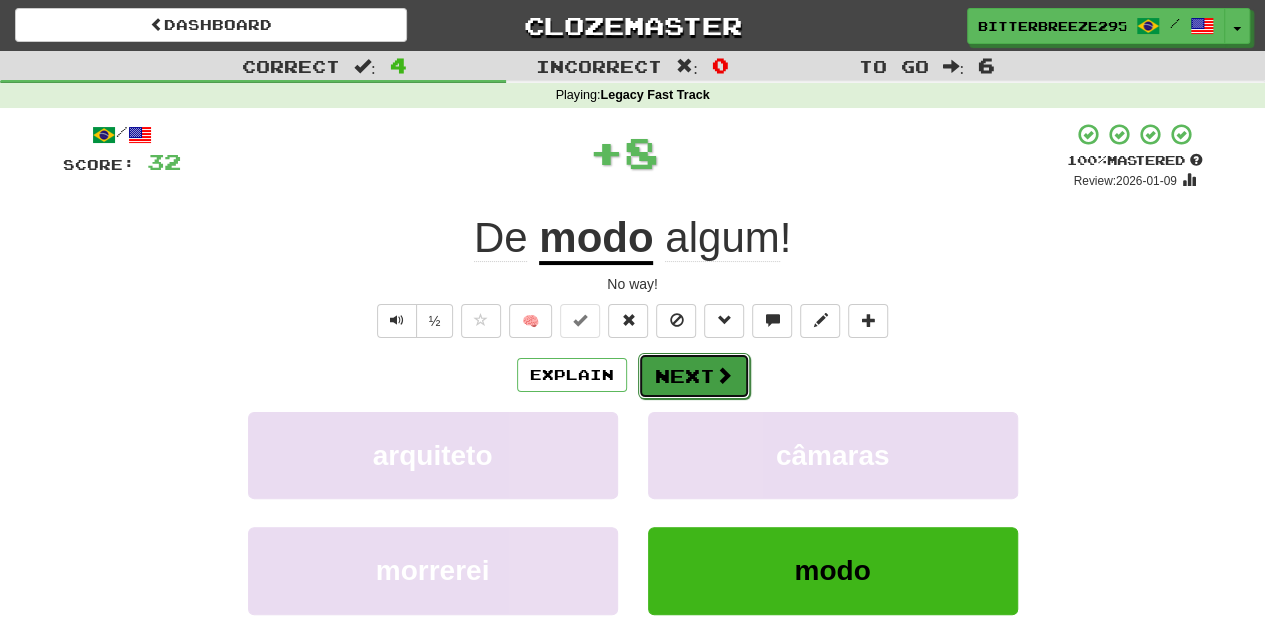 click on "Next" at bounding box center [694, 376] 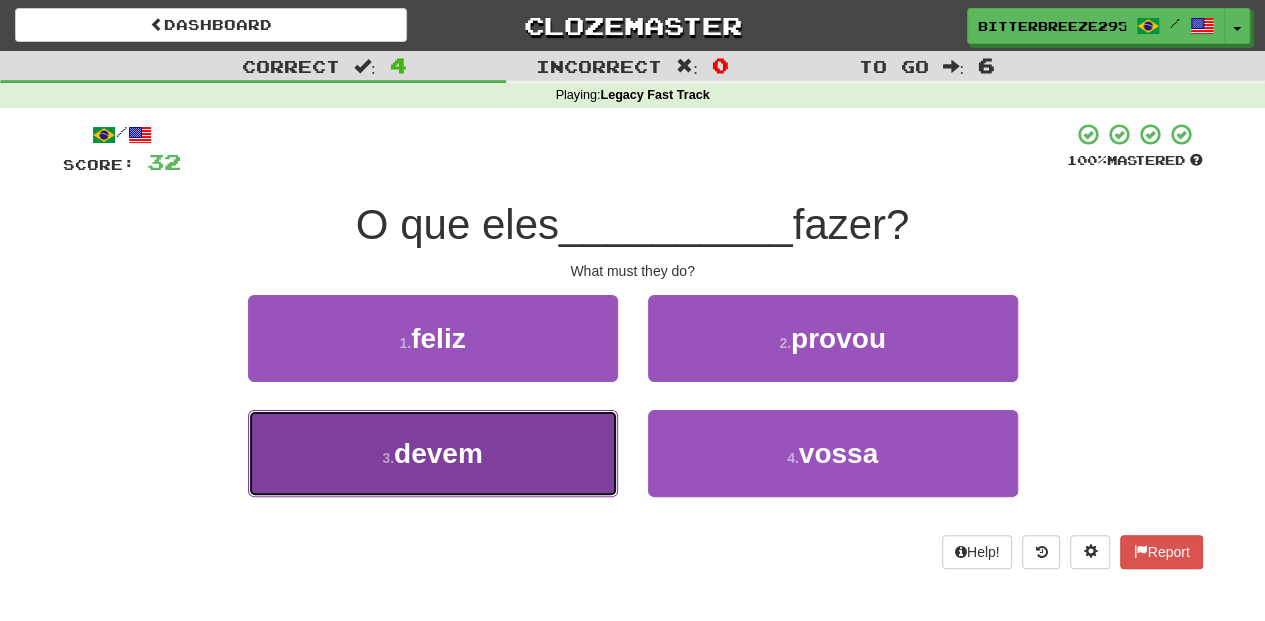 click on "3 .  devem" at bounding box center (433, 453) 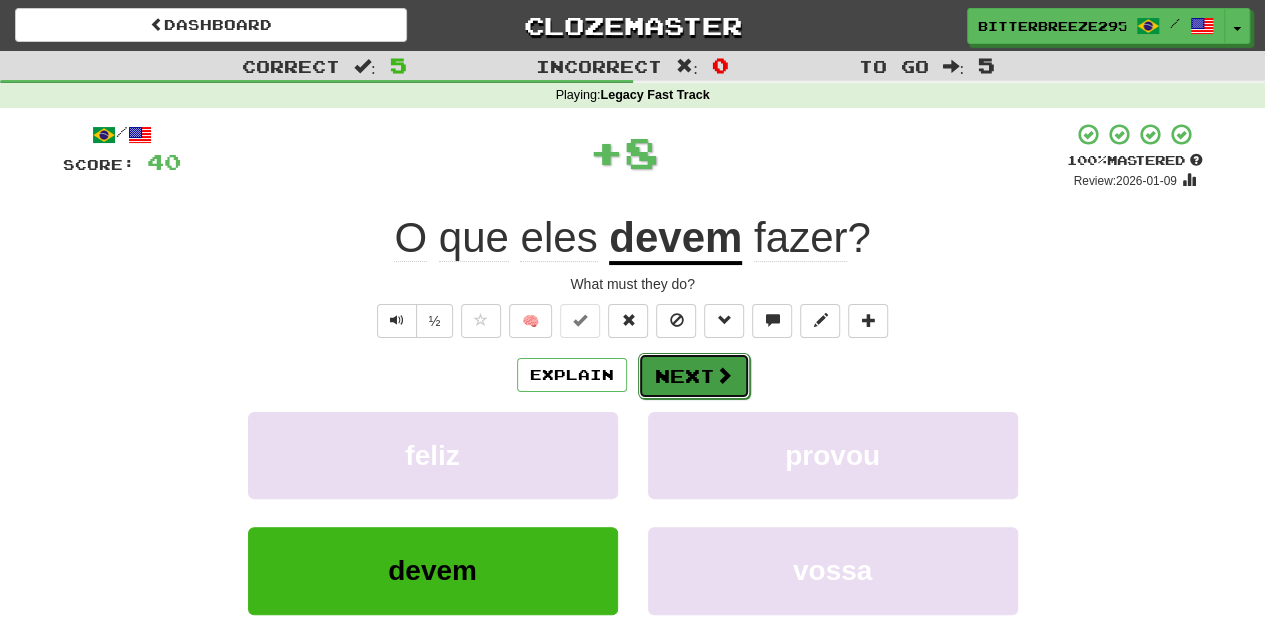 click on "Next" at bounding box center (694, 376) 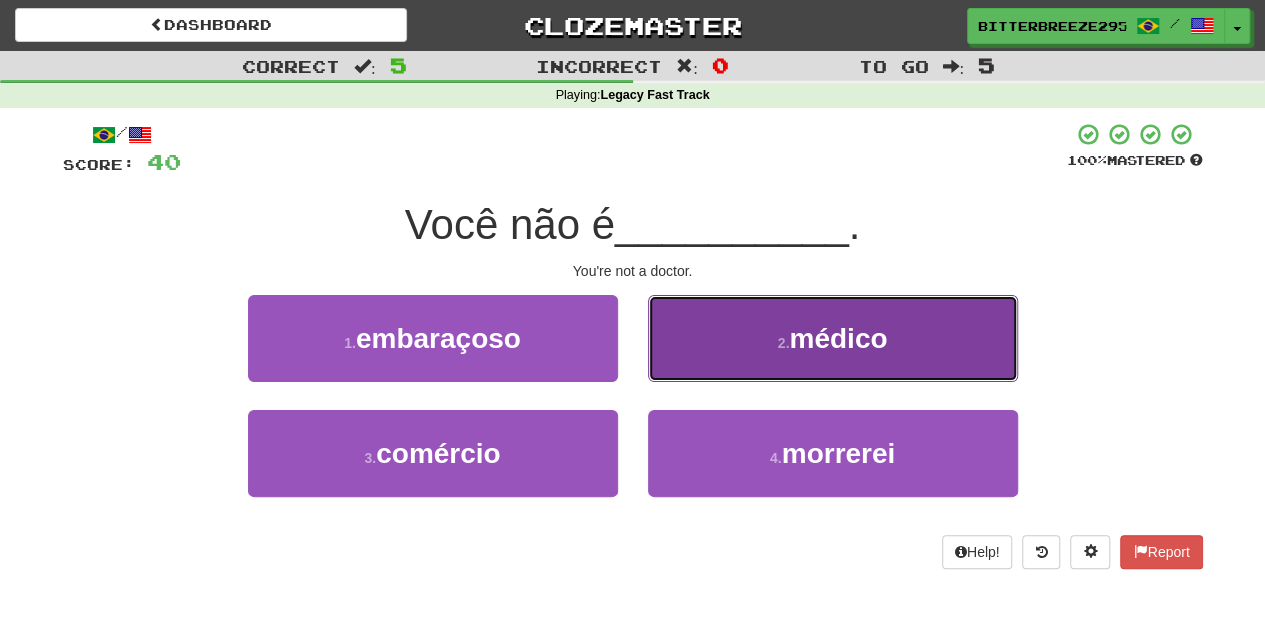 click on "2 .  médico" at bounding box center [833, 338] 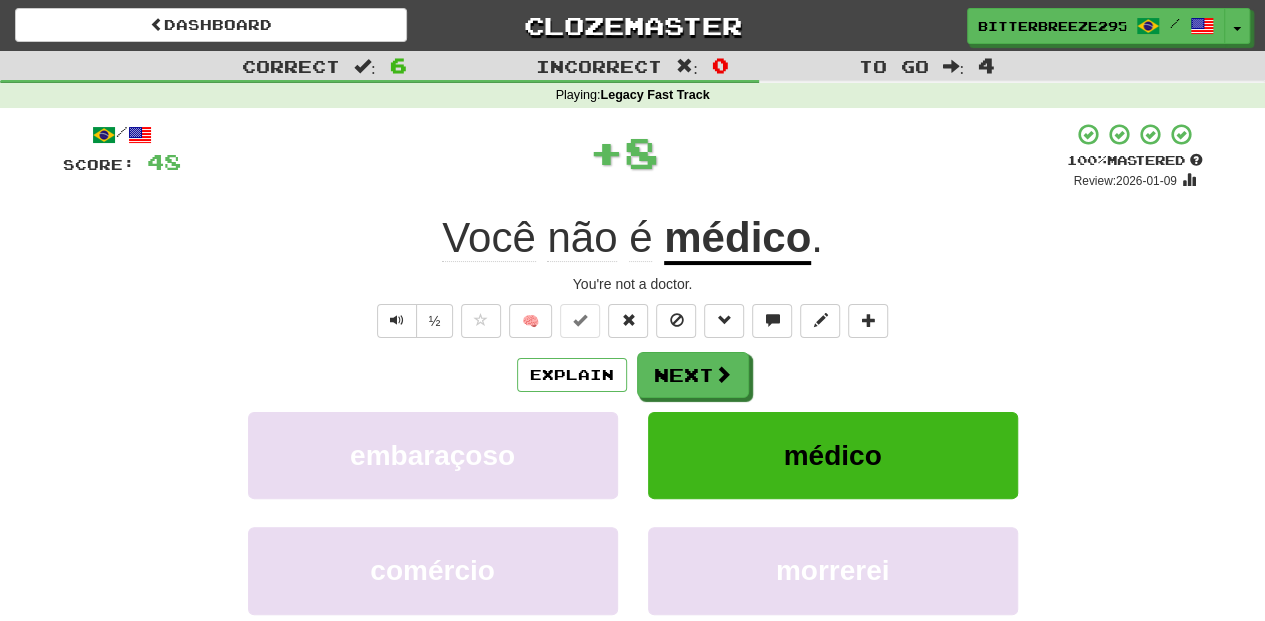 click on "Next" at bounding box center [693, 375] 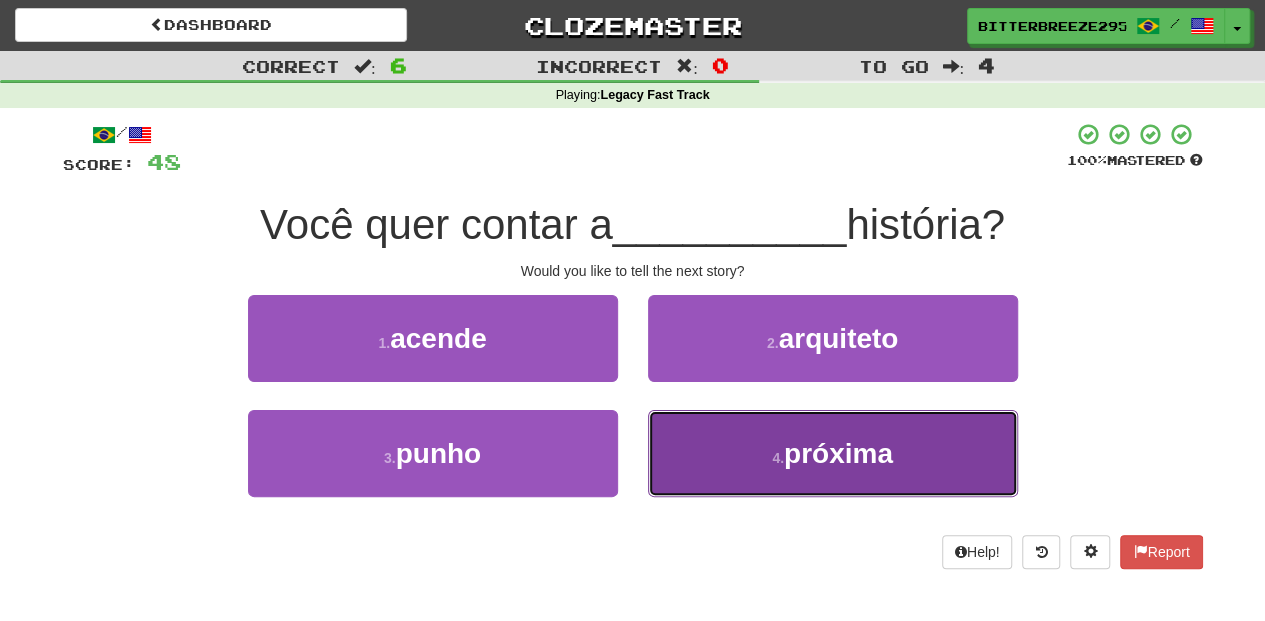 click on "4 .  próxima" at bounding box center [833, 453] 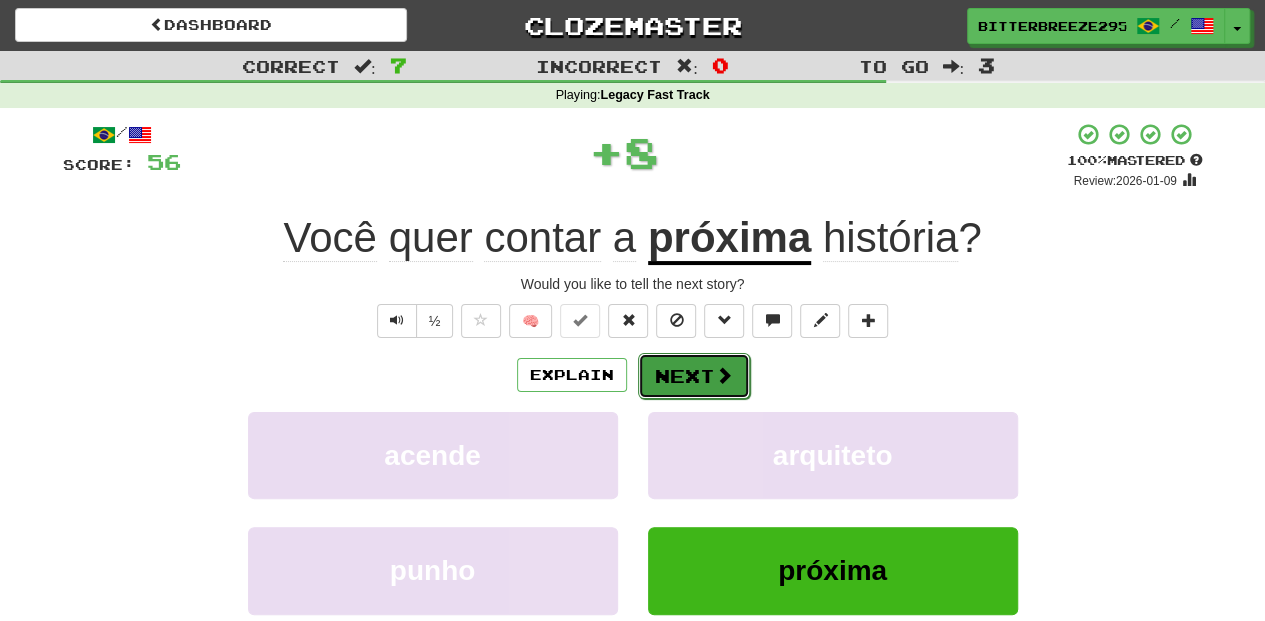 click on "Next" at bounding box center [694, 376] 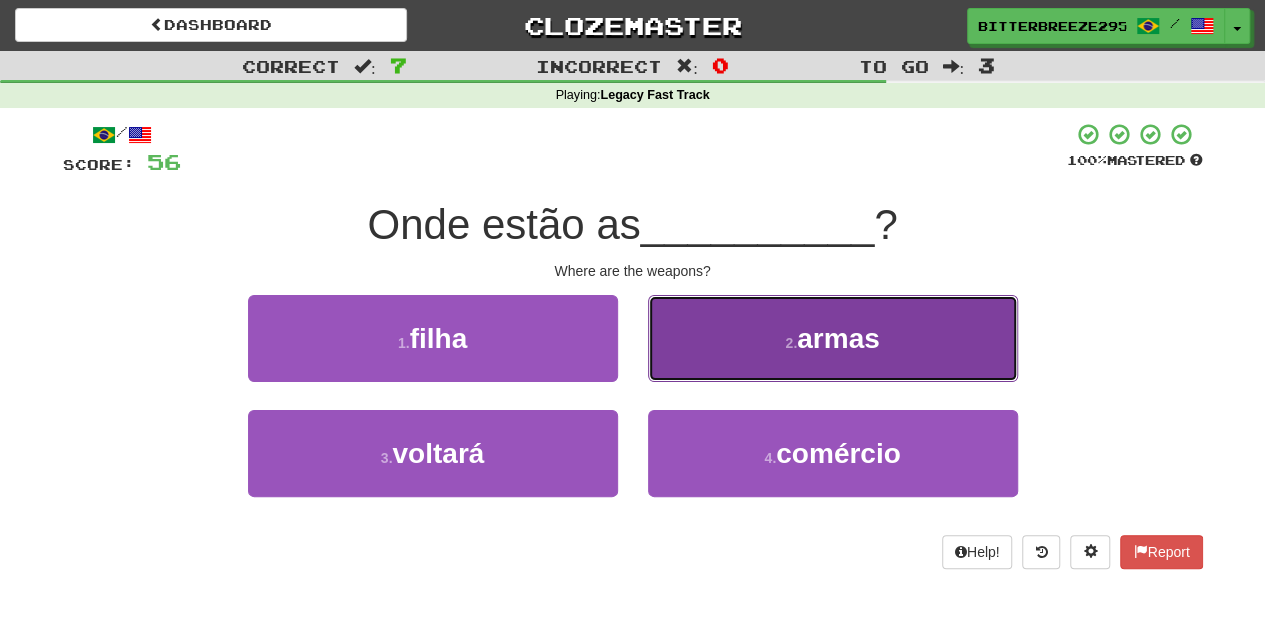 click on "2 .  armas" at bounding box center (833, 338) 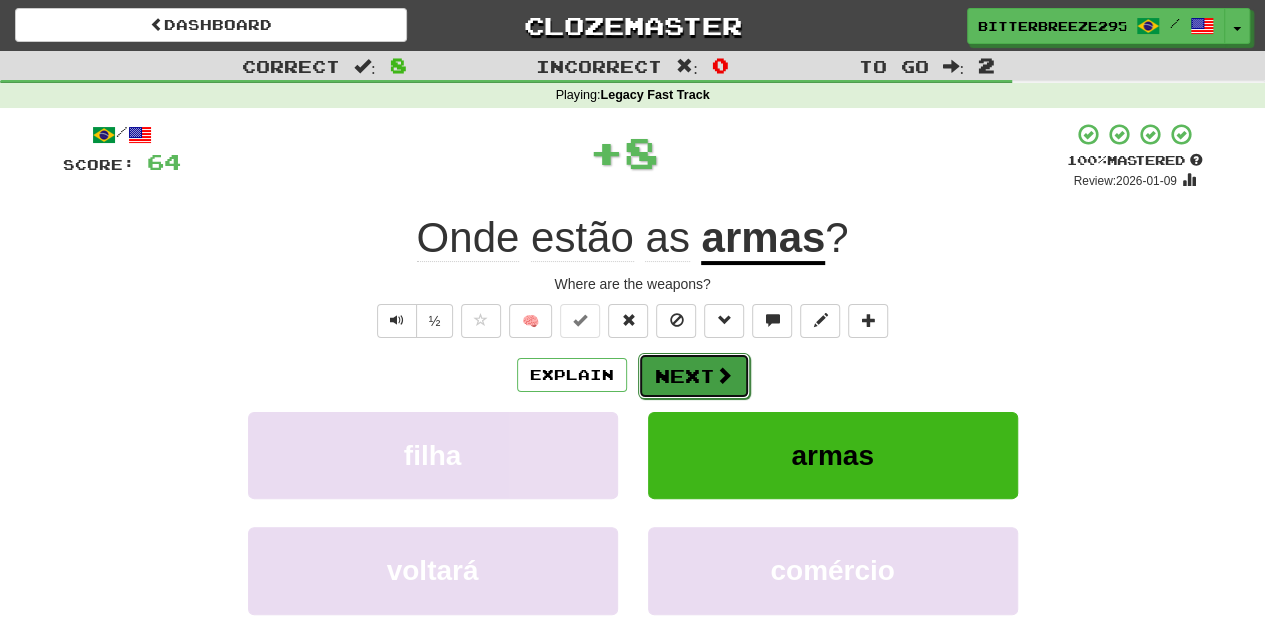 click on "Next" at bounding box center [694, 376] 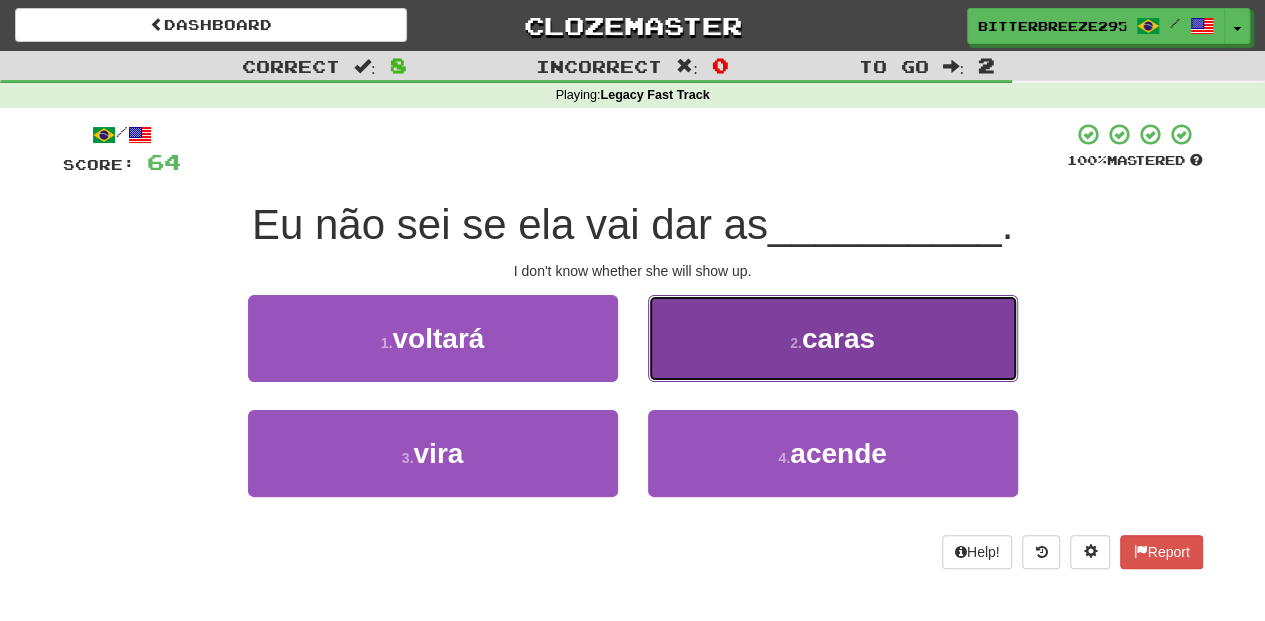 click on "2 .  caras" at bounding box center (833, 338) 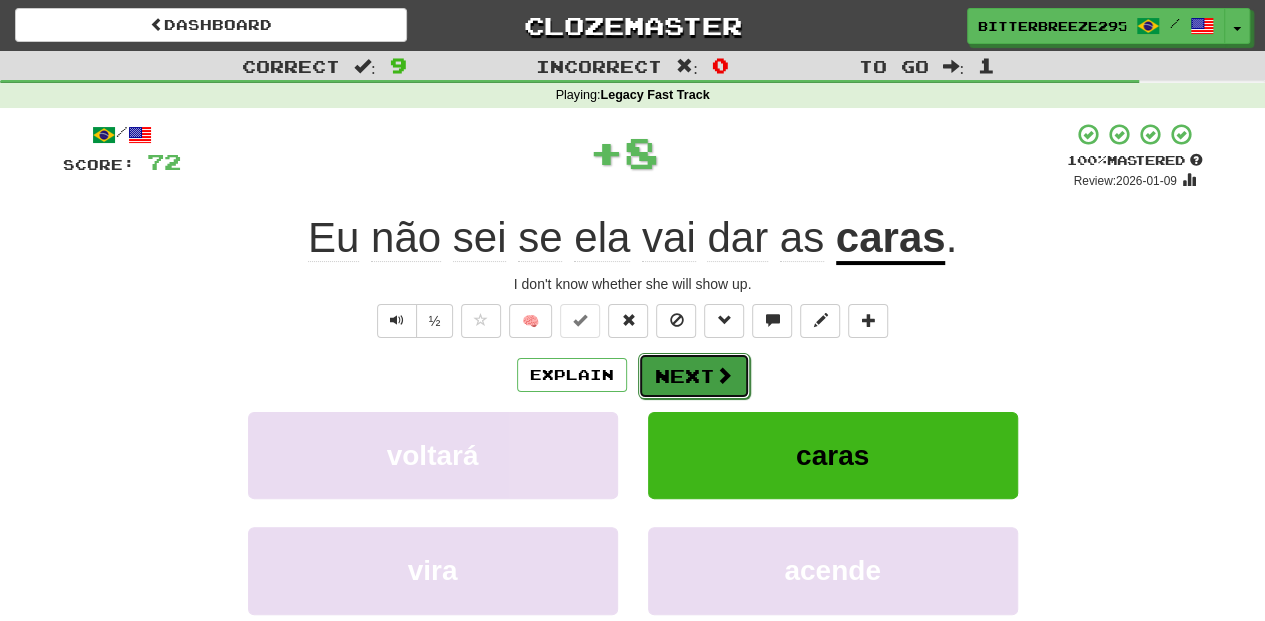 click on "Next" at bounding box center [694, 376] 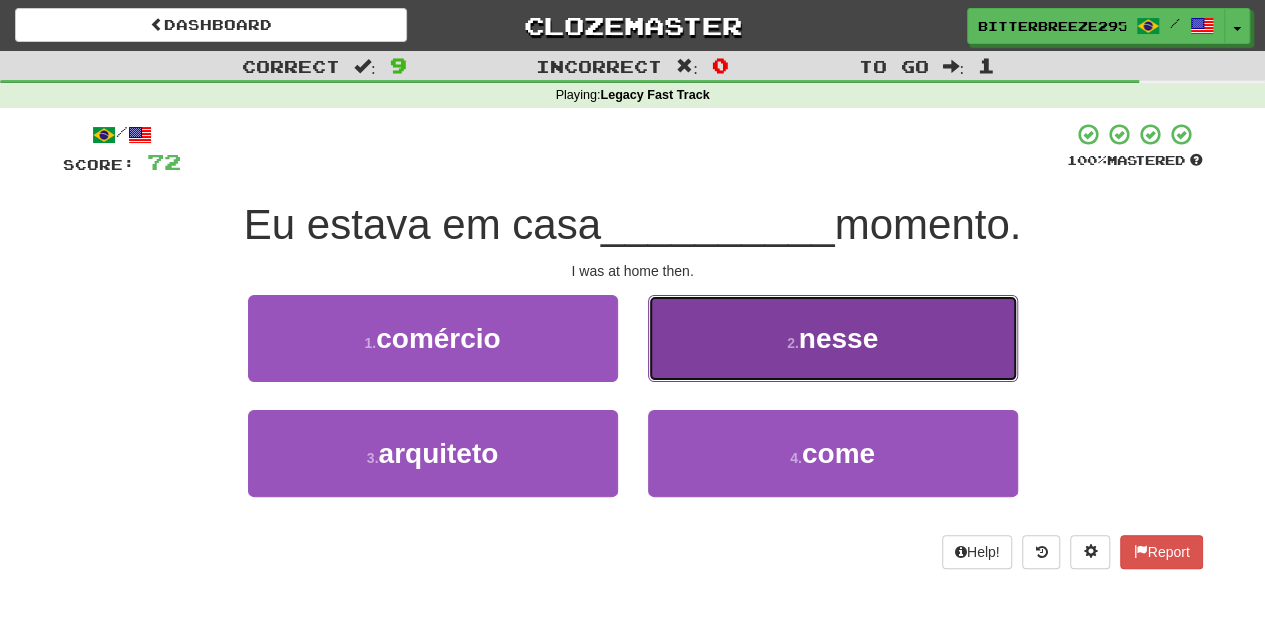 click on "2 .  nesse" at bounding box center (833, 338) 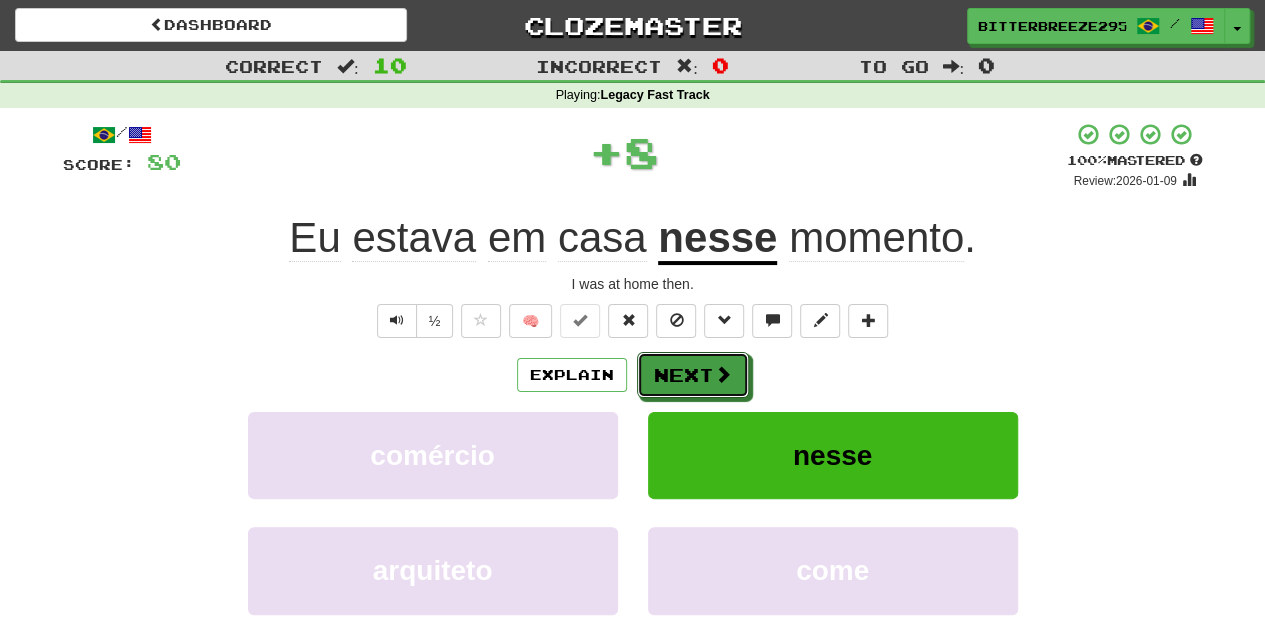 click on "Next" at bounding box center [693, 375] 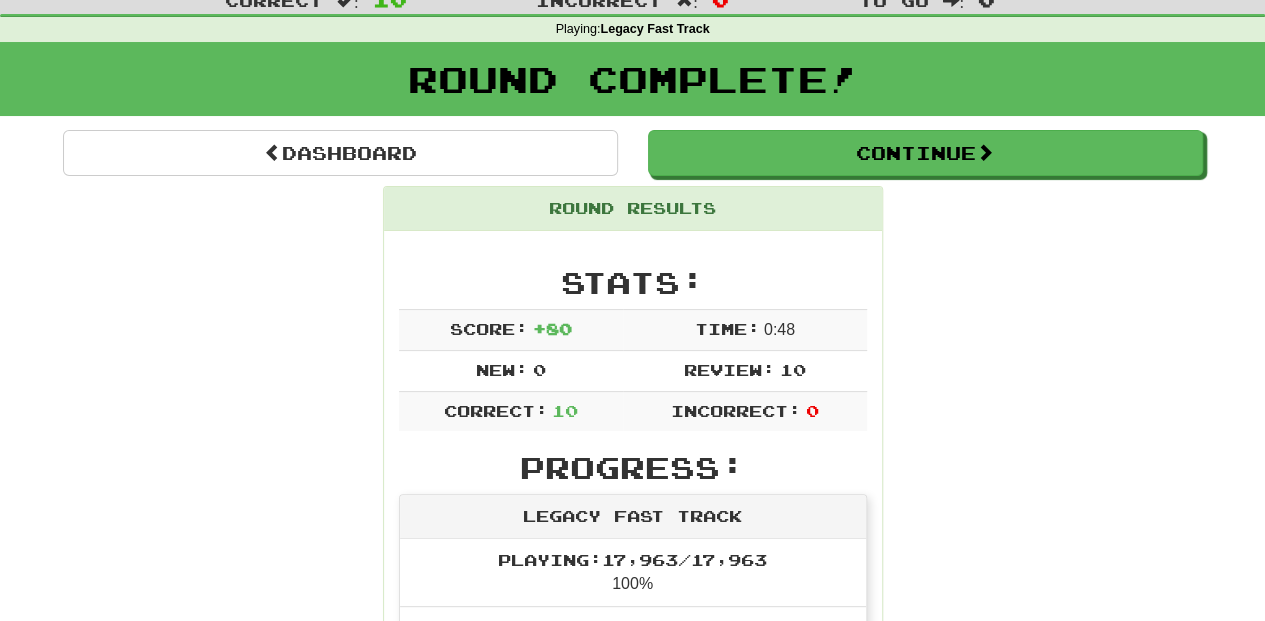scroll, scrollTop: 0, scrollLeft: 0, axis: both 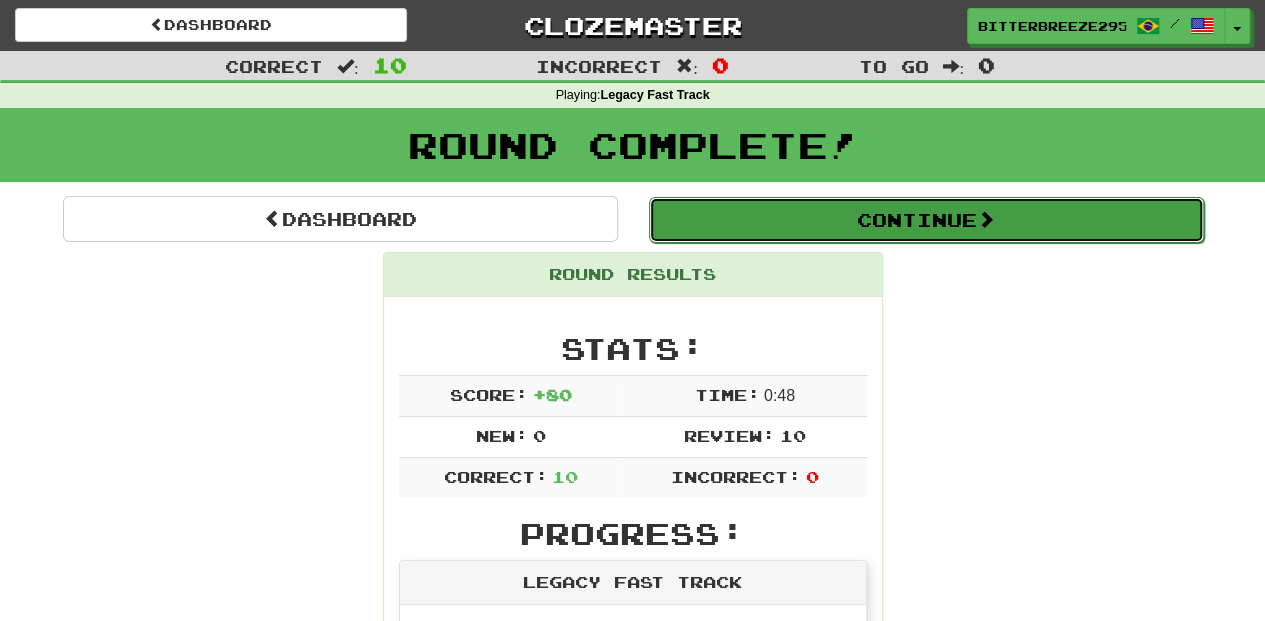 click on "Continue" at bounding box center (926, 220) 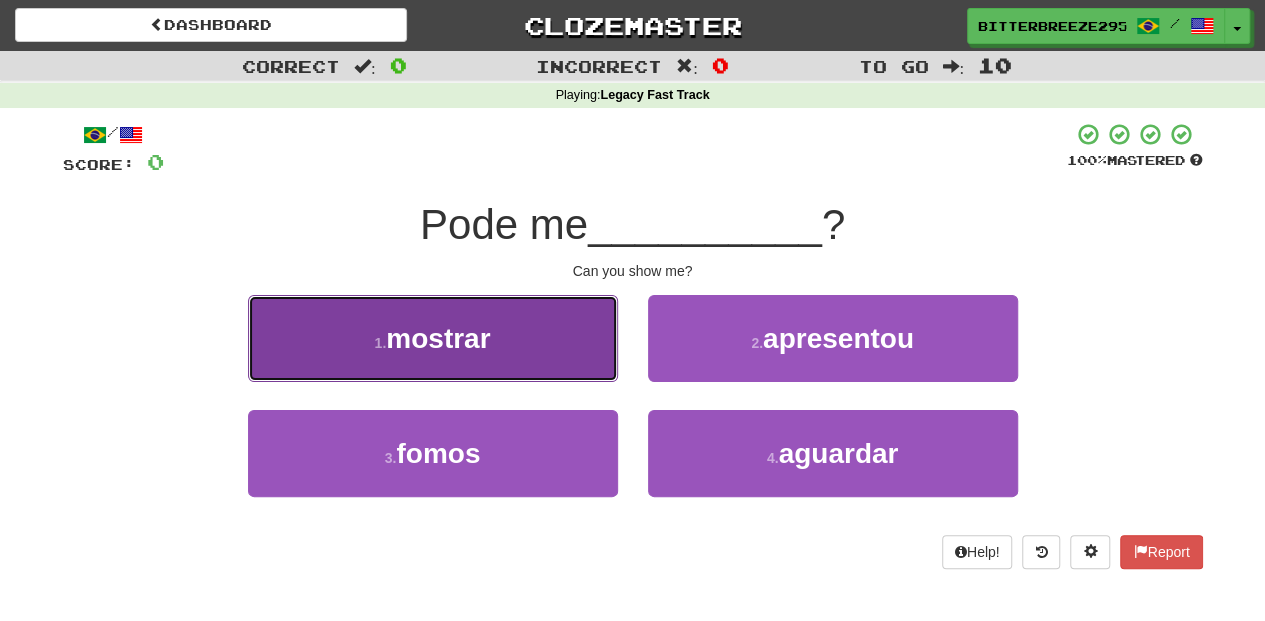 click on "1 .  mostrar" at bounding box center (433, 338) 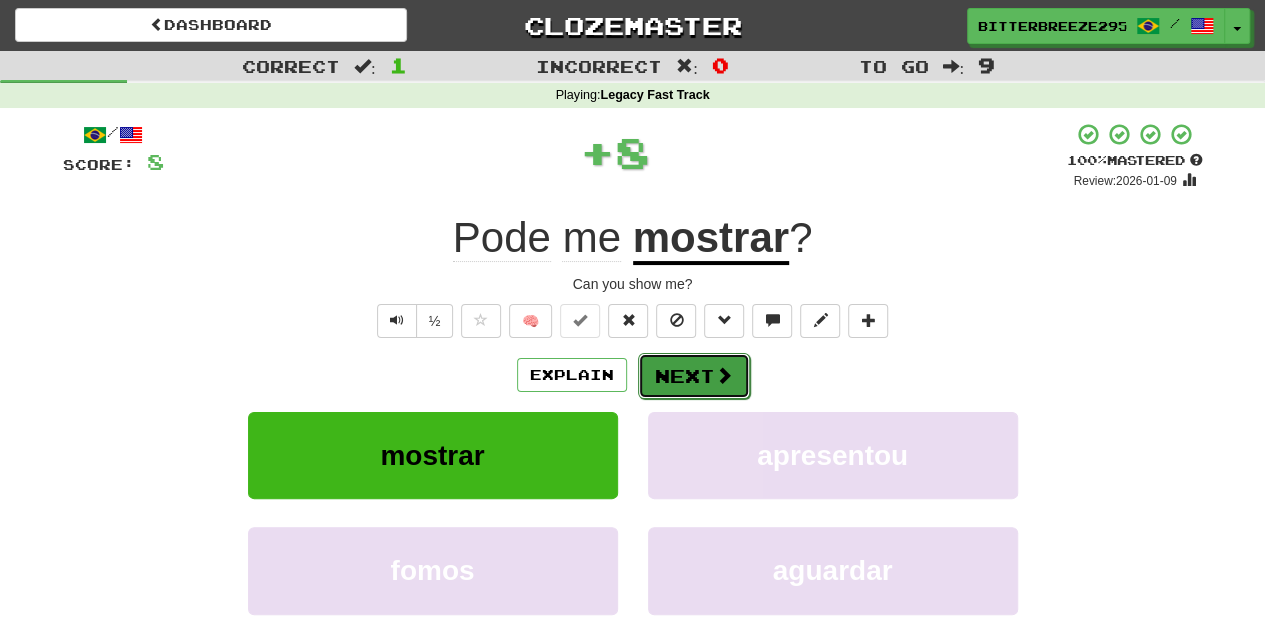 click on "Next" at bounding box center [694, 376] 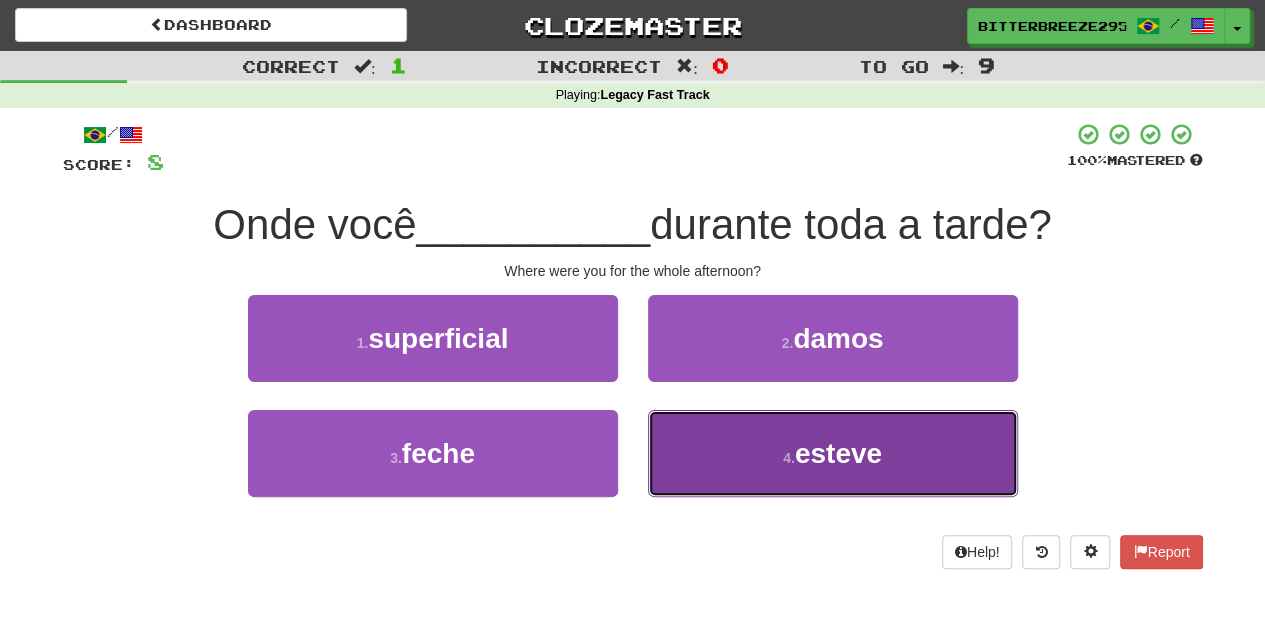 click on "4 .  esteve" at bounding box center [833, 453] 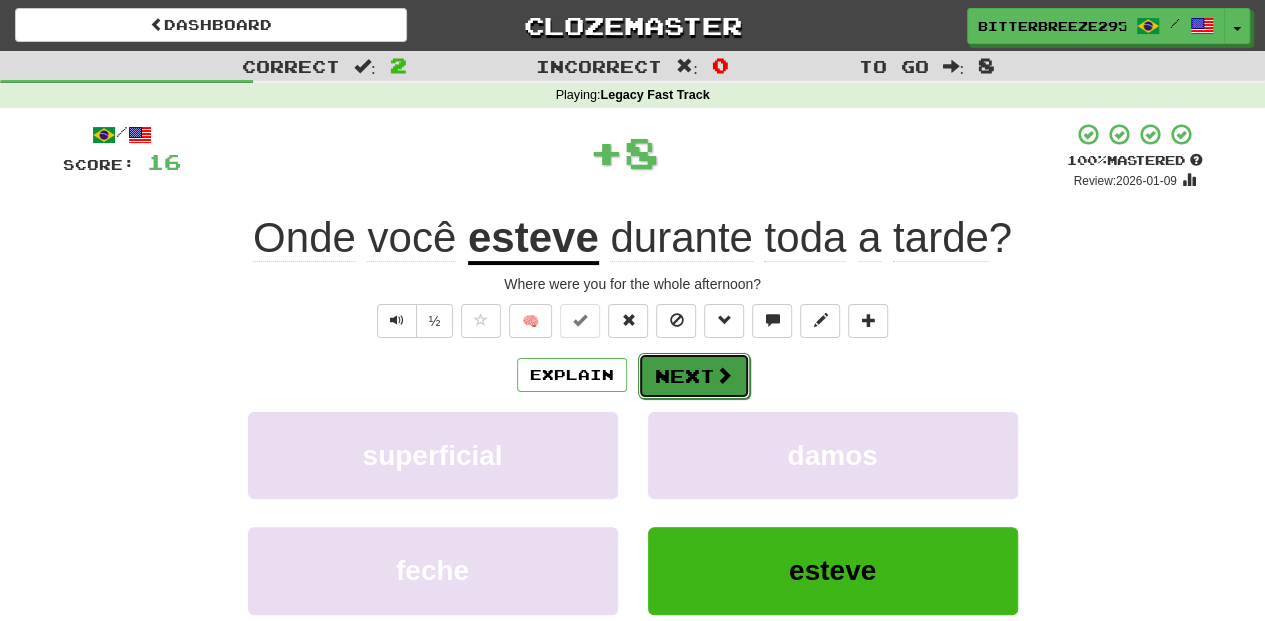 click on "Next" at bounding box center [694, 376] 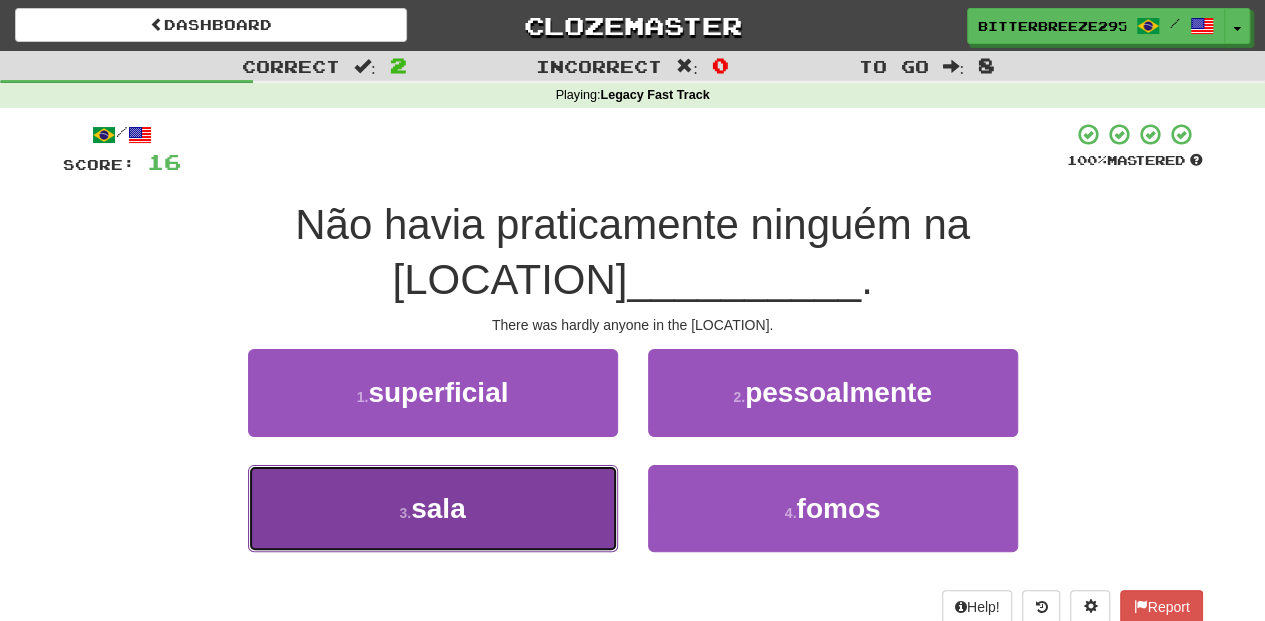 click on "3 .  sala" at bounding box center (433, 508) 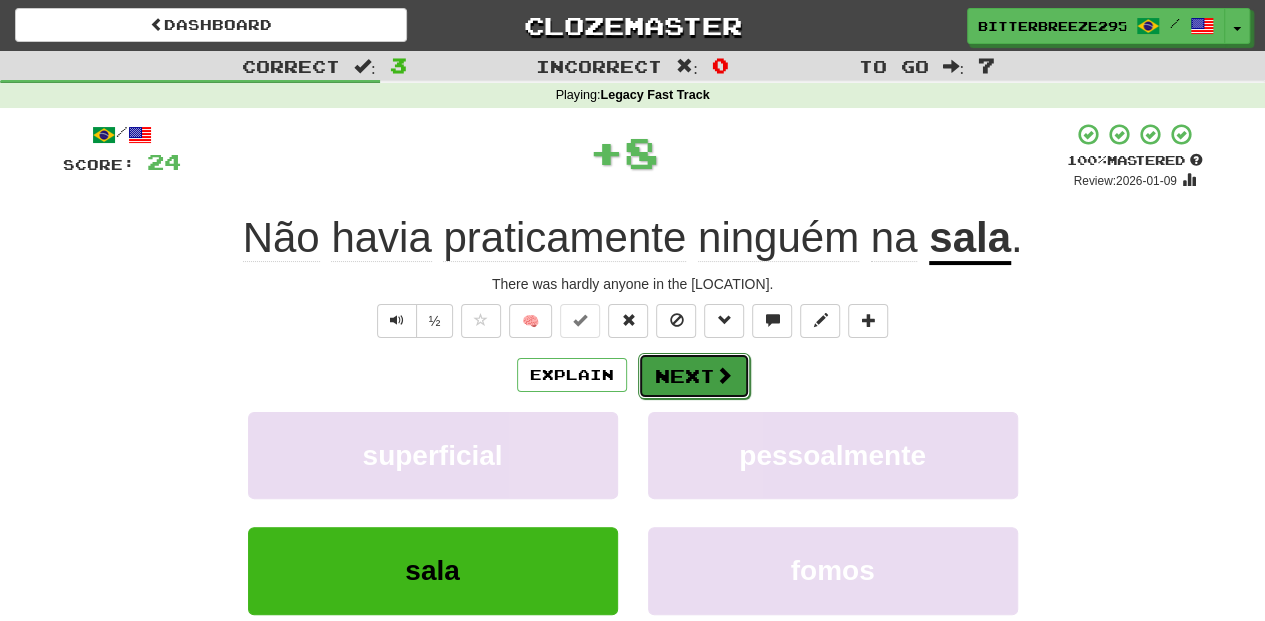 click on "Next" at bounding box center [694, 376] 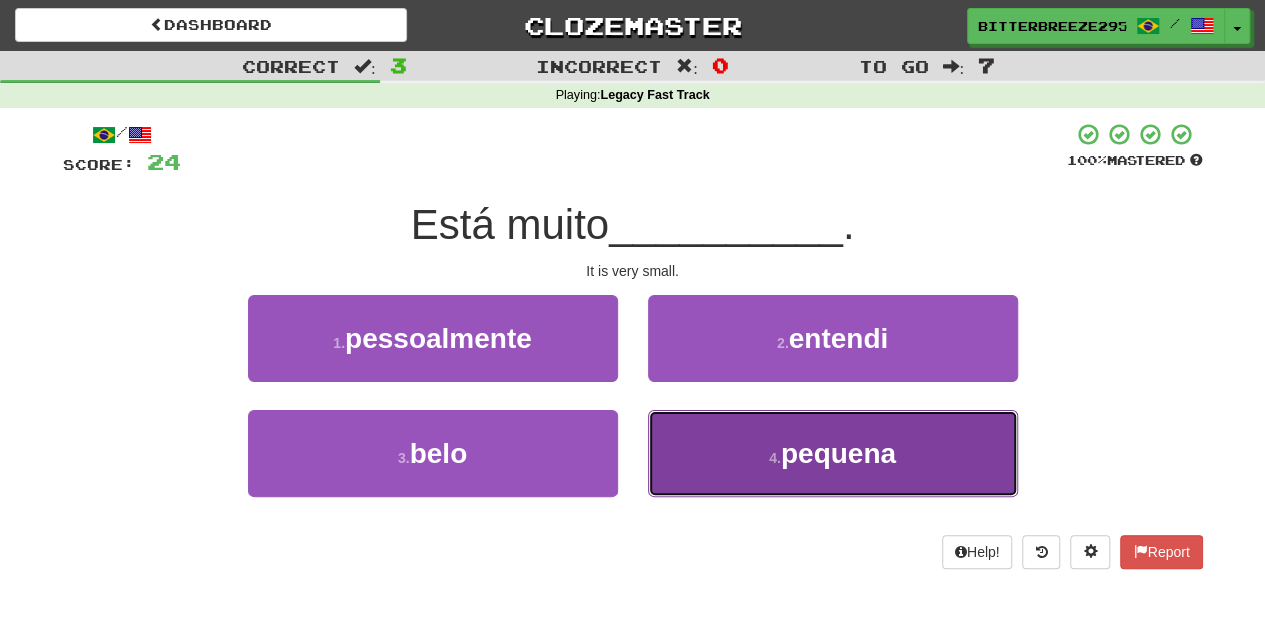 click on "4 .  pequena" at bounding box center [833, 453] 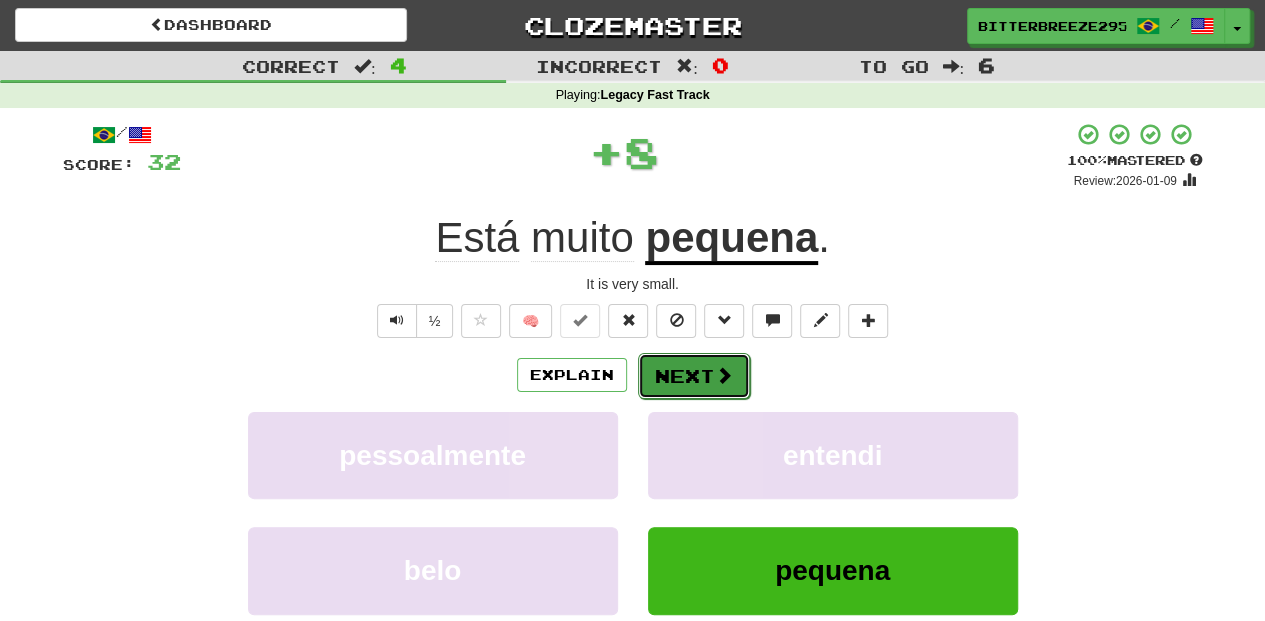 click on "Next" at bounding box center [694, 376] 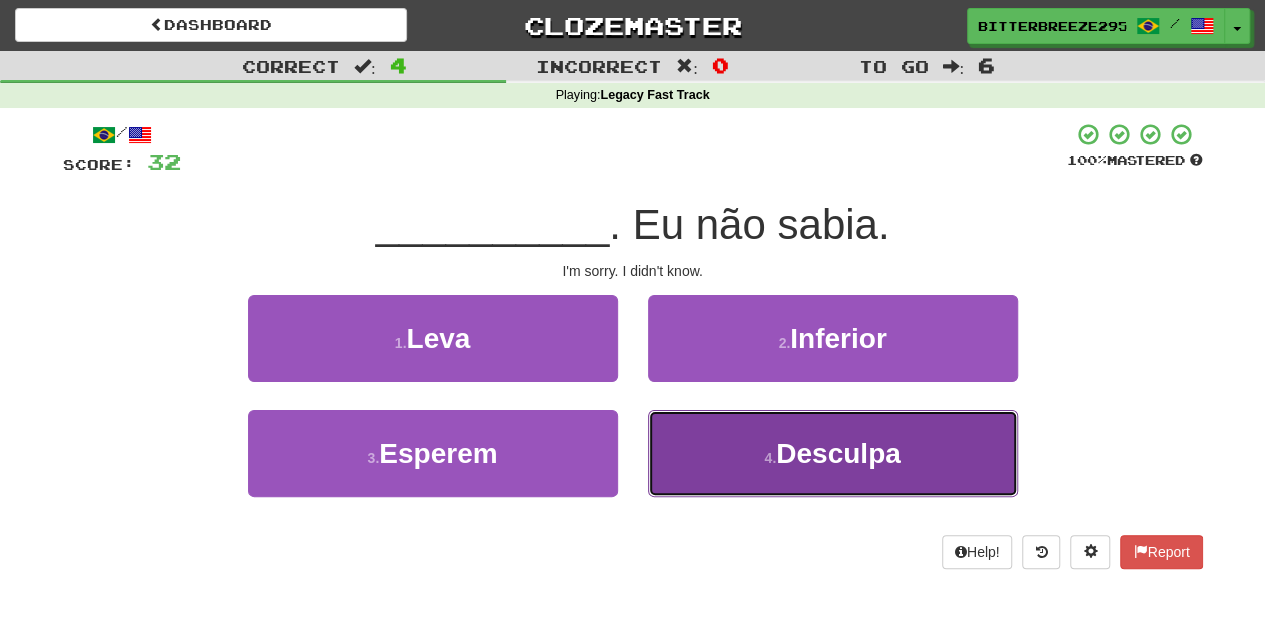 click on "4 .  Desculpa" at bounding box center (833, 453) 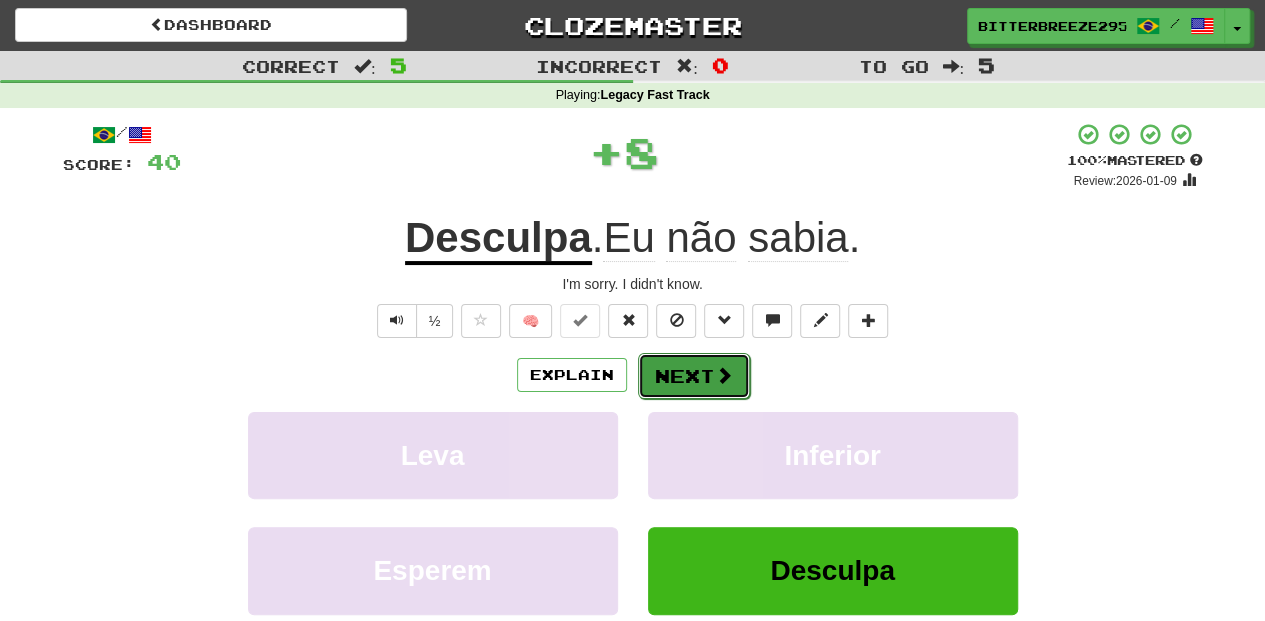 click on "Next" at bounding box center [694, 376] 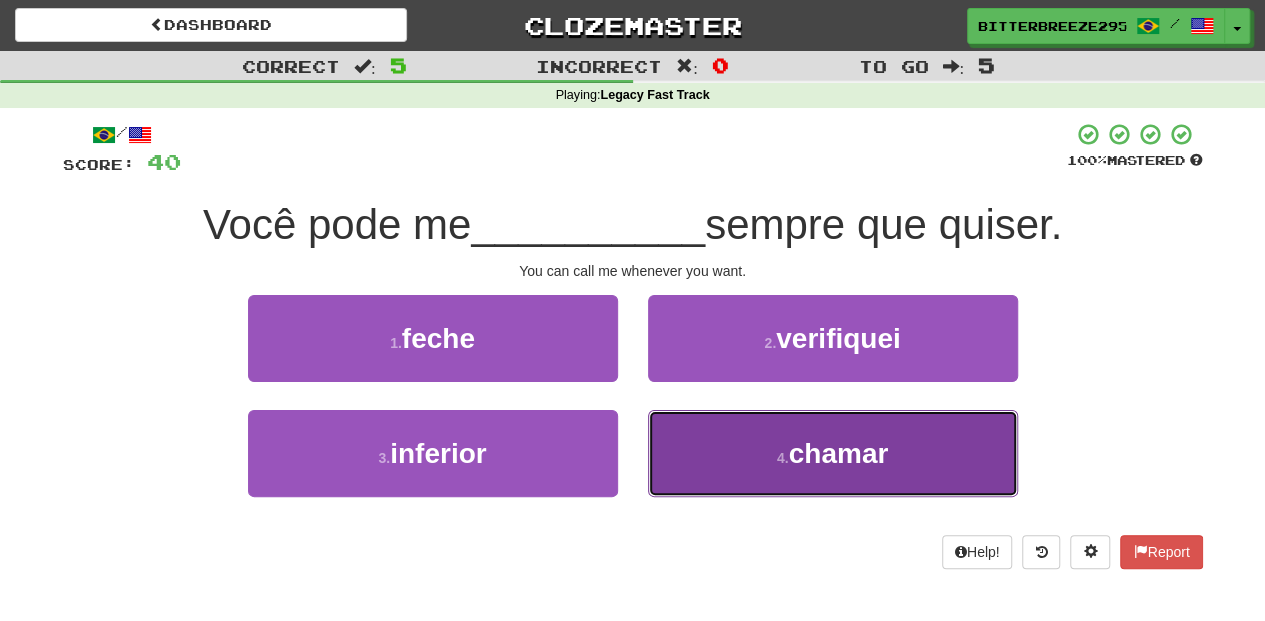 click on "4 .  chamar" at bounding box center [833, 453] 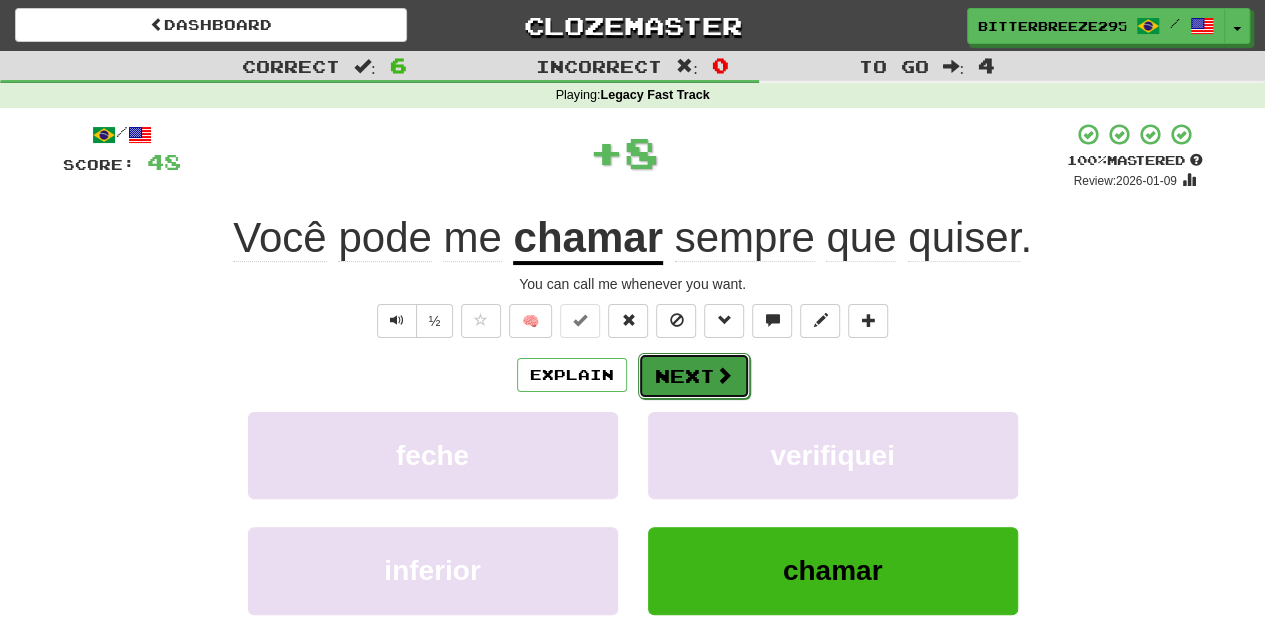 click on "Next" at bounding box center [694, 376] 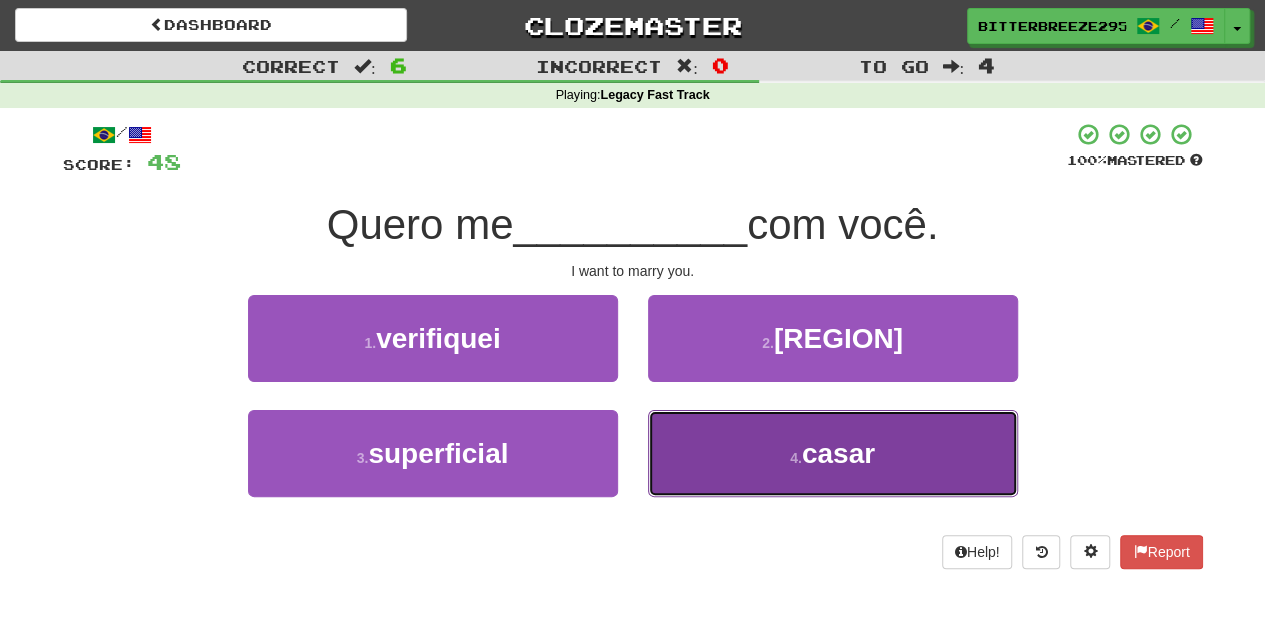 click on "4 .  casar" at bounding box center [833, 453] 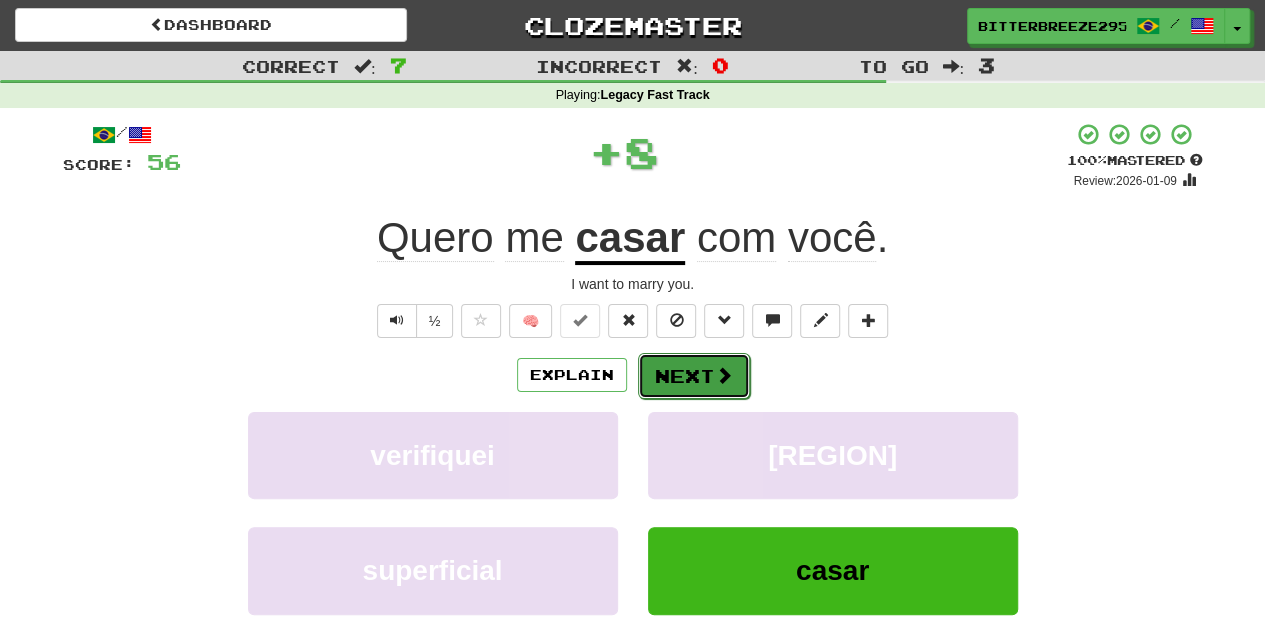 click on "Next" at bounding box center [694, 376] 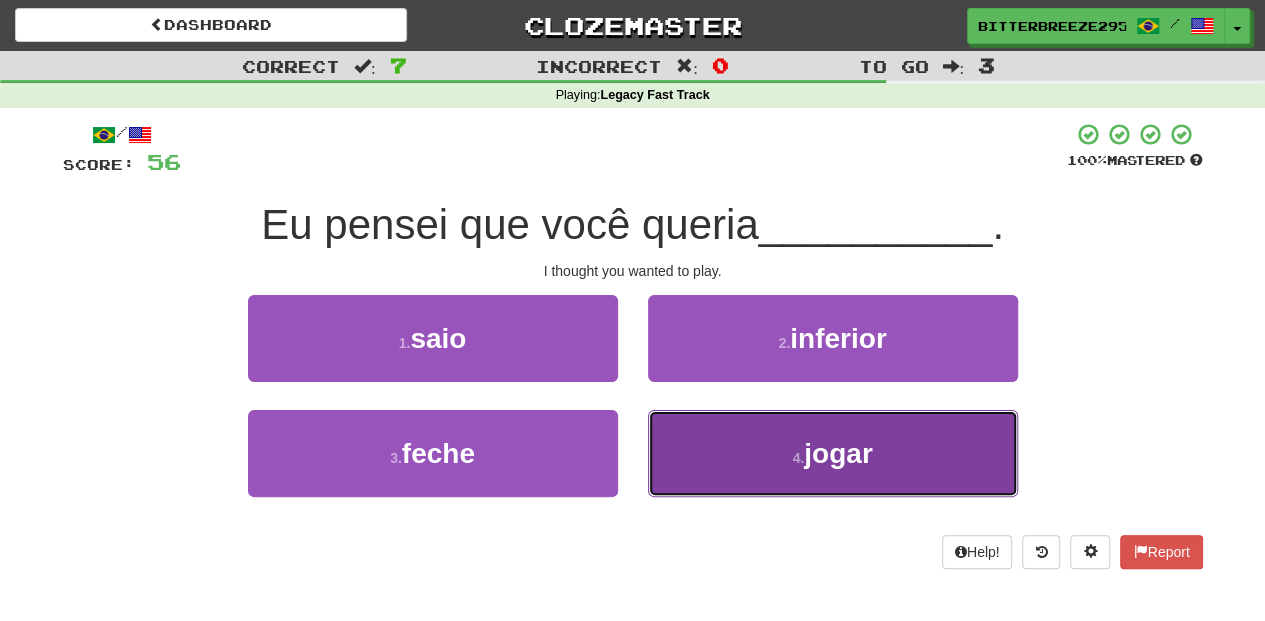 click on "4 .  jogar" at bounding box center [833, 453] 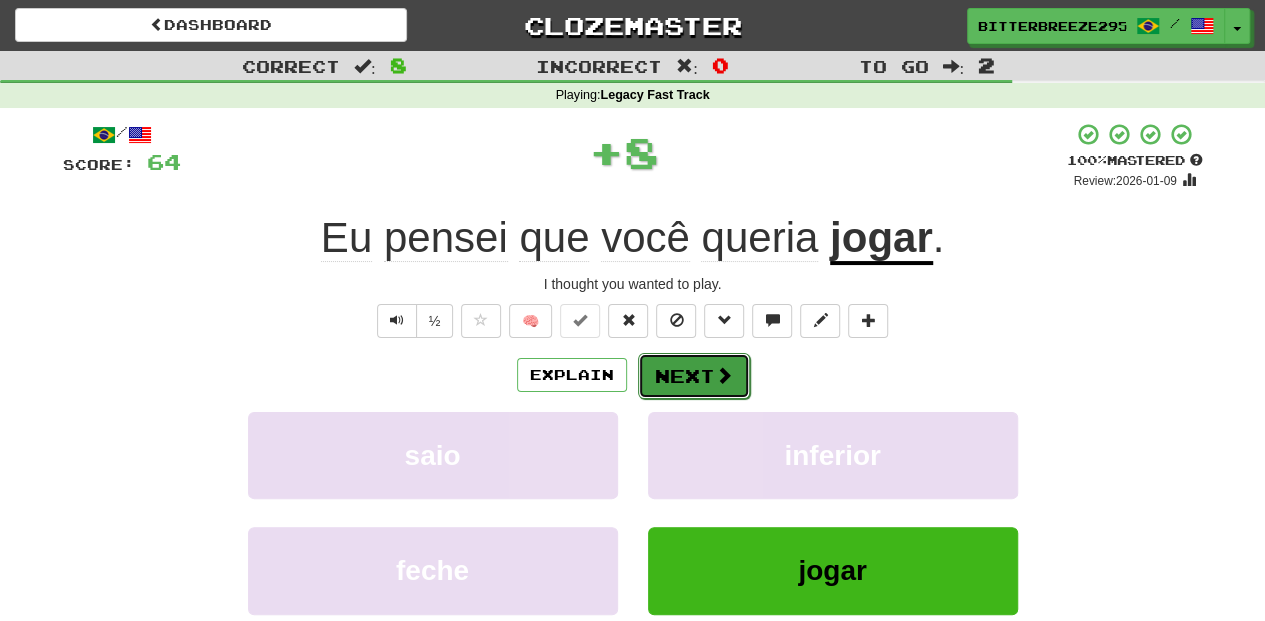 click on "Next" at bounding box center (694, 376) 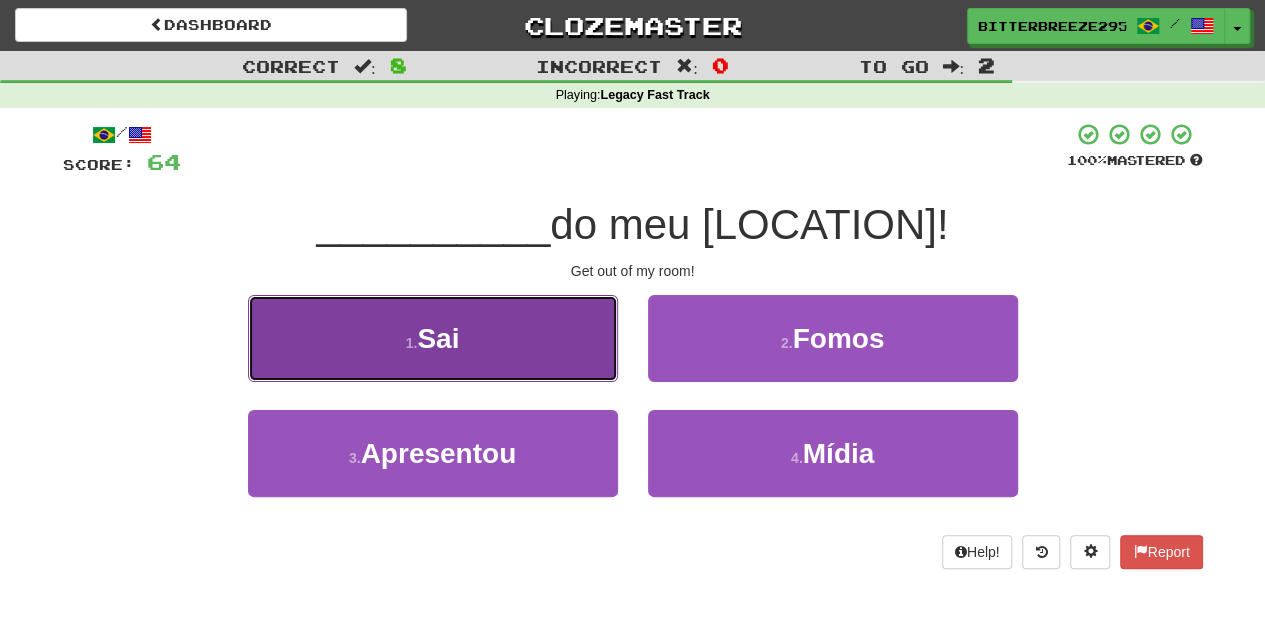 click on "1 .  Sai" at bounding box center [433, 338] 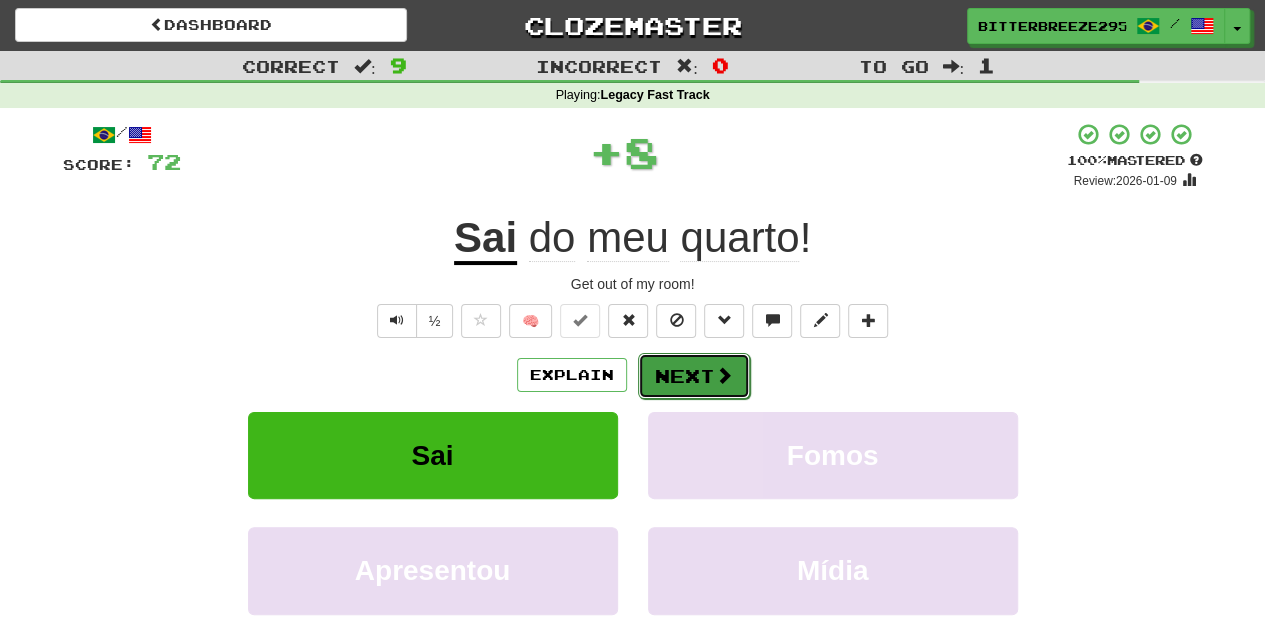 click on "Next" at bounding box center (694, 376) 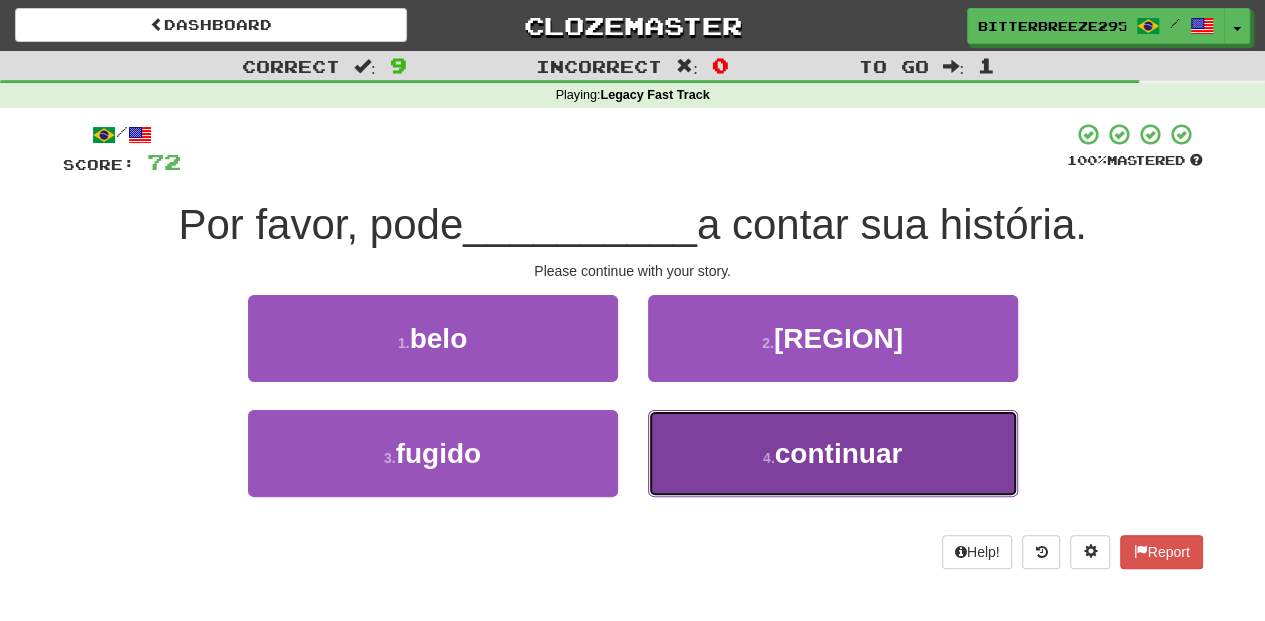 click on "4 .  continuar" at bounding box center [833, 453] 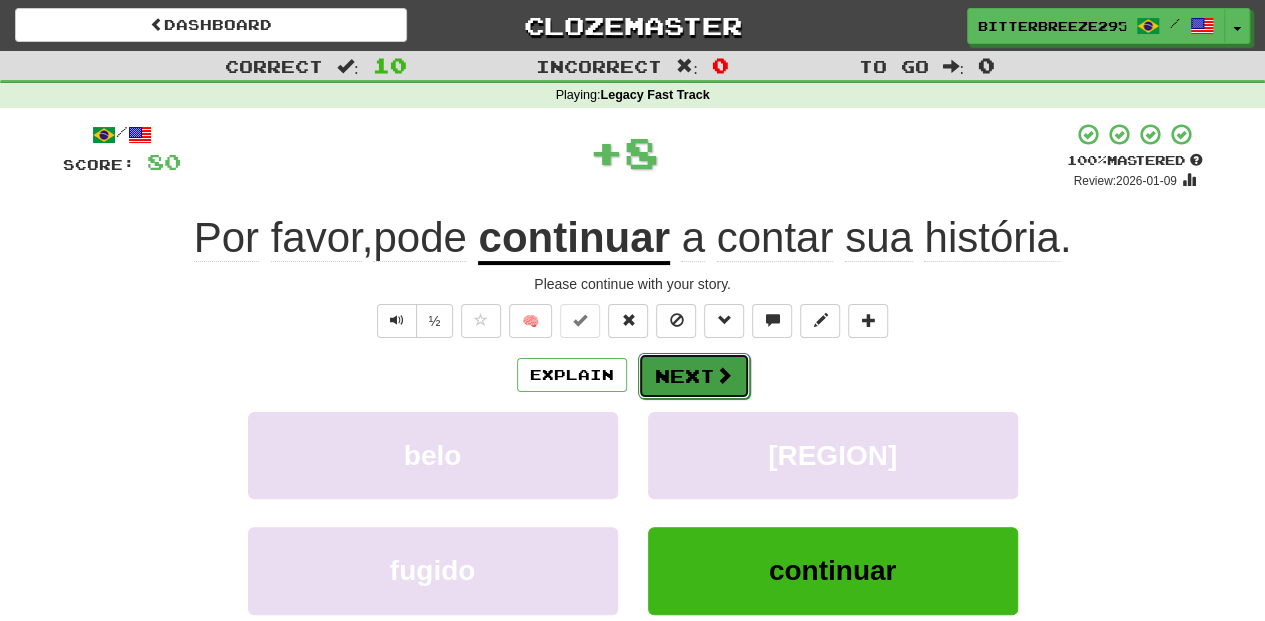 click on "Next" at bounding box center [694, 376] 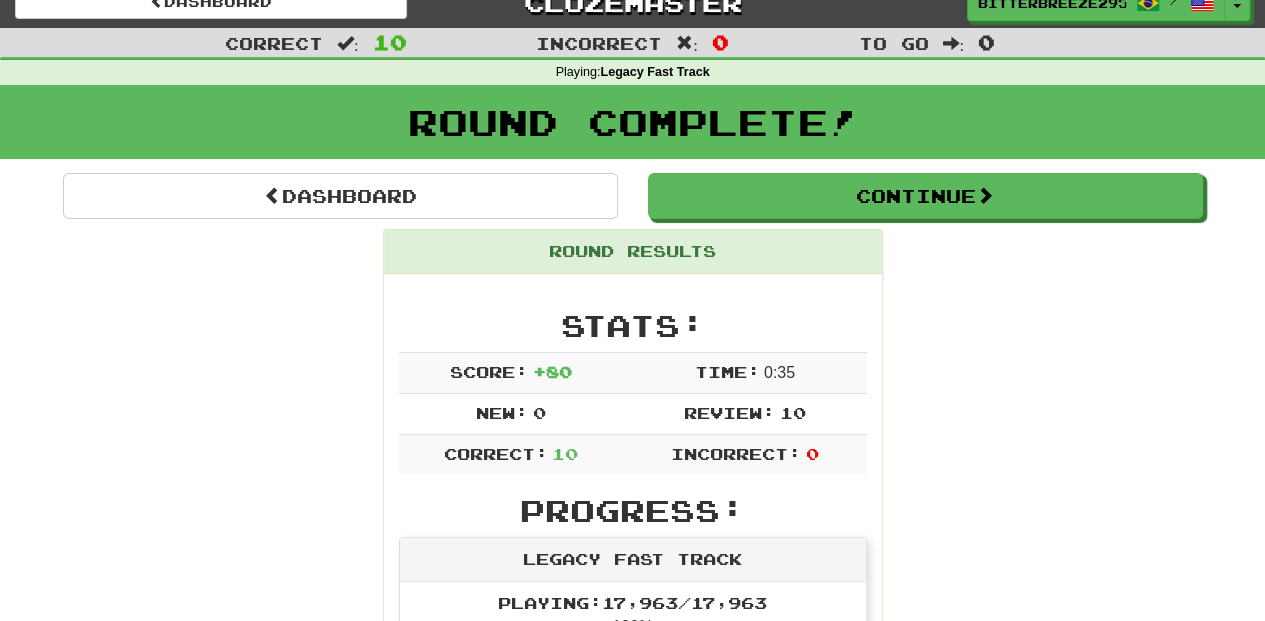 scroll, scrollTop: 0, scrollLeft: 0, axis: both 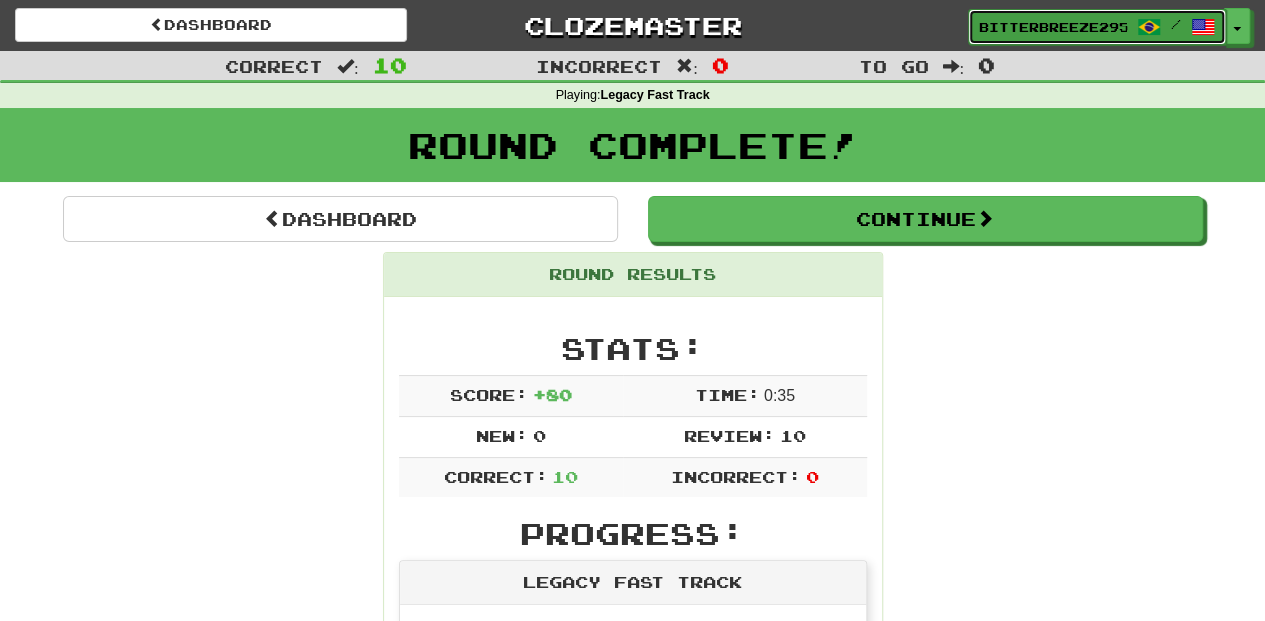 click on "BitterBreeze2956" at bounding box center [1053, 27] 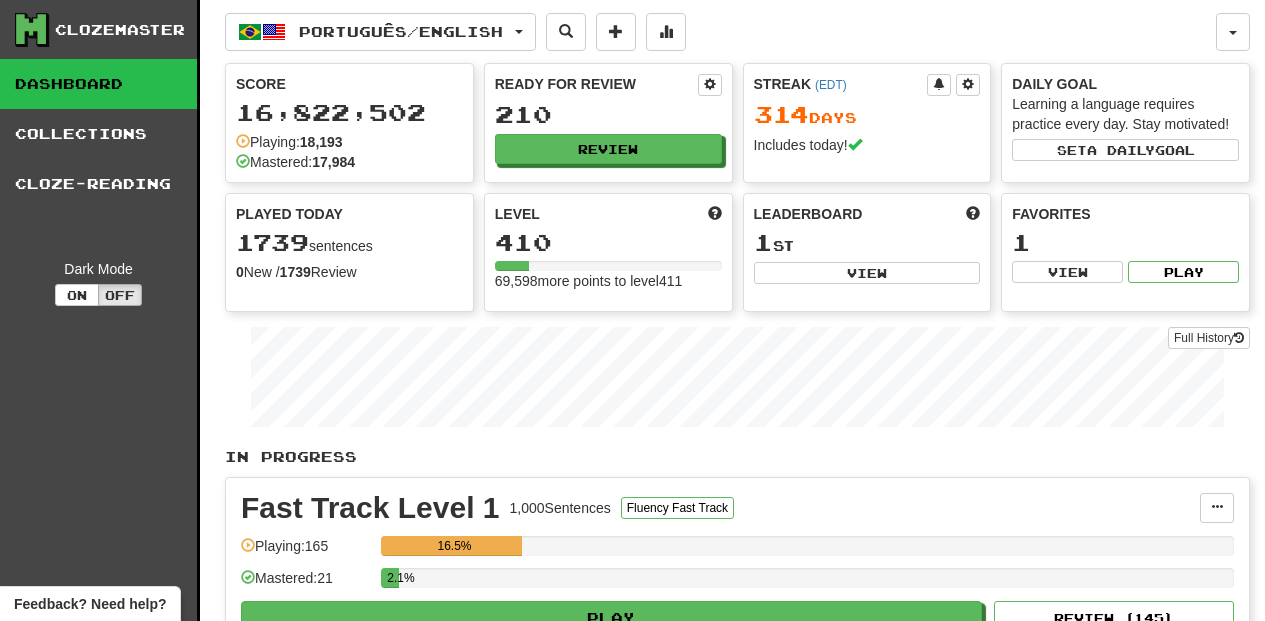 scroll, scrollTop: 0, scrollLeft: 0, axis: both 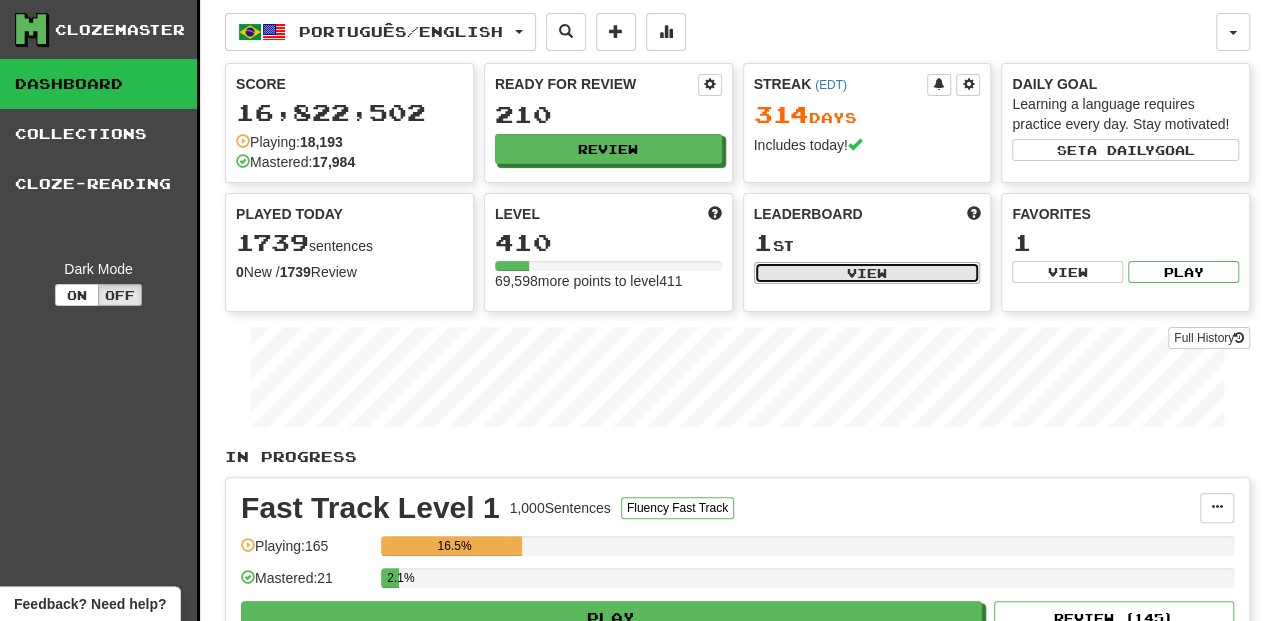 click on "View" at bounding box center [867, 273] 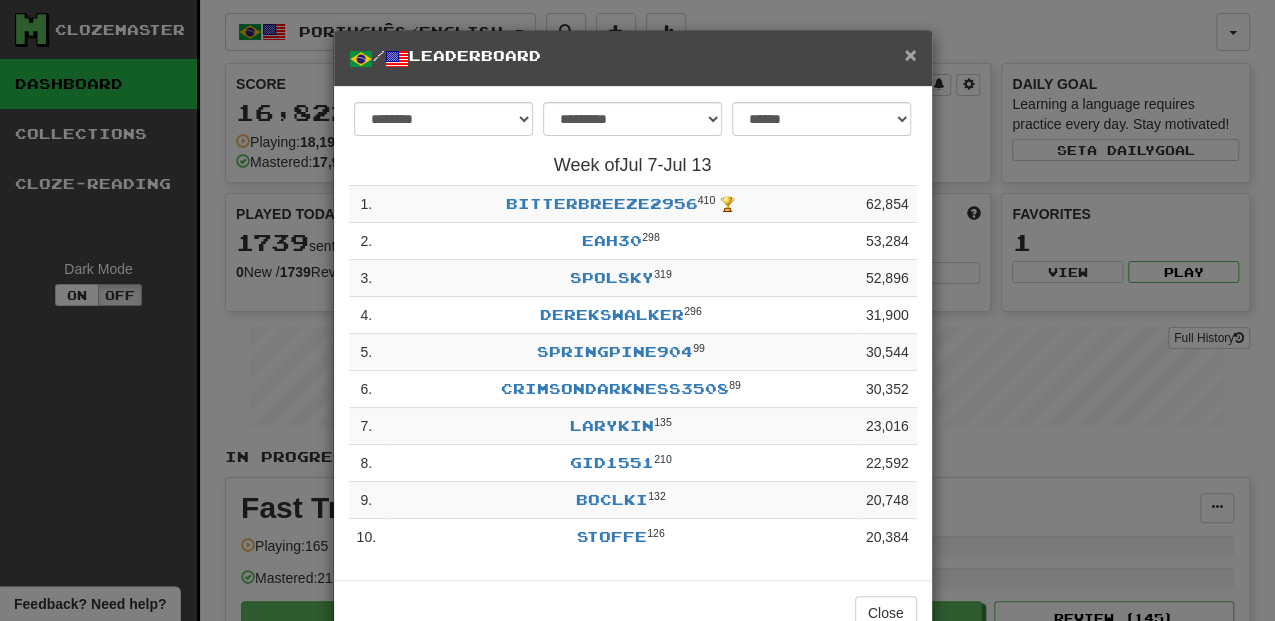 click on "×" at bounding box center [910, 54] 